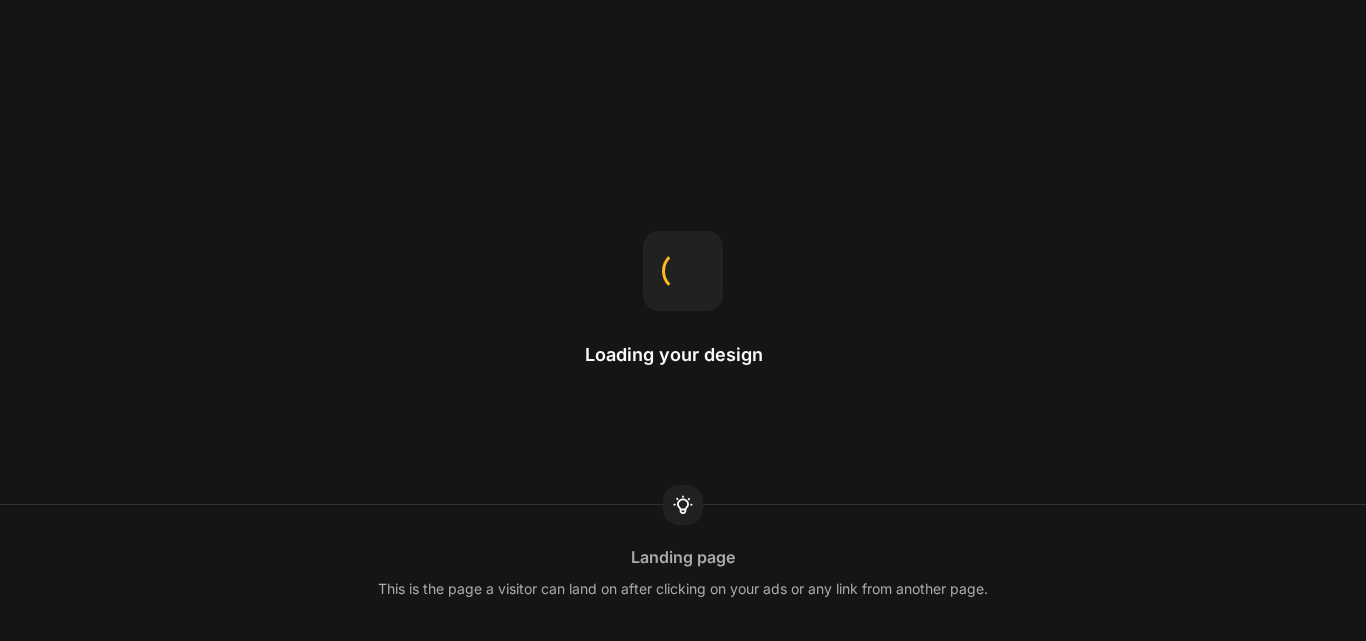 scroll, scrollTop: 0, scrollLeft: 0, axis: both 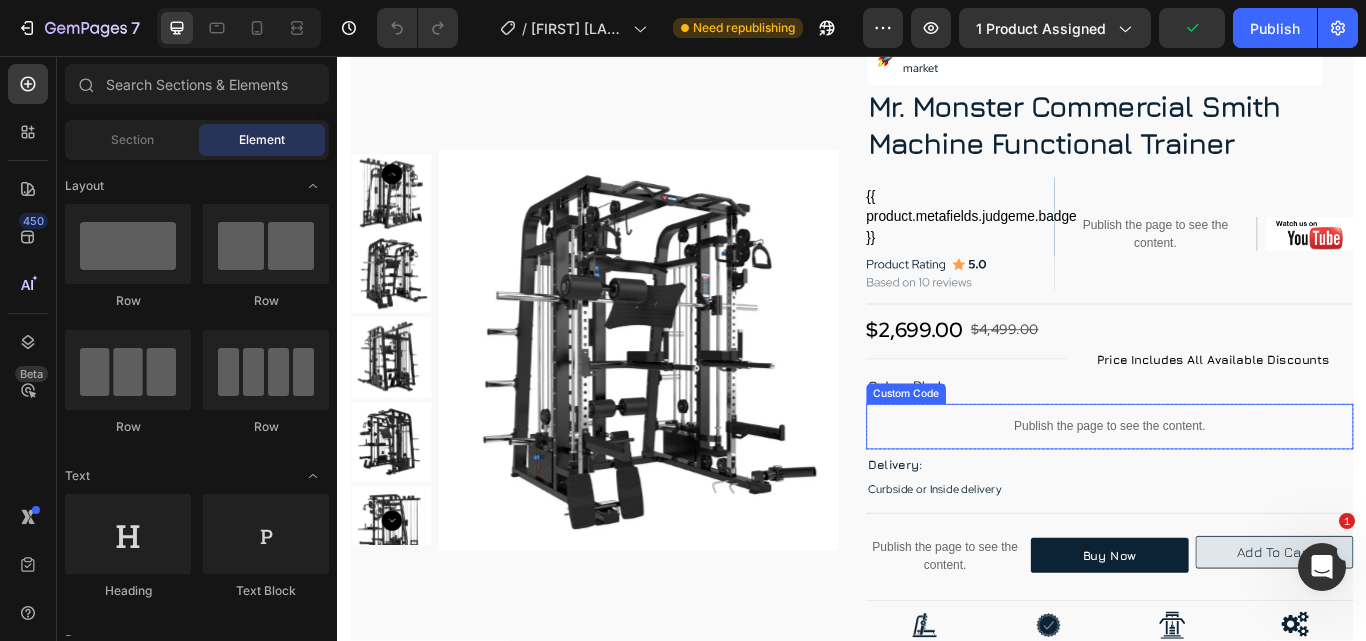 click on "Publish the page to see the content." at bounding box center (1237, 488) 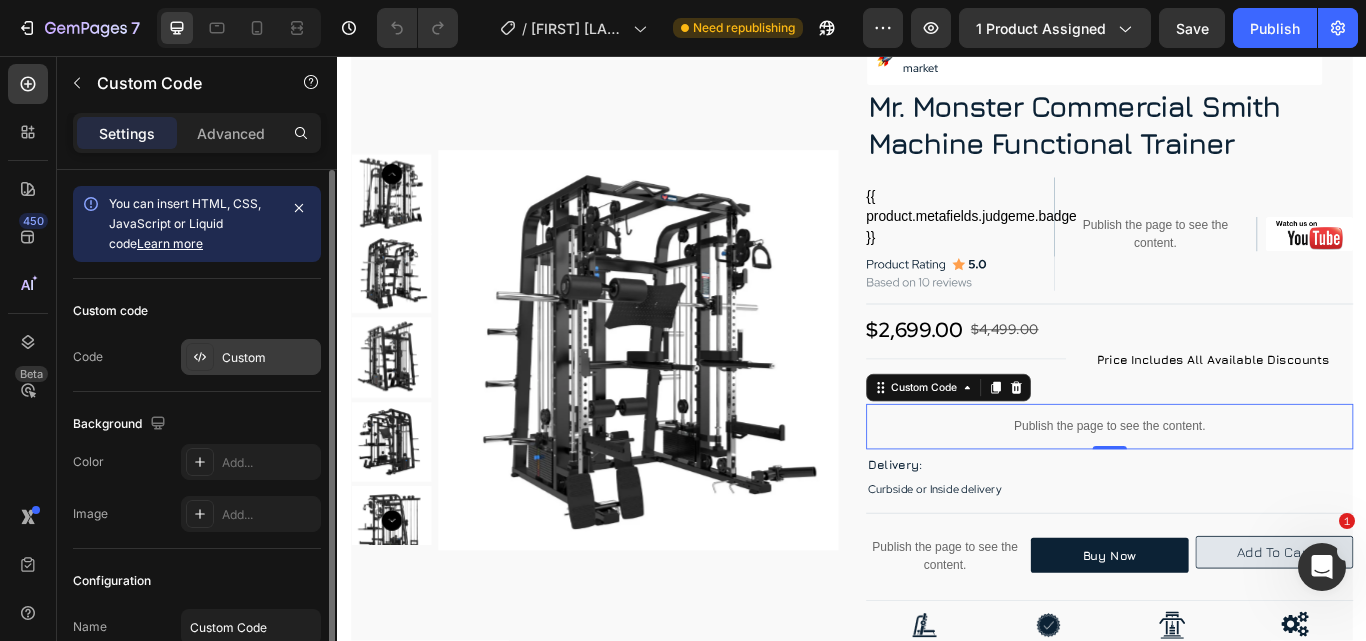 click on "Custom" at bounding box center (269, 358) 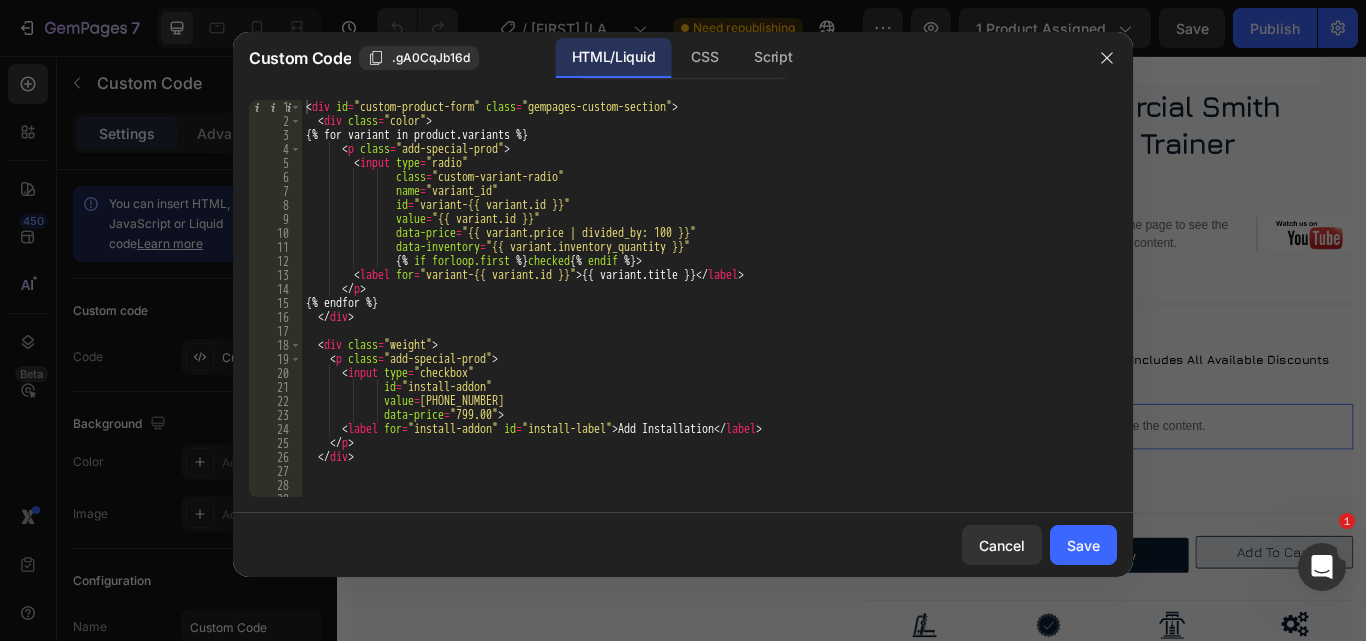 scroll, scrollTop: 0, scrollLeft: 0, axis: both 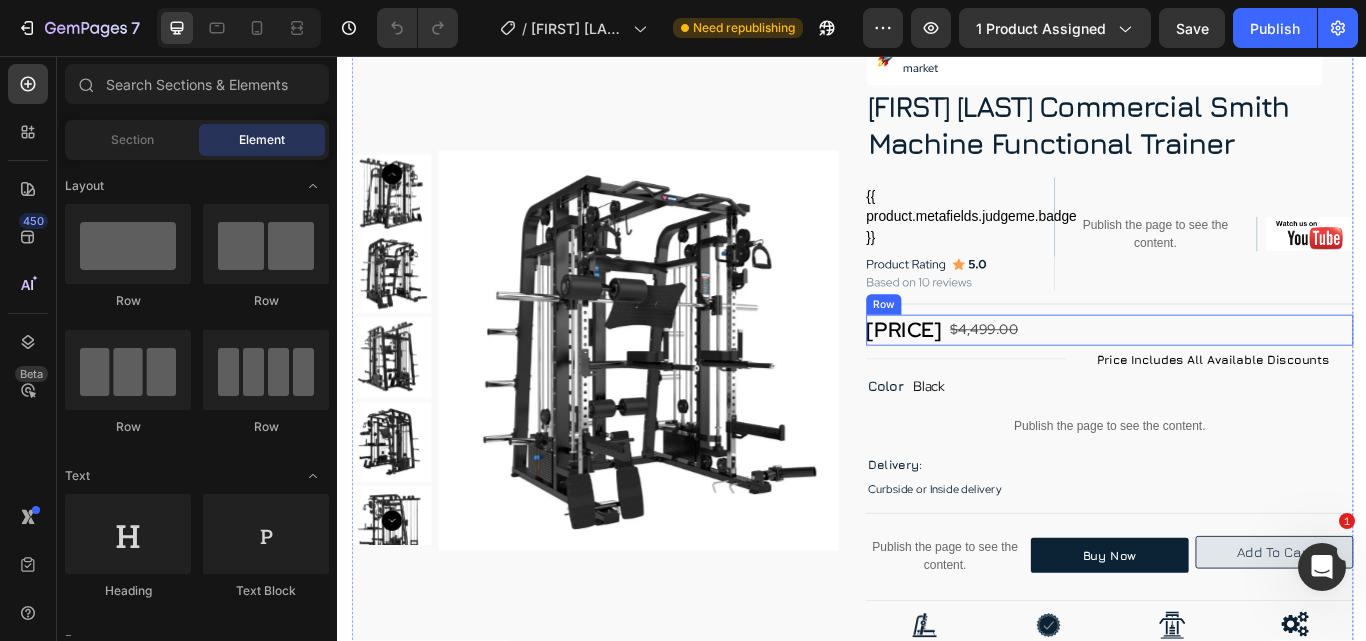 click on "$2,699.00
Custom Code $4,499.00 Product Price Product Price
Select a color Custom Code Row" at bounding box center [1237, 376] 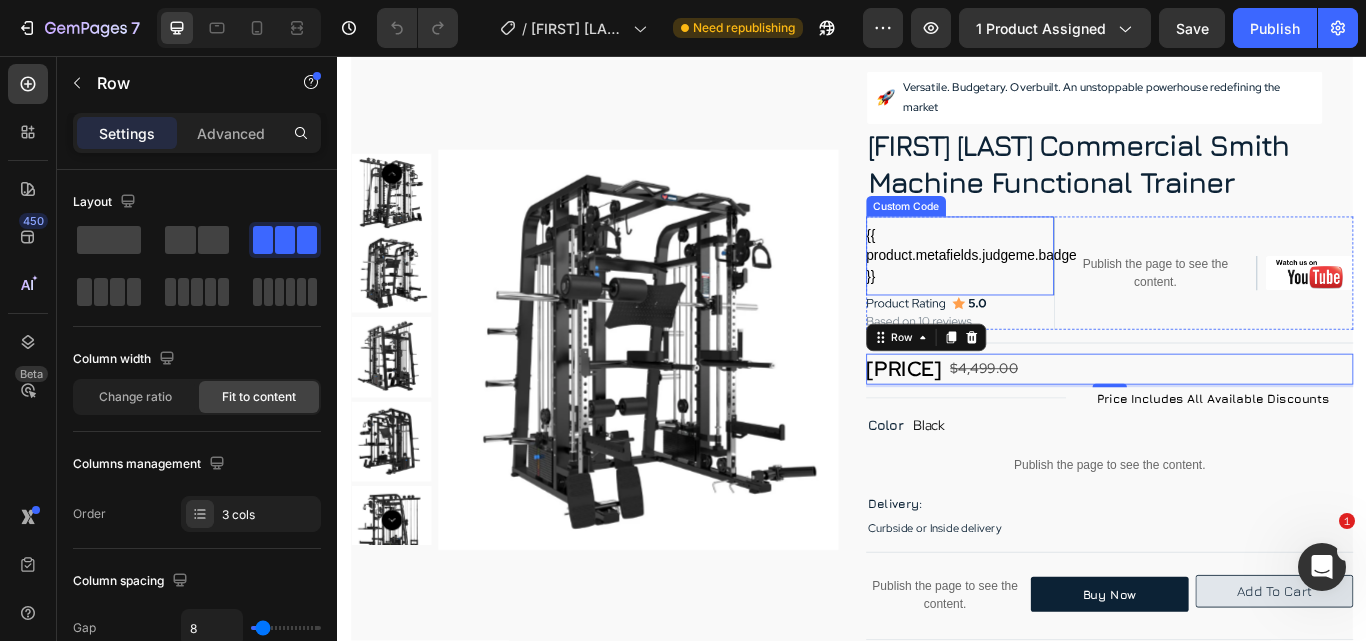 scroll, scrollTop: 100, scrollLeft: 0, axis: vertical 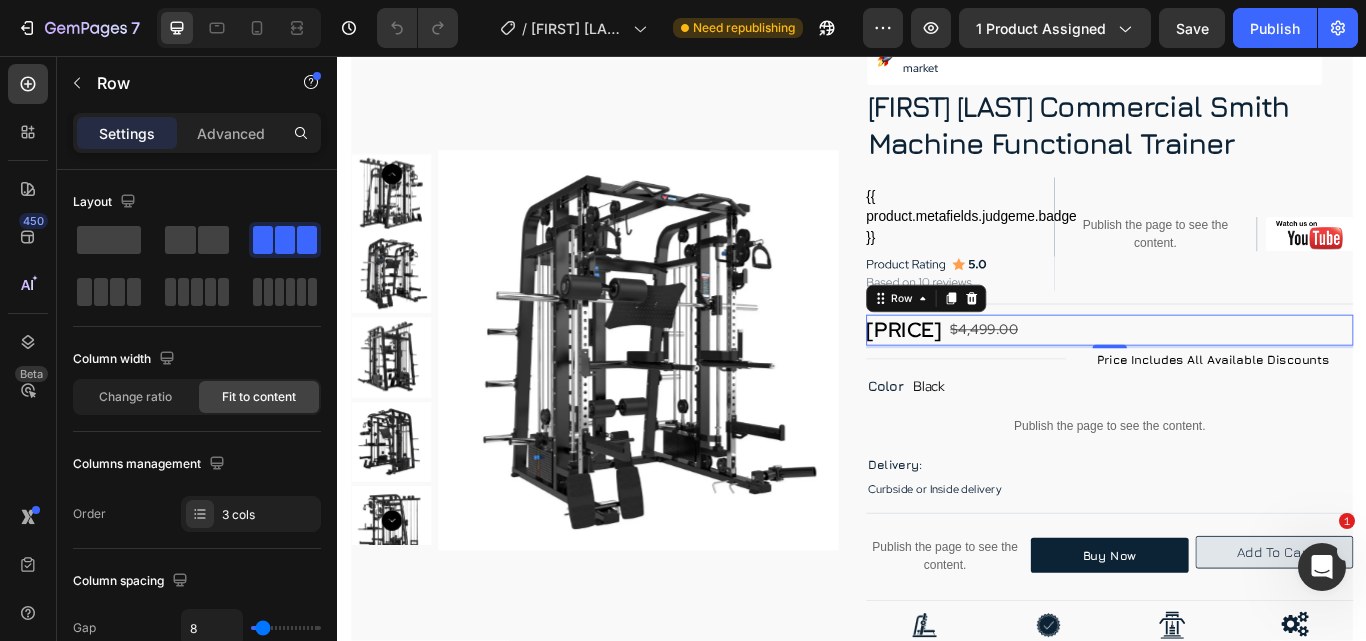 click on "$2,699.00
Custom Code $4,499.00 Product Price Product Price
Select a color Custom Code Row   3" at bounding box center (1237, 376) 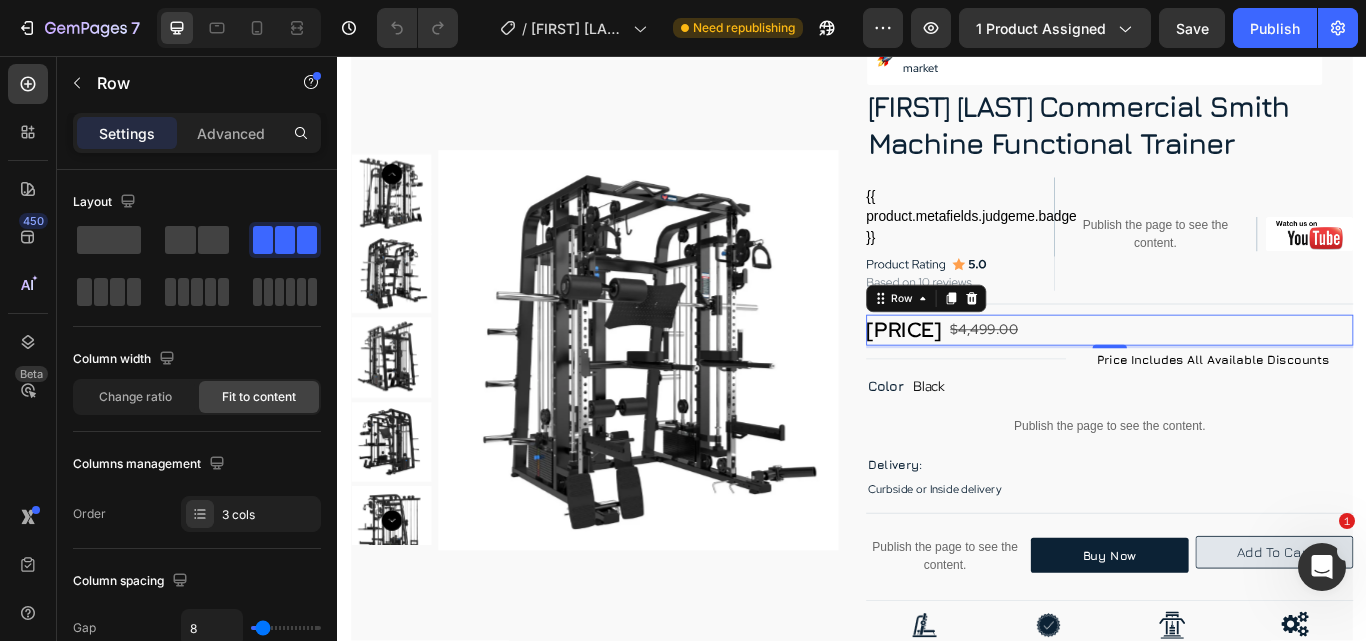 click on "$2,699.00
Custom Code $4,499.00 Product Price Product Price
Select a color Custom Code Row   3" at bounding box center [1237, 376] 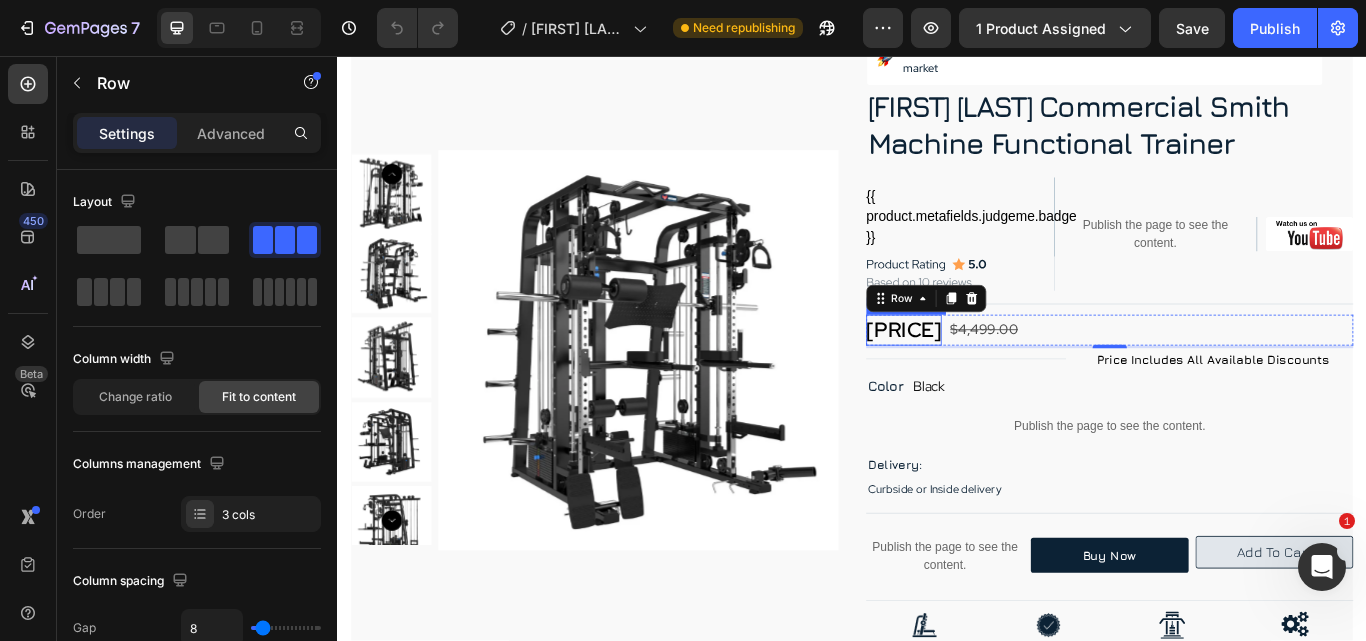 click on "$2,699.00" at bounding box center (997, 376) 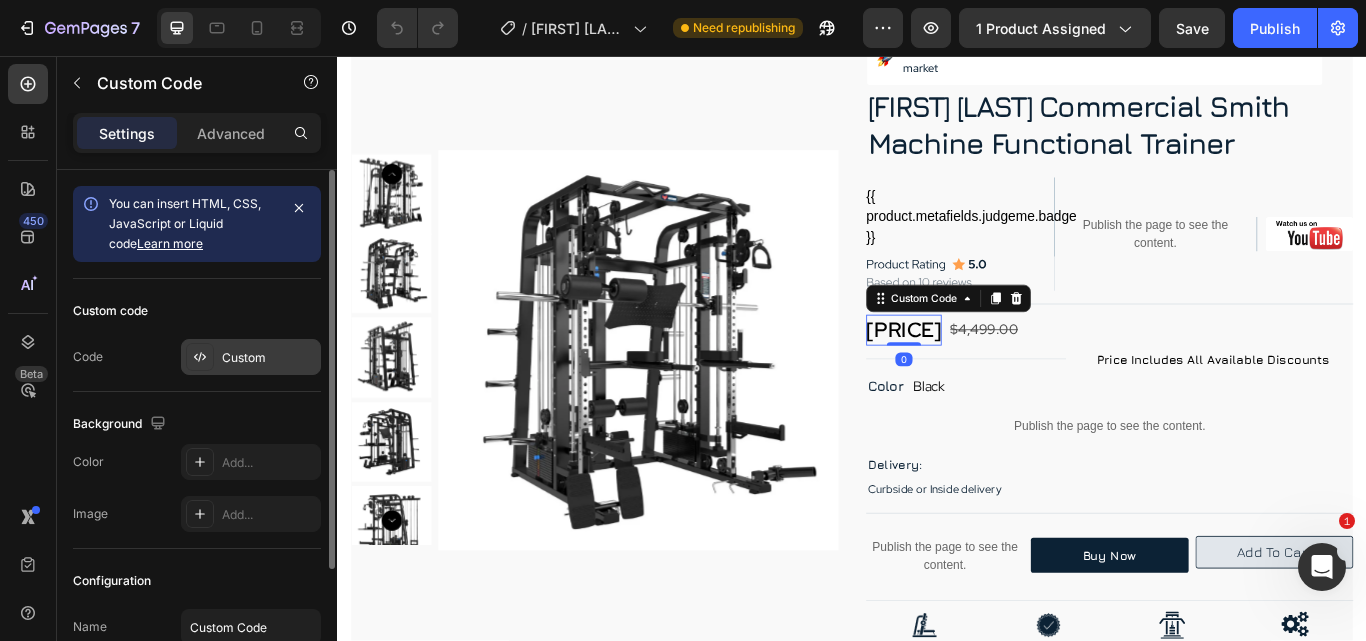 click on "Custom" at bounding box center [269, 358] 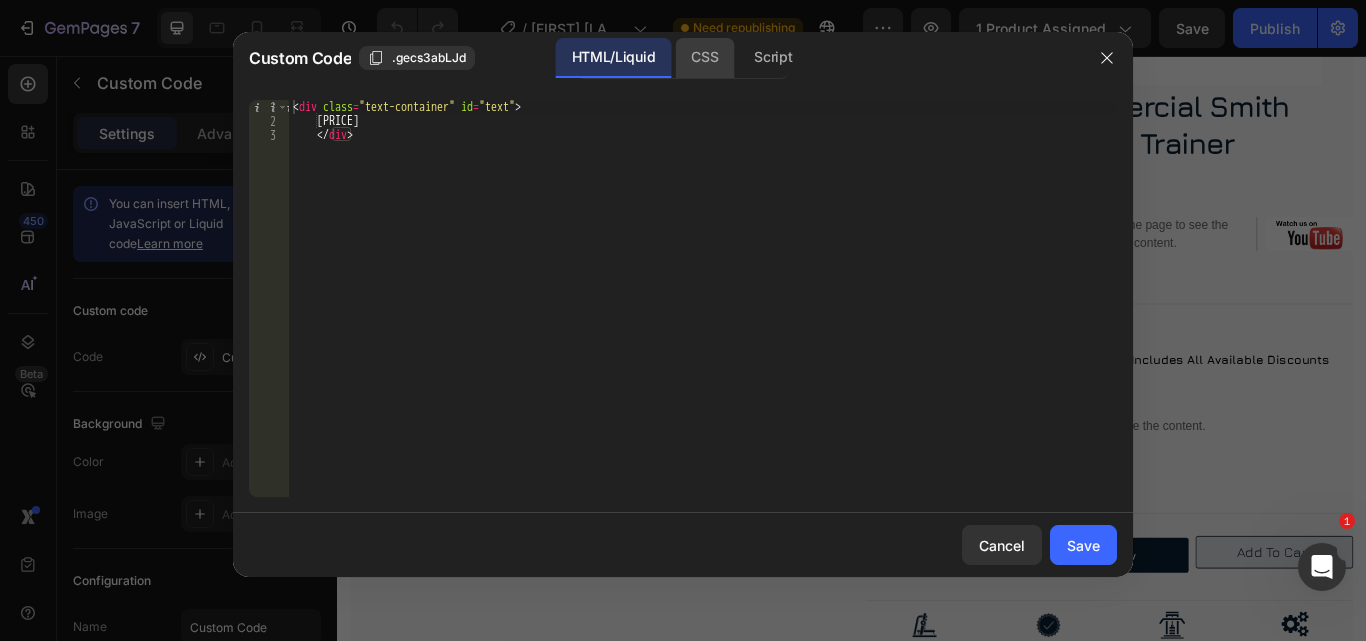 click on "CSS" 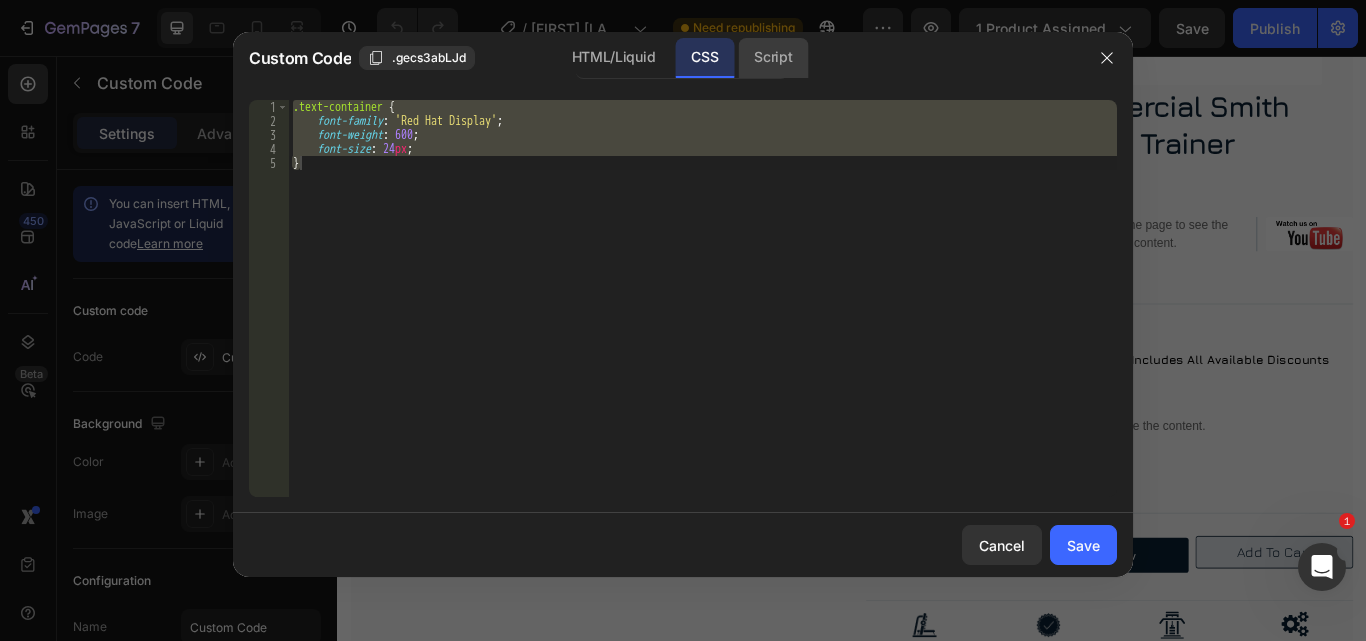 click on "Script" 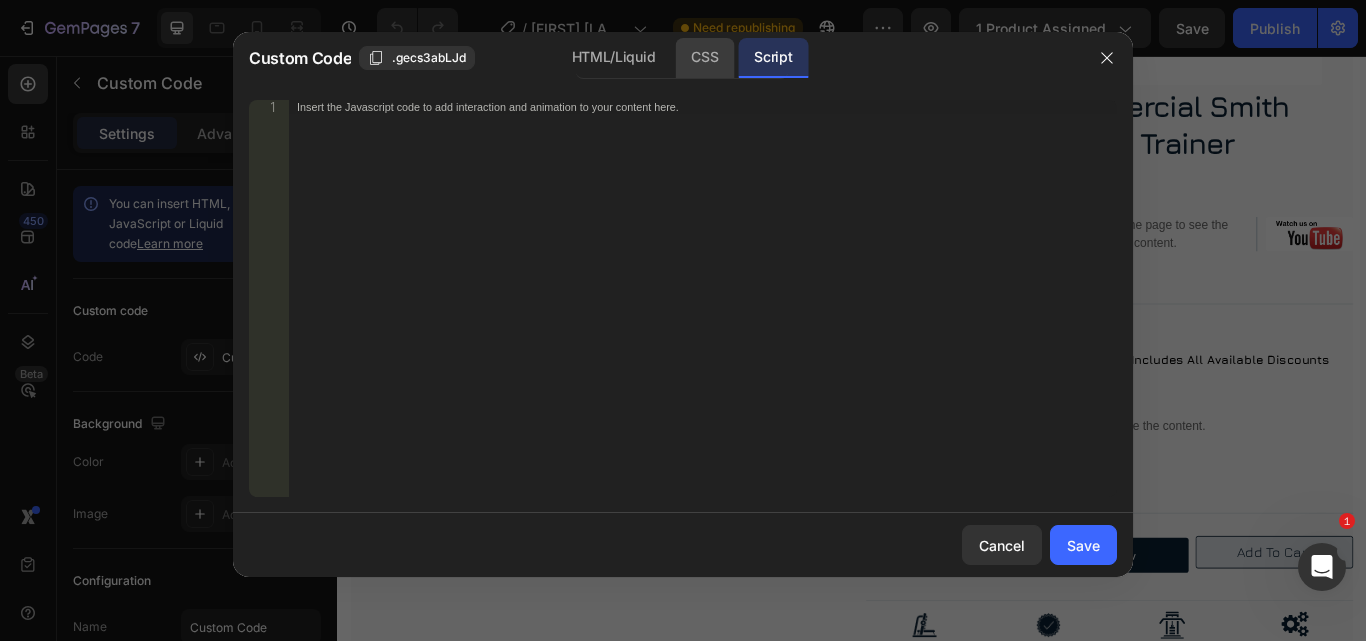click on "CSS" 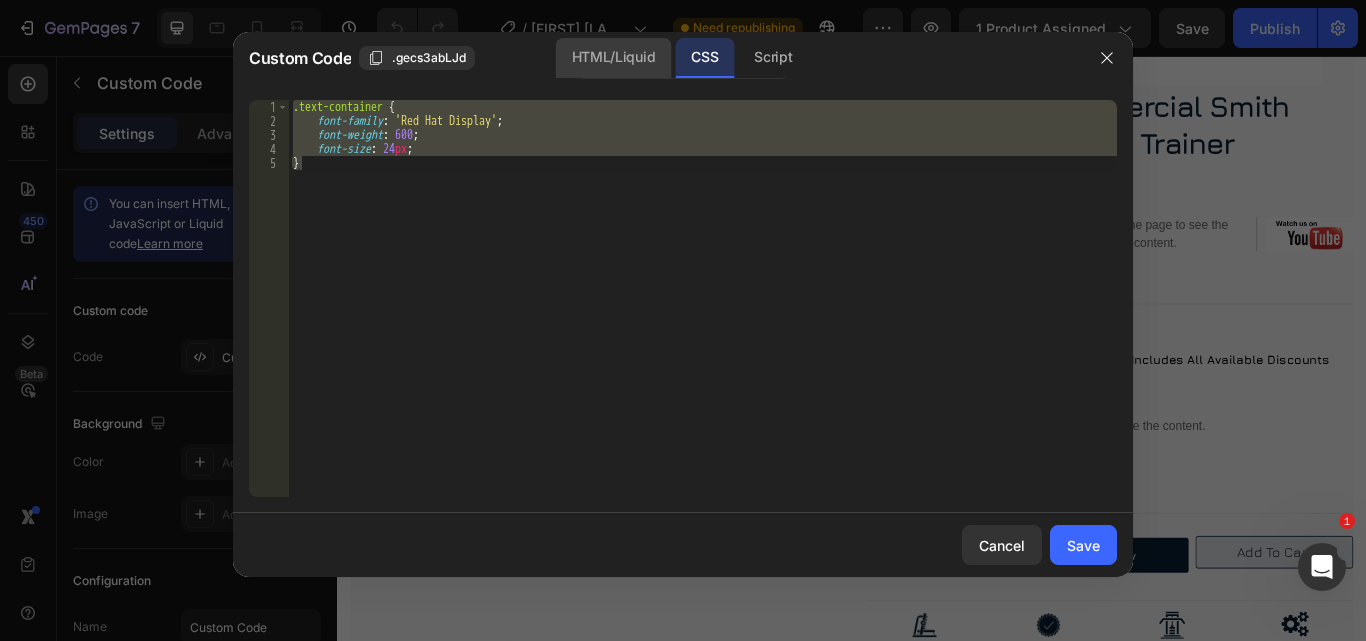 click on "HTML/Liquid" 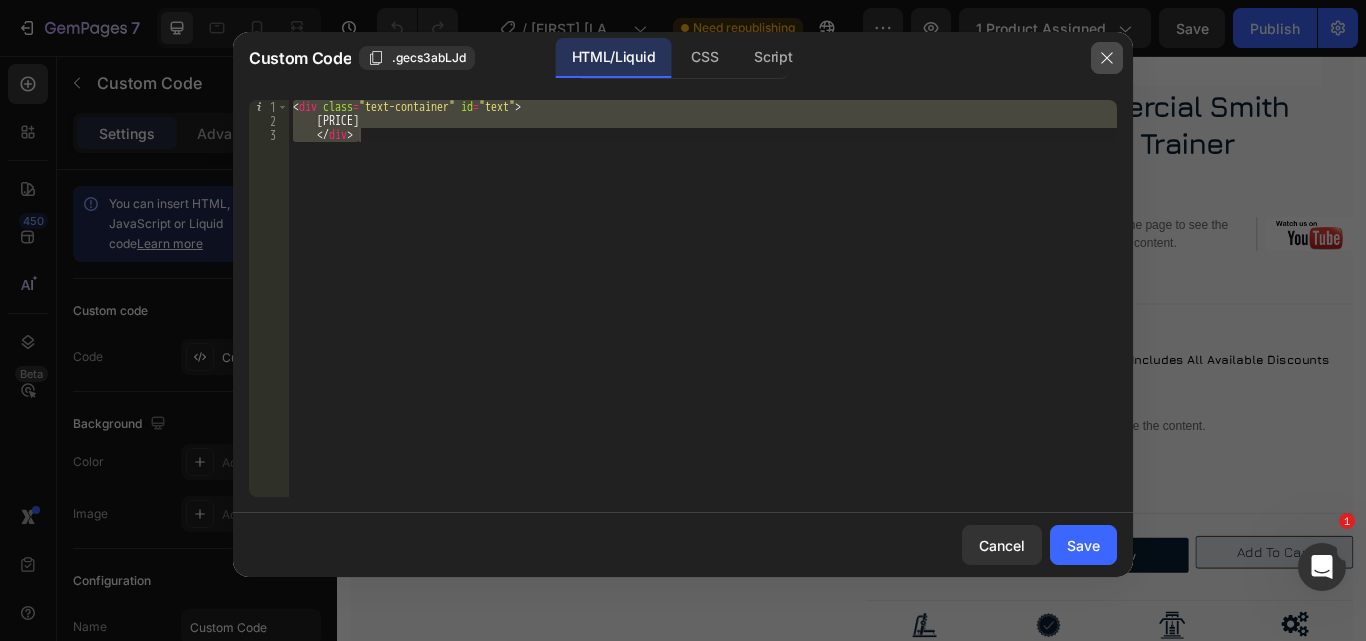click 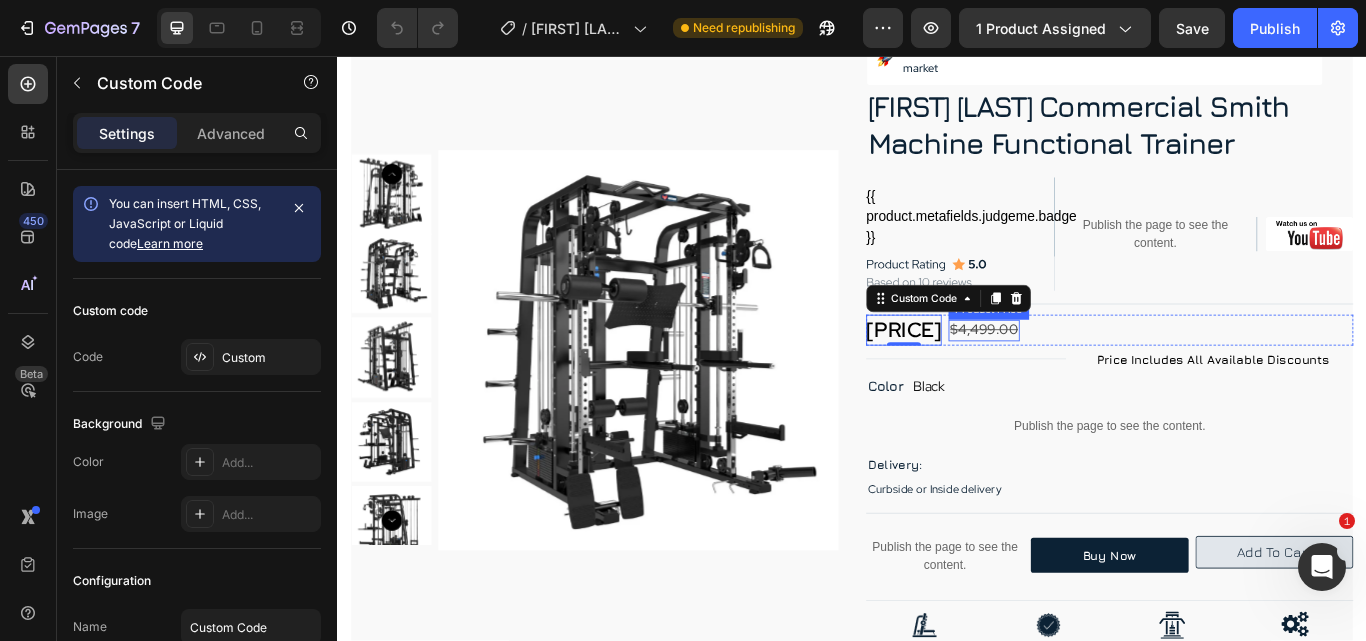 click on "$4,499.00" at bounding box center [1090, 376] 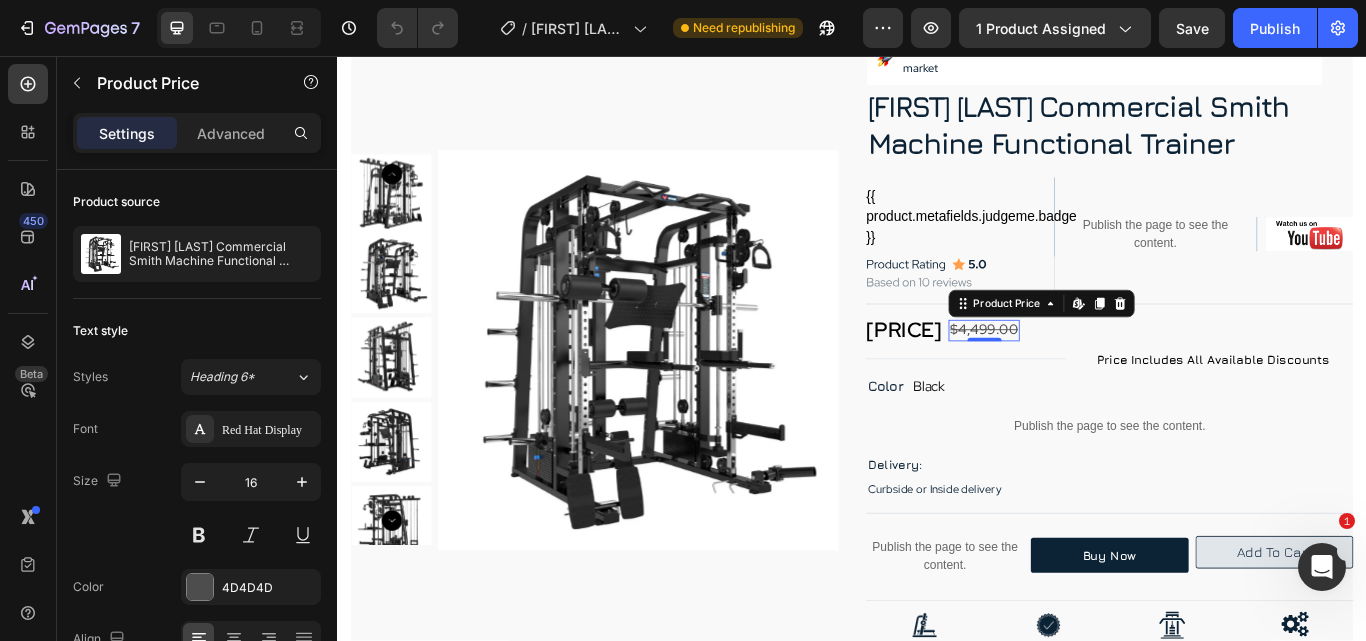 click on "$4,499.00" at bounding box center [1090, 376] 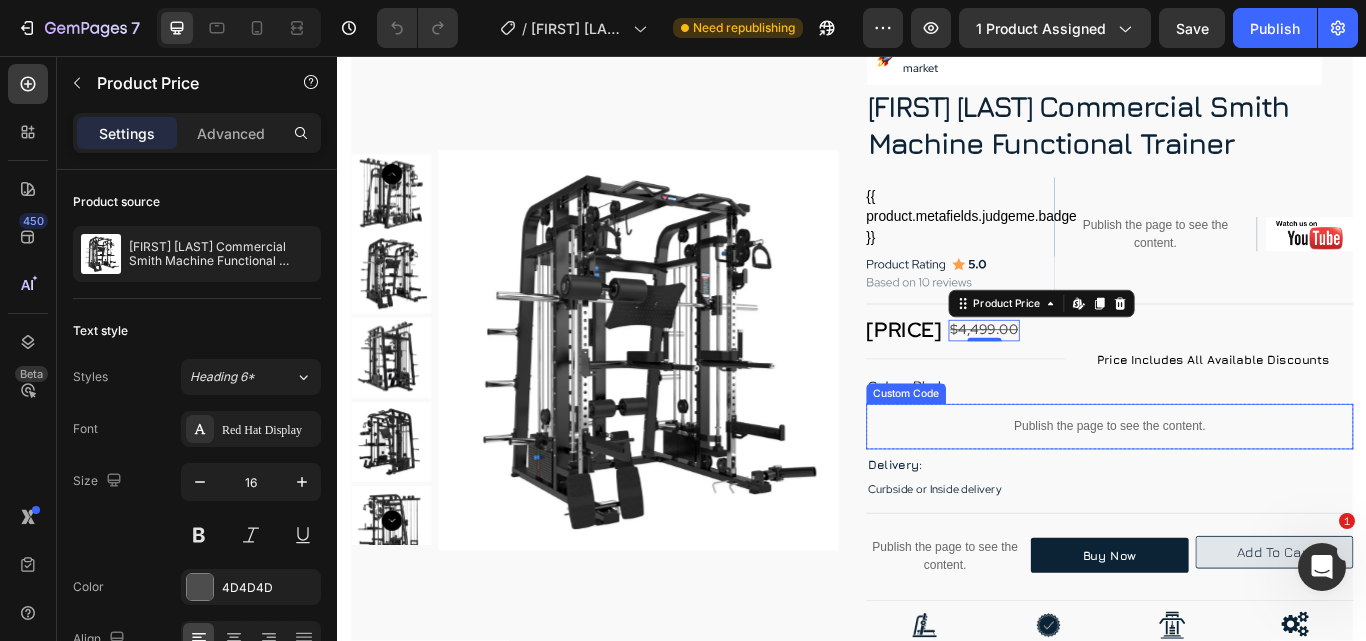 click on "Publish the page to see the content." at bounding box center [1237, 488] 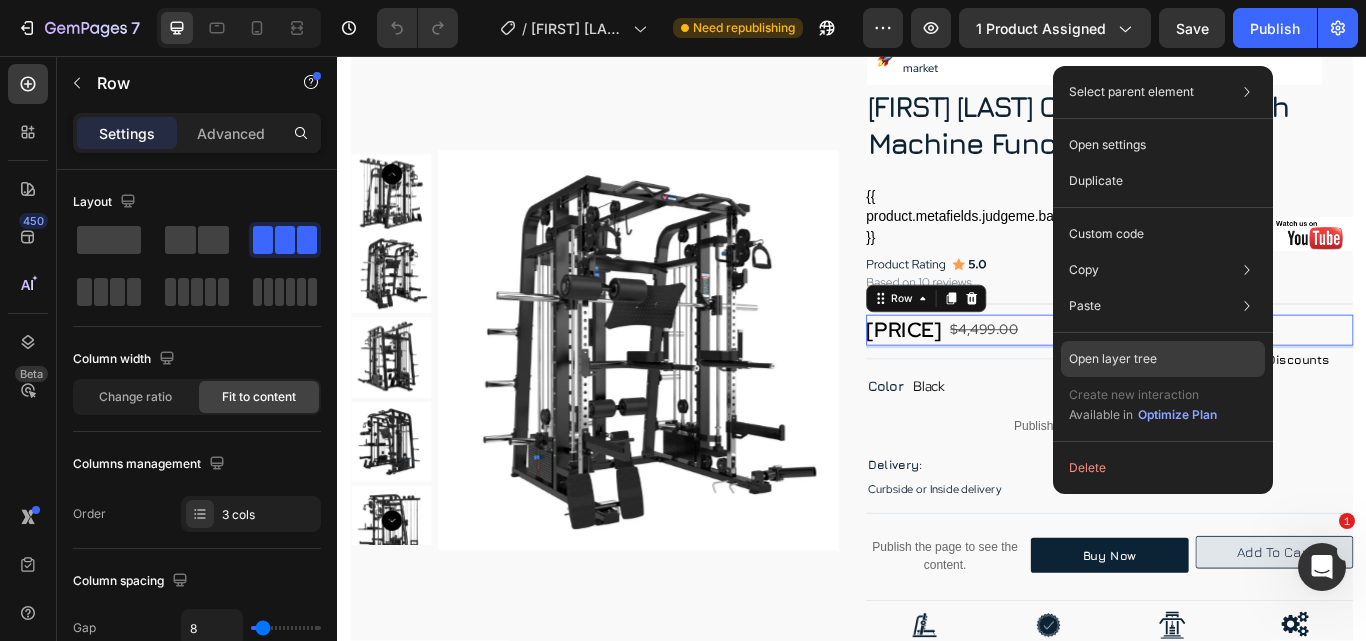 click on "Open layer tree" at bounding box center (1113, 359) 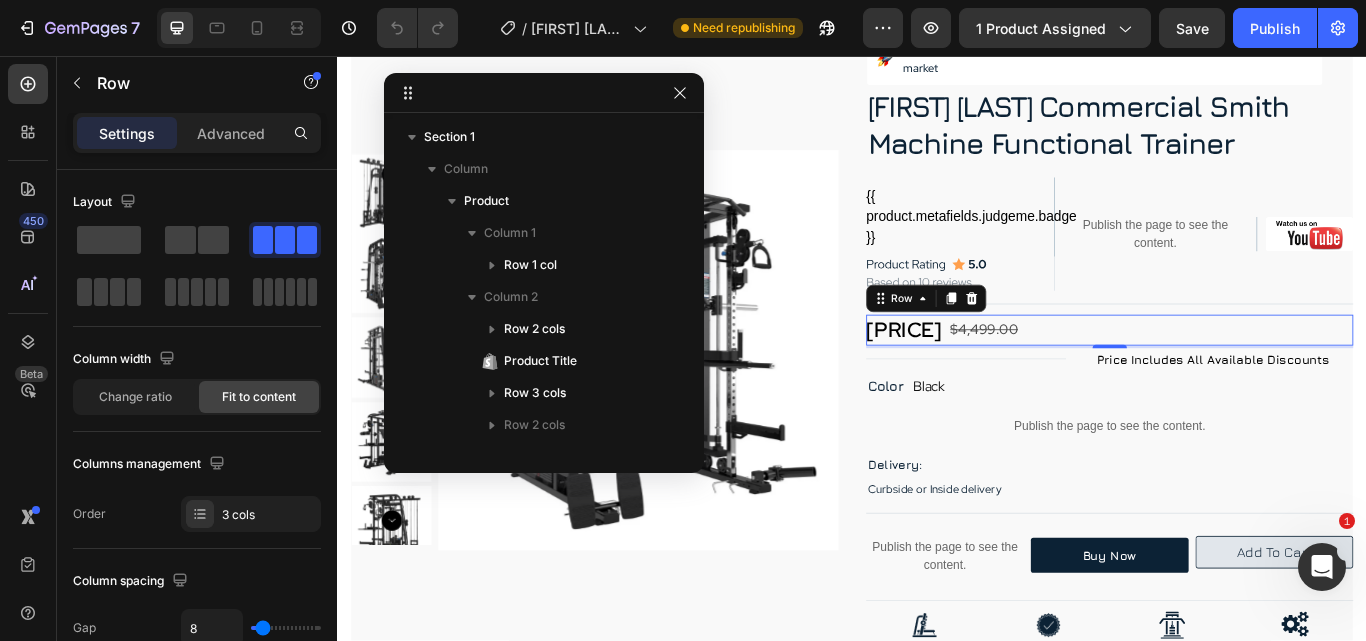 scroll, scrollTop: 251, scrollLeft: 0, axis: vertical 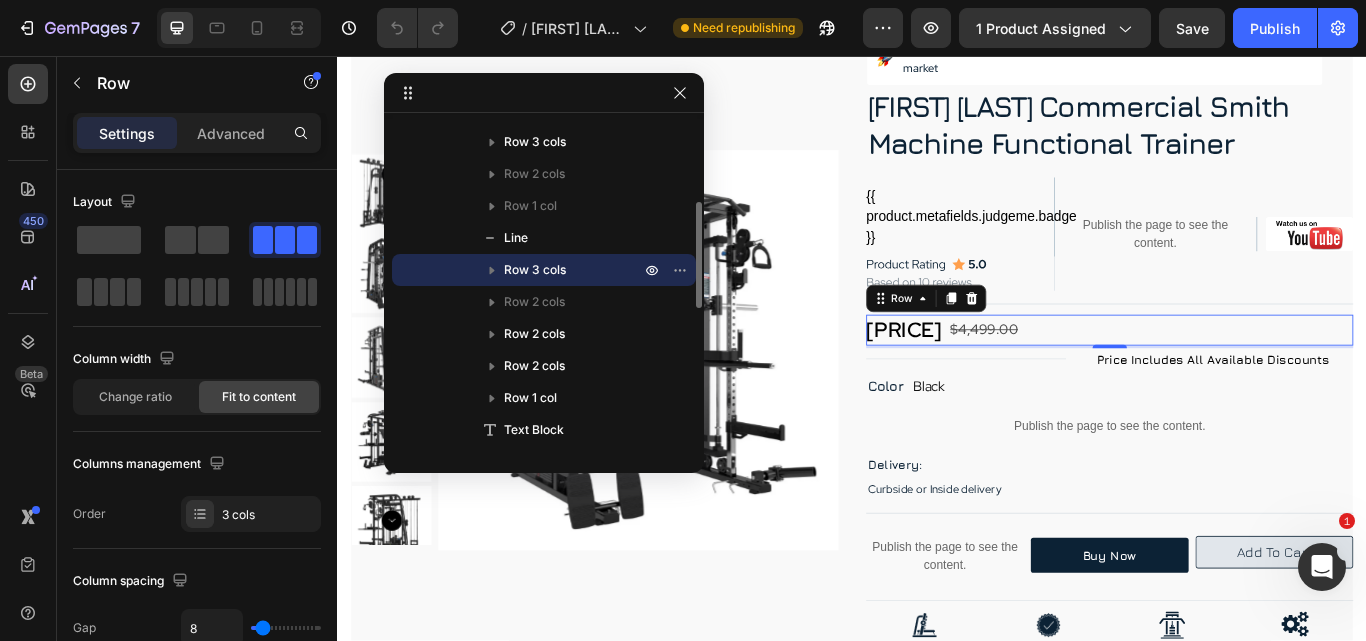 click 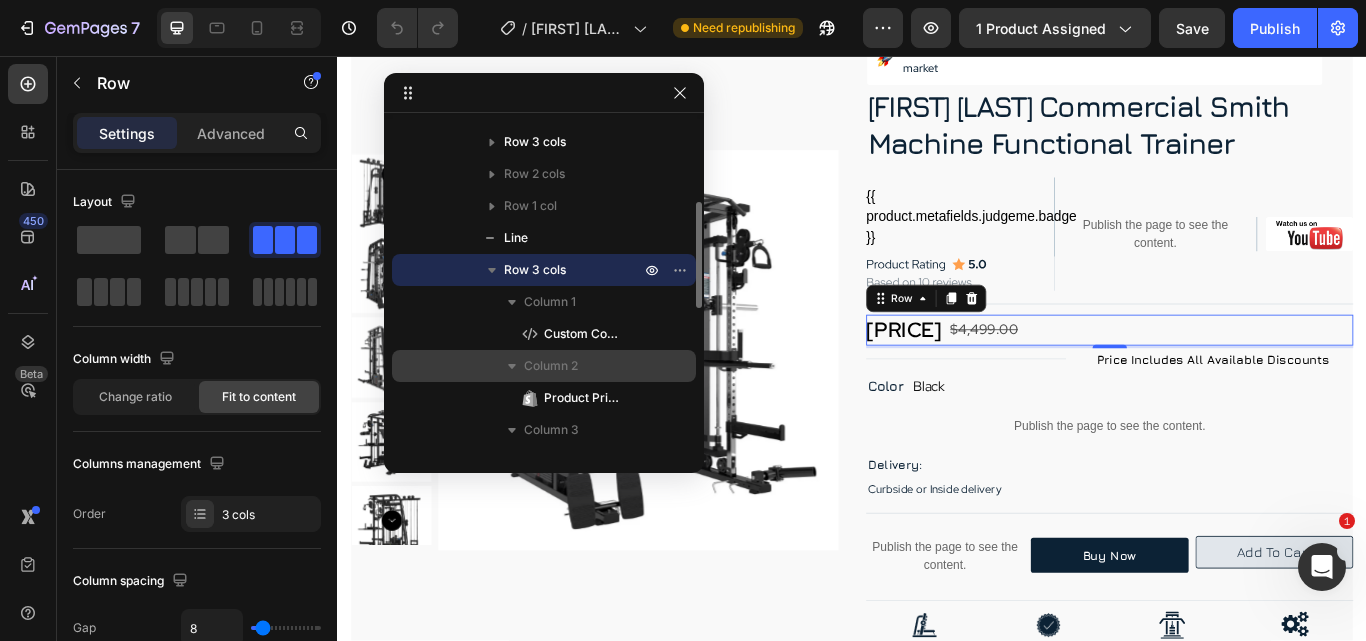scroll, scrollTop: 351, scrollLeft: 0, axis: vertical 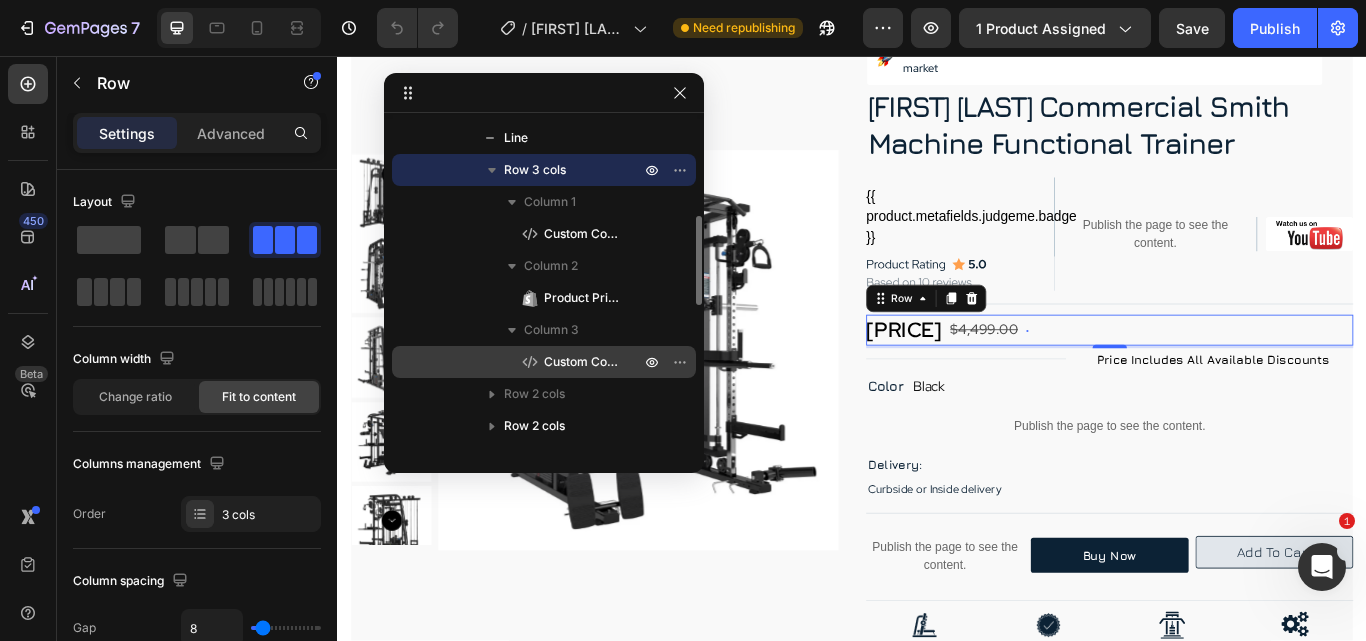 click on "Custom Code" at bounding box center (582, 362) 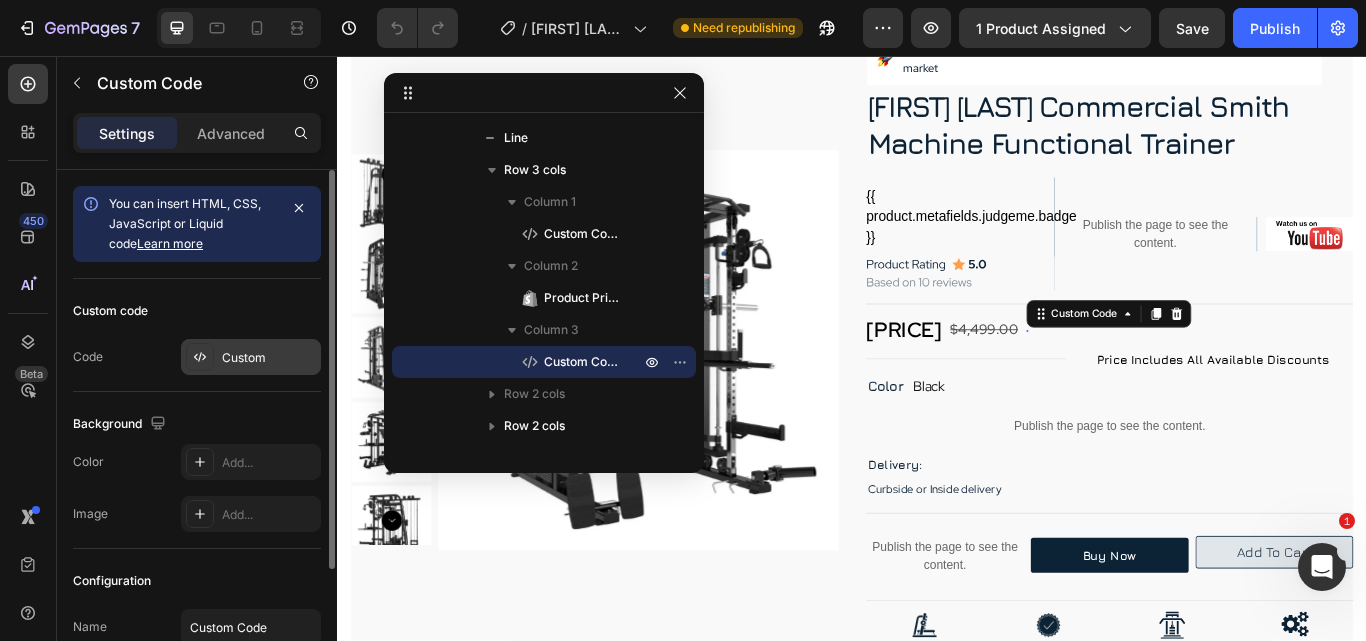 click on "Custom" at bounding box center [269, 358] 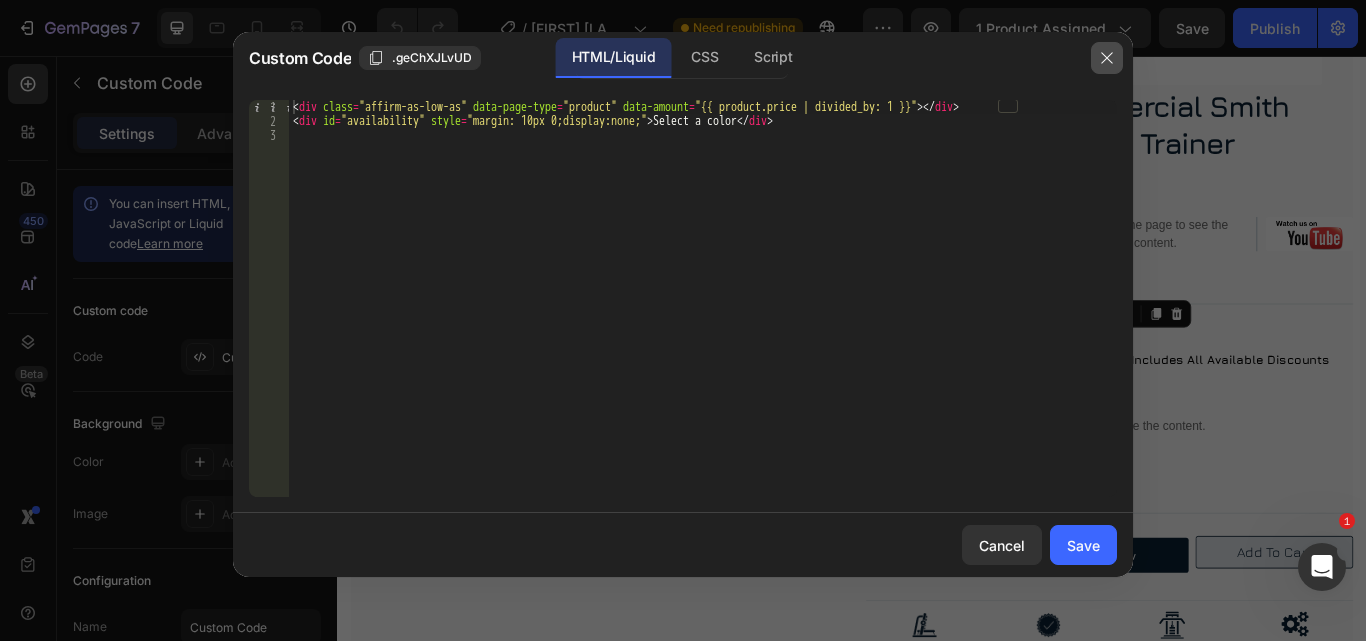 click 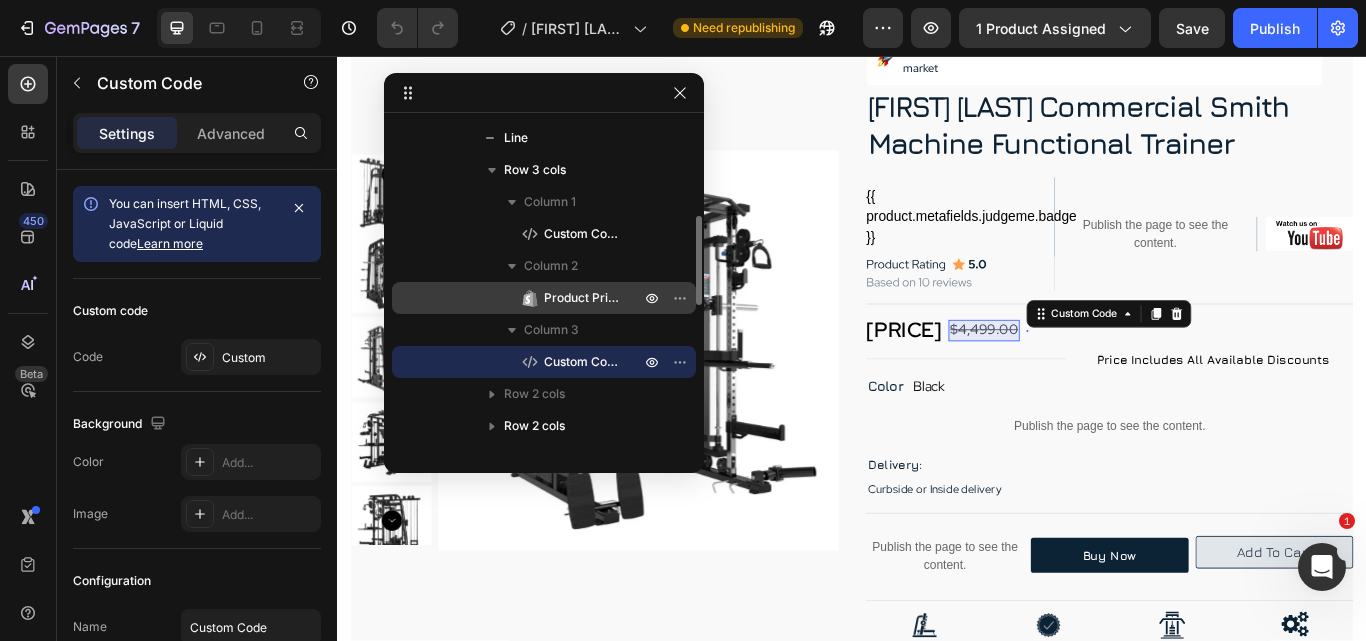 click on "Product Price" at bounding box center [582, 298] 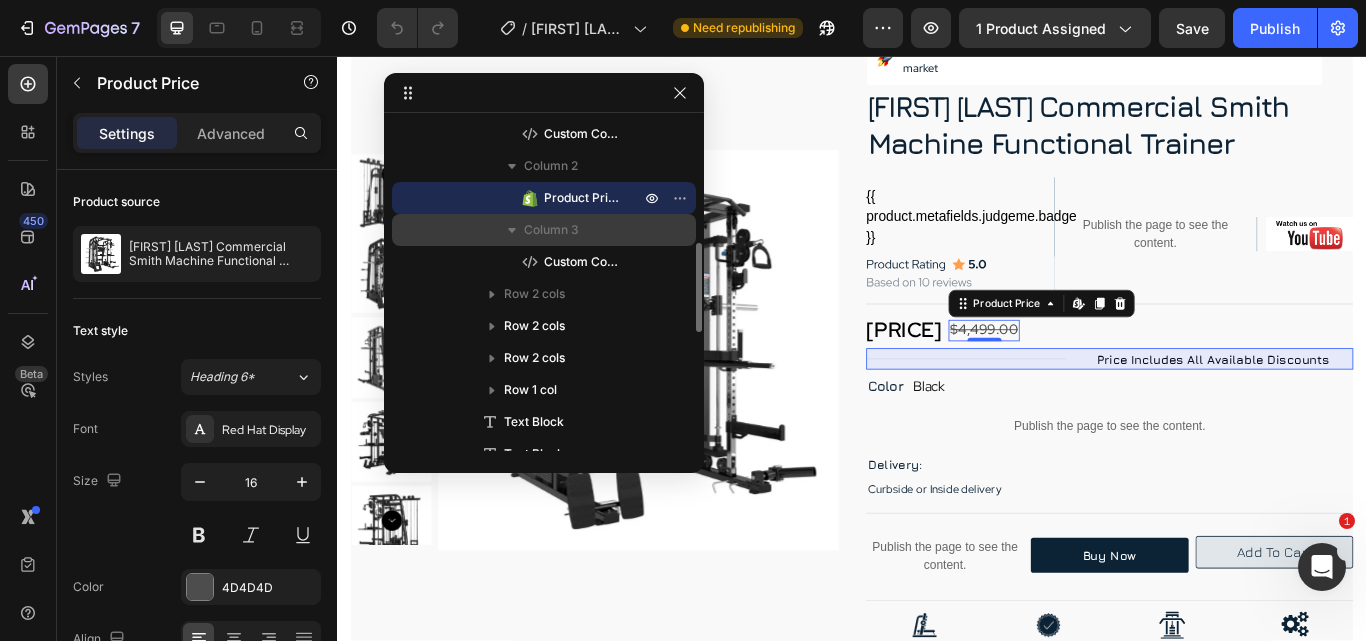 scroll, scrollTop: 351, scrollLeft: 0, axis: vertical 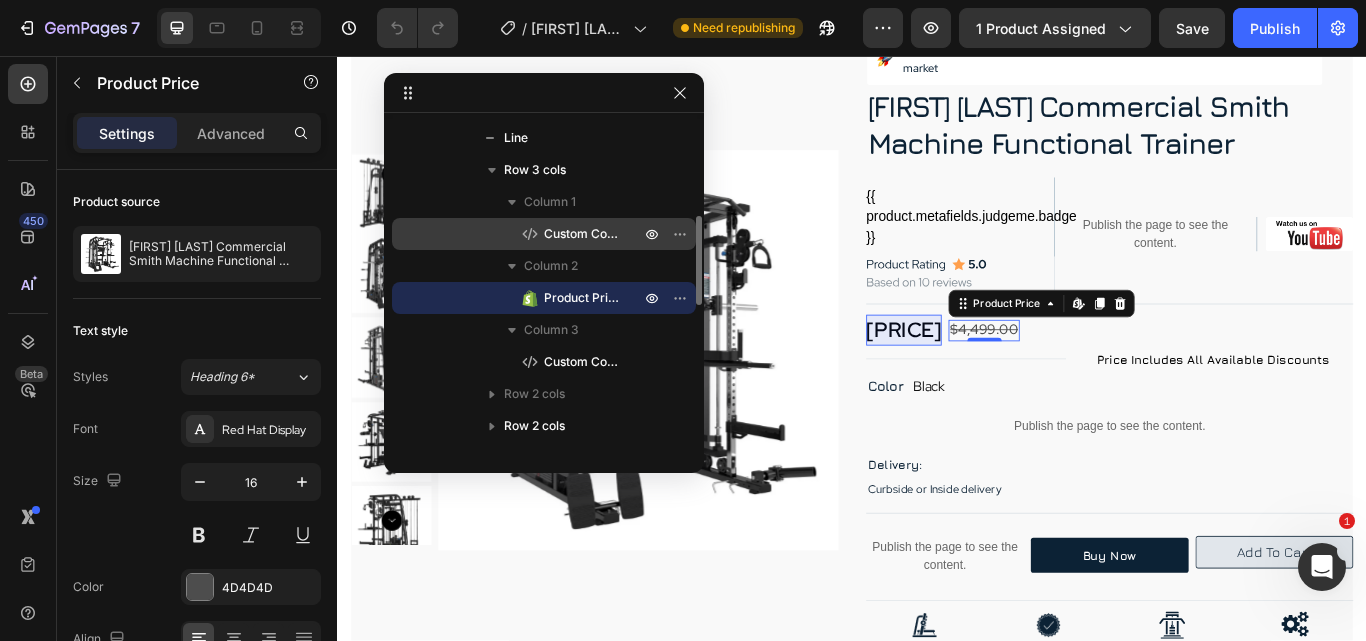 click on "Custom Code" at bounding box center (582, 234) 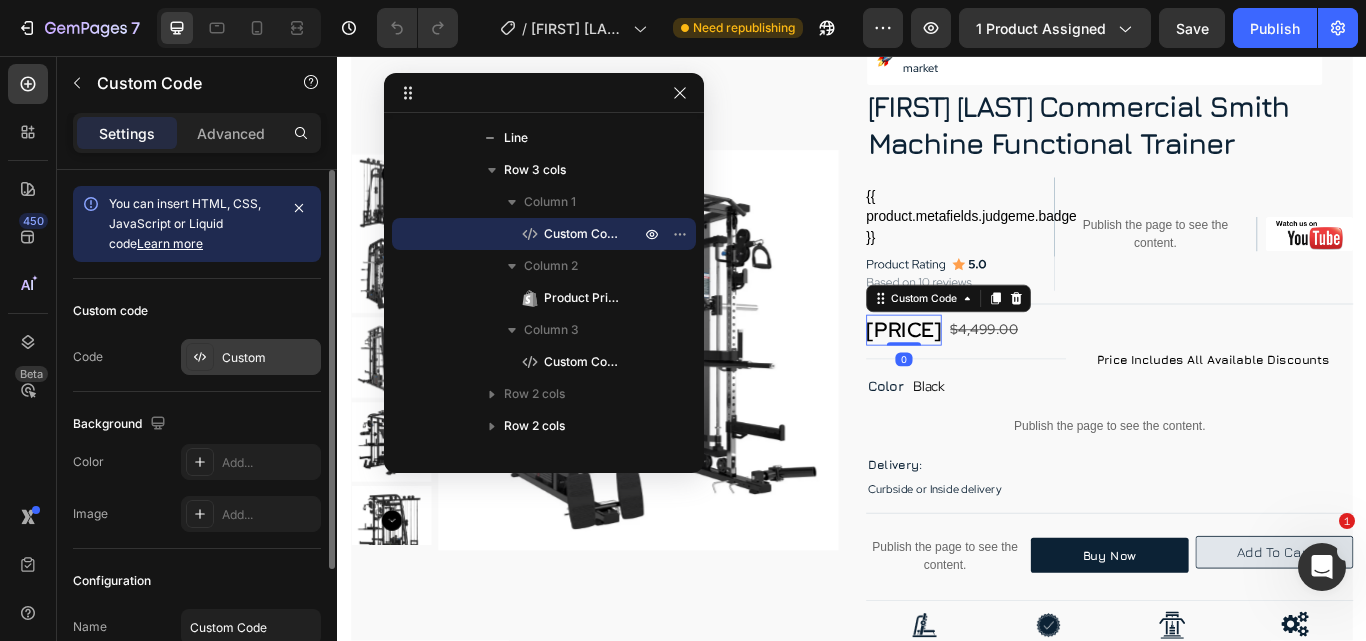 click on "Custom" at bounding box center [269, 358] 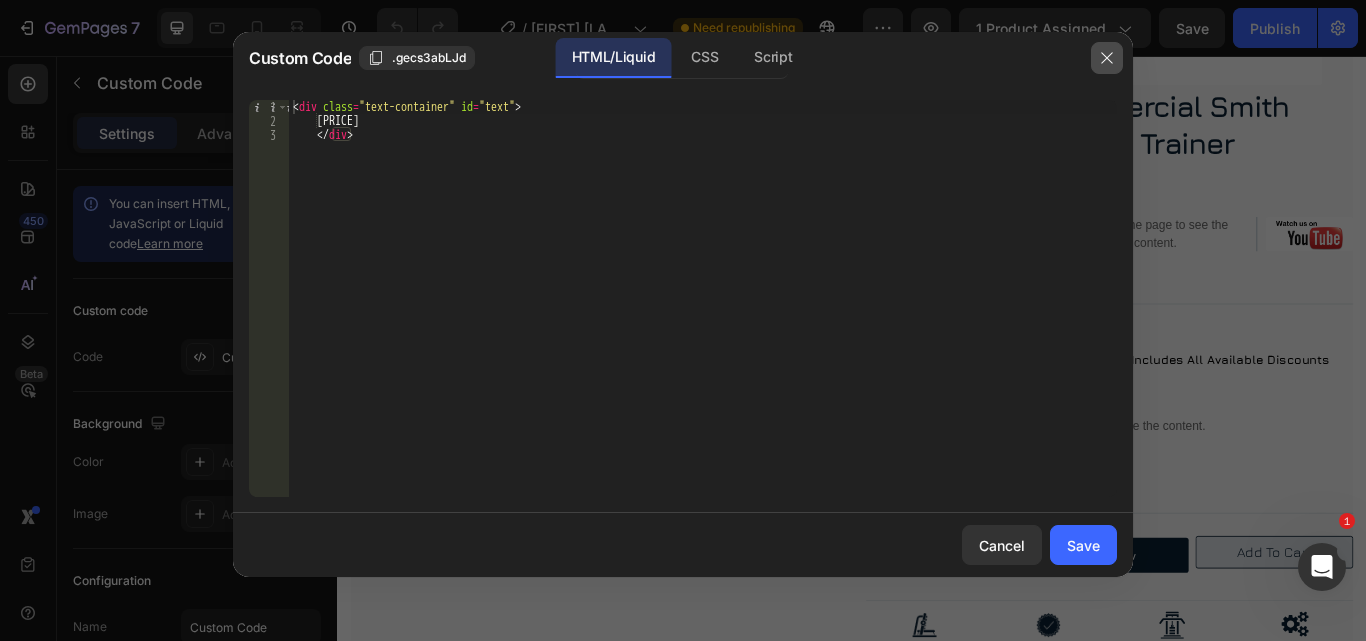 click 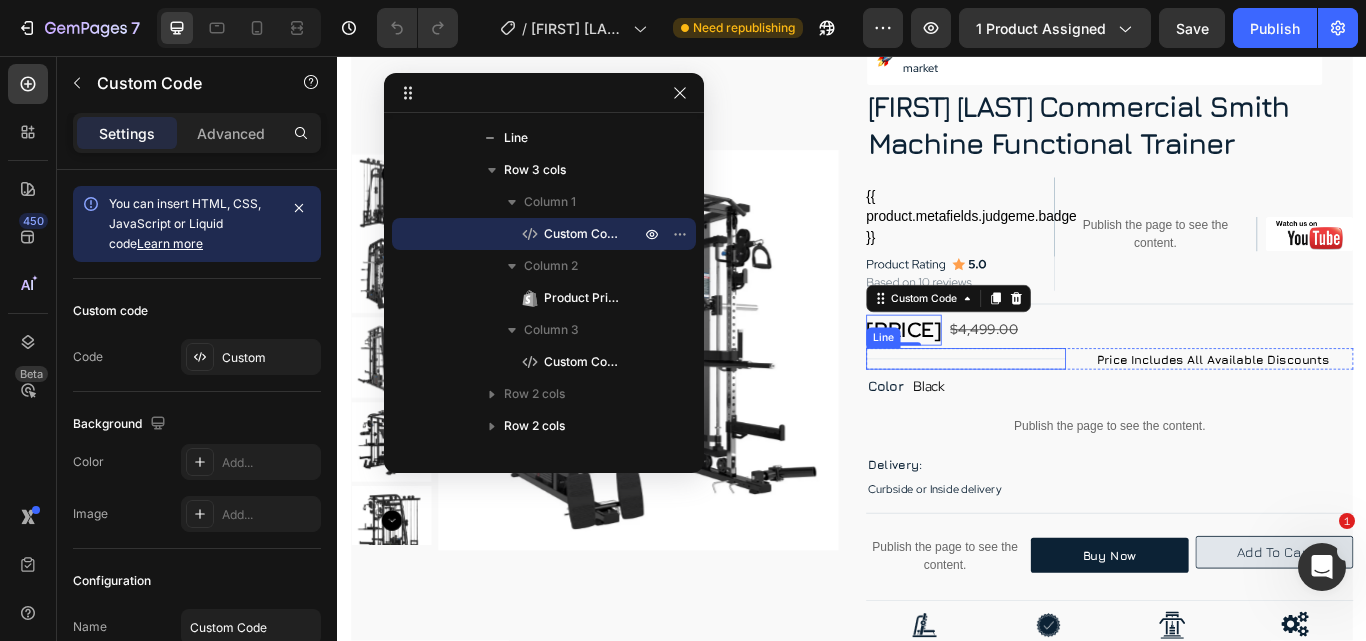 click on "Title Line" at bounding box center [1069, 409] 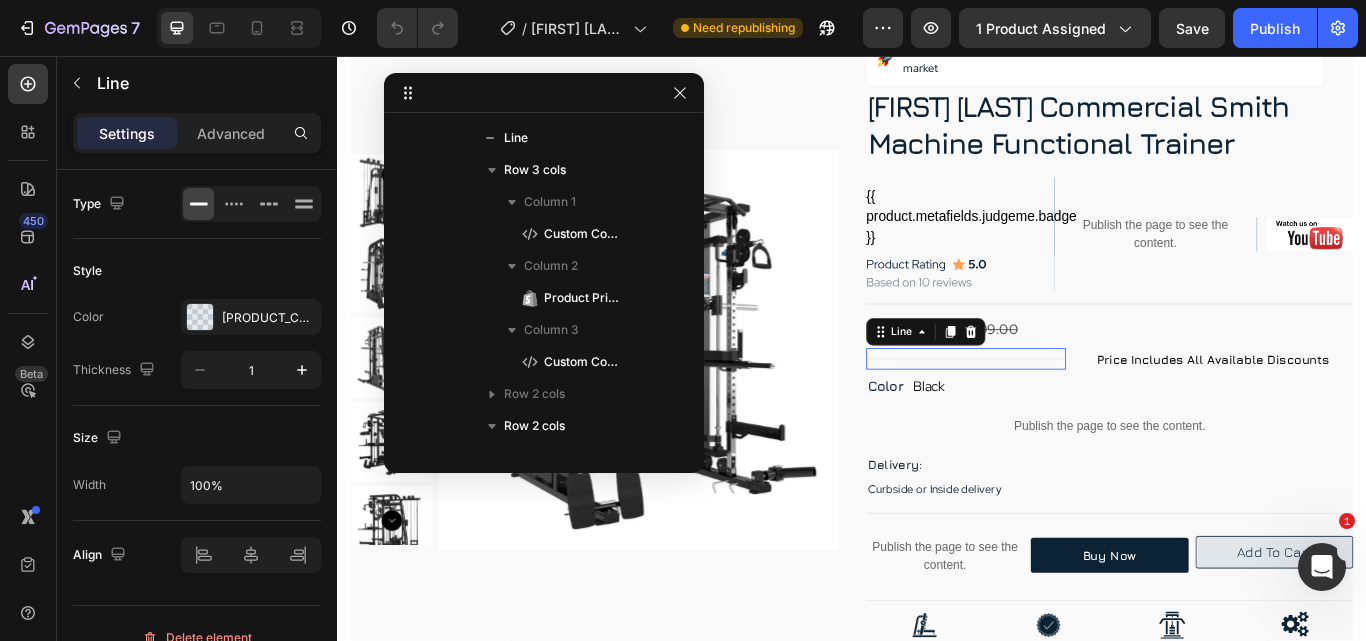 scroll, scrollTop: 571, scrollLeft: 0, axis: vertical 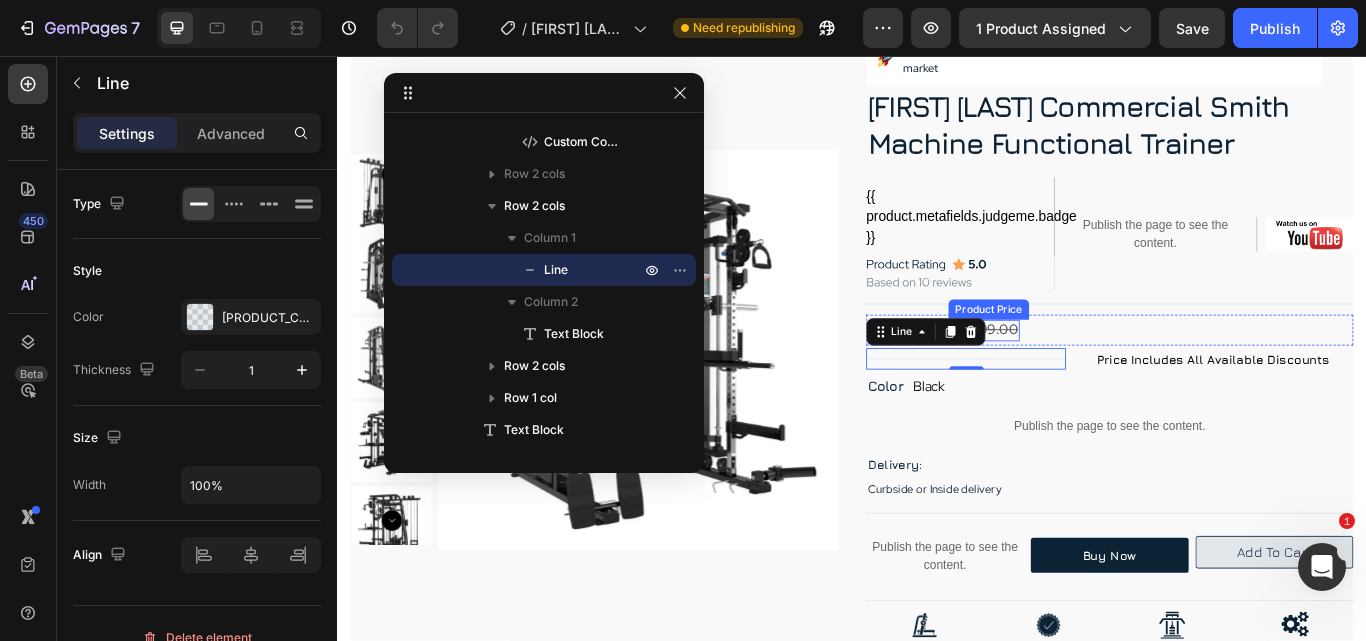 click on "$4,499.00" at bounding box center [1090, 376] 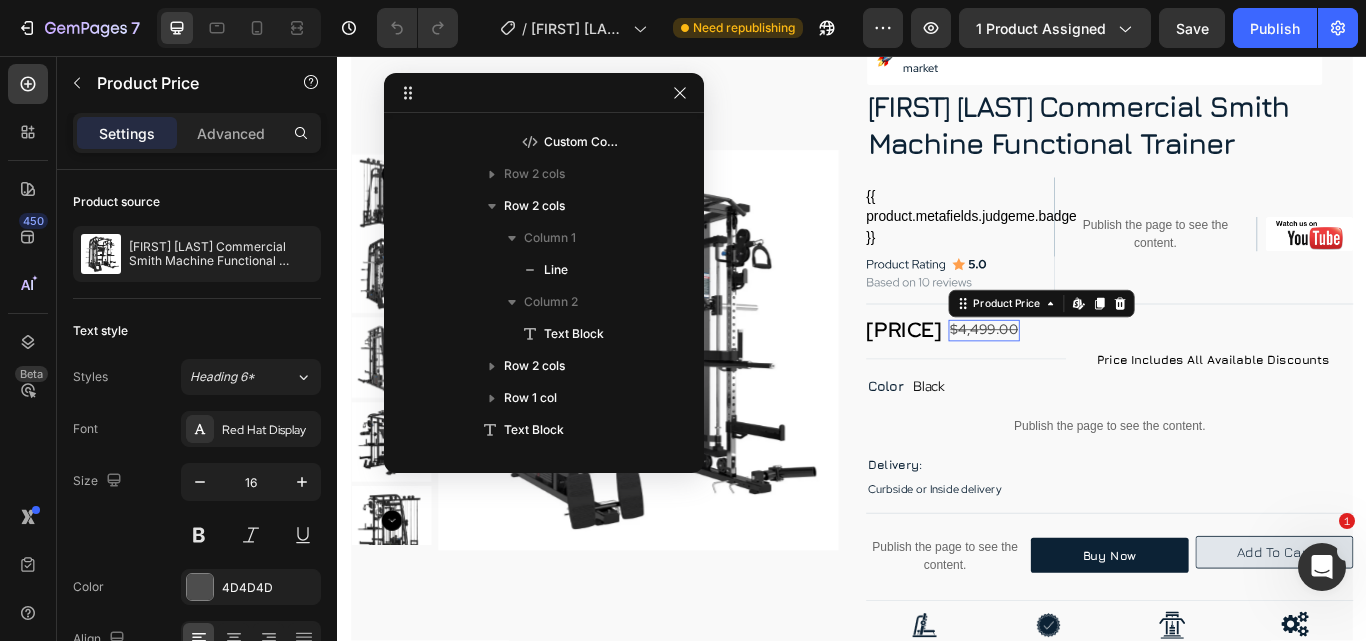 scroll, scrollTop: 379, scrollLeft: 0, axis: vertical 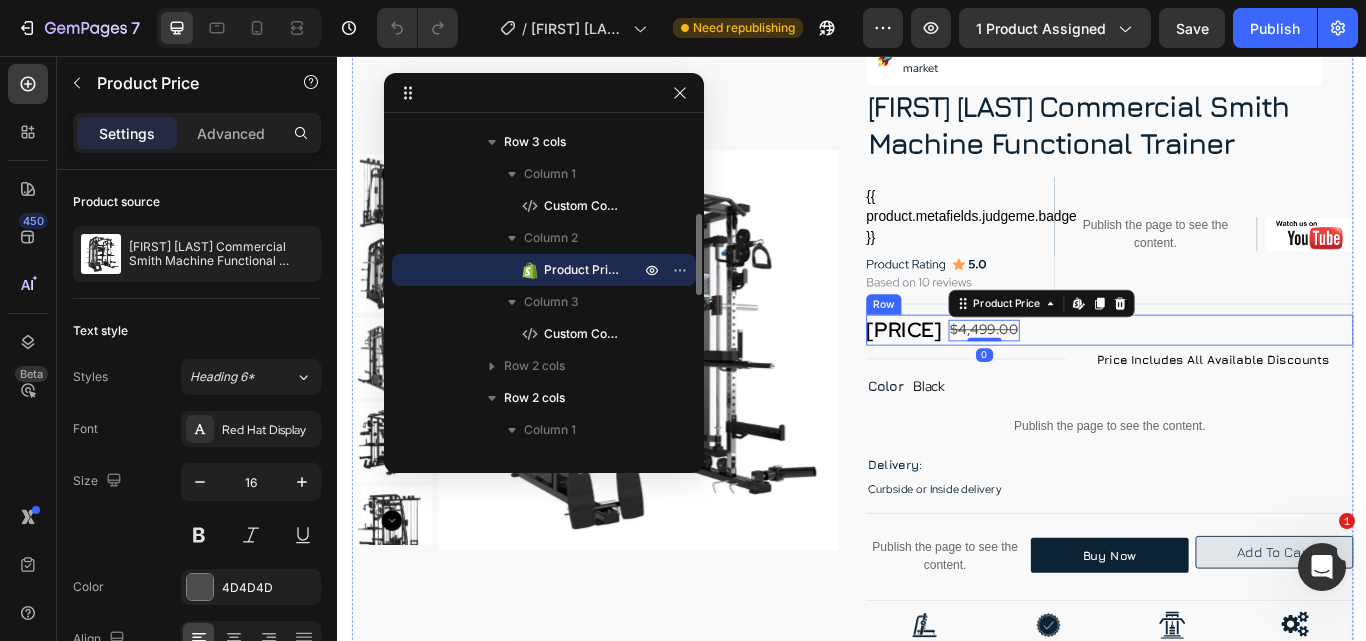 click on "$2,699.00
Custom Code $4,499.00 Product Price   Edit content in Shopify 0 Product Price   Edit content in Shopify 0
Select a color Custom Code Row" at bounding box center (1237, 376) 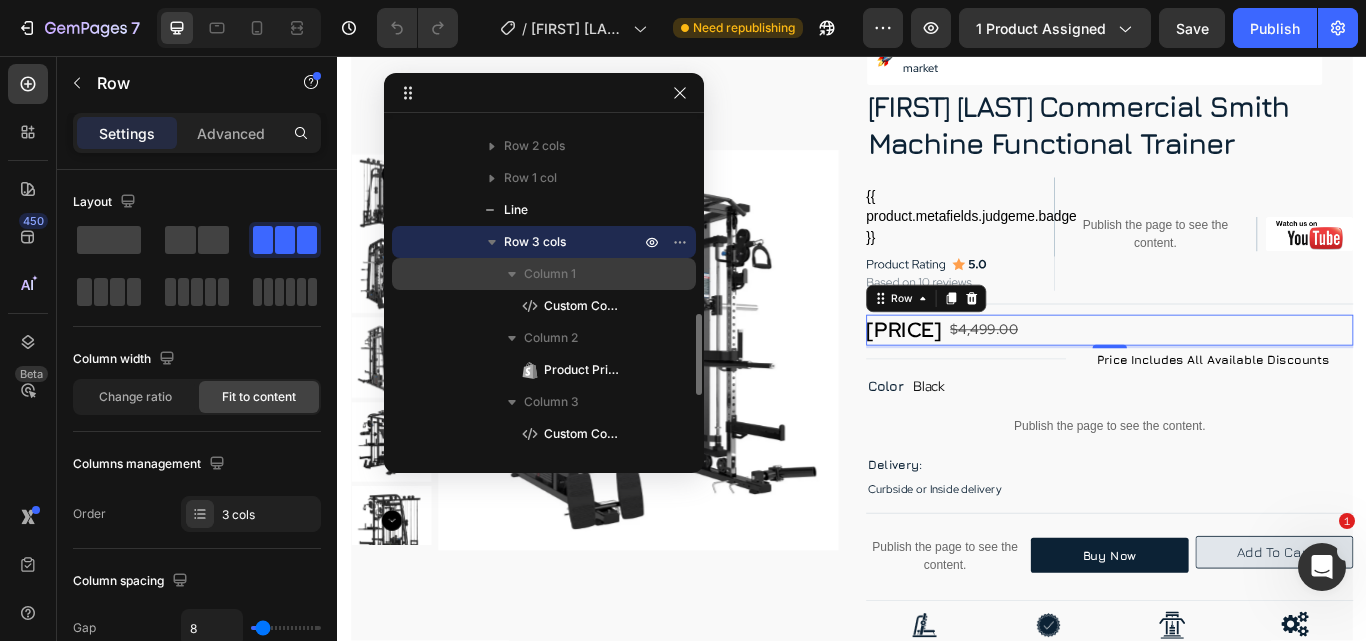 scroll, scrollTop: 379, scrollLeft: 0, axis: vertical 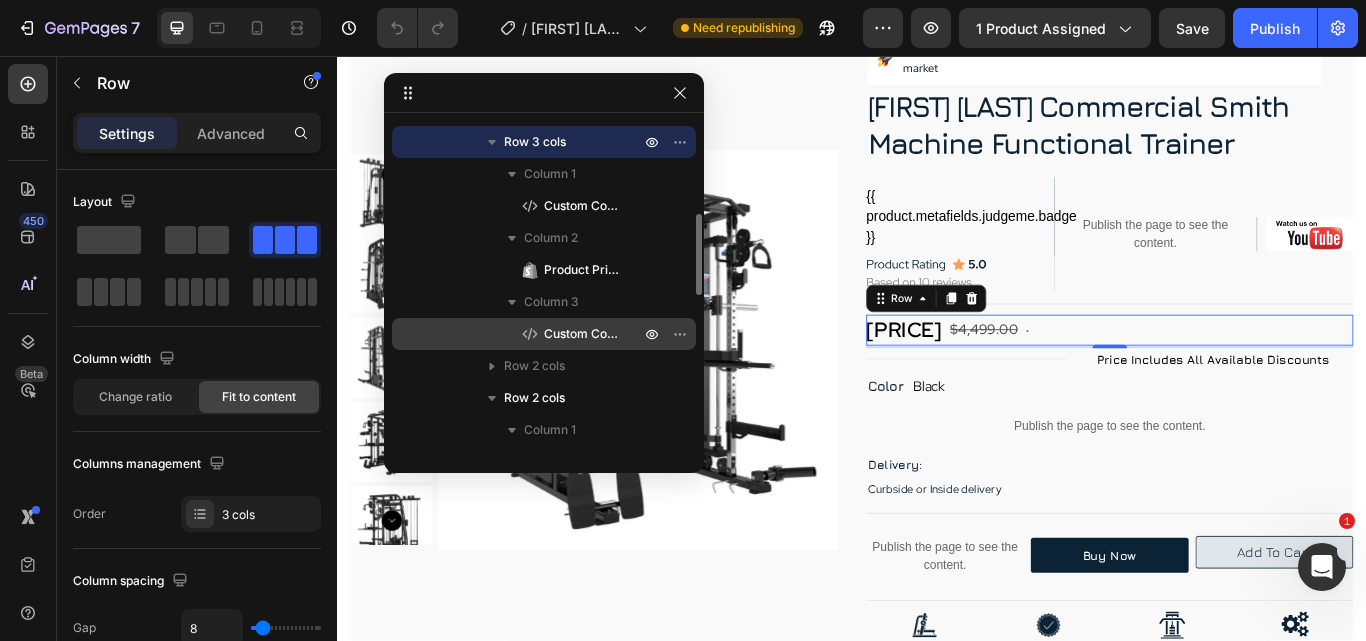 click on "Custom Code" at bounding box center (582, 334) 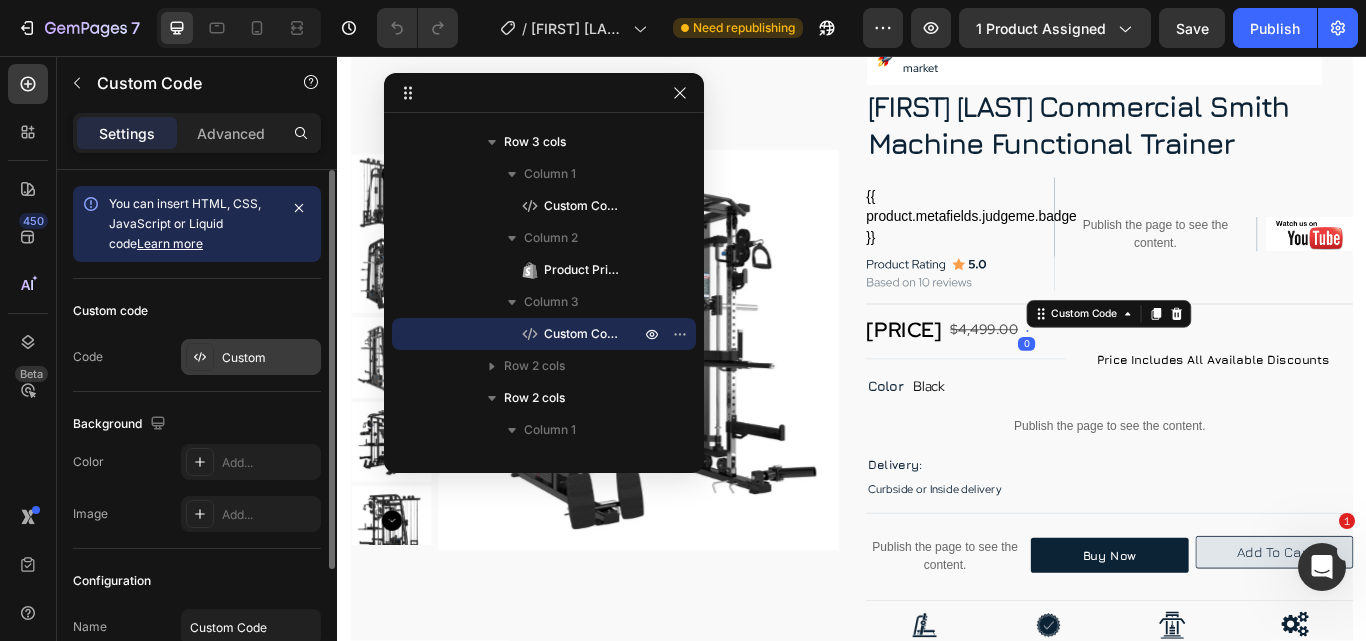 click on "Custom" at bounding box center (251, 357) 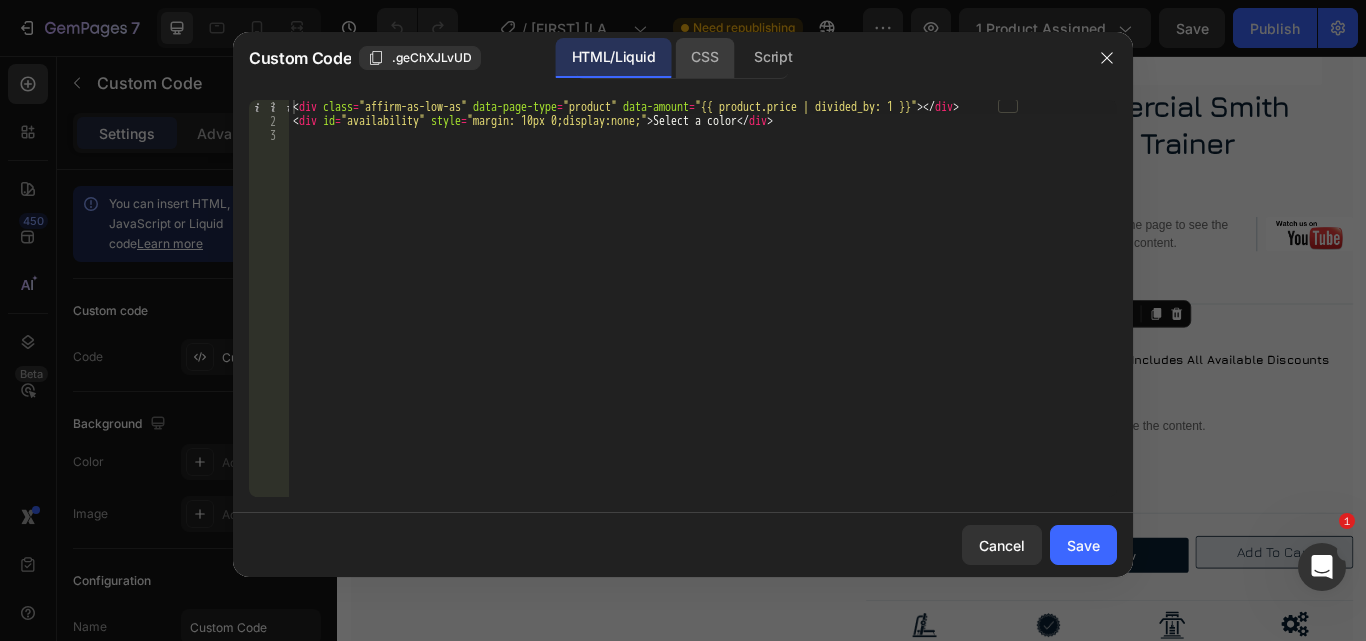 click on "CSS" 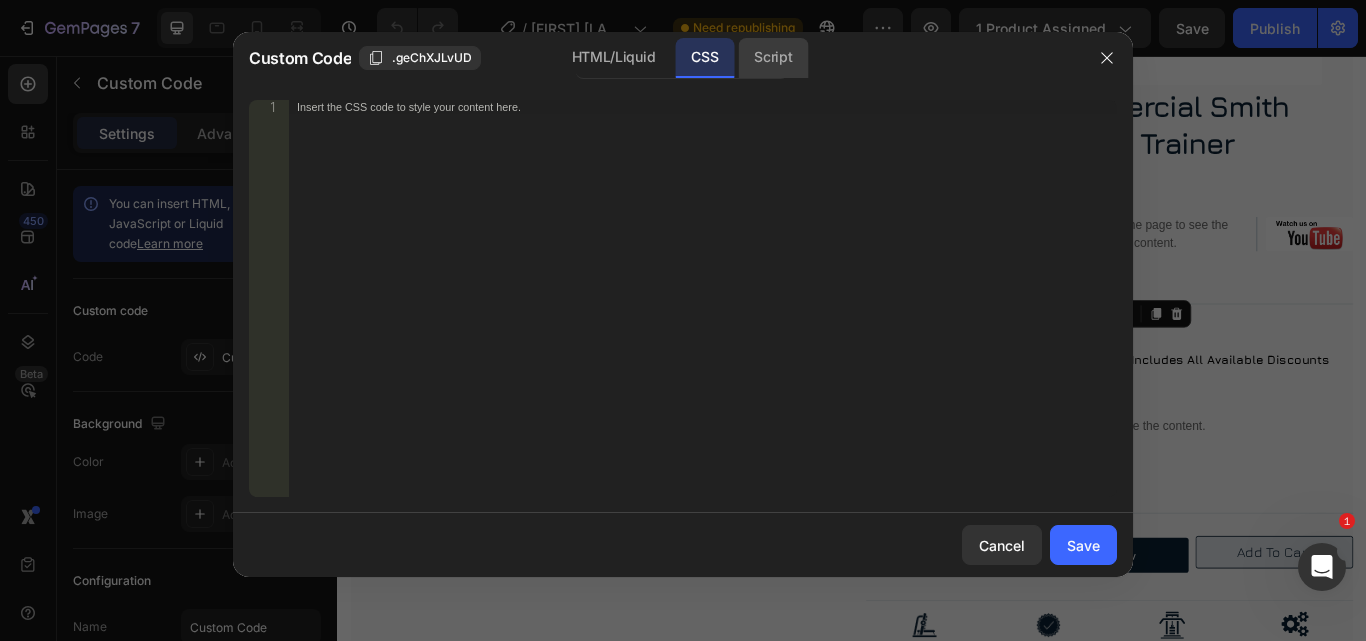 click on "Script" 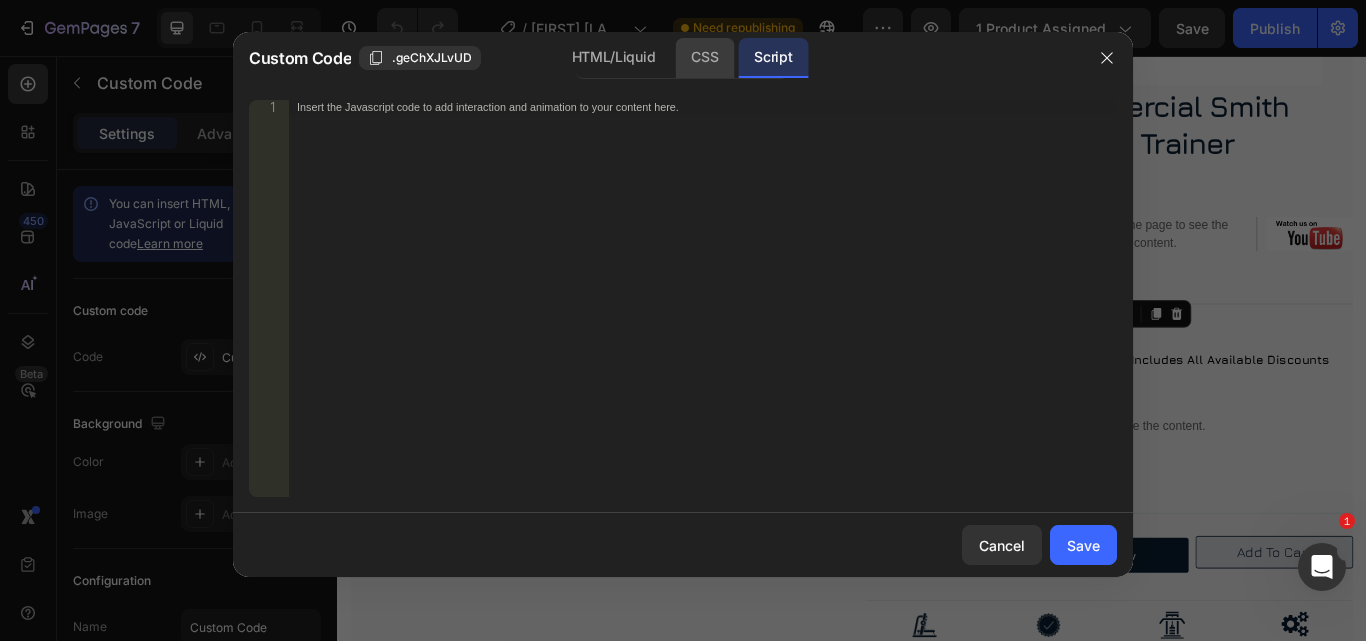 click on "CSS" 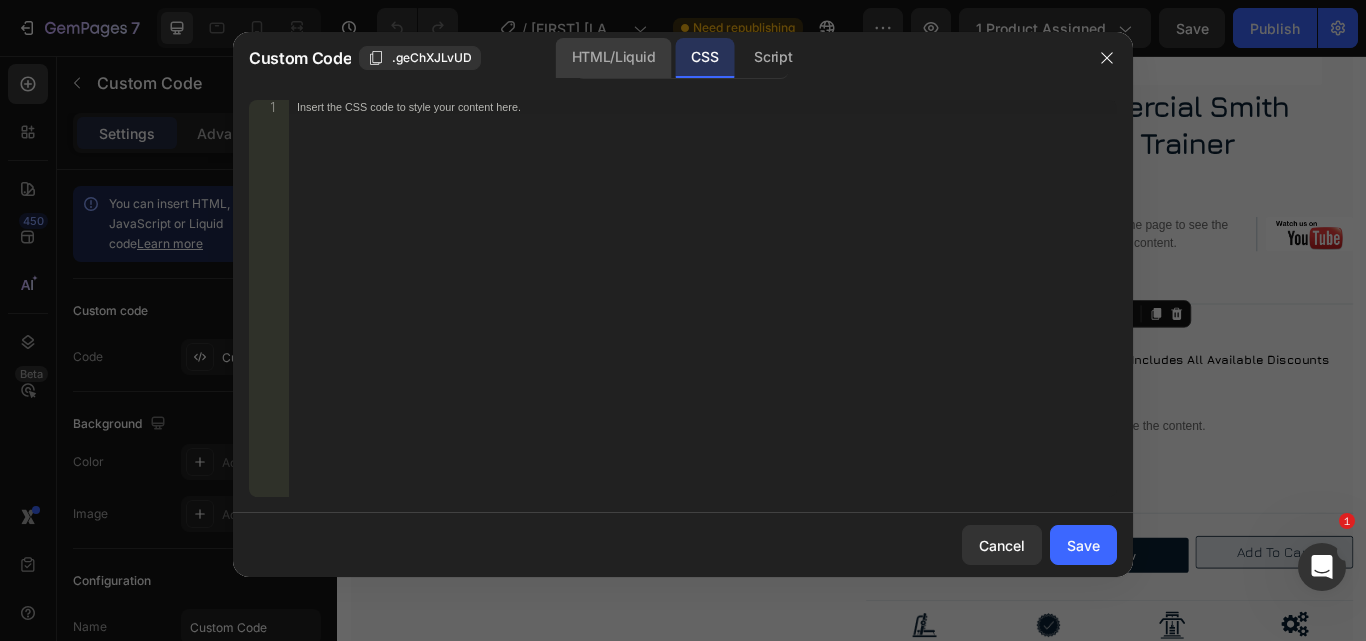click on "HTML/Liquid" 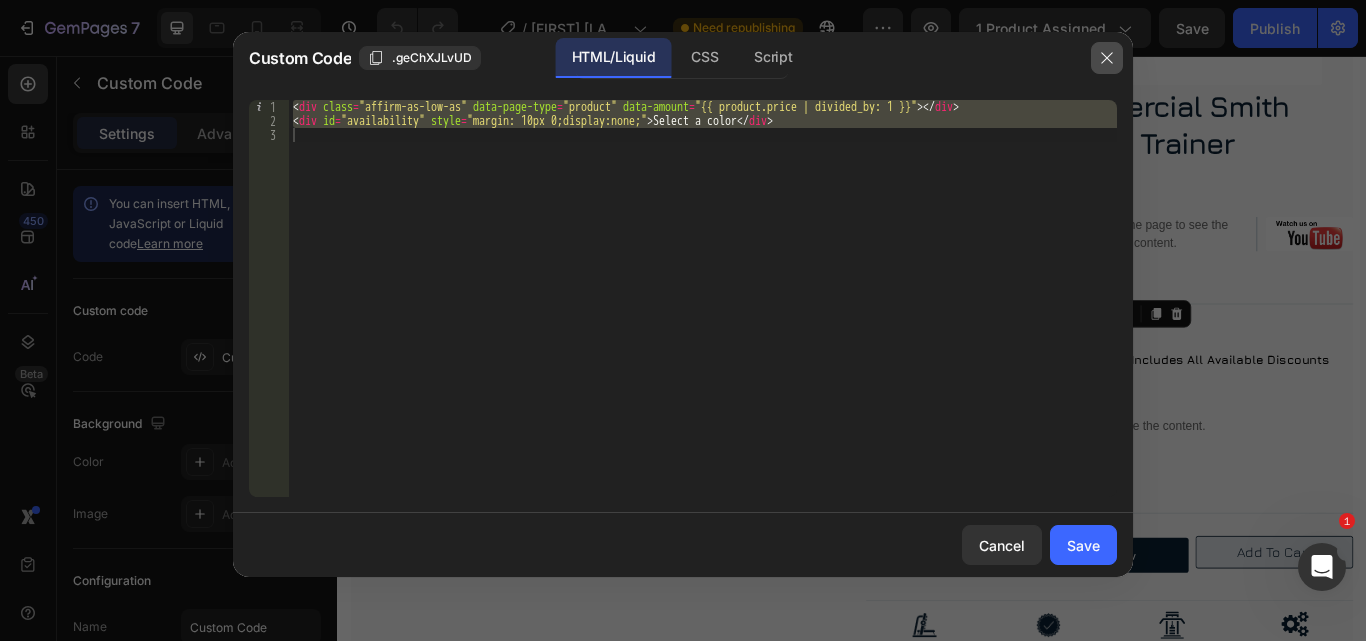 click 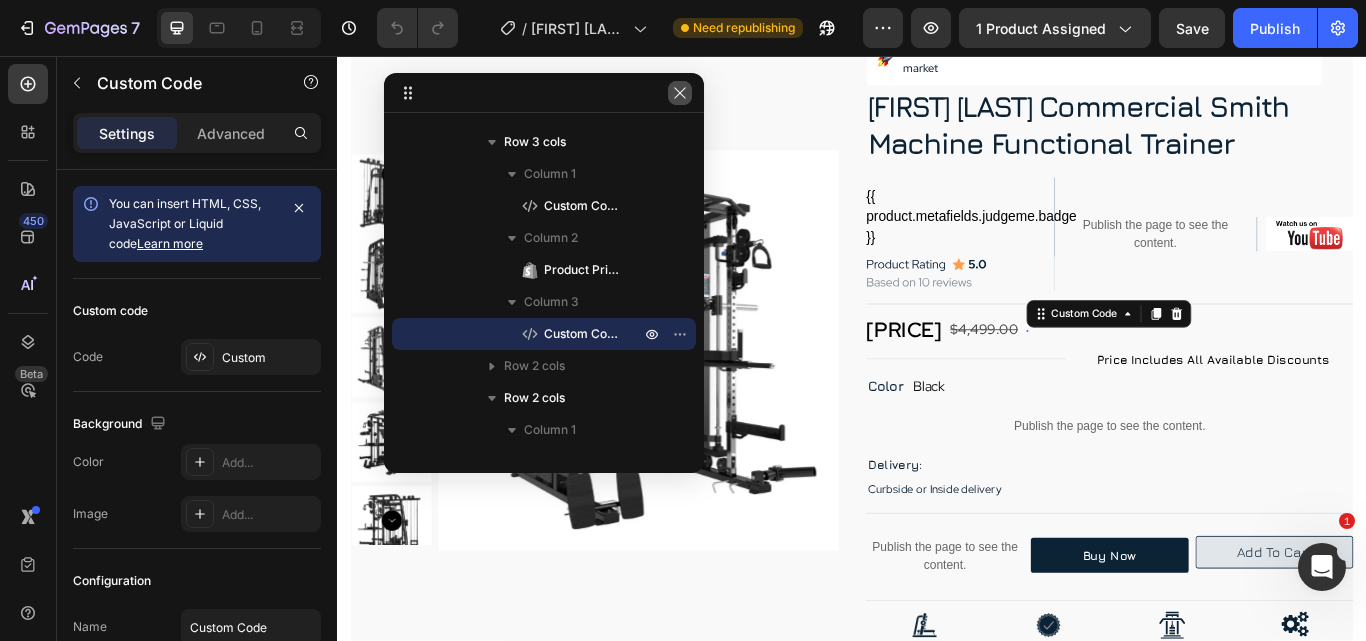 click 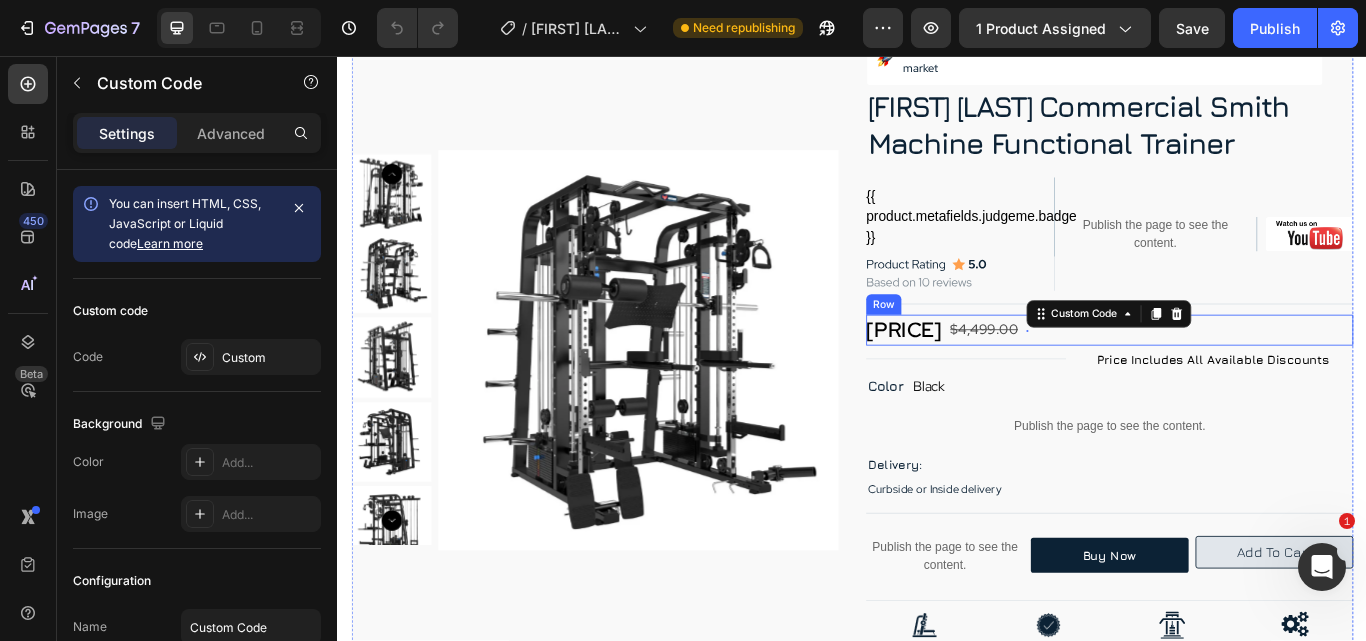 click on "$2,699.00
Custom Code $4,499.00 Product Price Product Price
Select a color Custom Code   0 Row" at bounding box center (1237, 376) 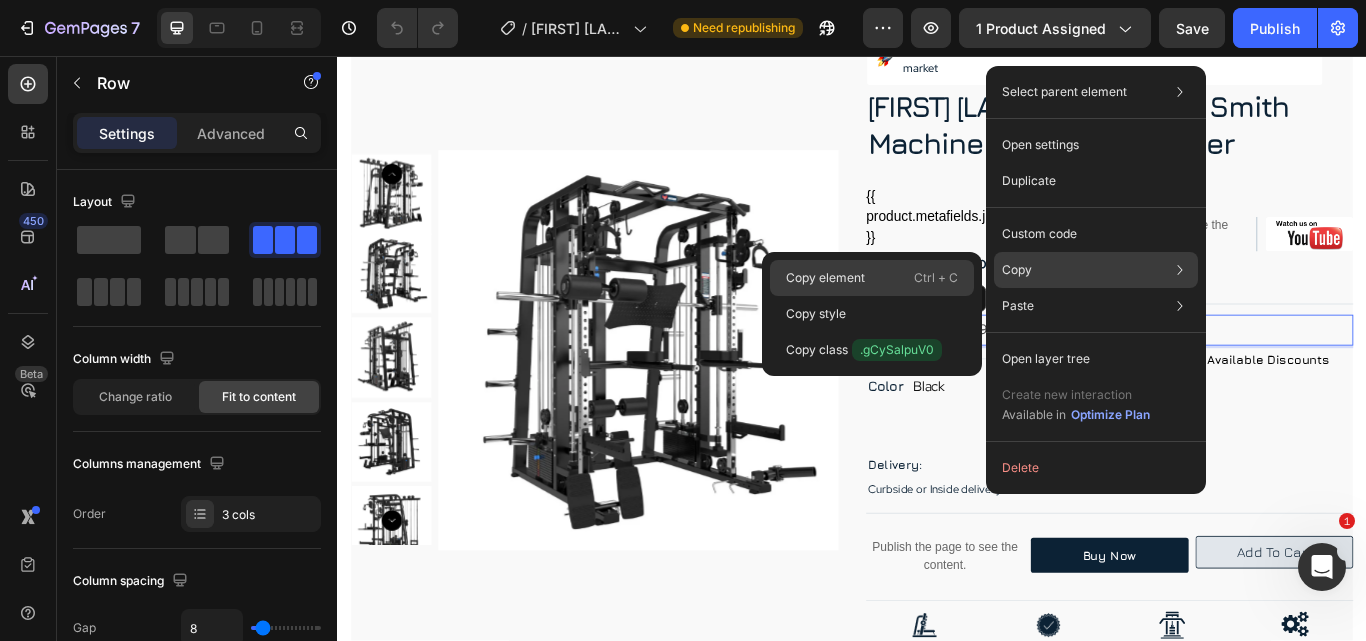 click on "Copy element  Ctrl + C" 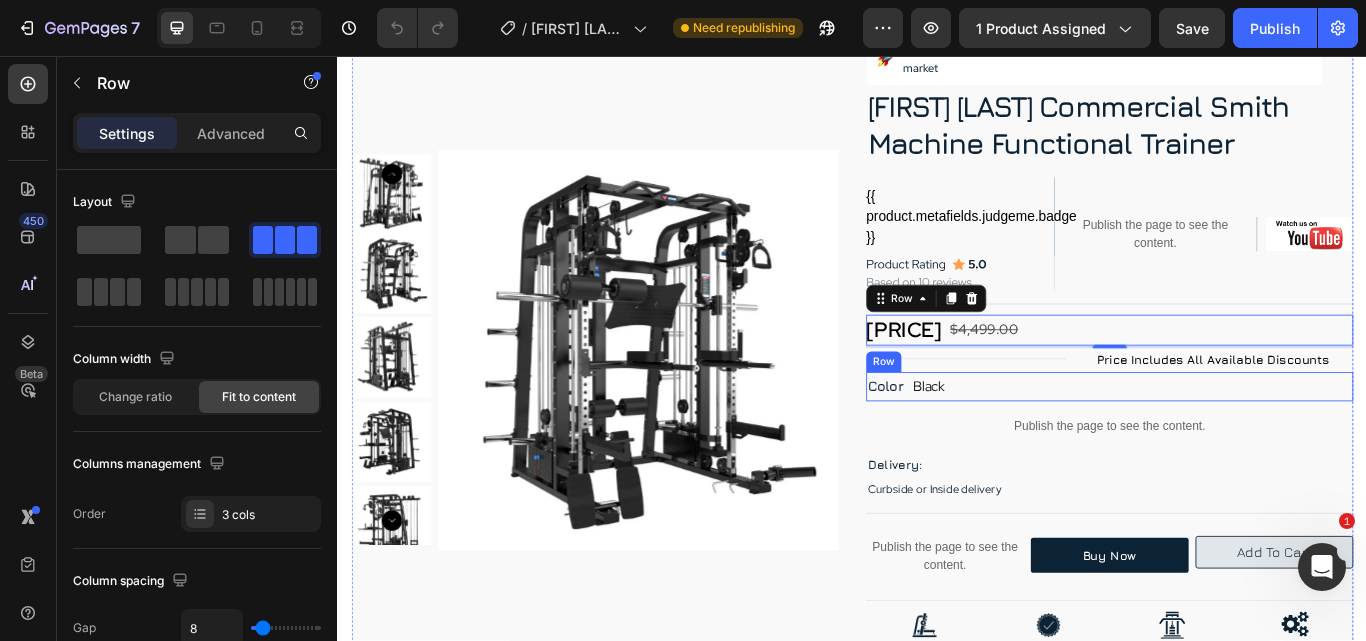 click on "Color Text Block Black
Custom Code Row" at bounding box center (1237, 442) 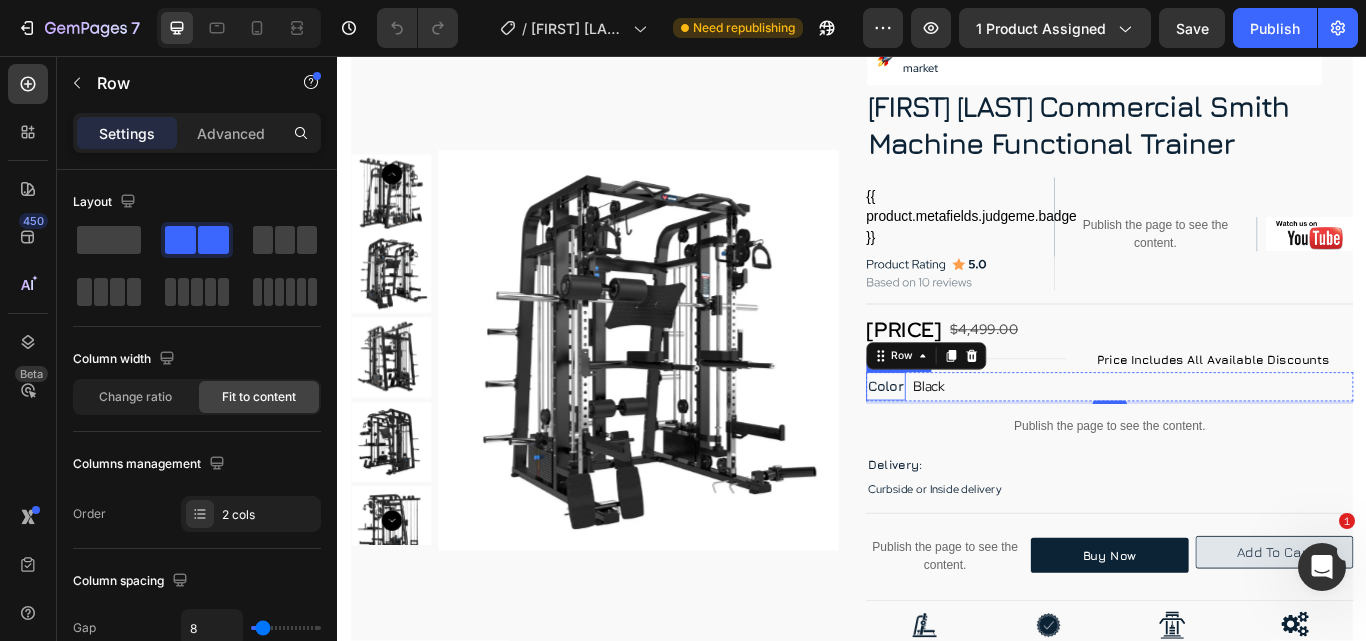 click on "Color" at bounding box center (976, 441) 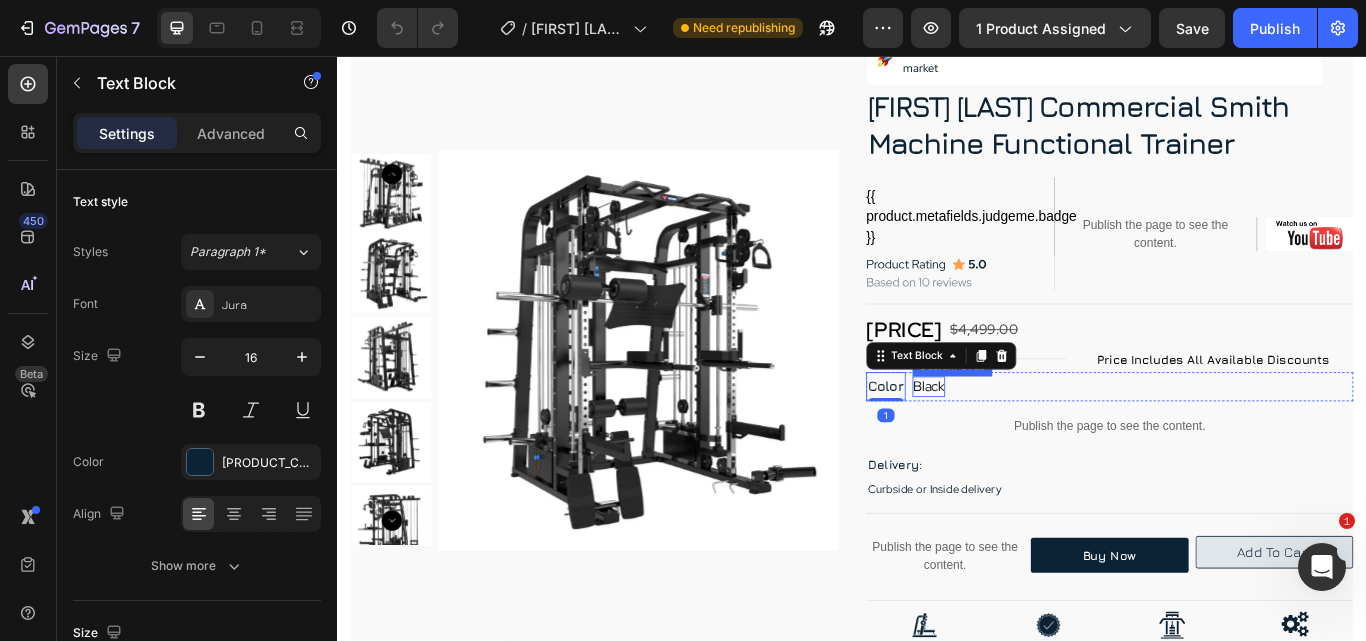 click on "Black" at bounding box center [1026, 441] 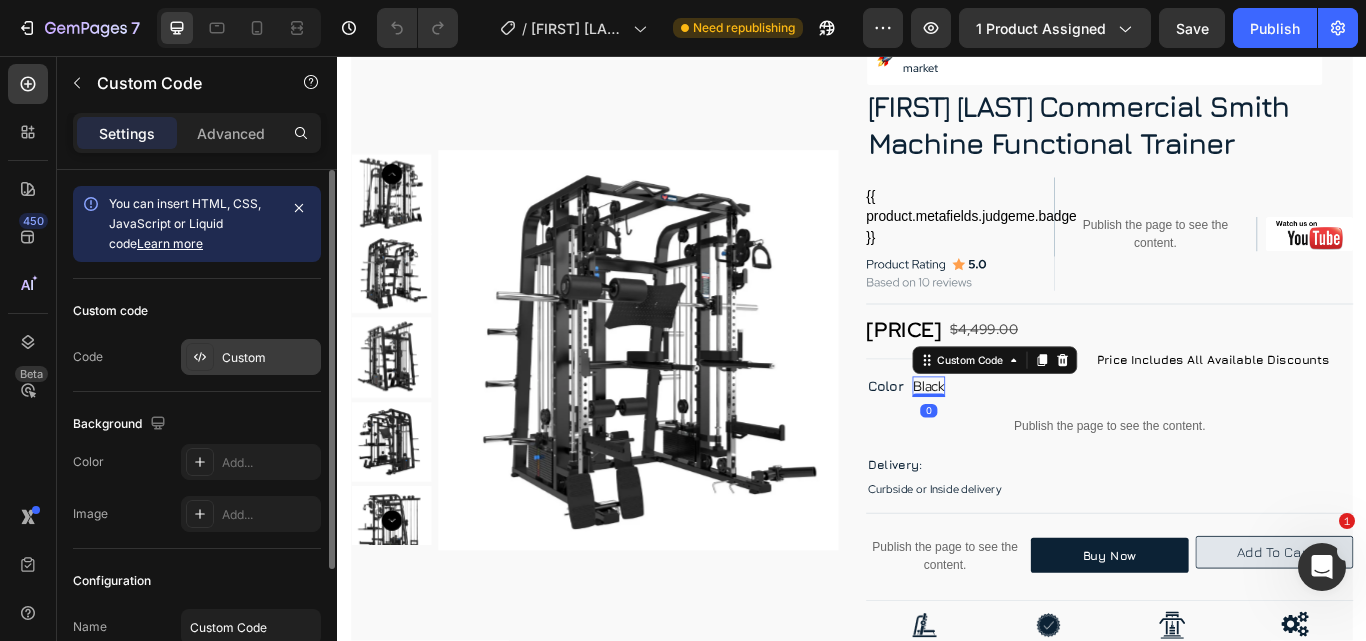 click on "Custom" at bounding box center (269, 358) 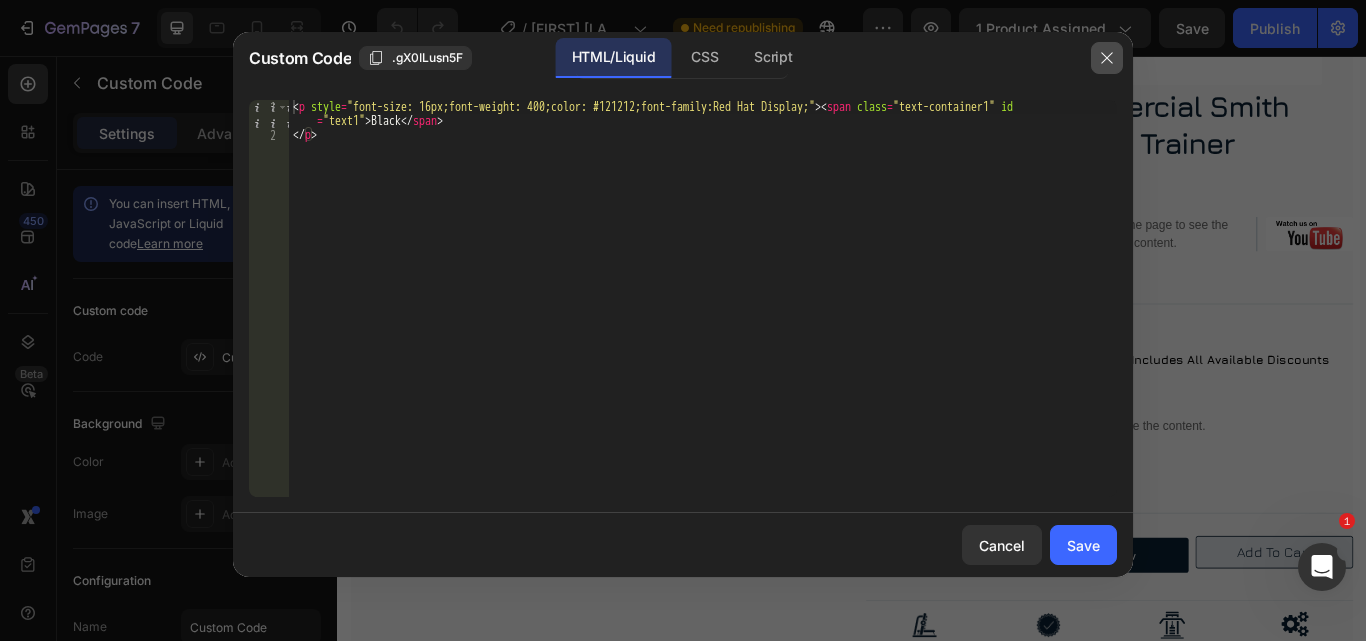 click 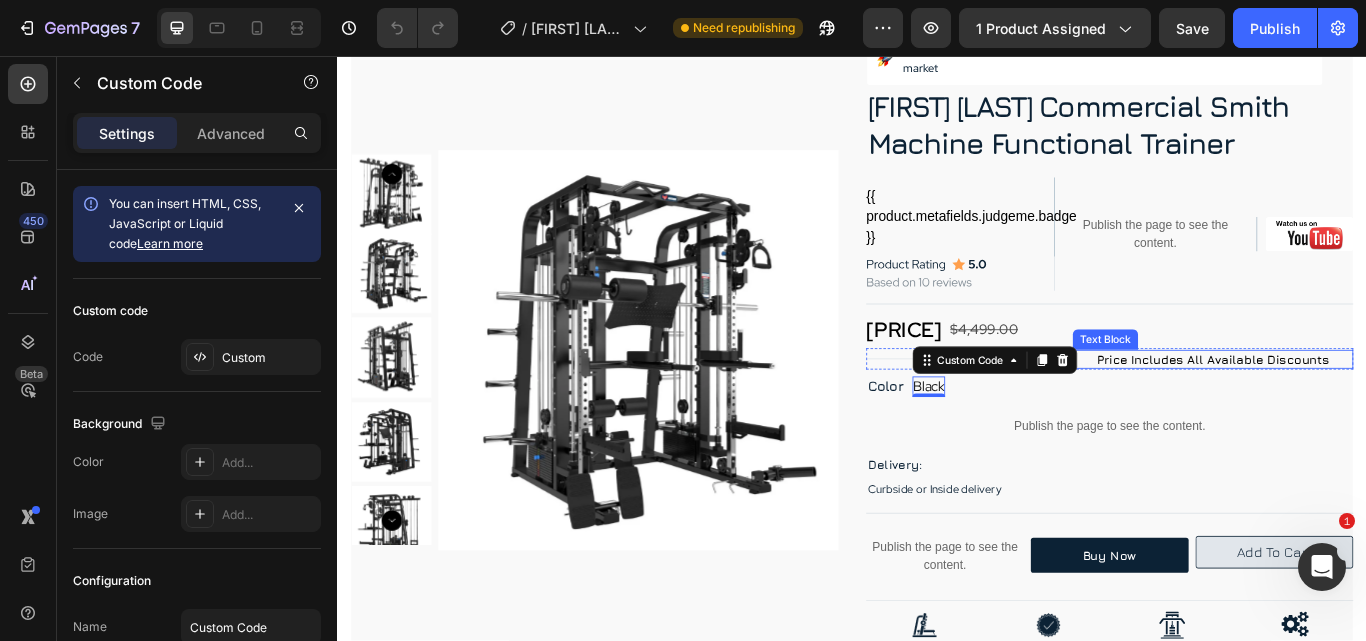 click on "Price Includes All Available Discounts" at bounding box center (1358, 409) 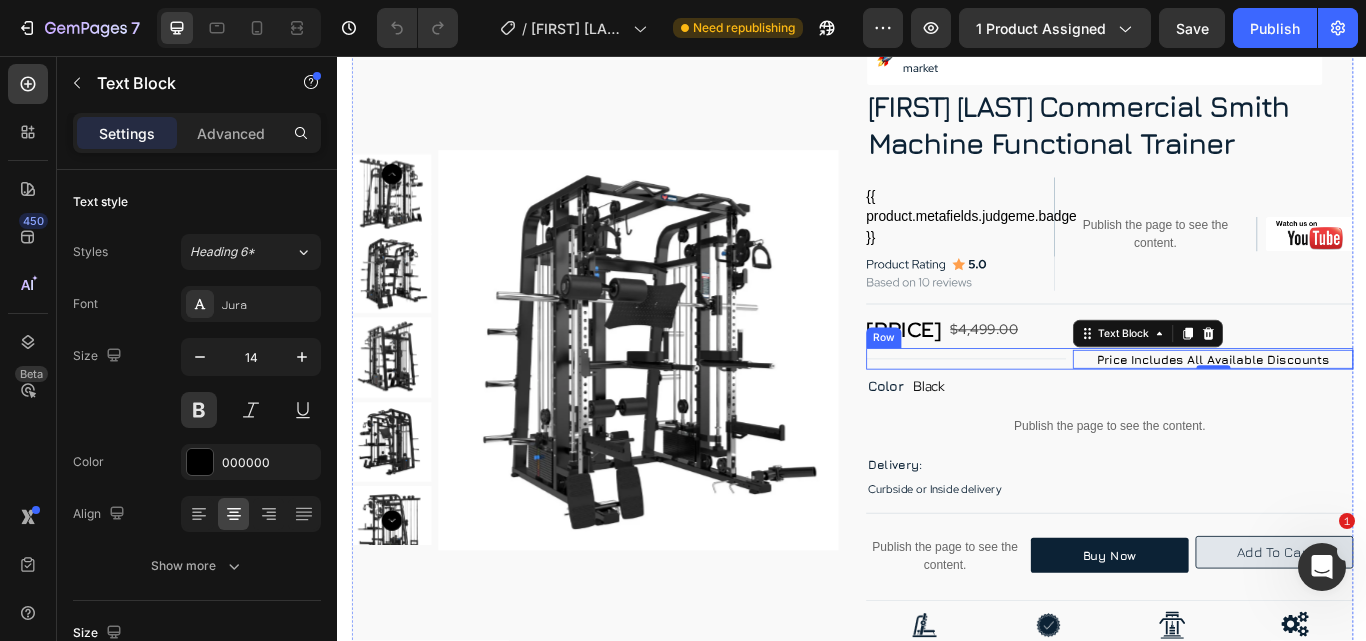 click on "Title Line Price Includes All Available Discounts Text Block   0 Row" at bounding box center [1237, 409] 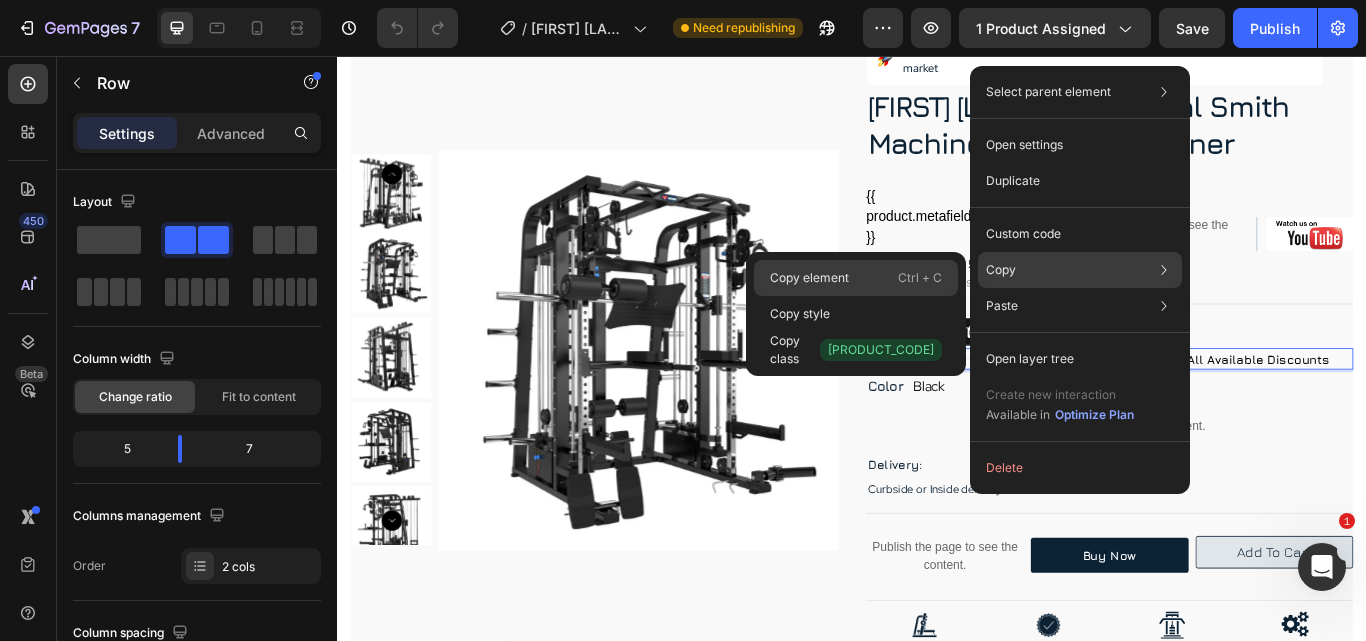 click on "Copy element  Ctrl + C" 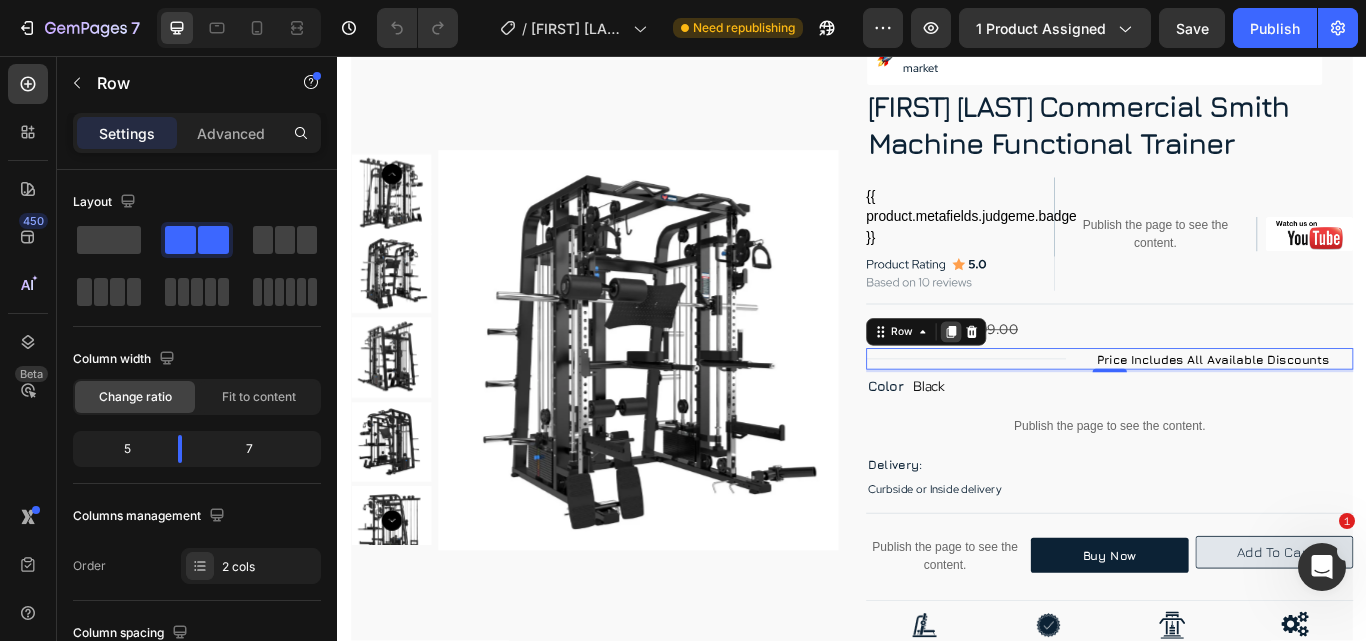 click 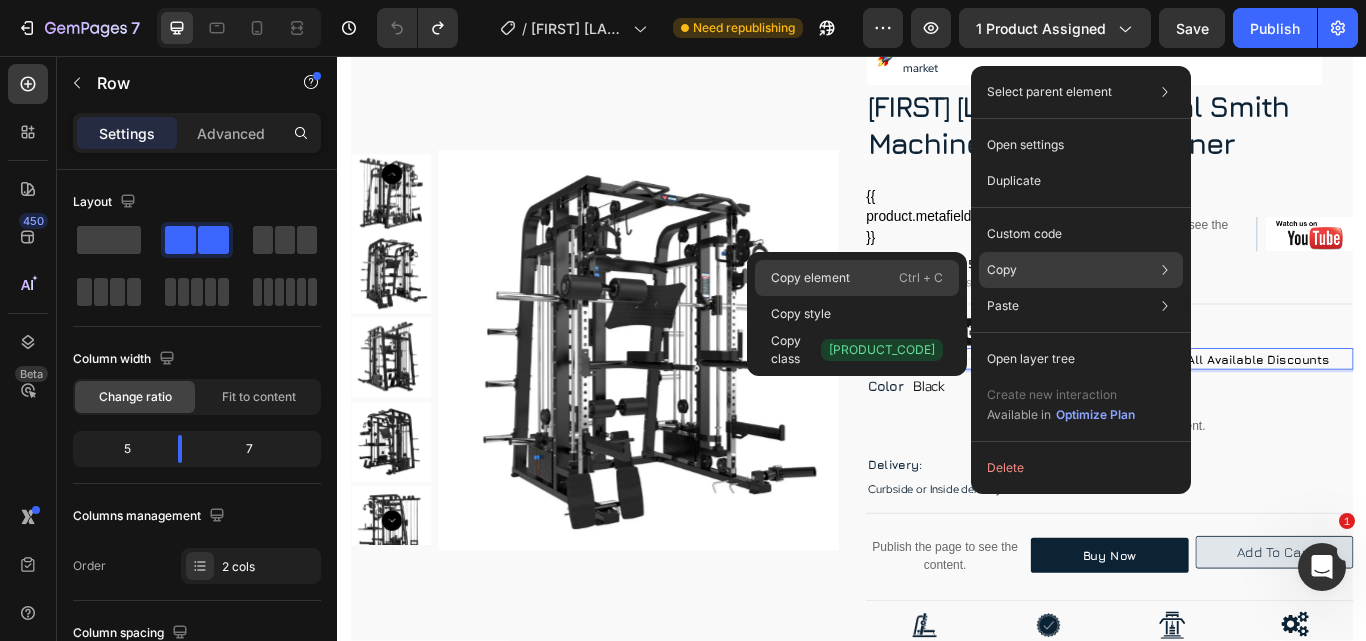 click on "Copy element" at bounding box center (810, 278) 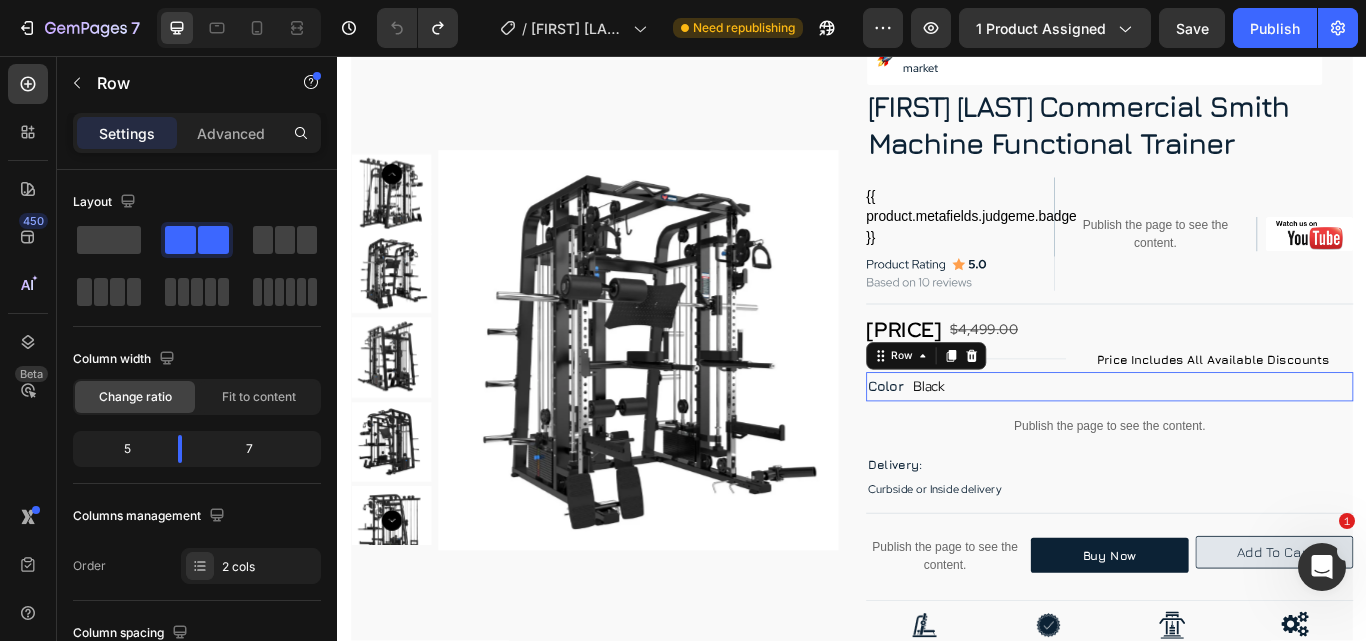 click on "Color Text Block Black
Custom Code Row   0" at bounding box center [1237, 442] 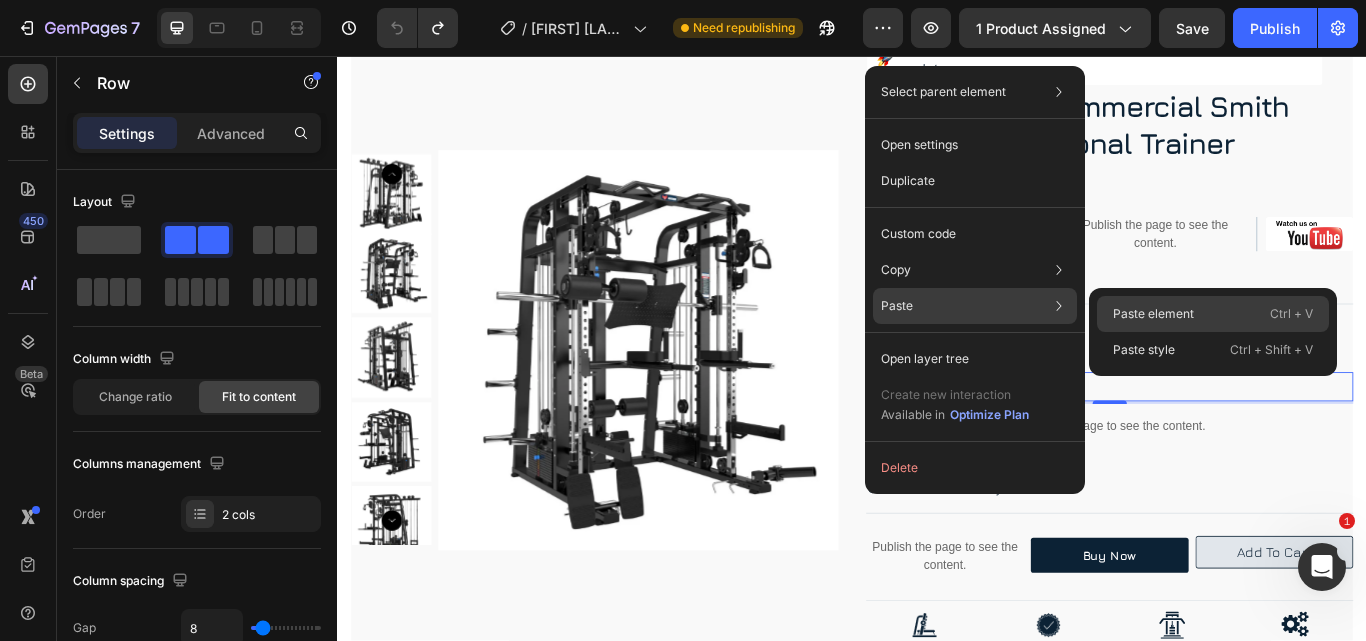 click on "Paste element  Ctrl + V" 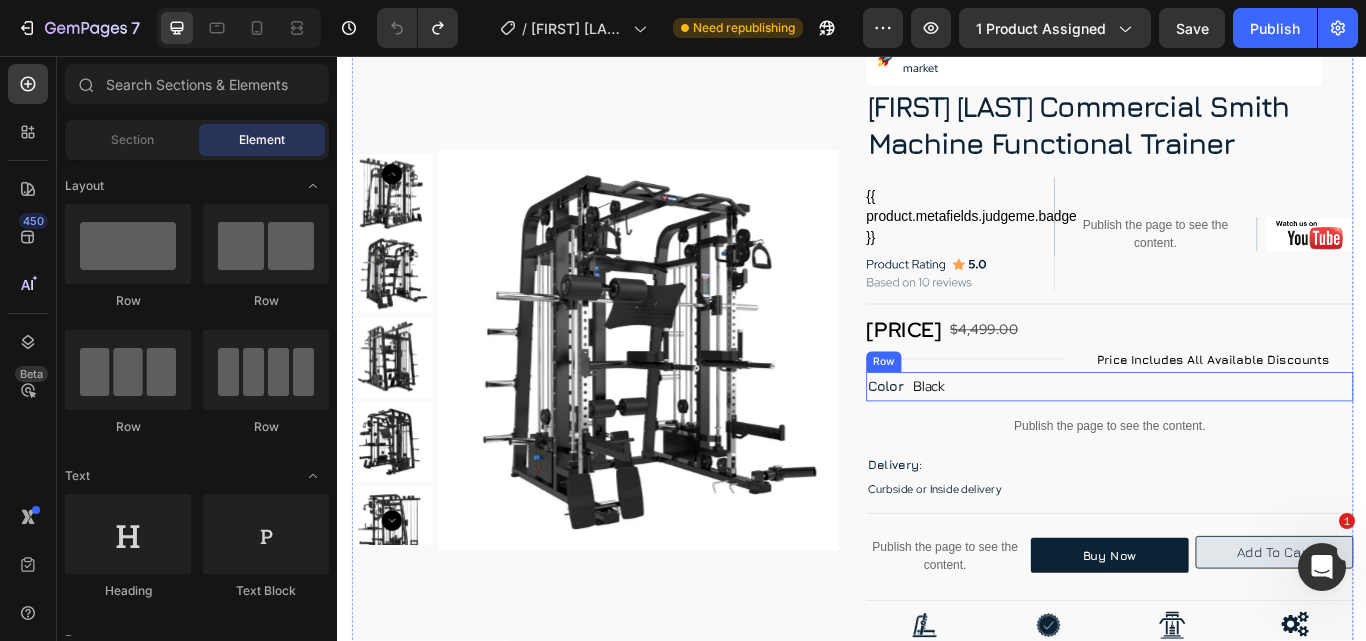 click on "Color Text Block Black
Custom Code Row" at bounding box center (1237, 442) 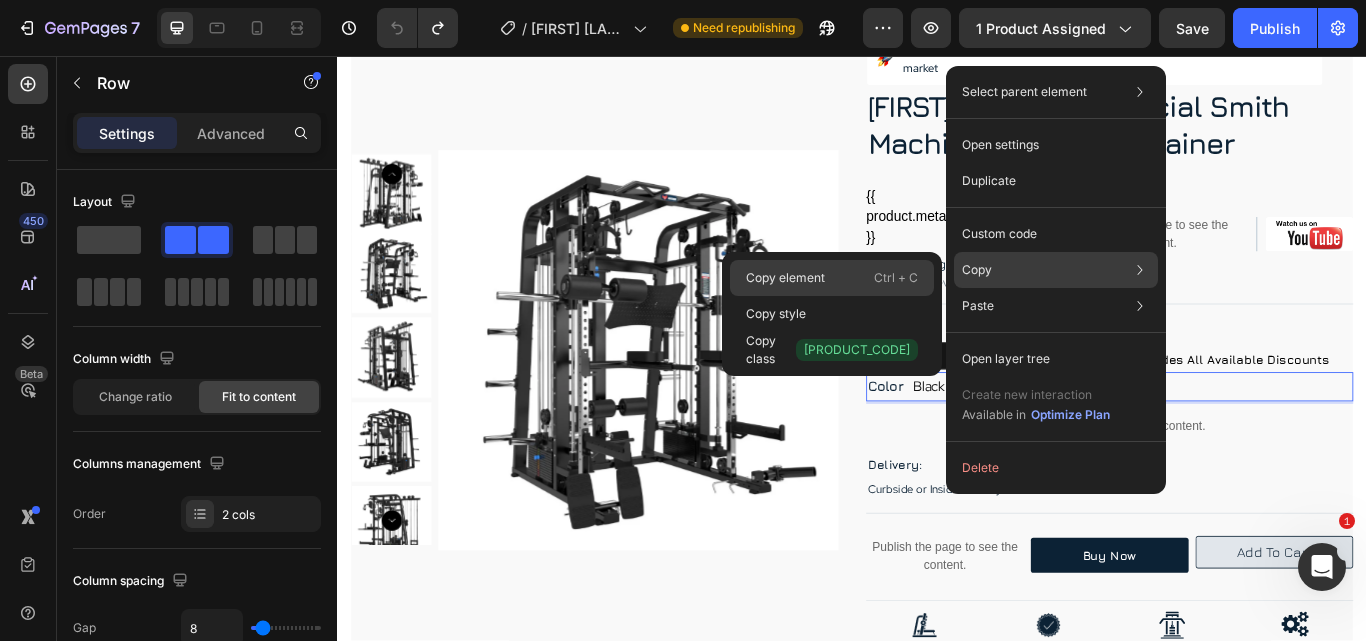 click on "Copy element" at bounding box center [785, 278] 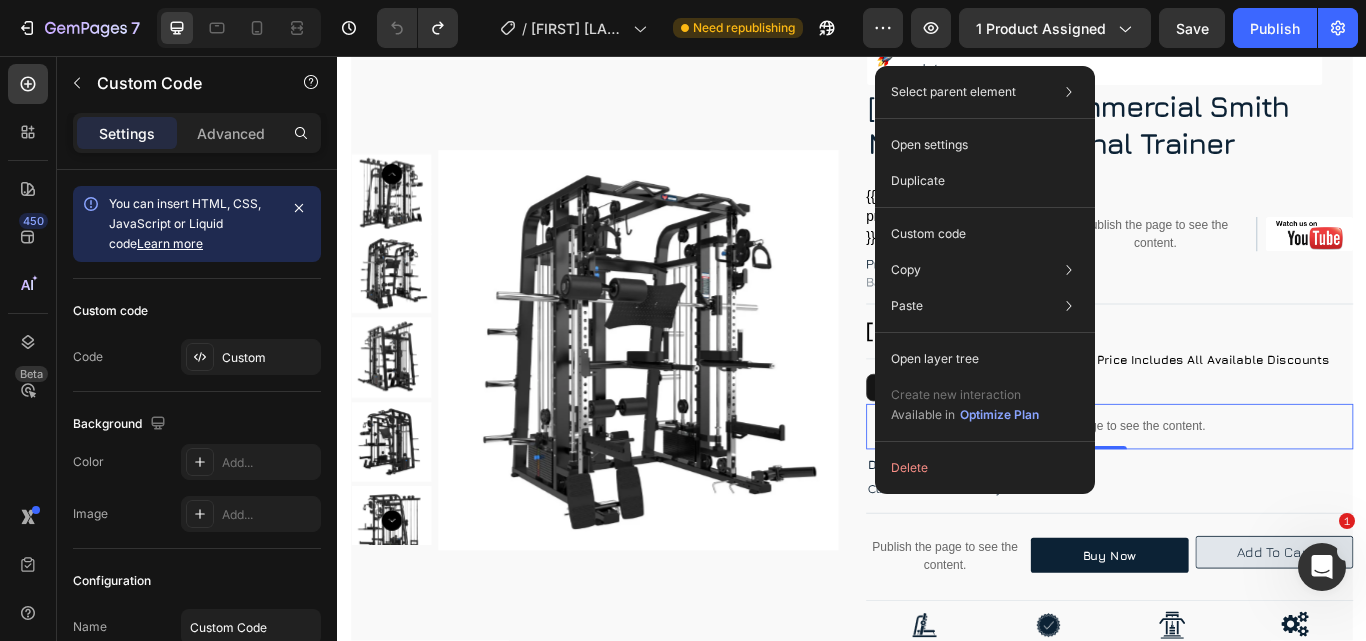 click on "Publish the page to see the content." at bounding box center (1237, 488) 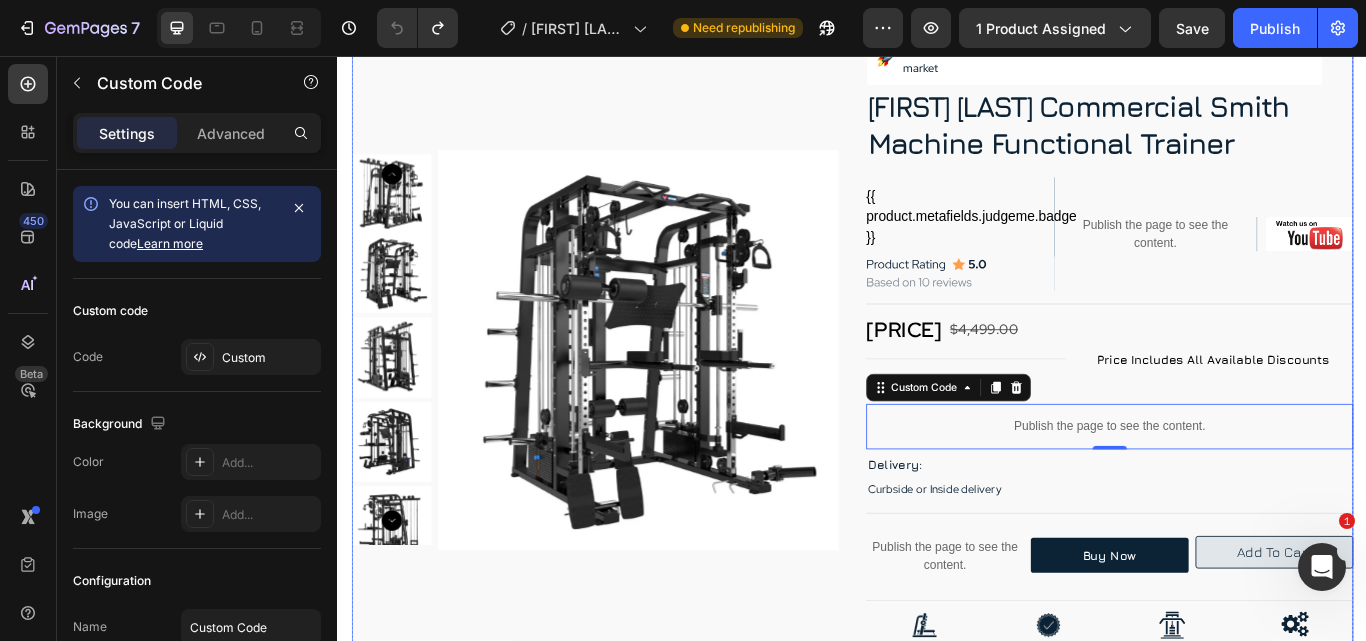click on "Image Versatile. Budgetary. Overbuilt. An unstoppable powerhouse redefining the market Text Block Row Mr. Monster Commercial Smith Machine Functional Trainer Product Title
{{ product.metafields.judgeme.badge }}
Custom Code Image
Publish the page to see the content.
Custom Code Image Row
{{ product.metafields.judgeme.badge }}
Custom Code
Publish the page to see the content.
Custom Code Row Image Image Row Row
Product Images Row                Title Line
$2,699.00
Custom Code $4,499.00 Product Price Product Price
Select a color Custom Code Row $2,699.00 Product Price Product Price $4,499.00 Product Price Product Price Row
Custom Code
Publish the page to see the content.
Custom Code Row                Title Line Price Includes All Available Discounts Text Block Row Color" at bounding box center (1237, 1231) 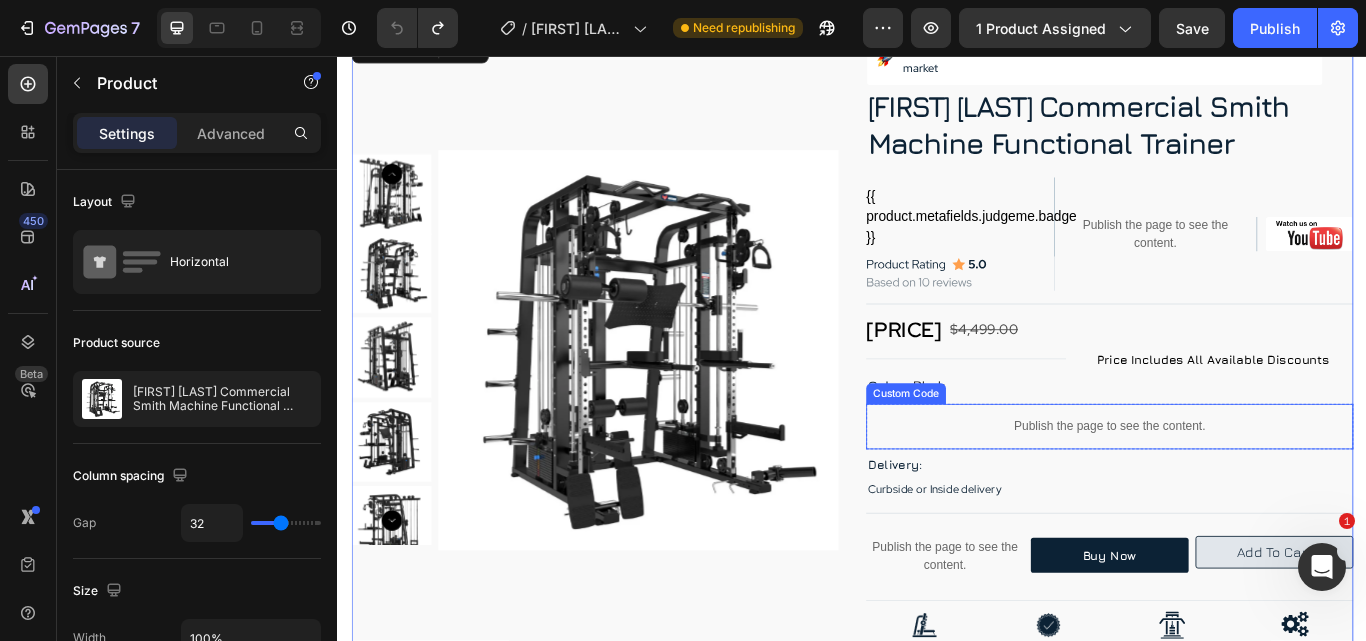 click on "Publish the page to see the content." at bounding box center [1237, 488] 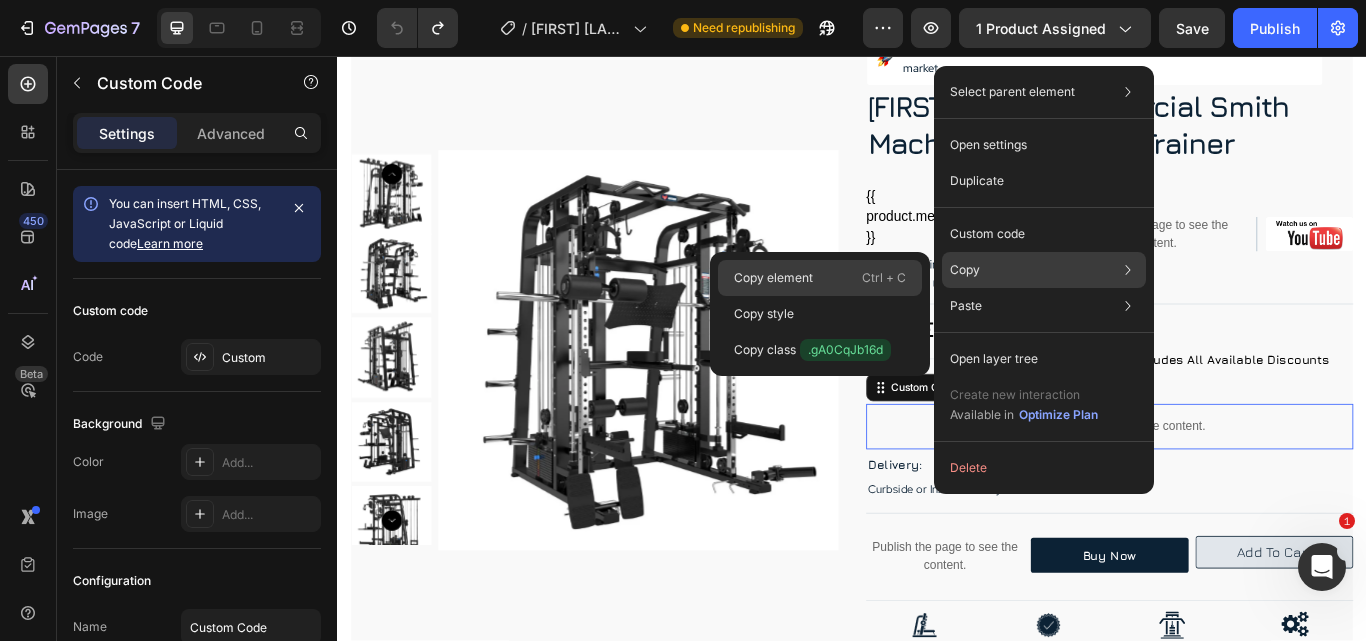 click on "Copy element" at bounding box center (773, 278) 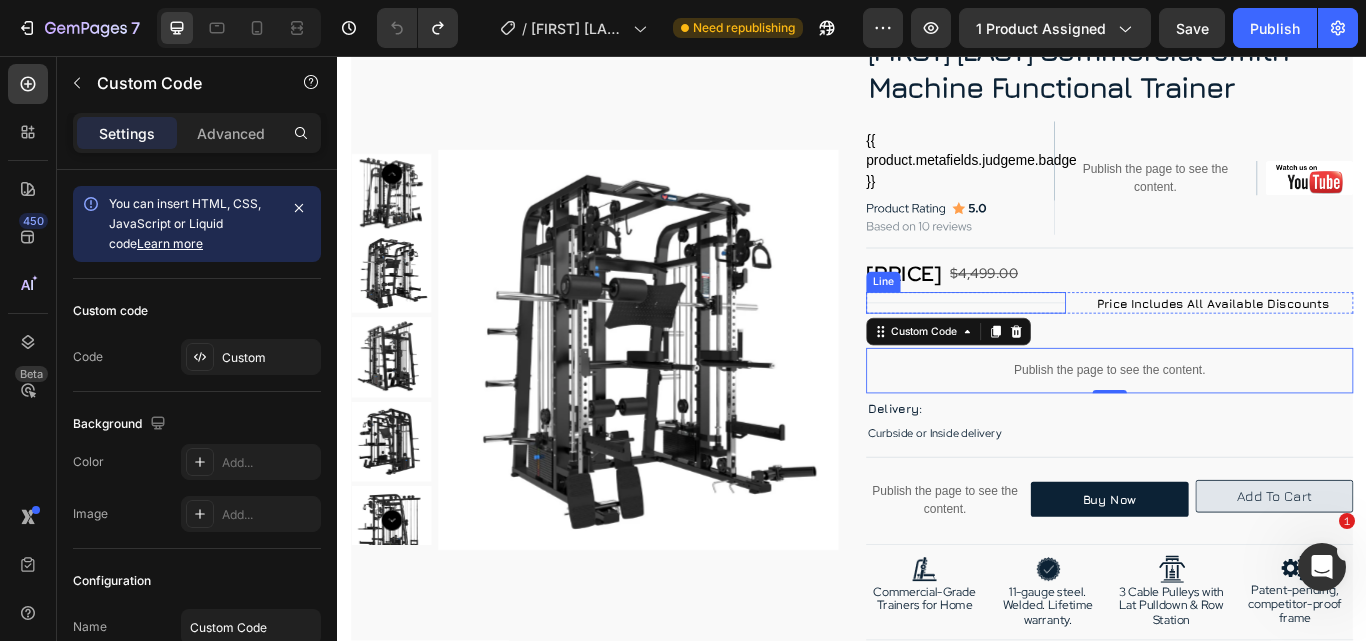 scroll, scrollTop: 200, scrollLeft: 0, axis: vertical 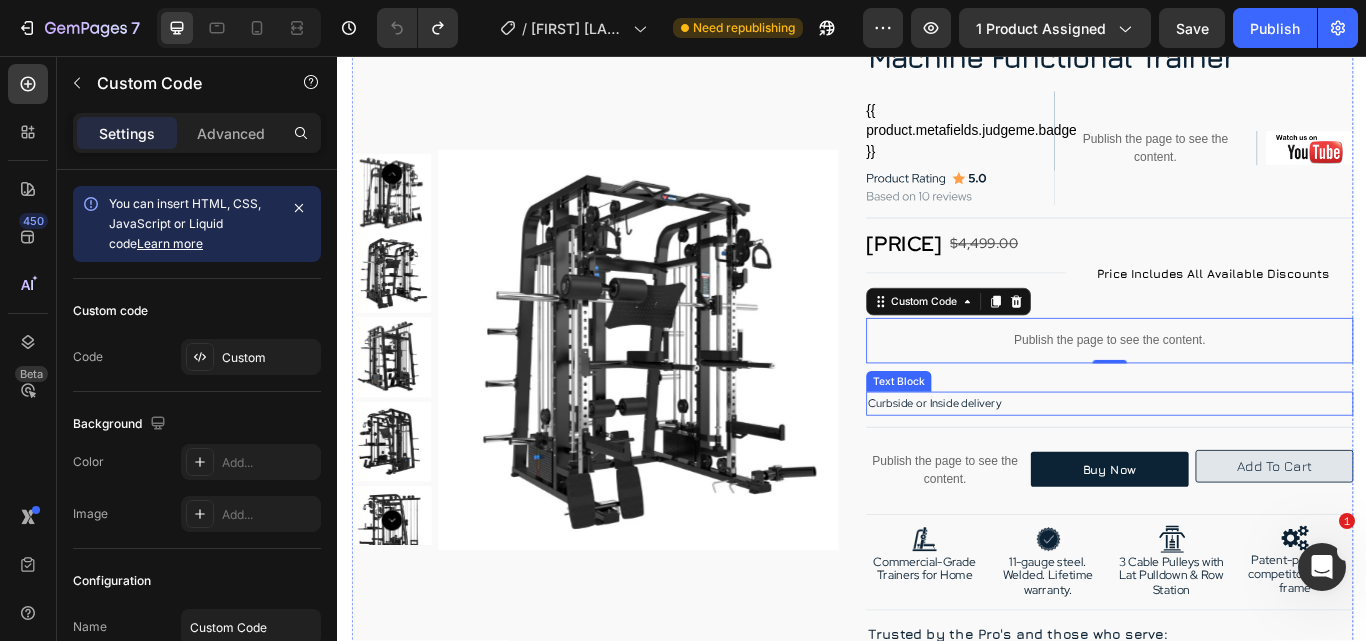 click on "Curbside or Inside delivery" at bounding box center (1237, 461) 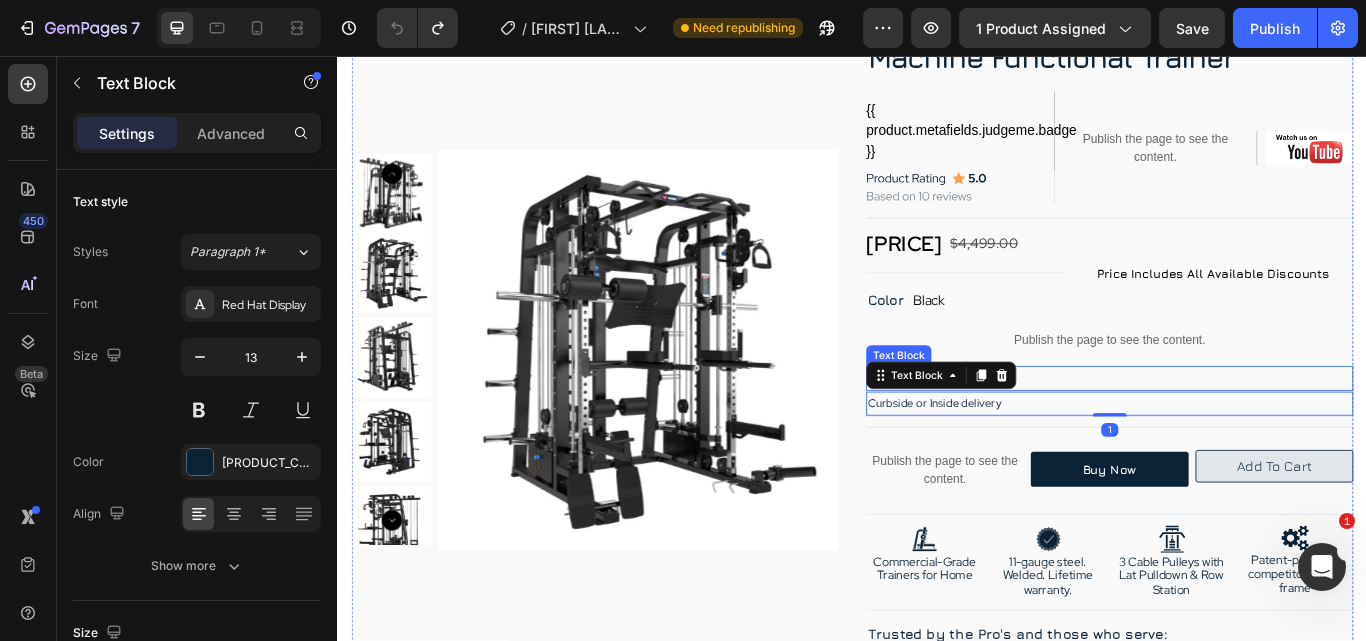 click on "Delivery:" at bounding box center (1237, 432) 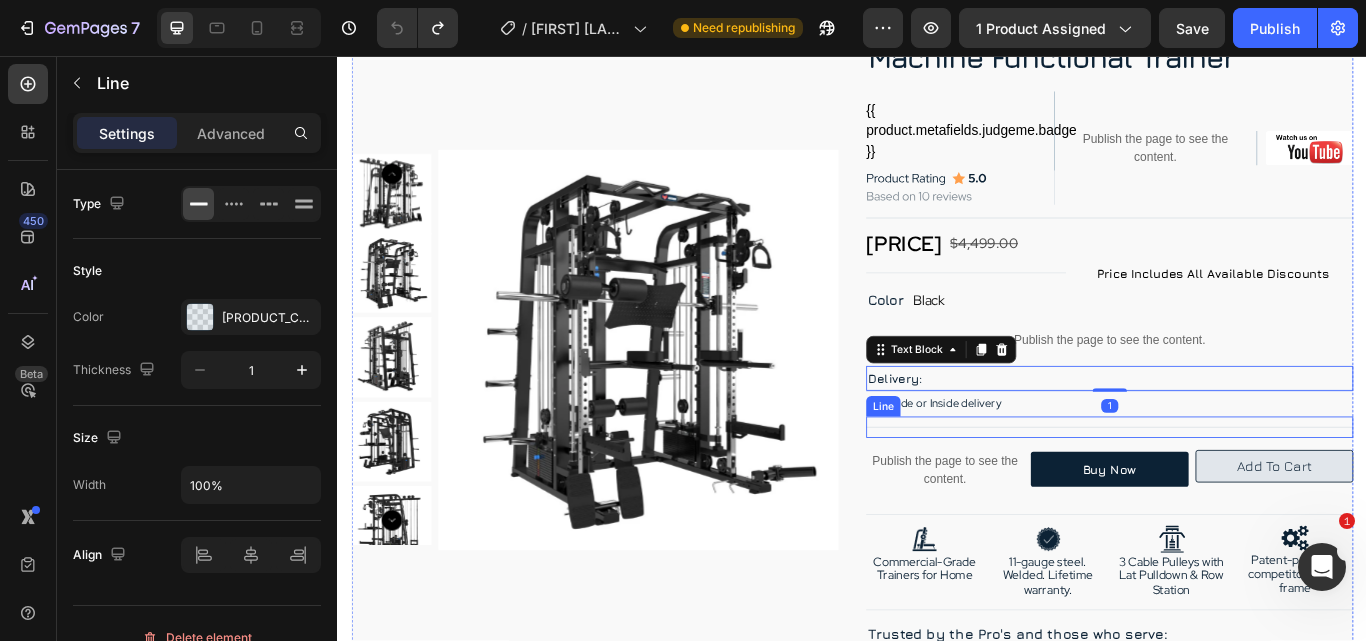 click on "Title Line" at bounding box center (1237, 489) 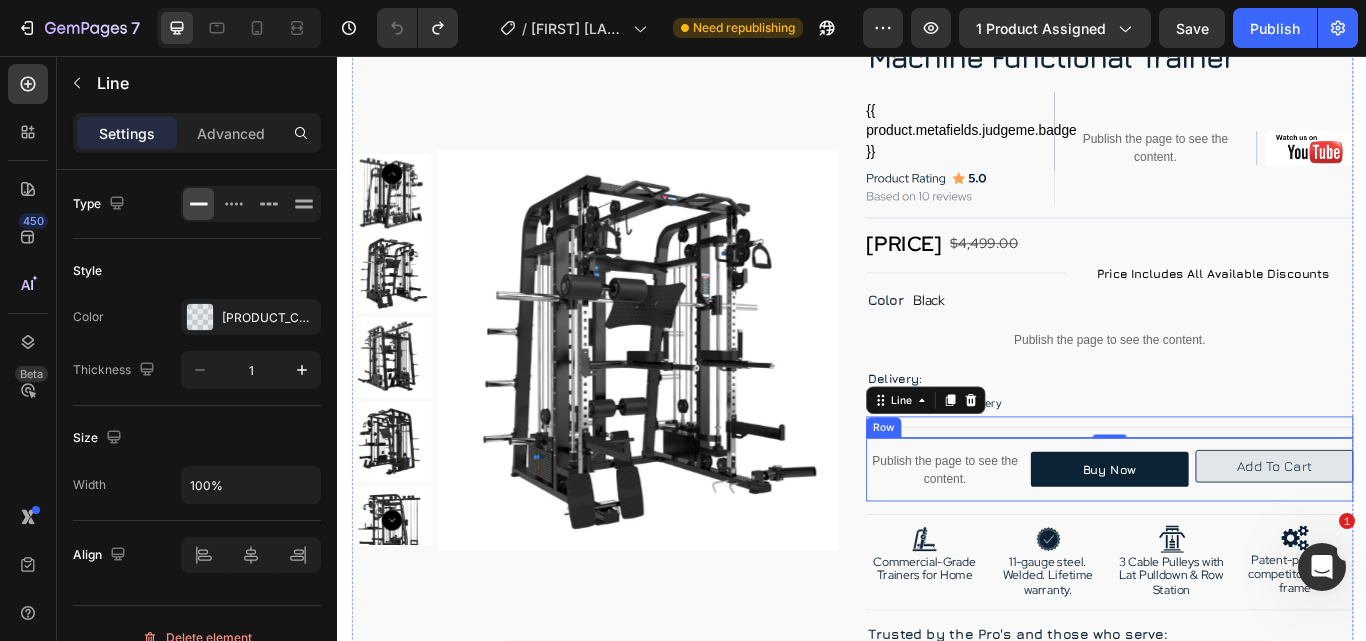 click on "Buy Now Dynamic Checkout" at bounding box center [1237, 539] 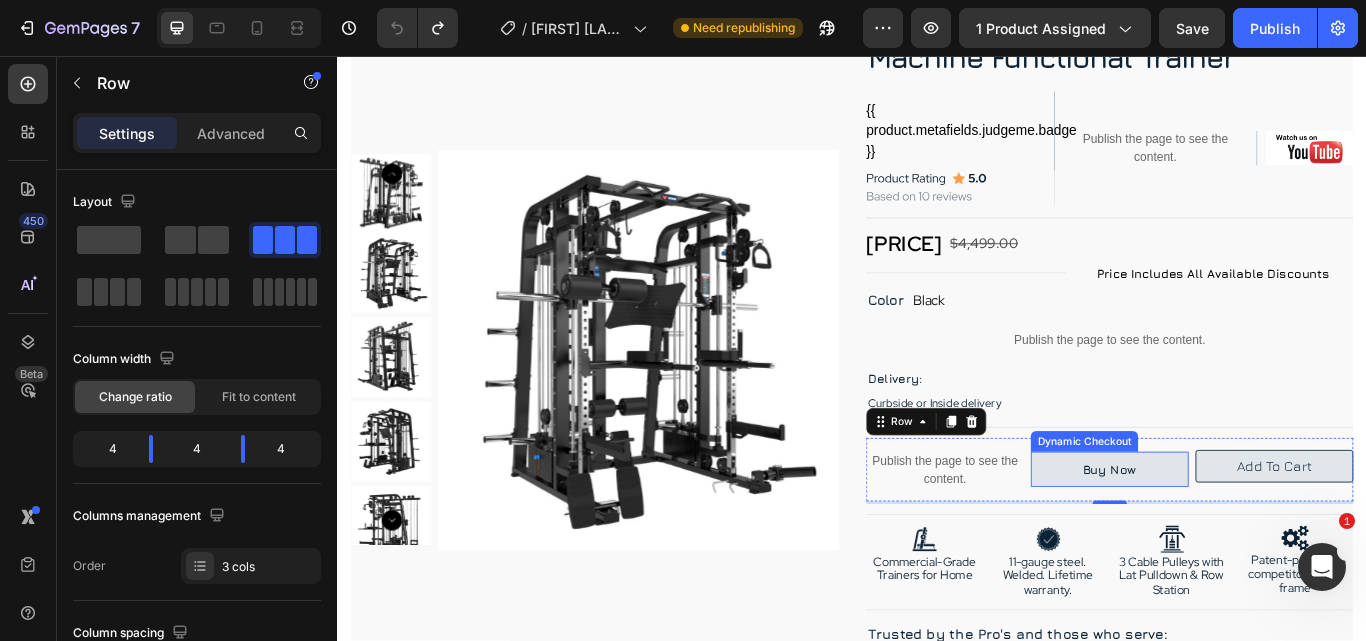 click on "Buy Now" at bounding box center (1237, 538) 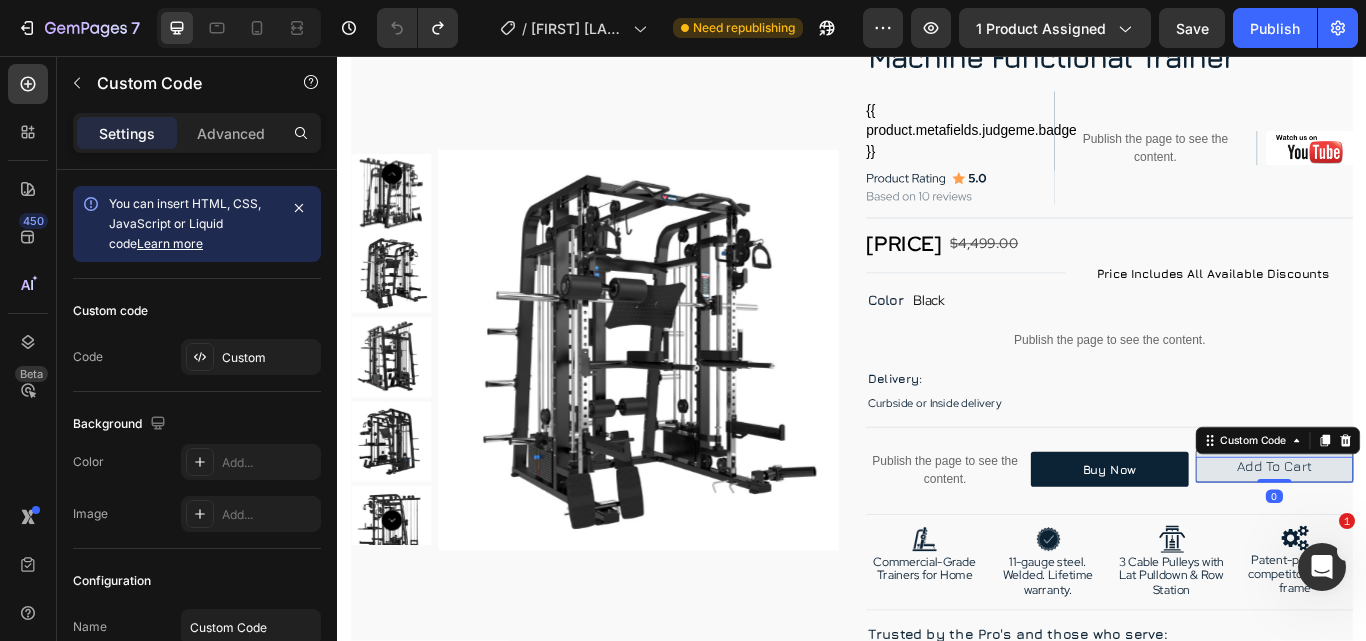 click on "Add to Cart
Custom Code   0" at bounding box center [1429, 539] 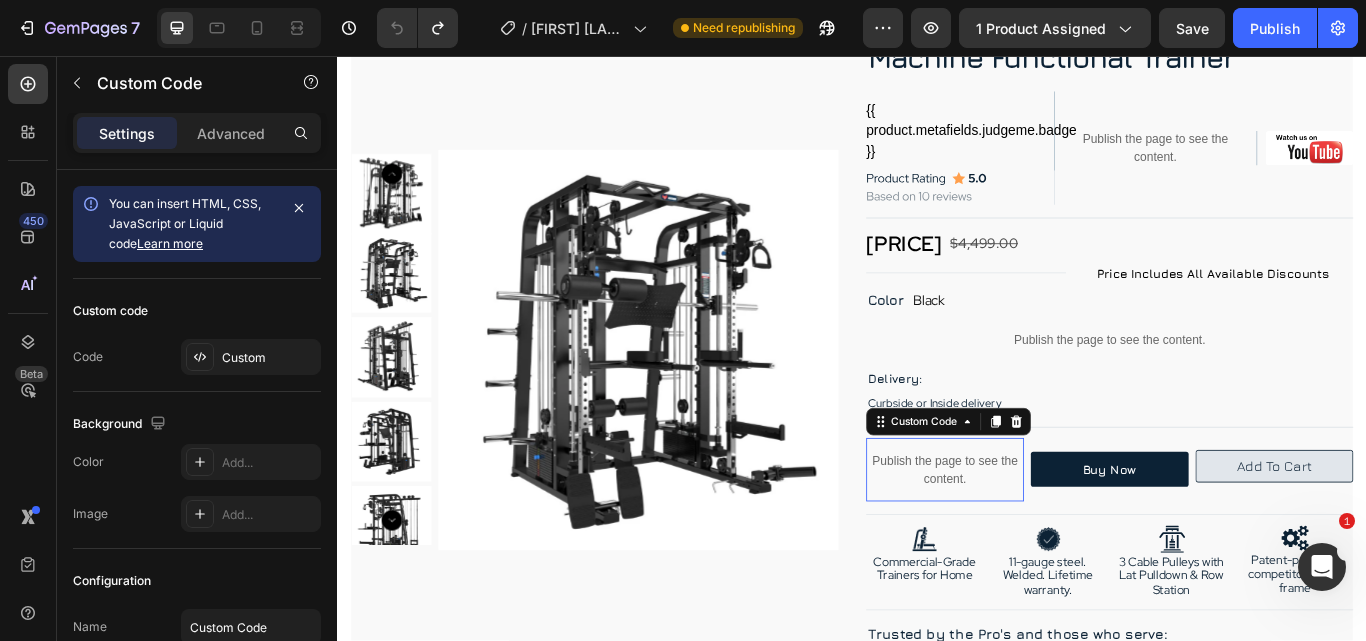 click on "Publish the page to see the content." at bounding box center (1045, 539) 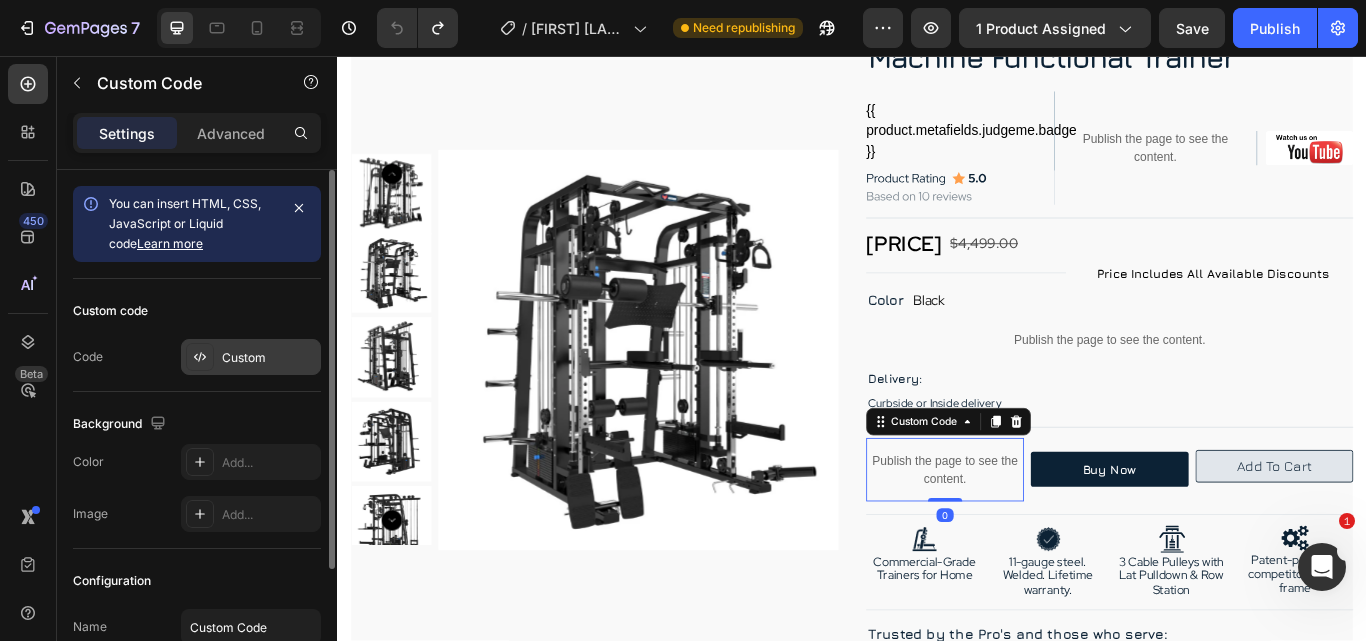 click on "Custom" at bounding box center (269, 358) 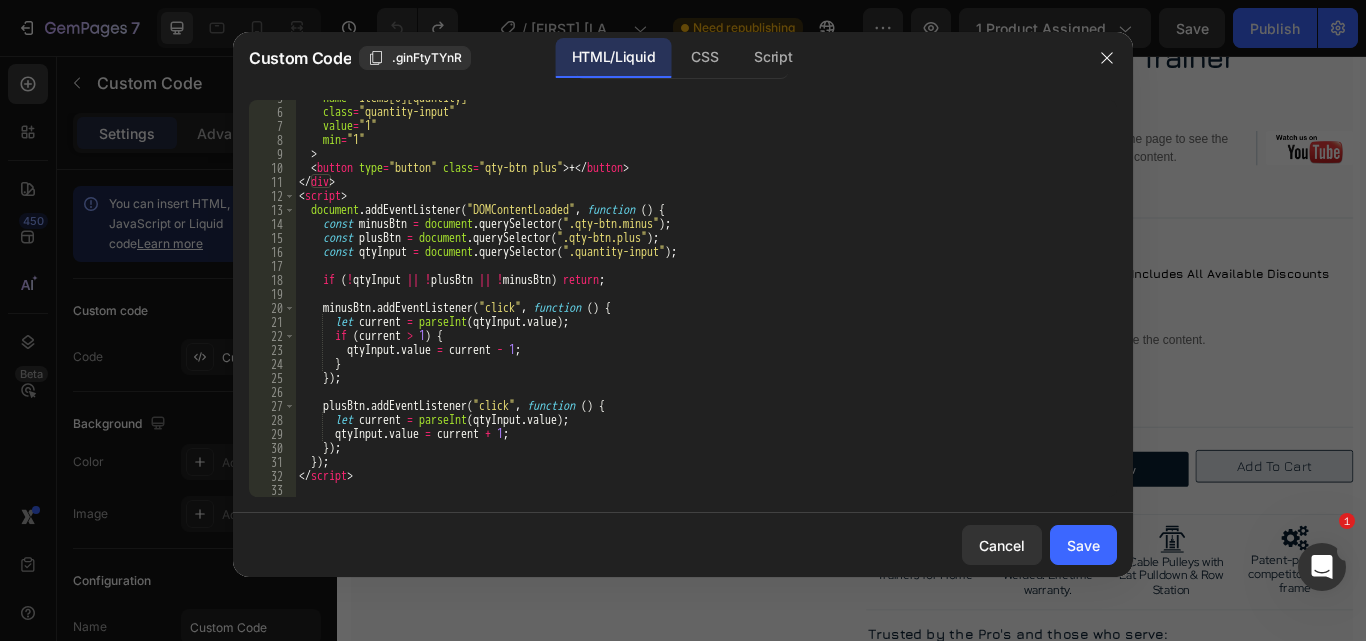 scroll, scrollTop: 0, scrollLeft: 0, axis: both 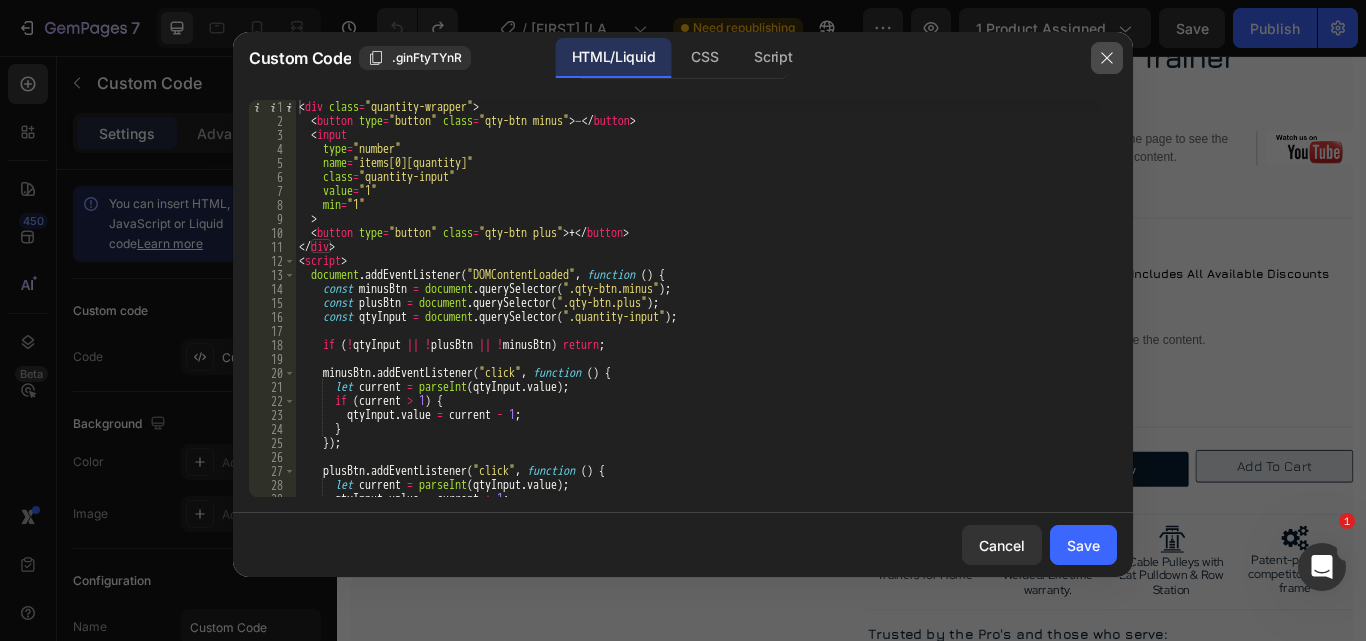 click 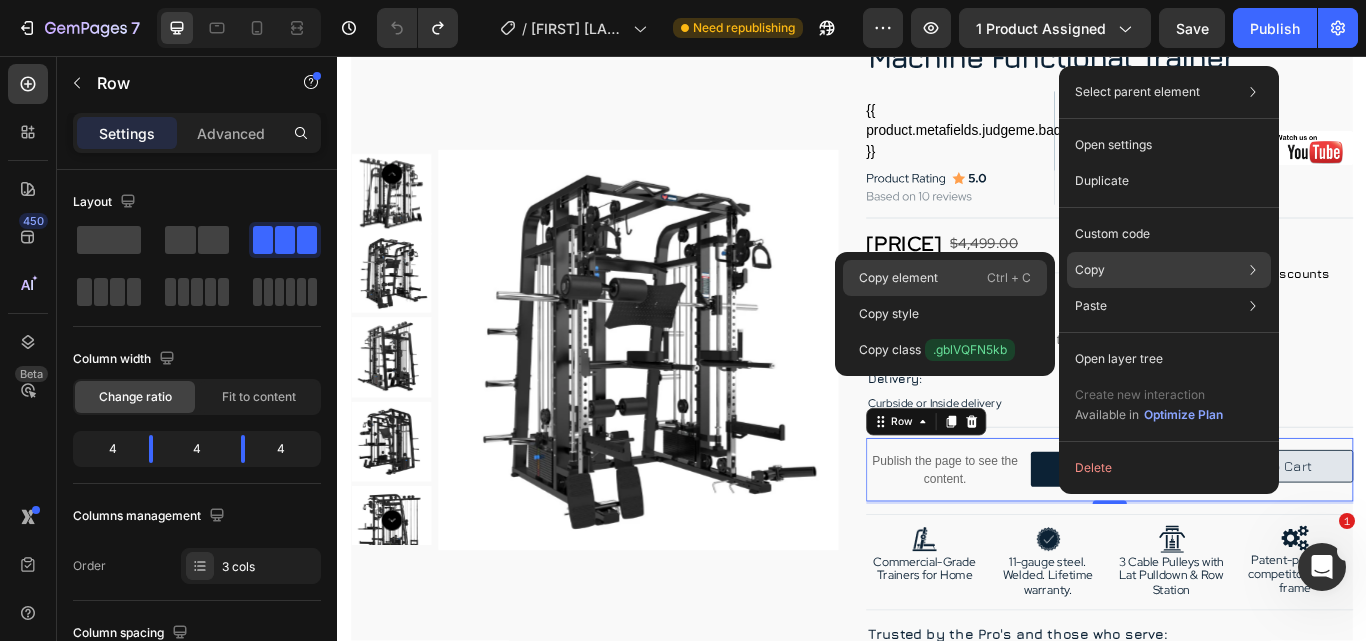click on "Copy element" at bounding box center (898, 278) 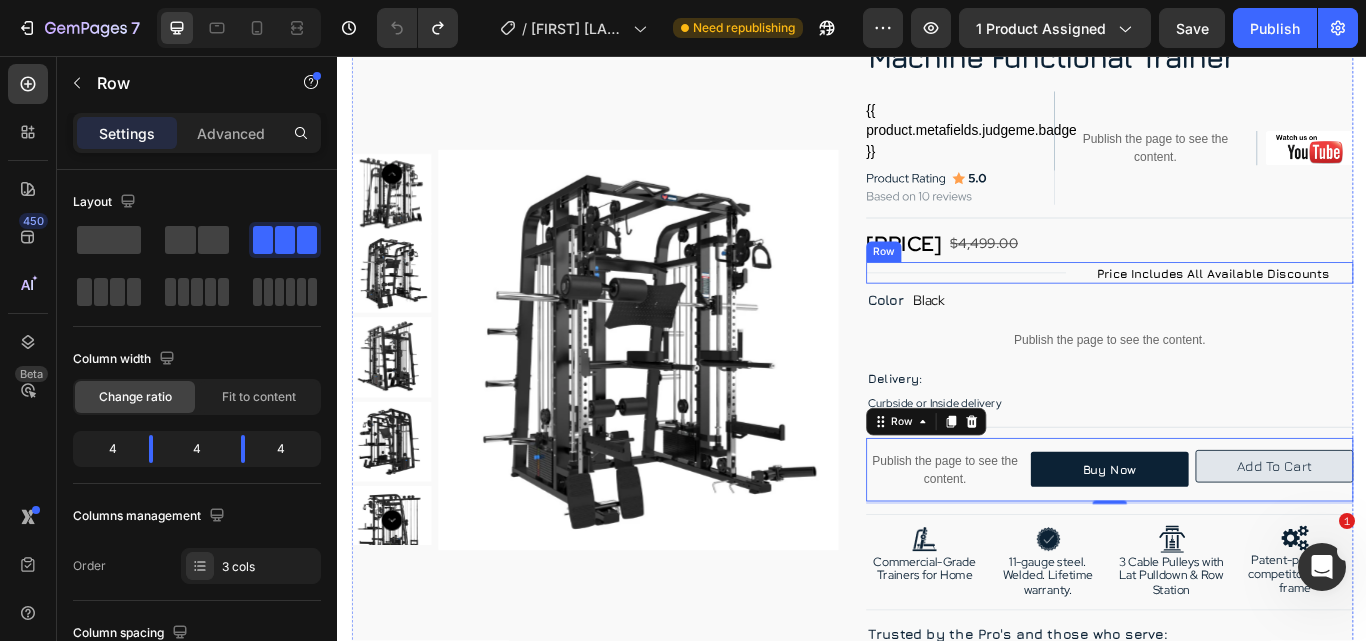 click on "Title Line Price Includes All Available Discounts Text Block Row" at bounding box center (1237, 309) 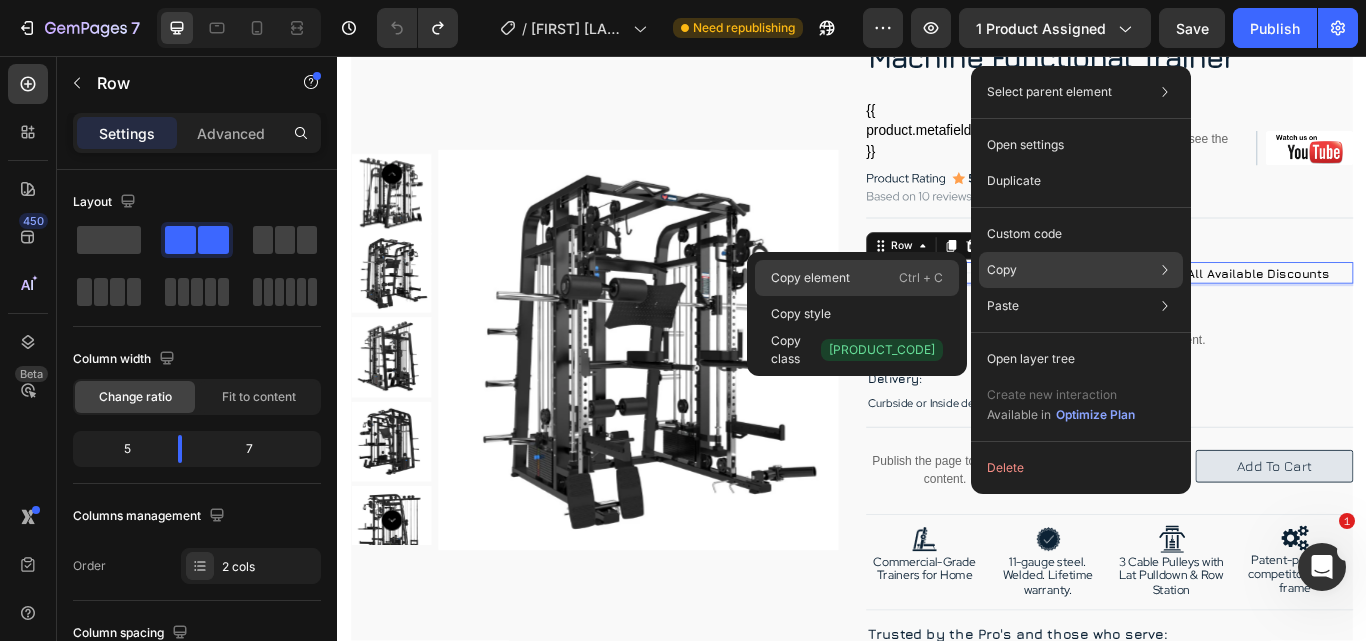 click on "Copy element" at bounding box center (810, 278) 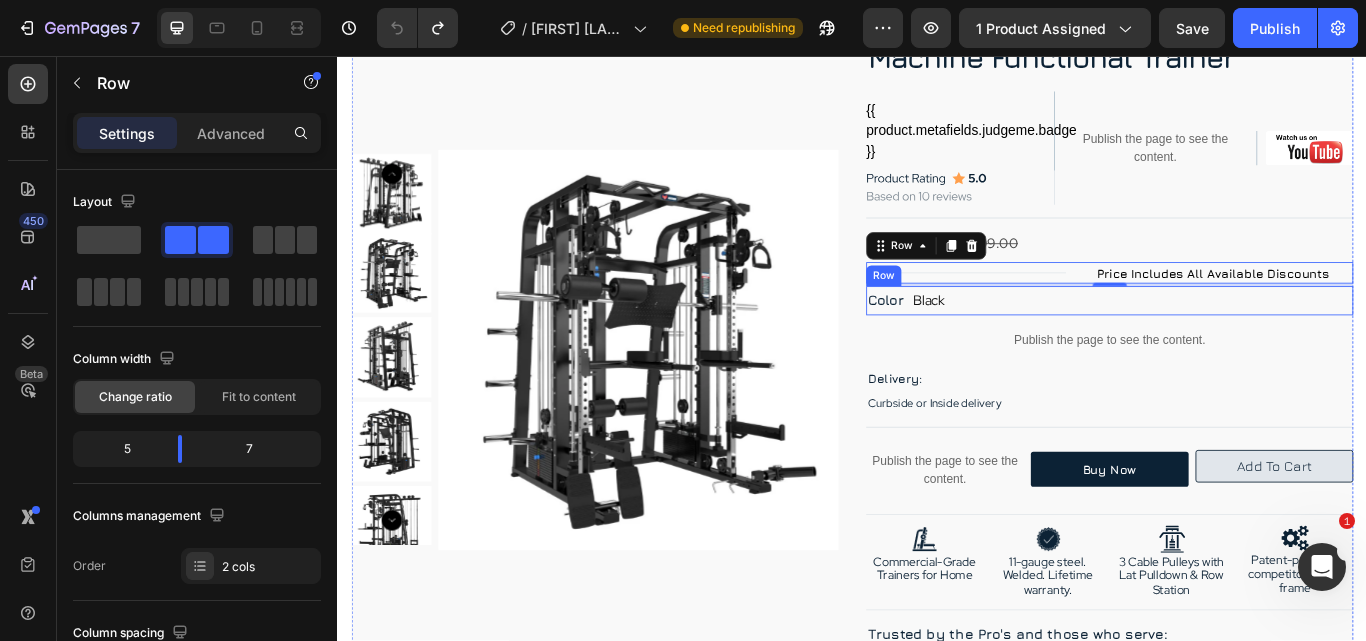 click on "Color Text Block Black
Custom Code Row" at bounding box center [1237, 342] 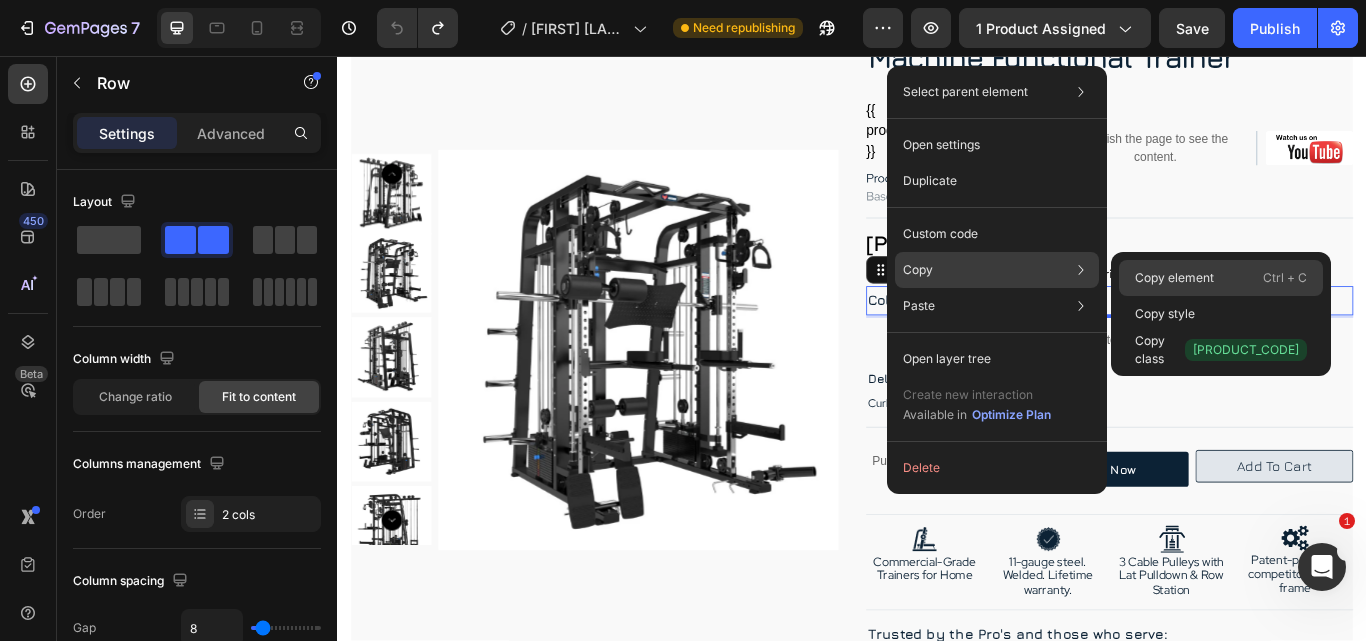click on "Copy element" at bounding box center (1174, 278) 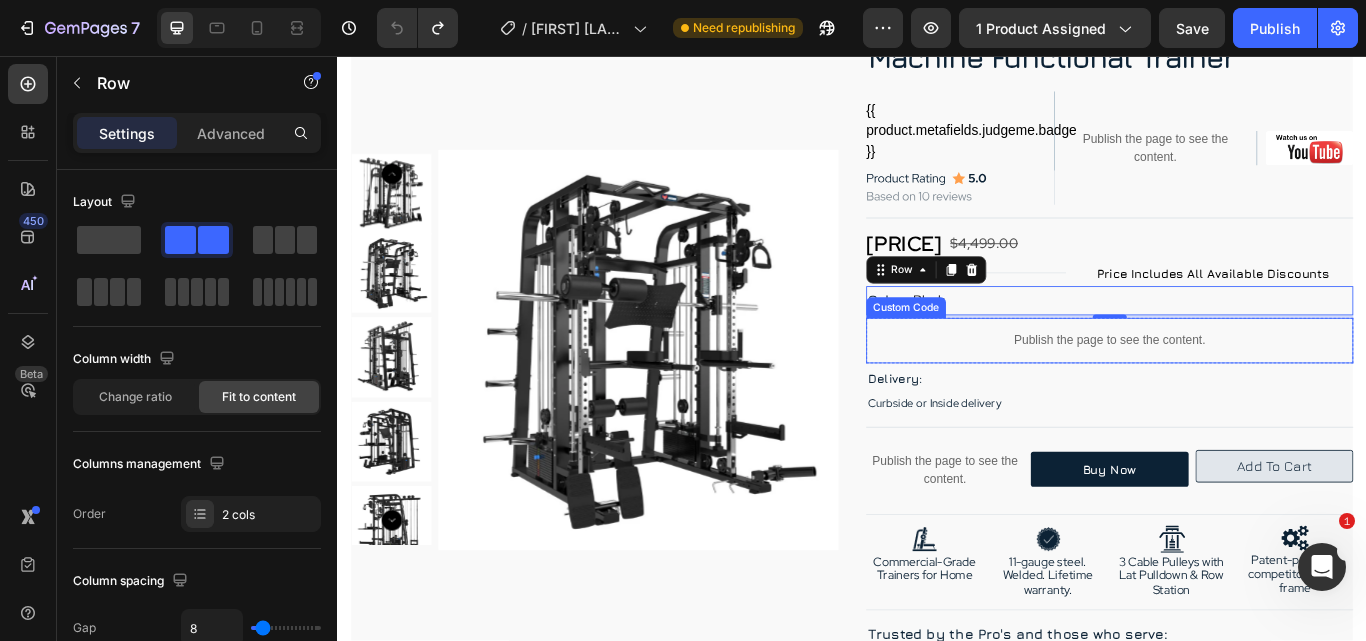 click on "Publish the page to see the content." at bounding box center (1237, 388) 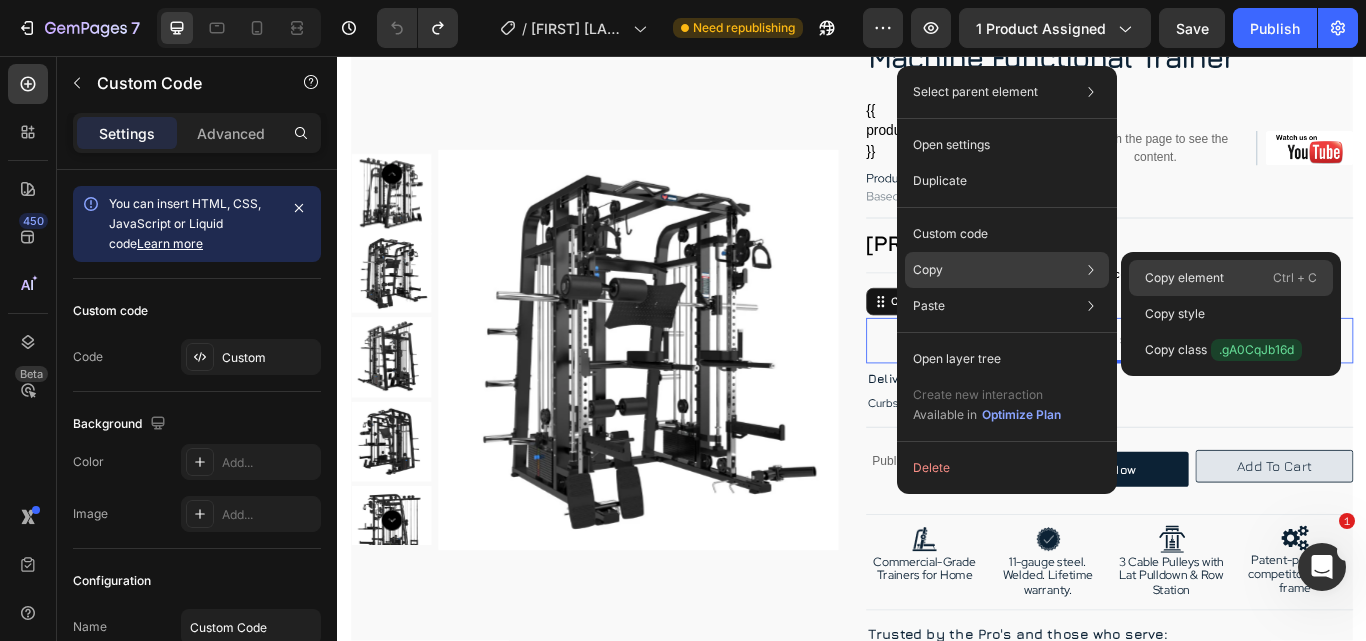 drag, startPoint x: 1168, startPoint y: 268, endPoint x: 969, endPoint y: 249, distance: 199.90498 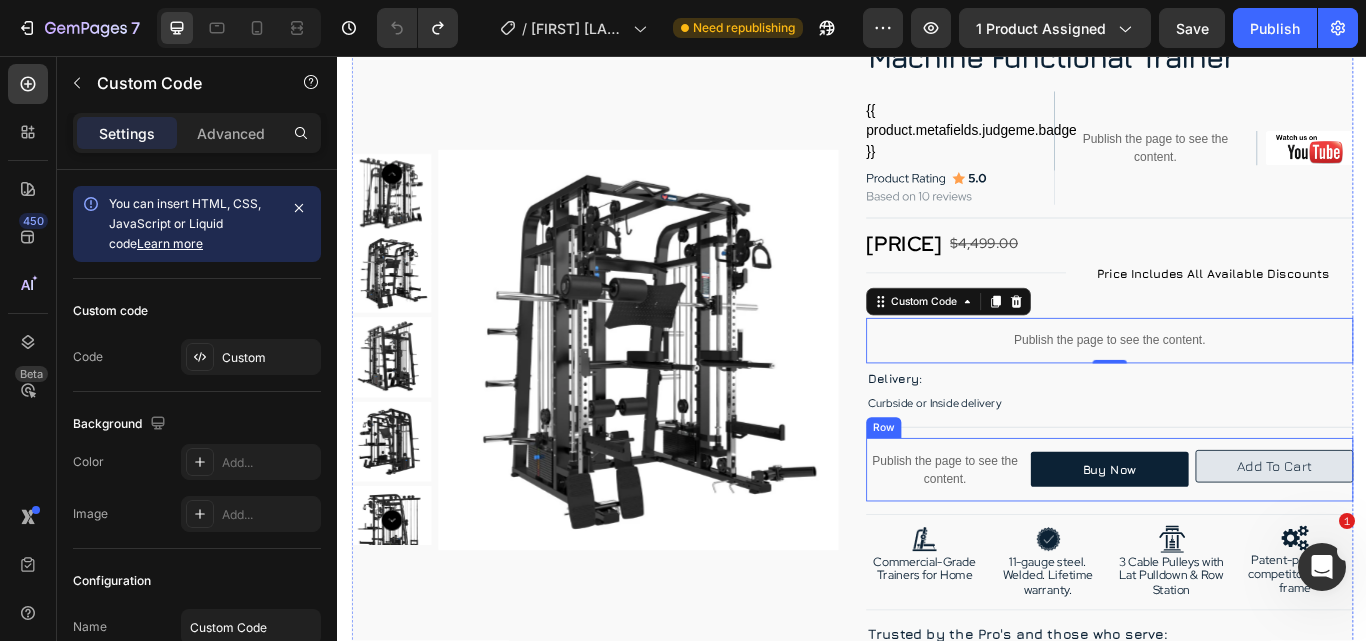click on "Buy Now Dynamic Checkout" at bounding box center (1237, 539) 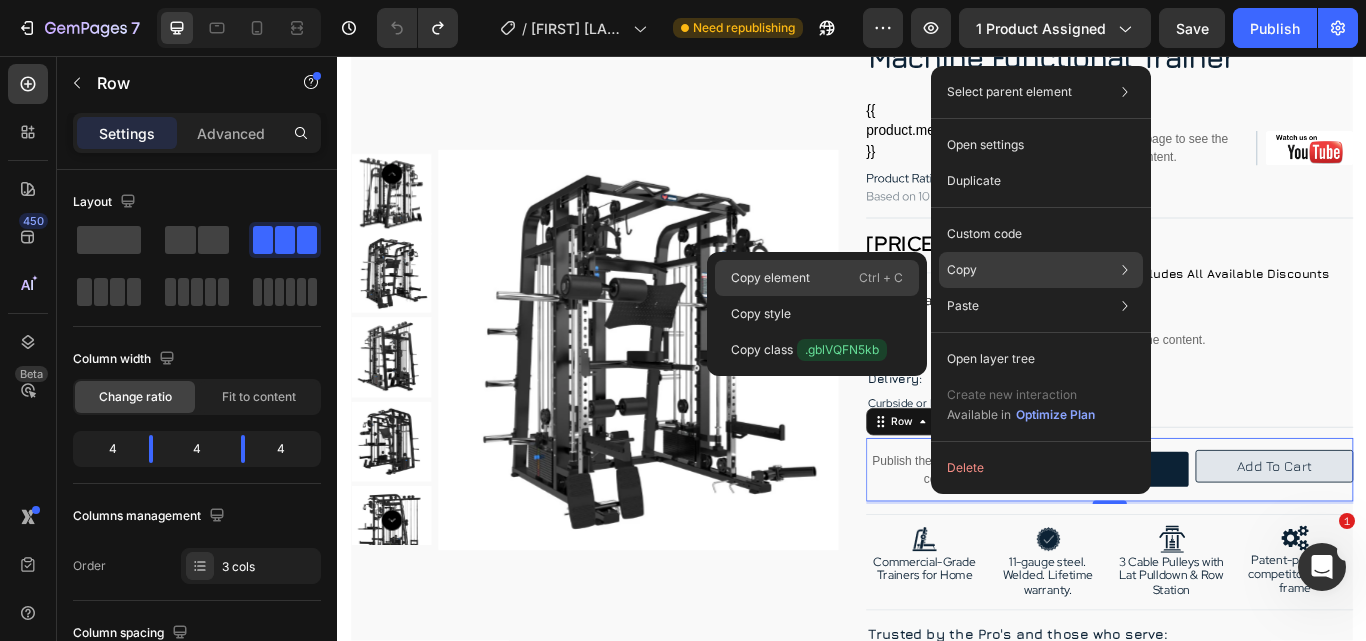 click on "Copy element" at bounding box center [770, 278] 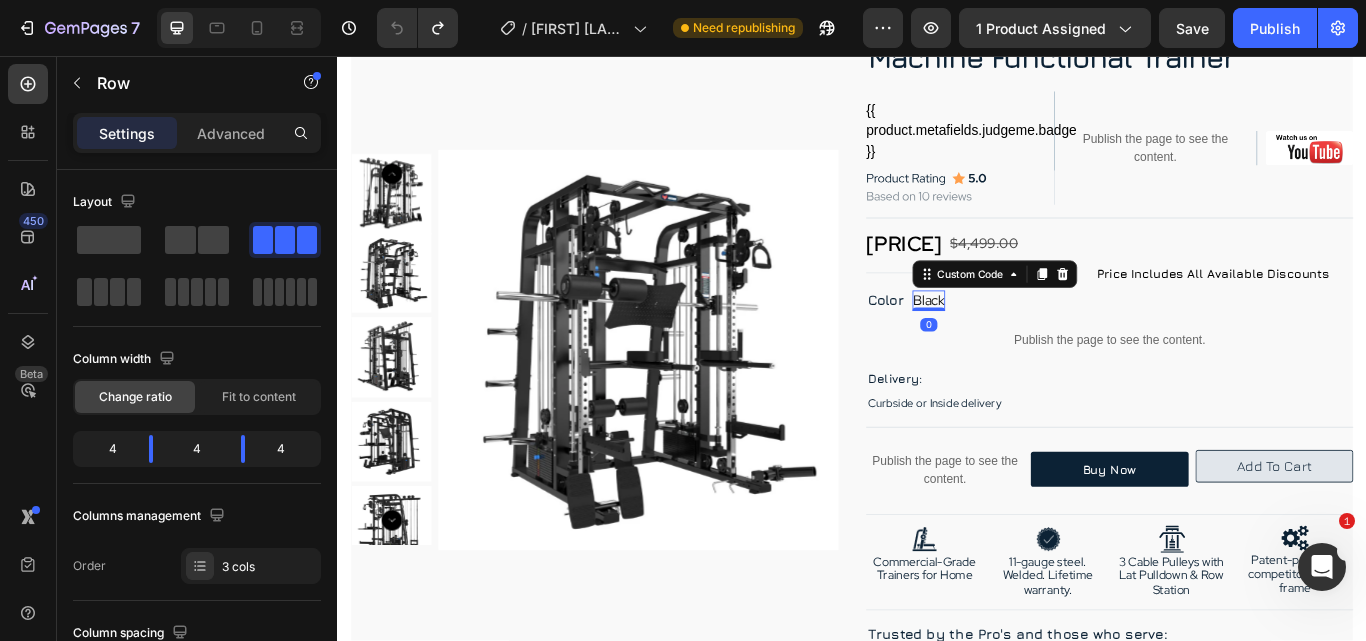 click on "Black" at bounding box center [1026, 341] 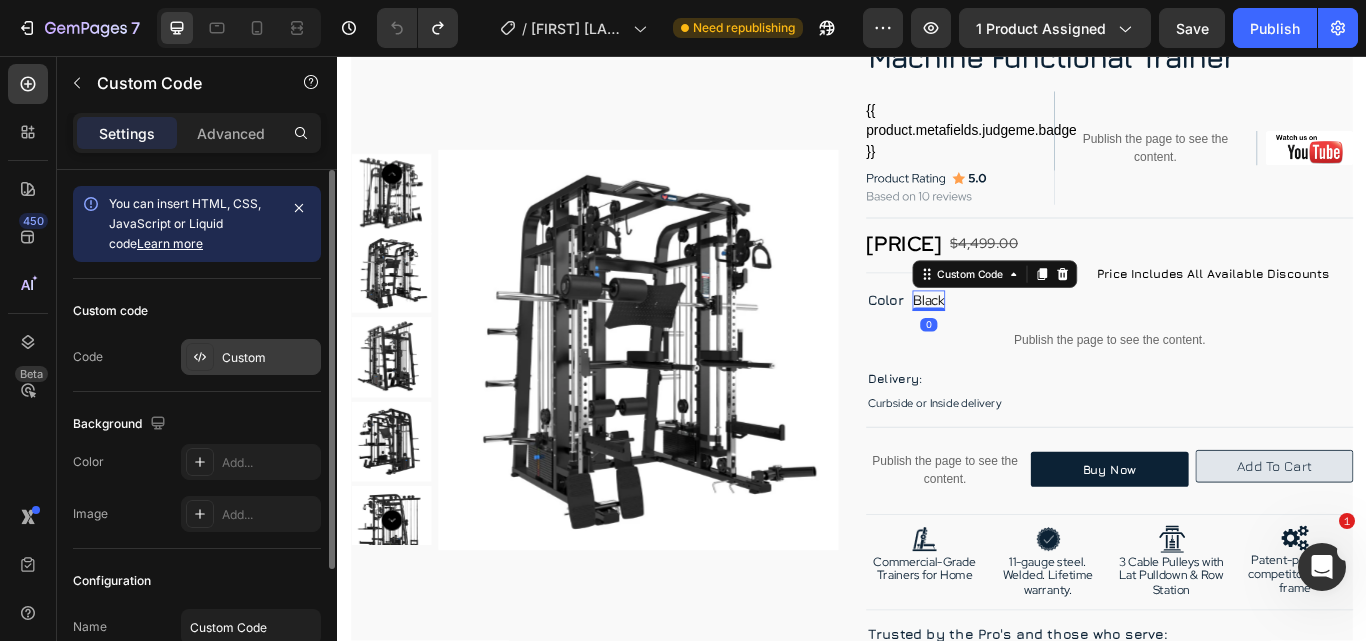 click on "Custom" at bounding box center (269, 358) 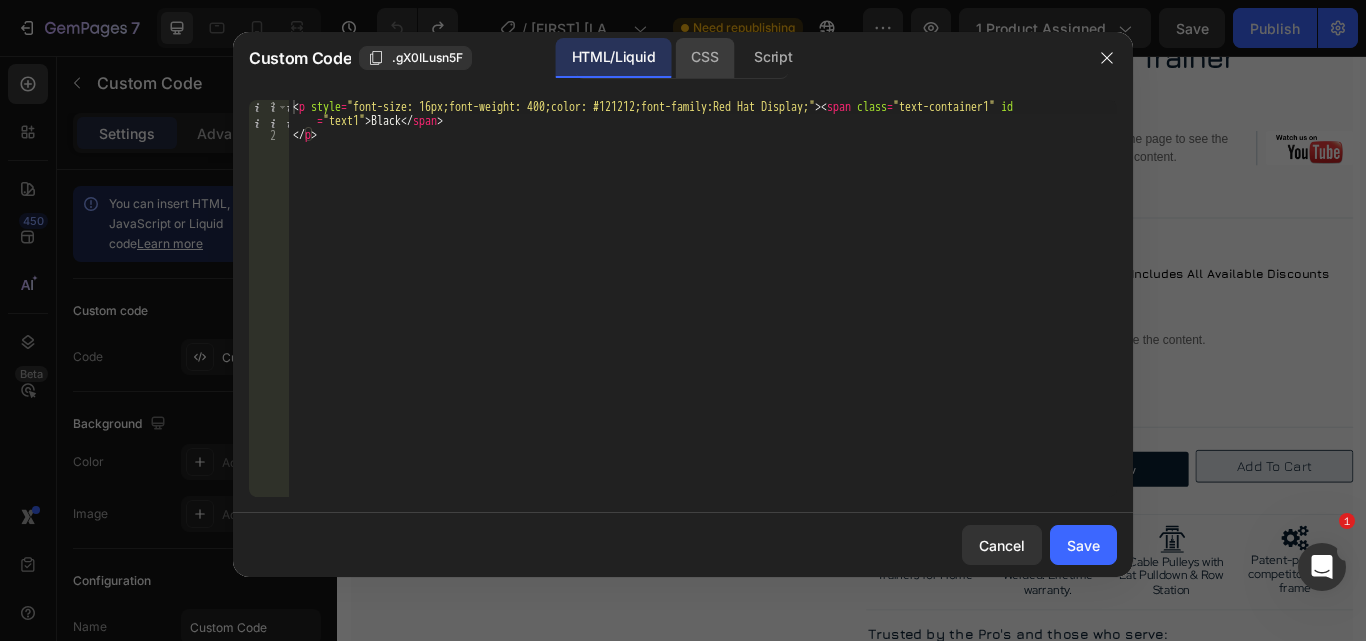 click on "CSS" 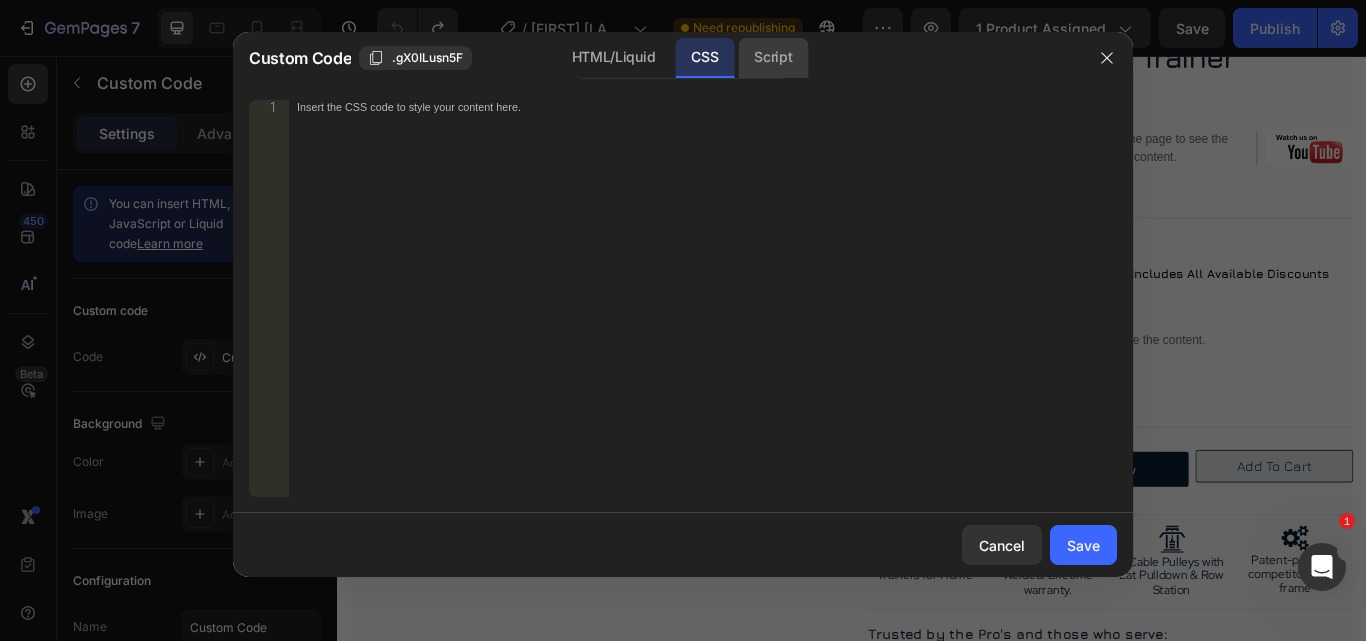click on "Script" 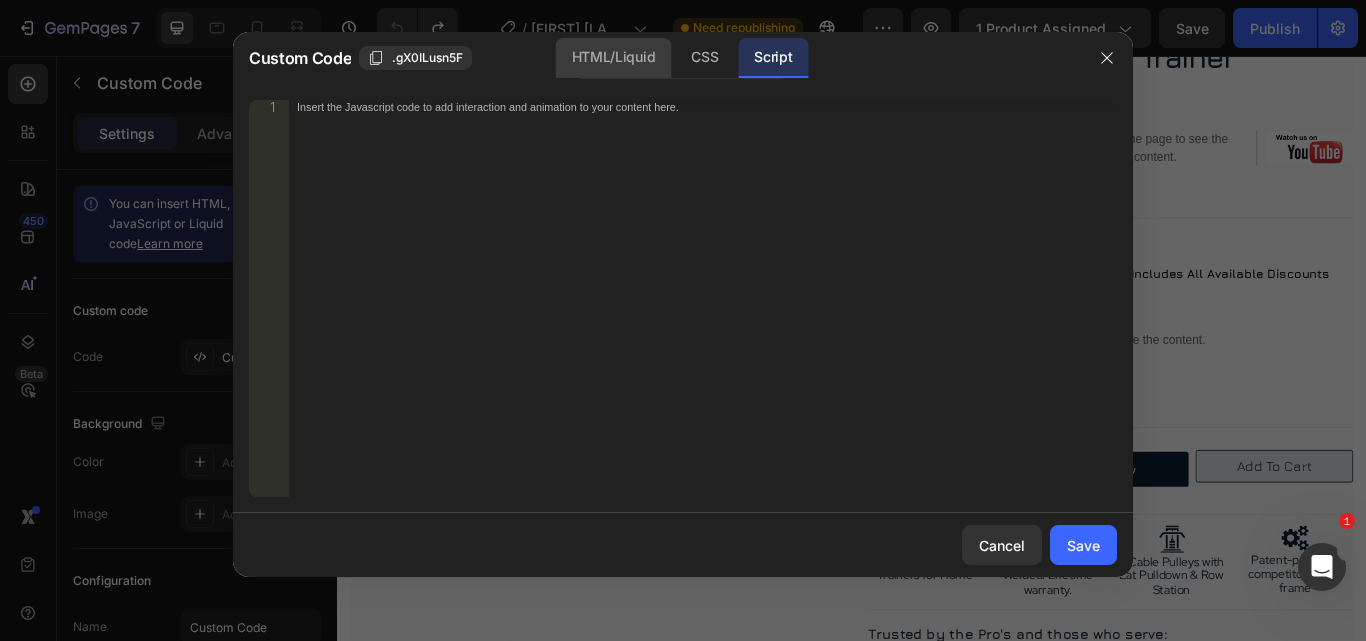 click on "HTML/Liquid" 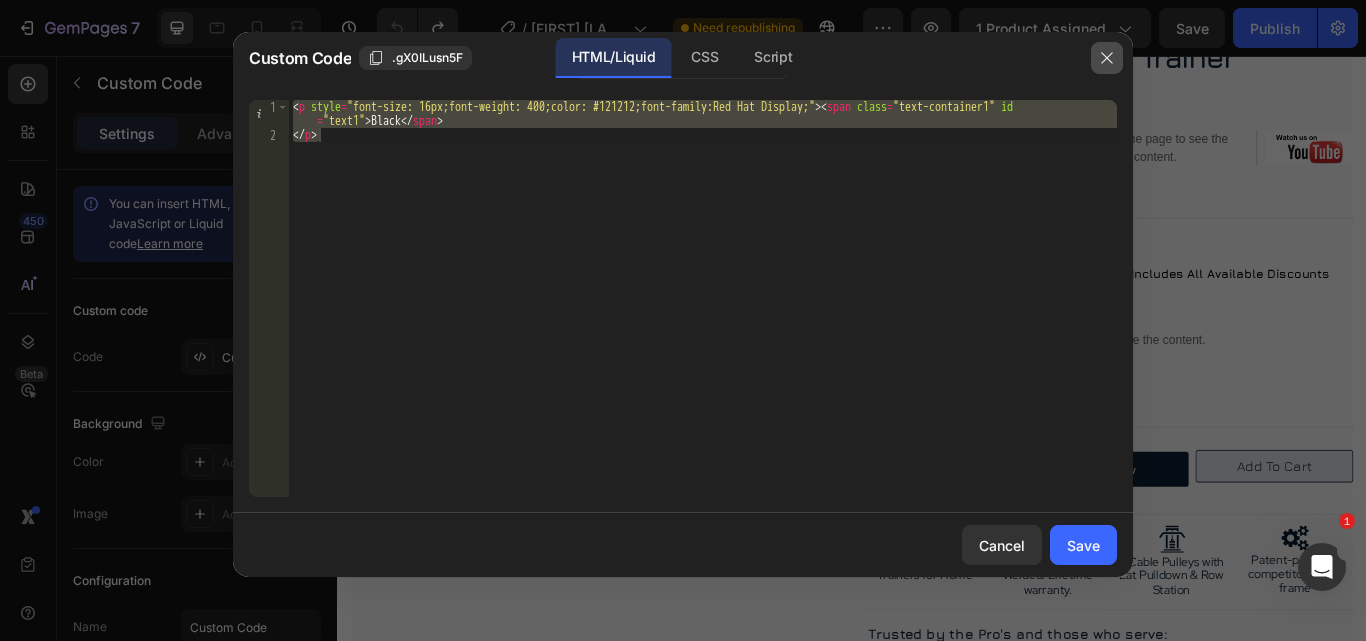 click 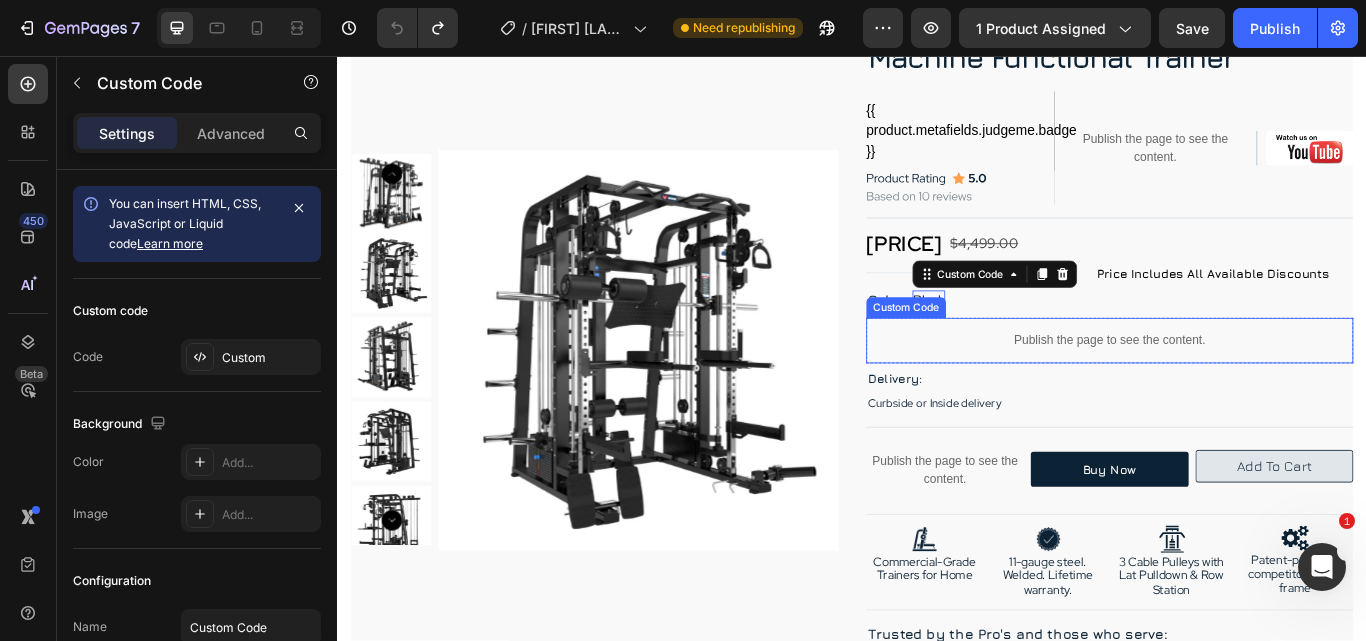 click on "Publish the page to see the content." at bounding box center [1237, 388] 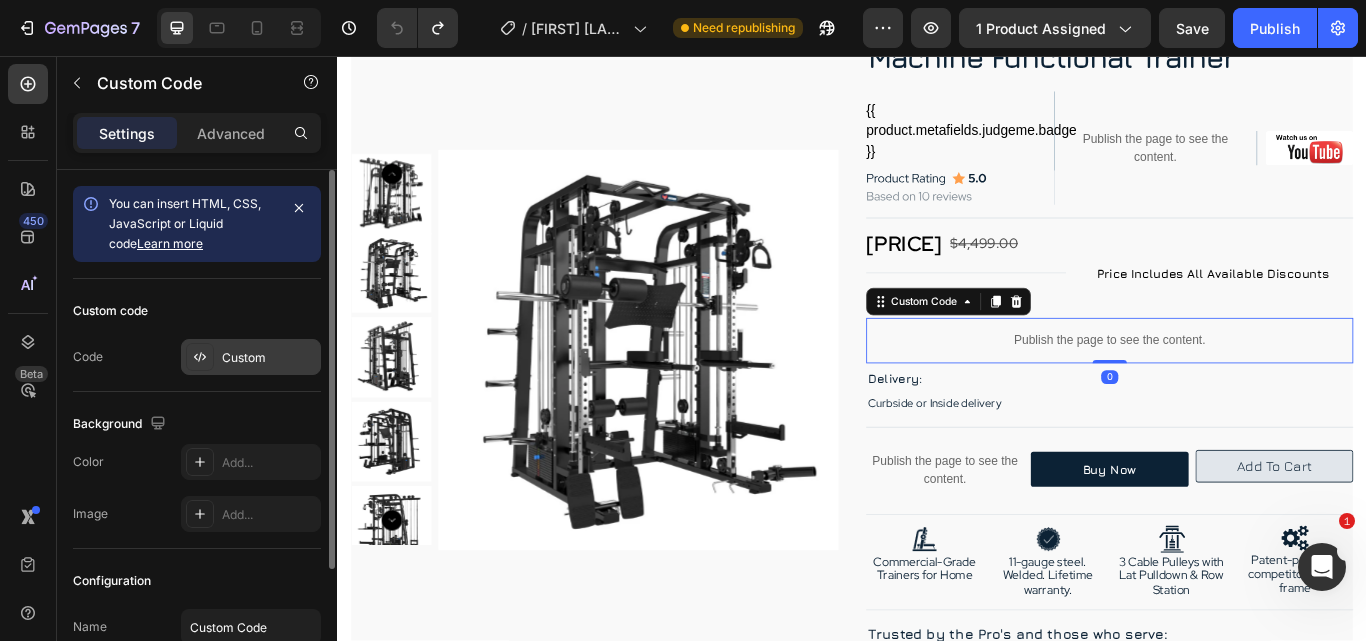 click on "Custom" at bounding box center (269, 358) 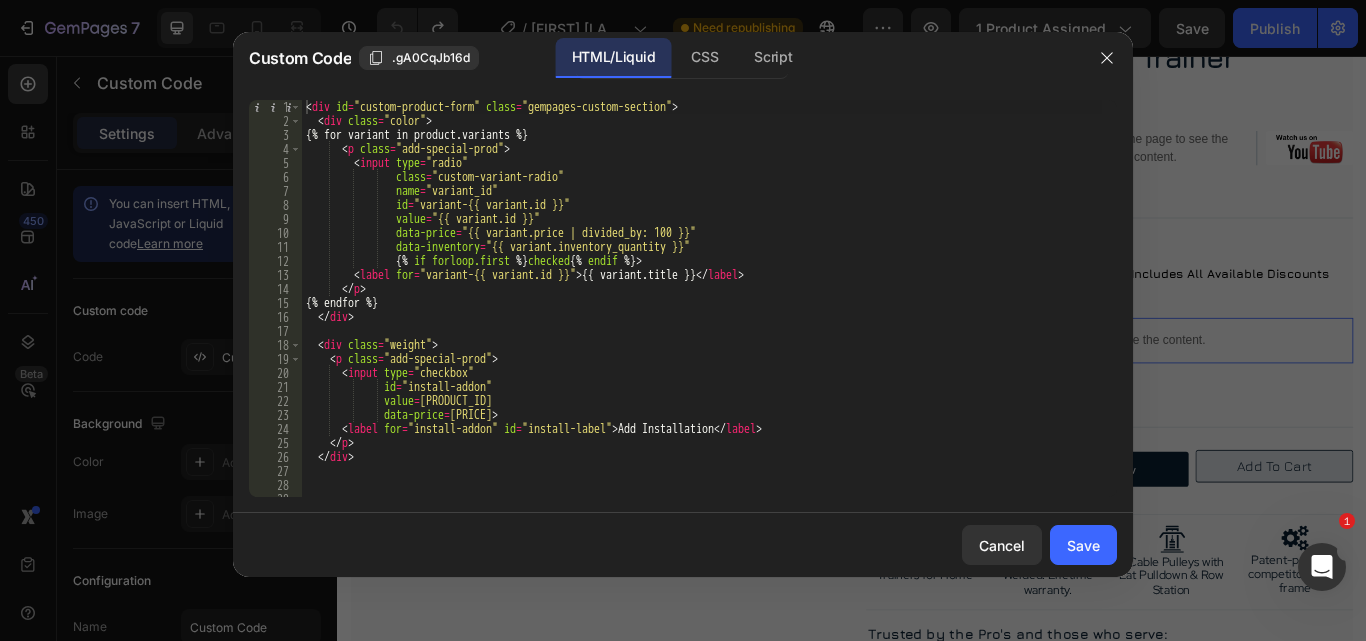 type on "<div class="color">" 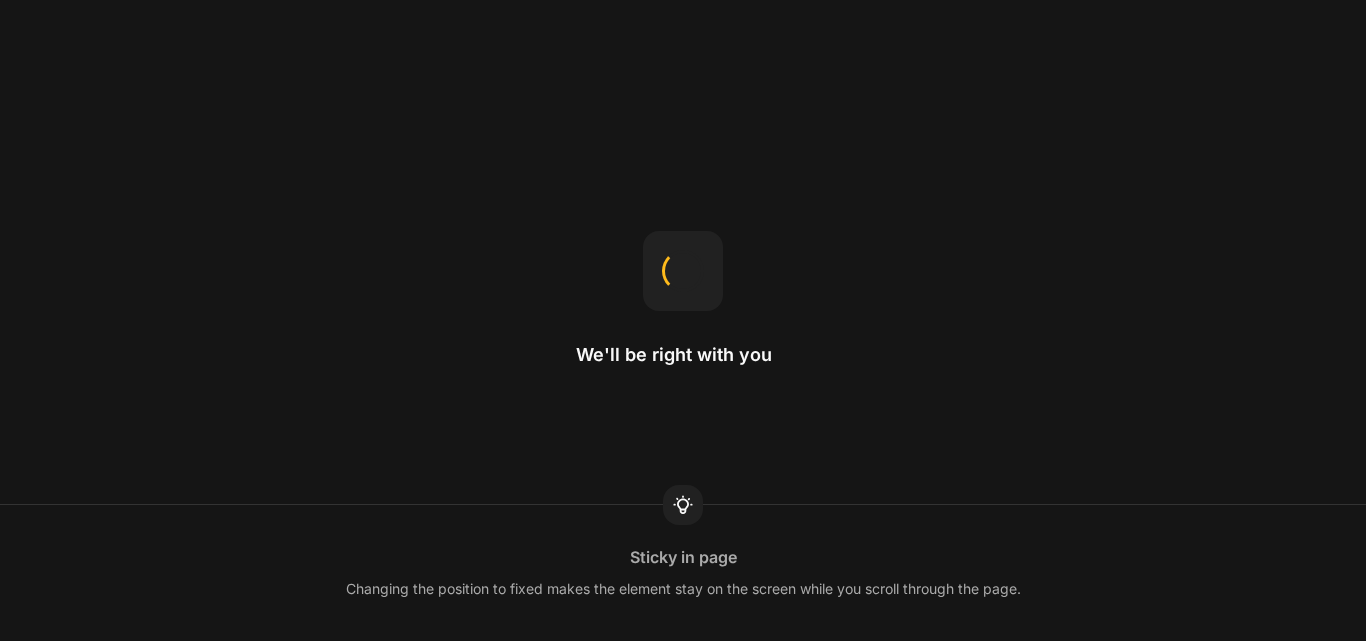 scroll, scrollTop: 0, scrollLeft: 0, axis: both 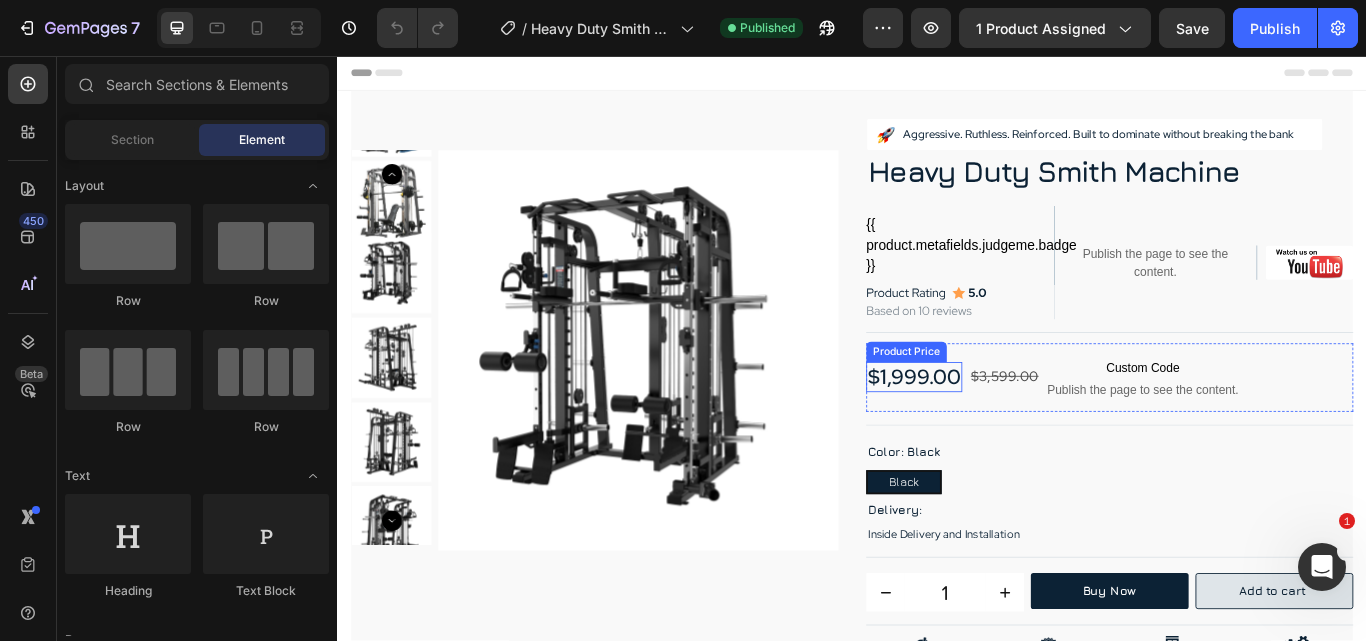 click on "$1,999.00" at bounding box center [1009, 430] 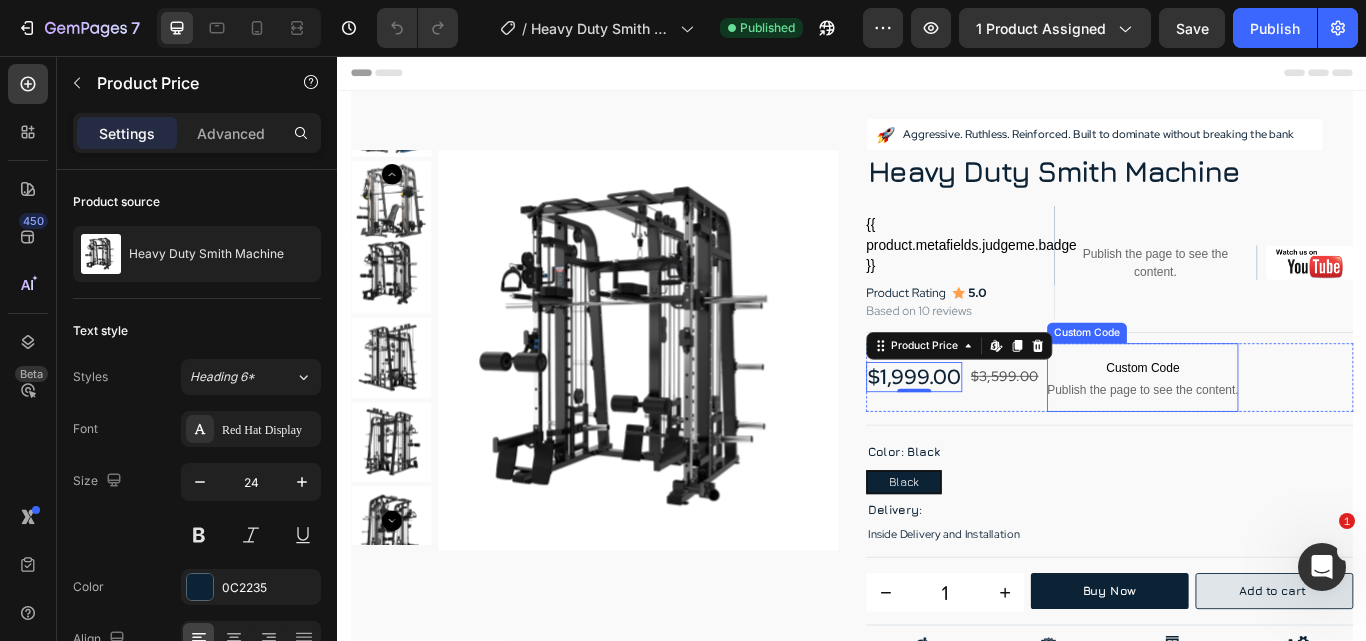 click on "Custom Code" at bounding box center [1275, 419] 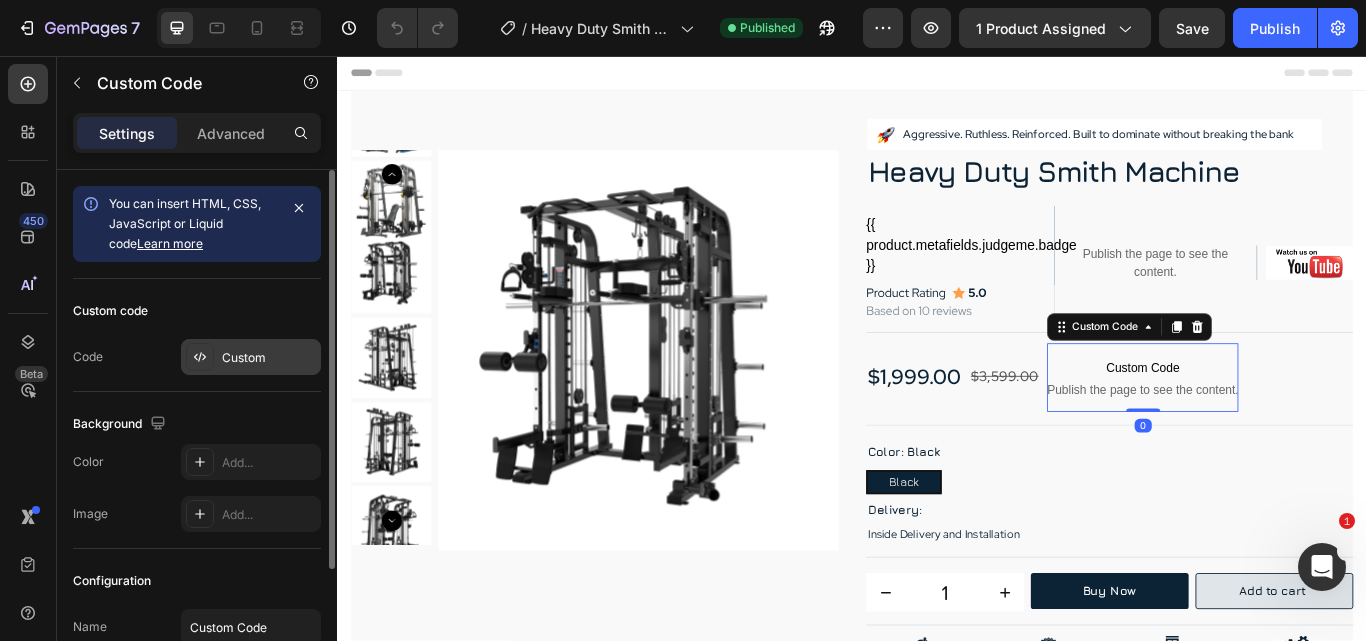 click on "Custom" at bounding box center [269, 358] 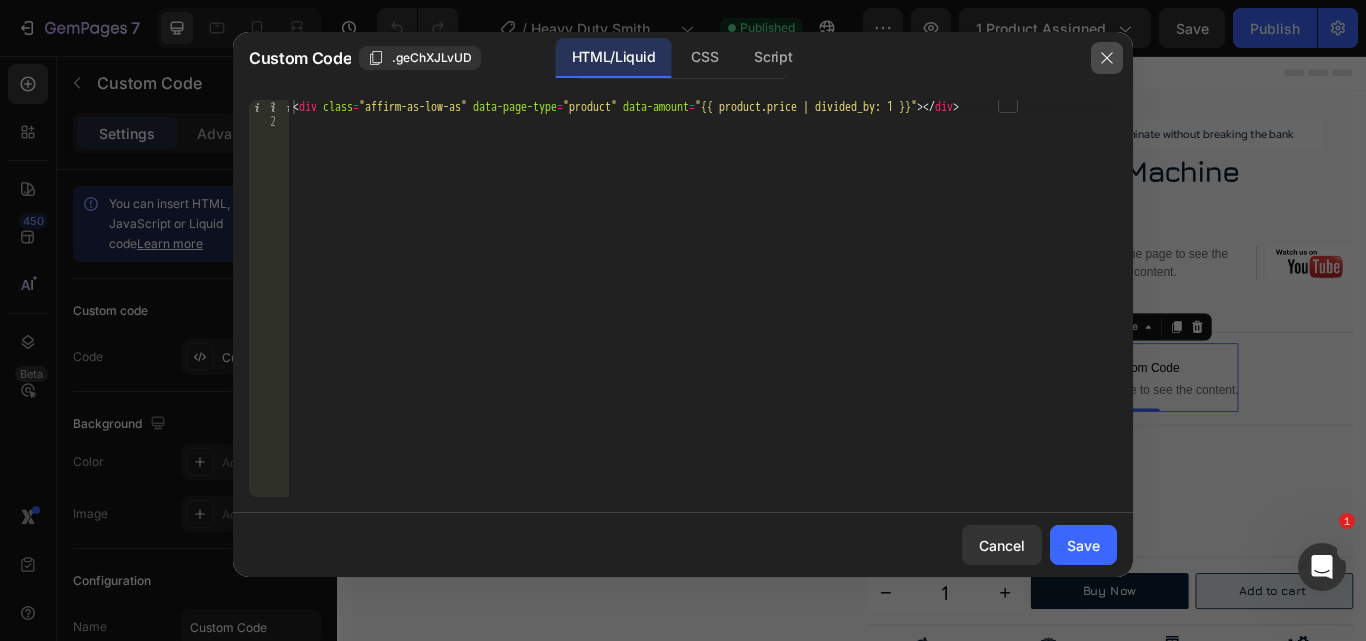 click at bounding box center [1107, 58] 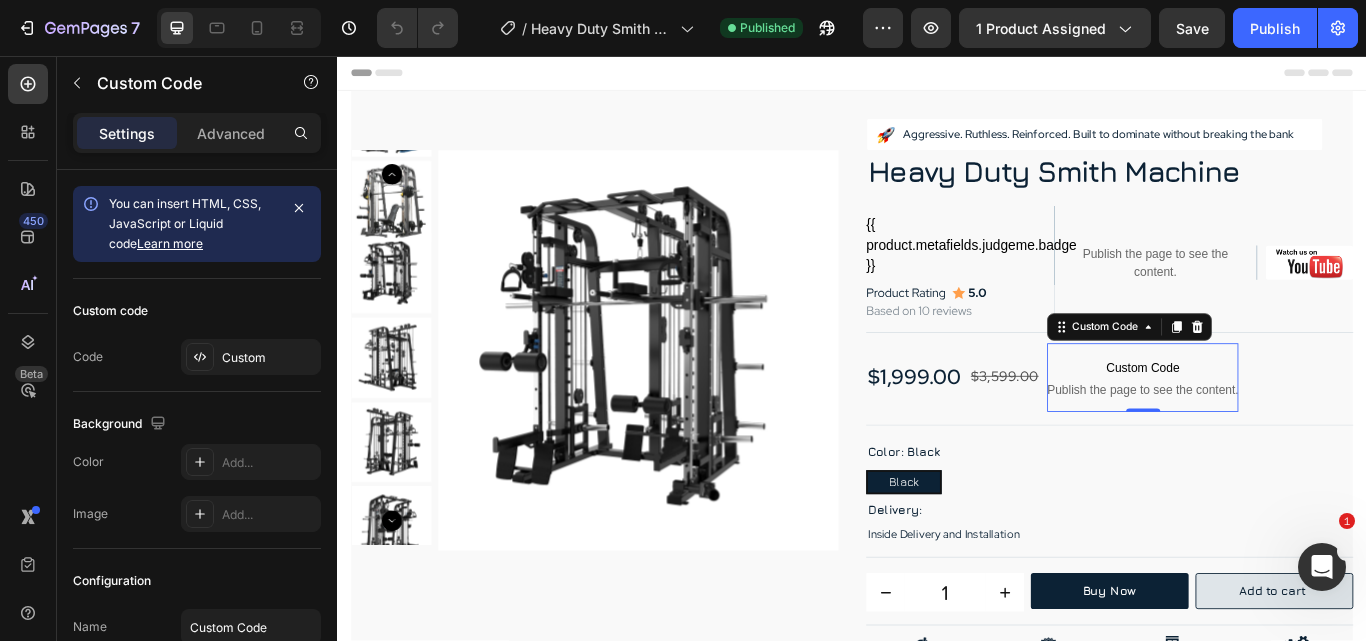 click on "Custom Code" at bounding box center [1275, 419] 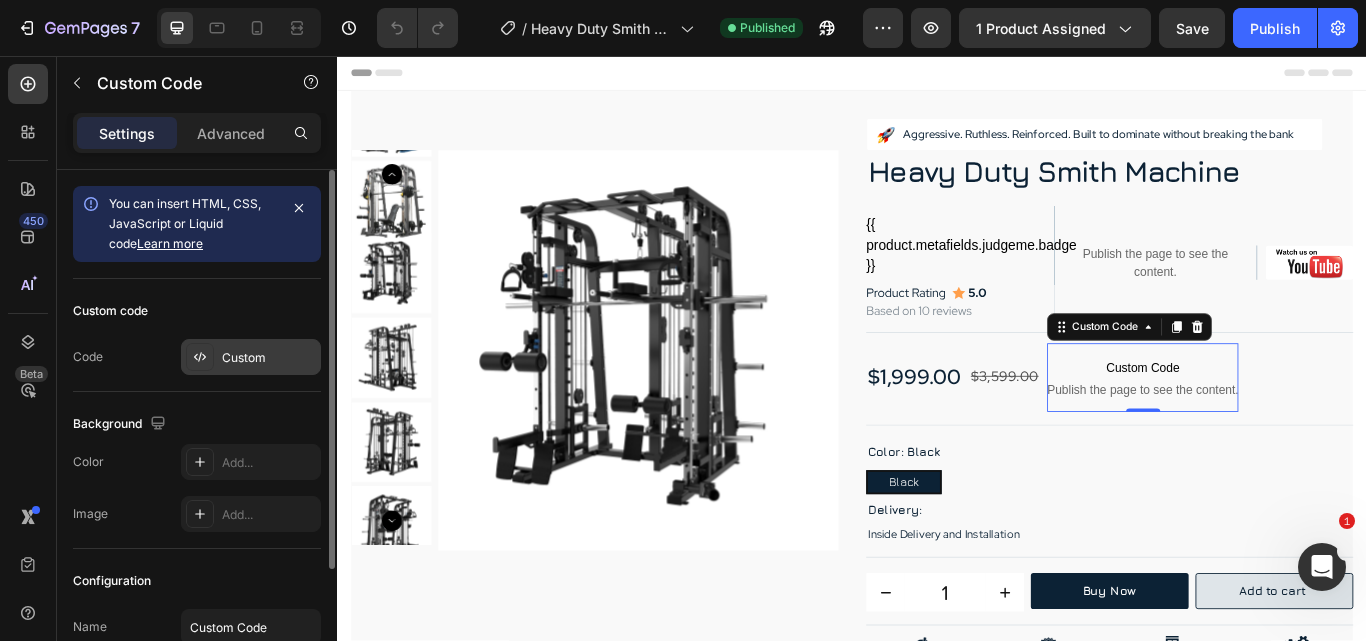 click on "Custom" at bounding box center (251, 357) 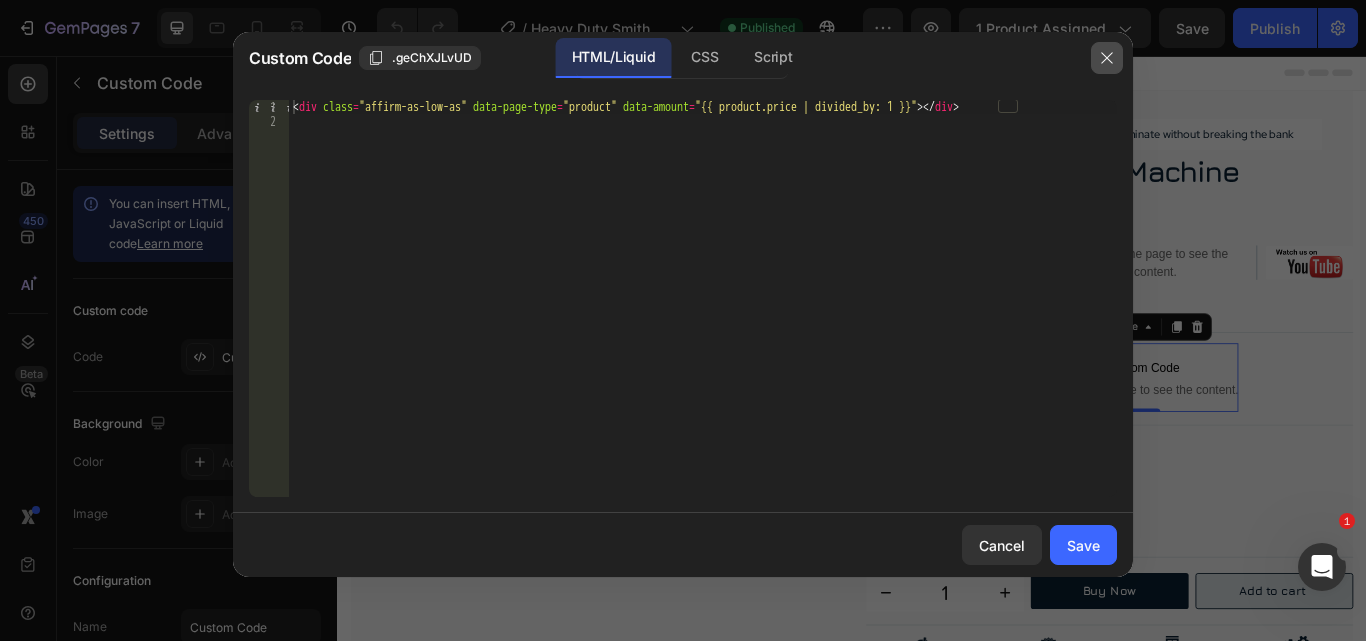 click 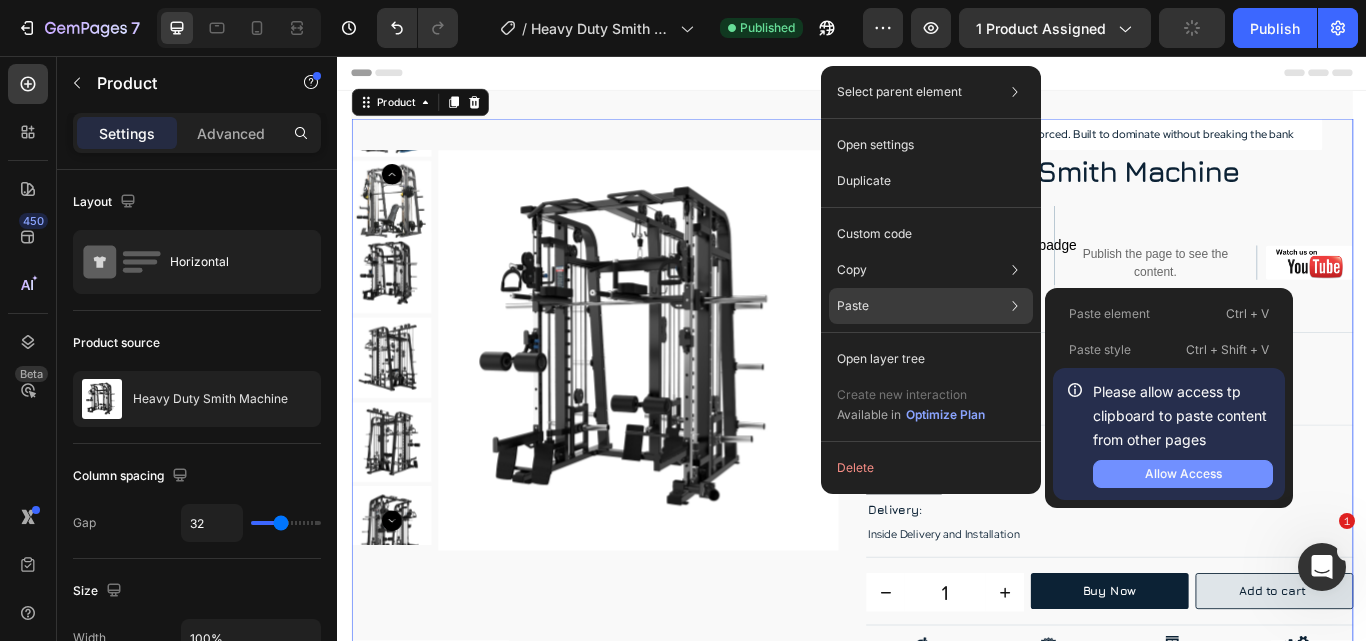 click on "Allow Access" at bounding box center (1183, 474) 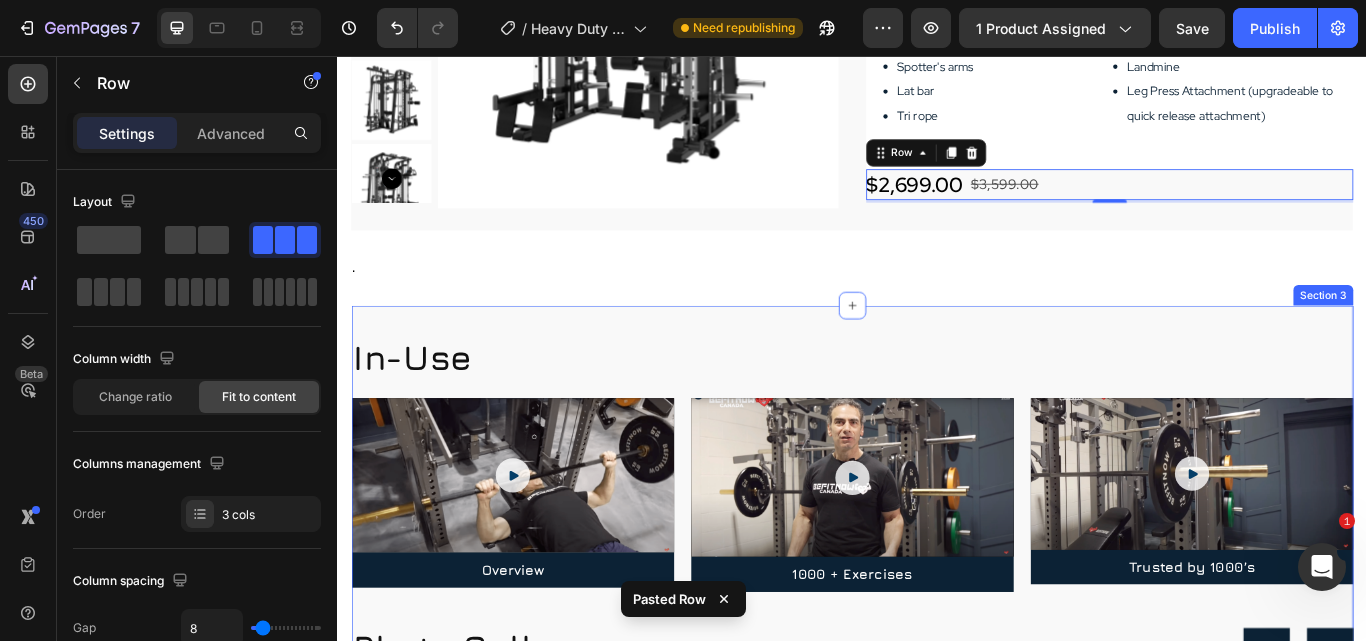 scroll, scrollTop: 2004, scrollLeft: 0, axis: vertical 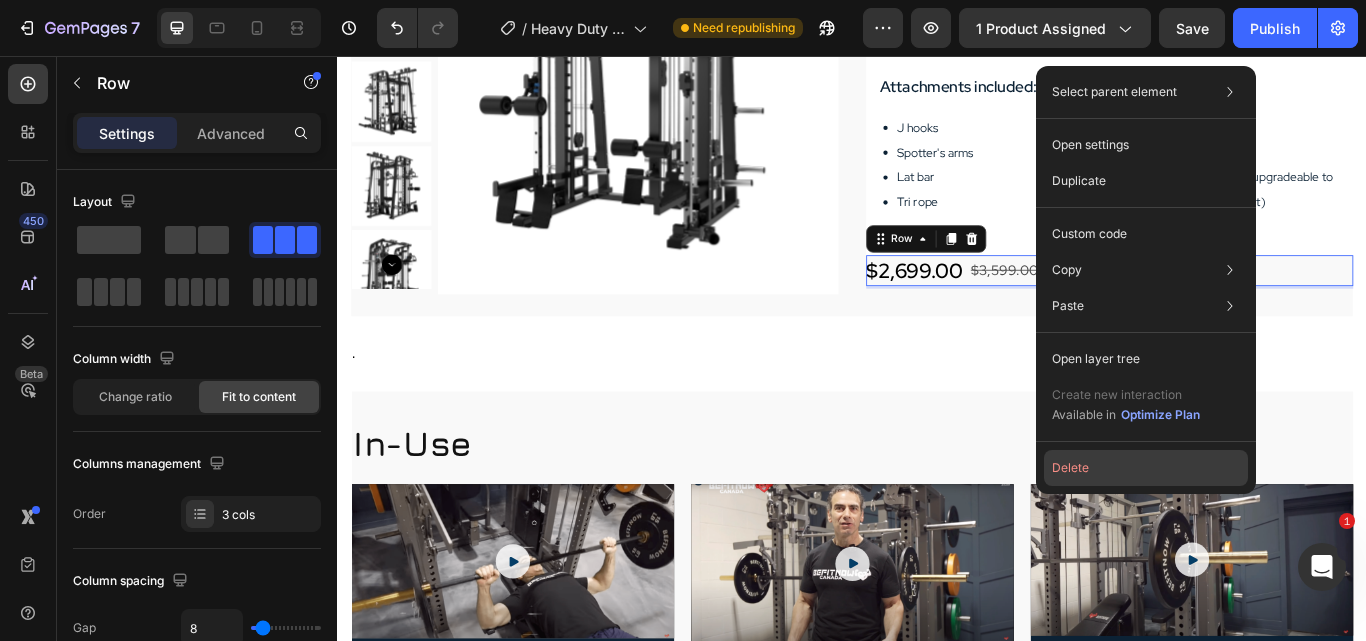 click on "Delete" 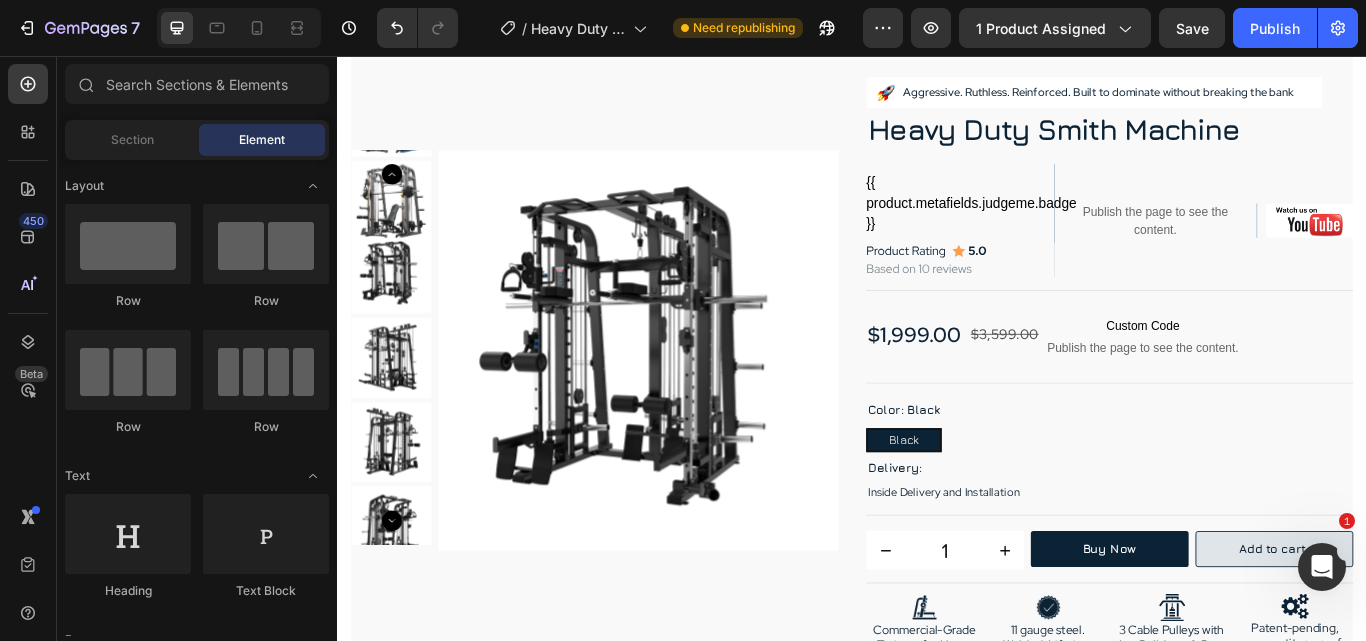 scroll, scrollTop: 4, scrollLeft: 0, axis: vertical 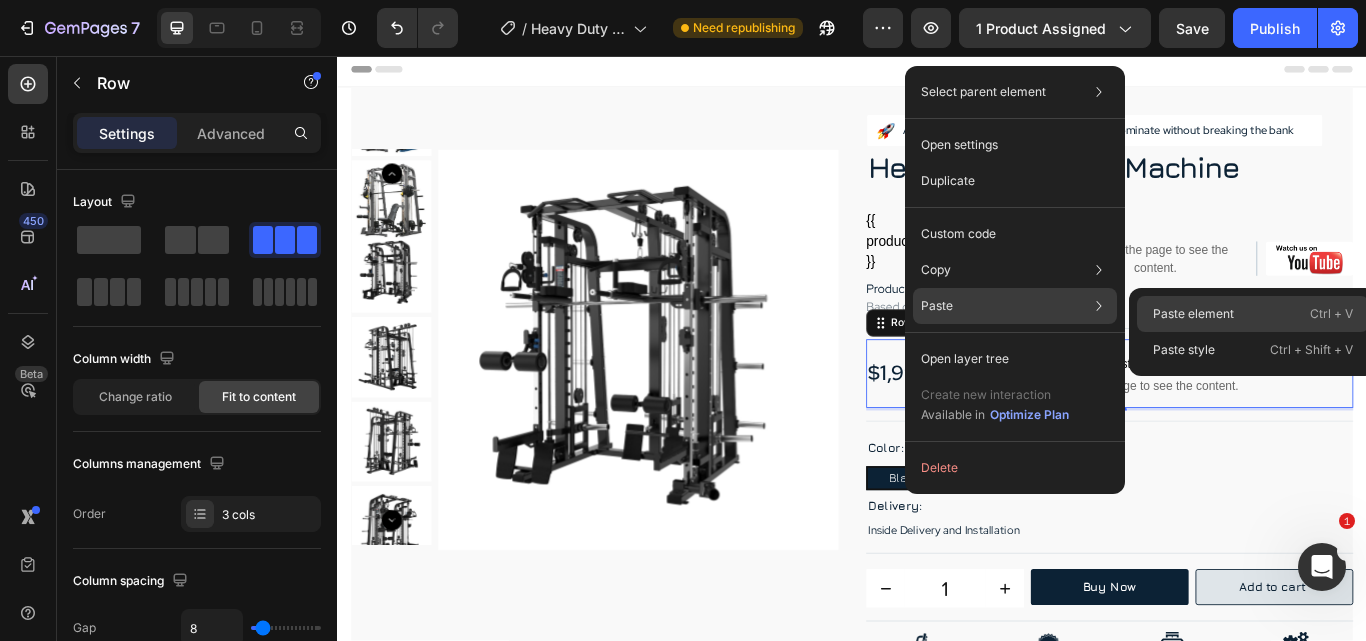 click on "Paste element" at bounding box center (1193, 314) 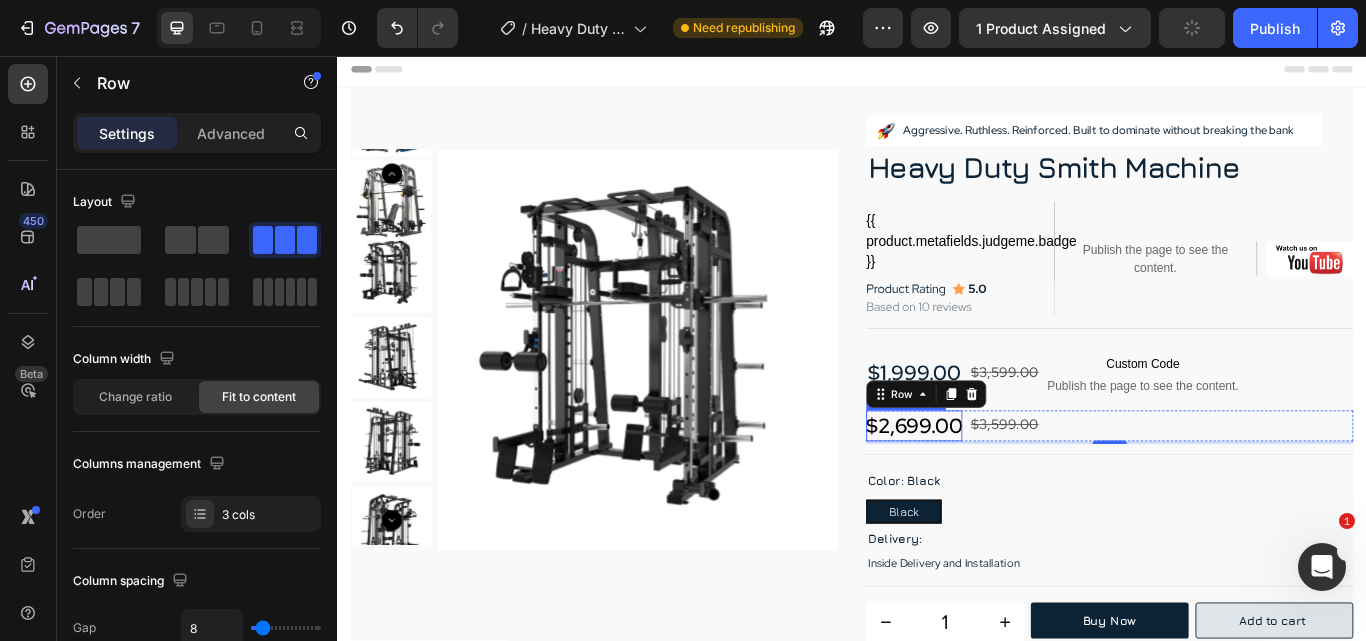 click on "$2,699.00" at bounding box center [1009, 488] 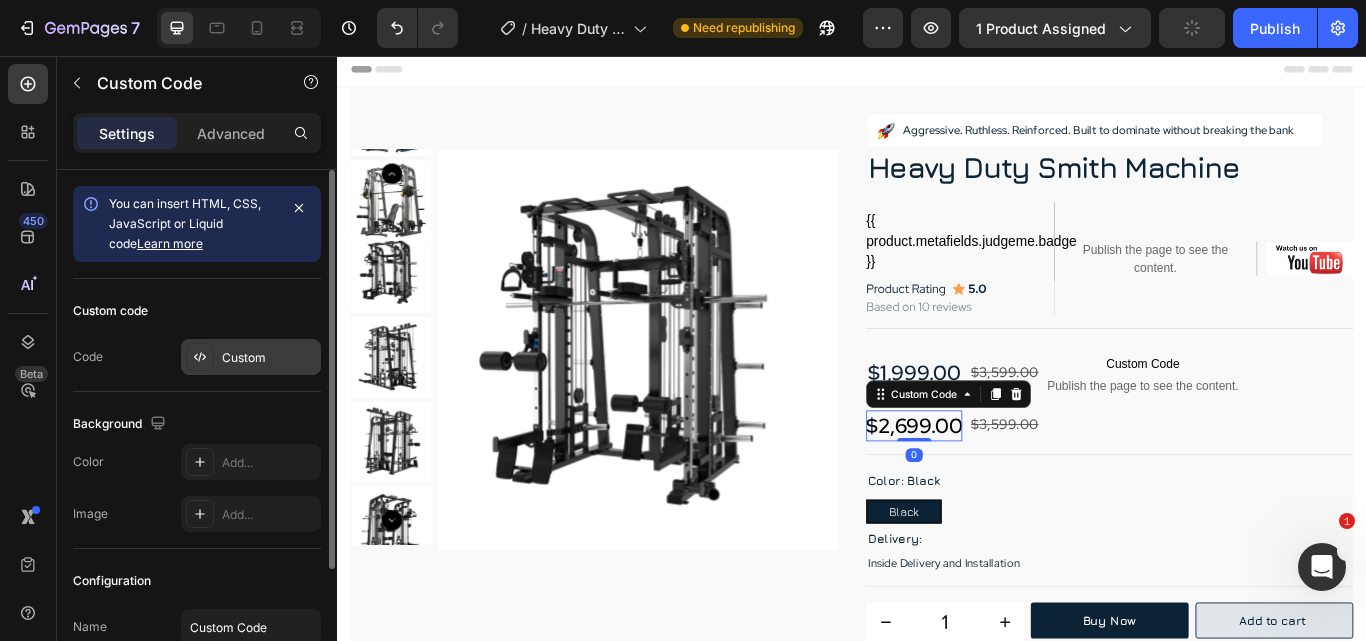 click on "Custom" at bounding box center (269, 358) 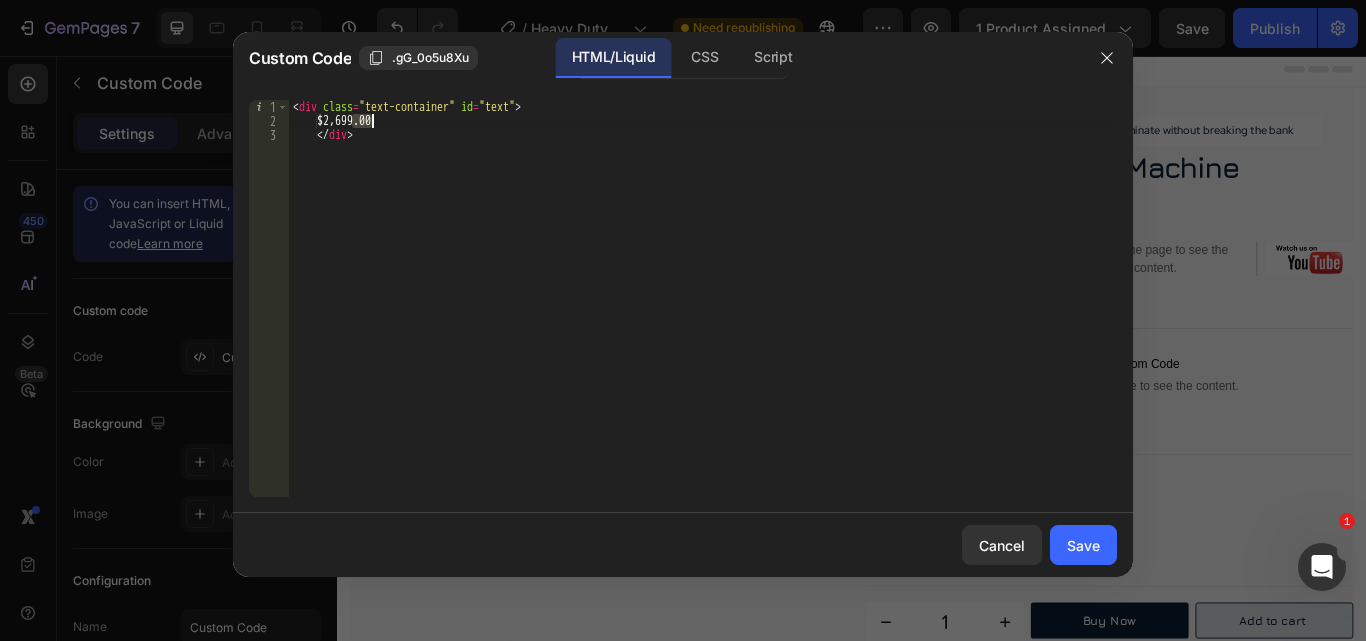 drag, startPoint x: 353, startPoint y: 117, endPoint x: 371, endPoint y: 117, distance: 18 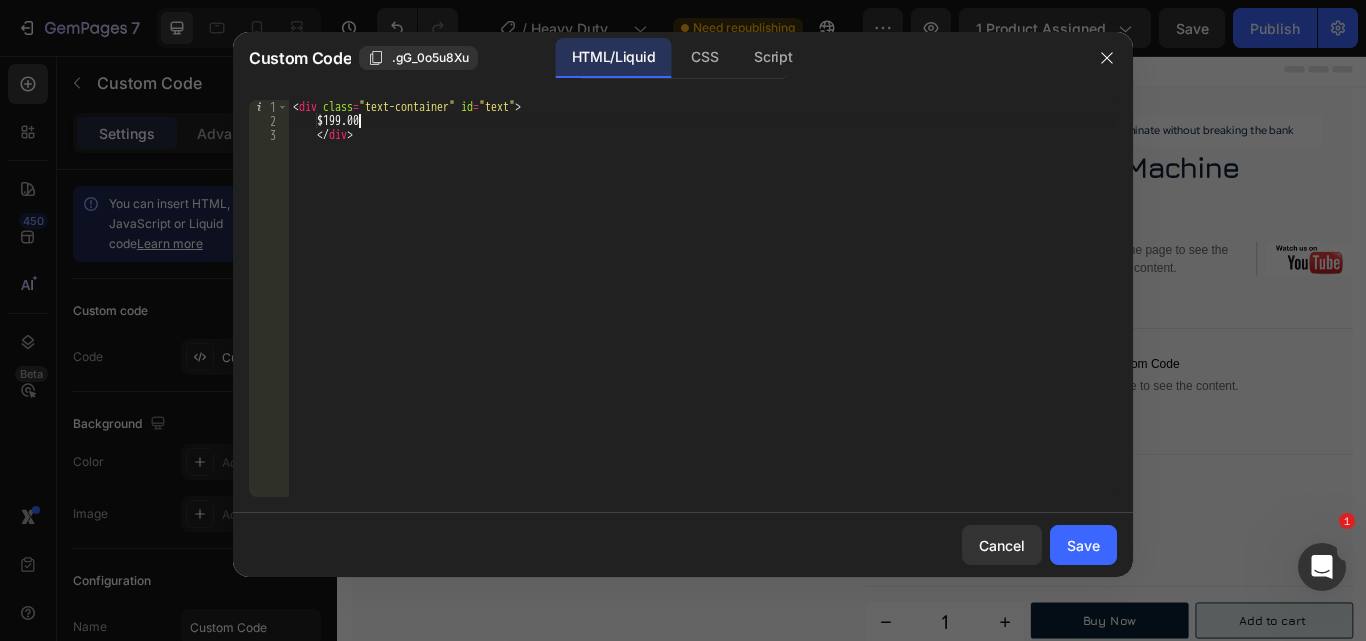 scroll, scrollTop: 0, scrollLeft: 6, axis: horizontal 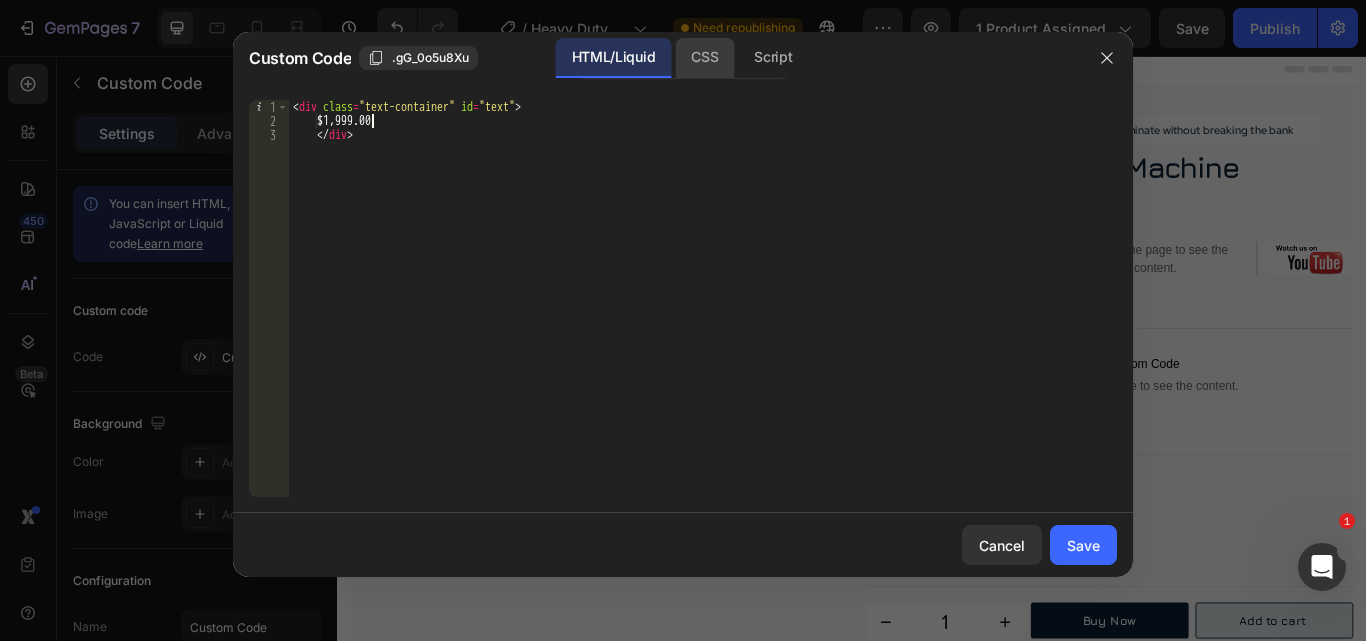 type on "$1,999.00" 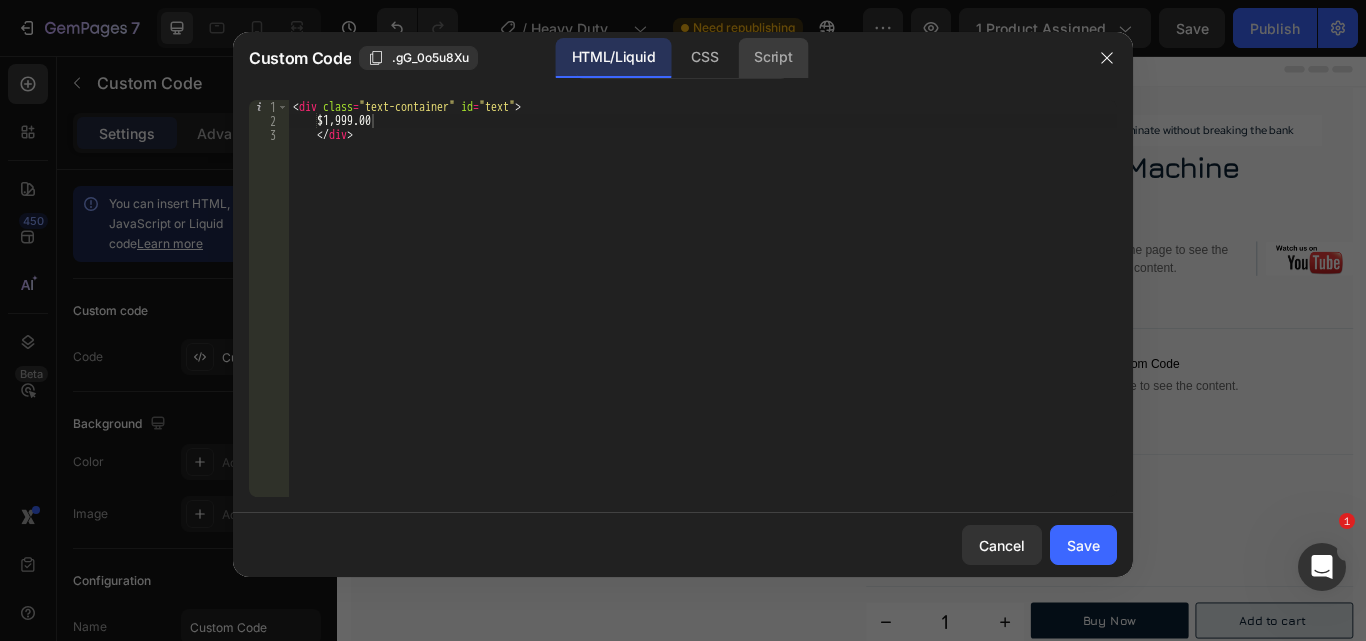drag, startPoint x: 697, startPoint y: 49, endPoint x: 757, endPoint y: 66, distance: 62.361847 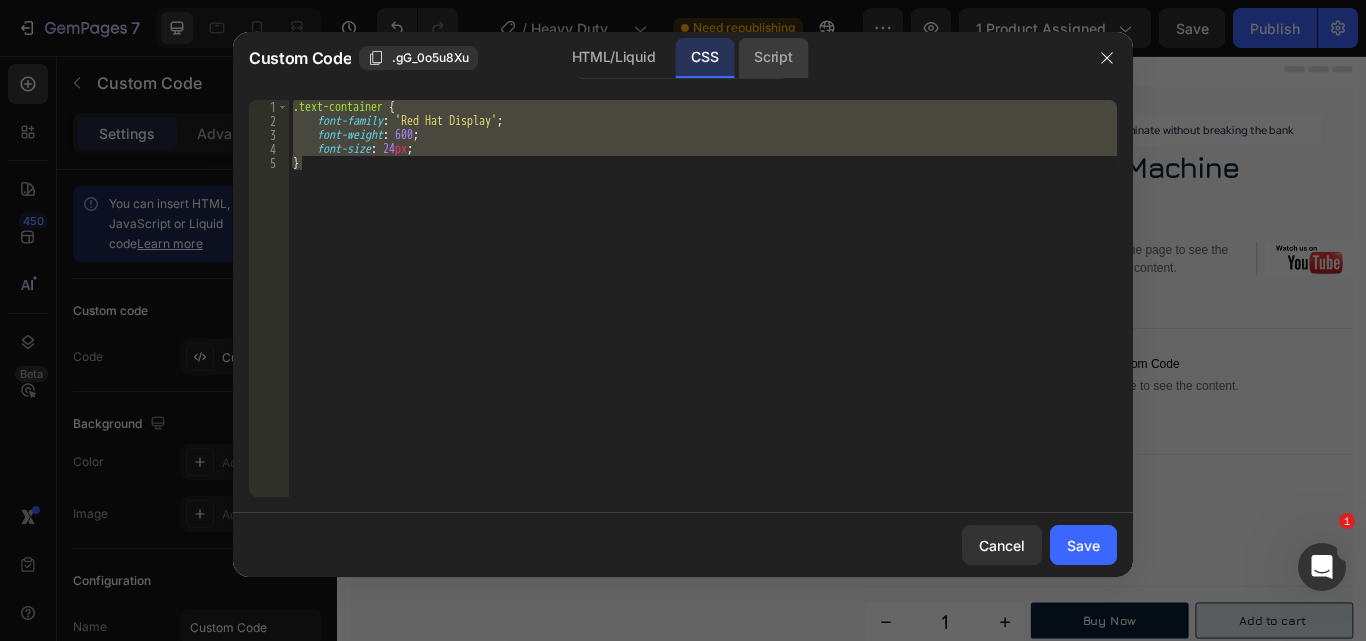 click on "Script" 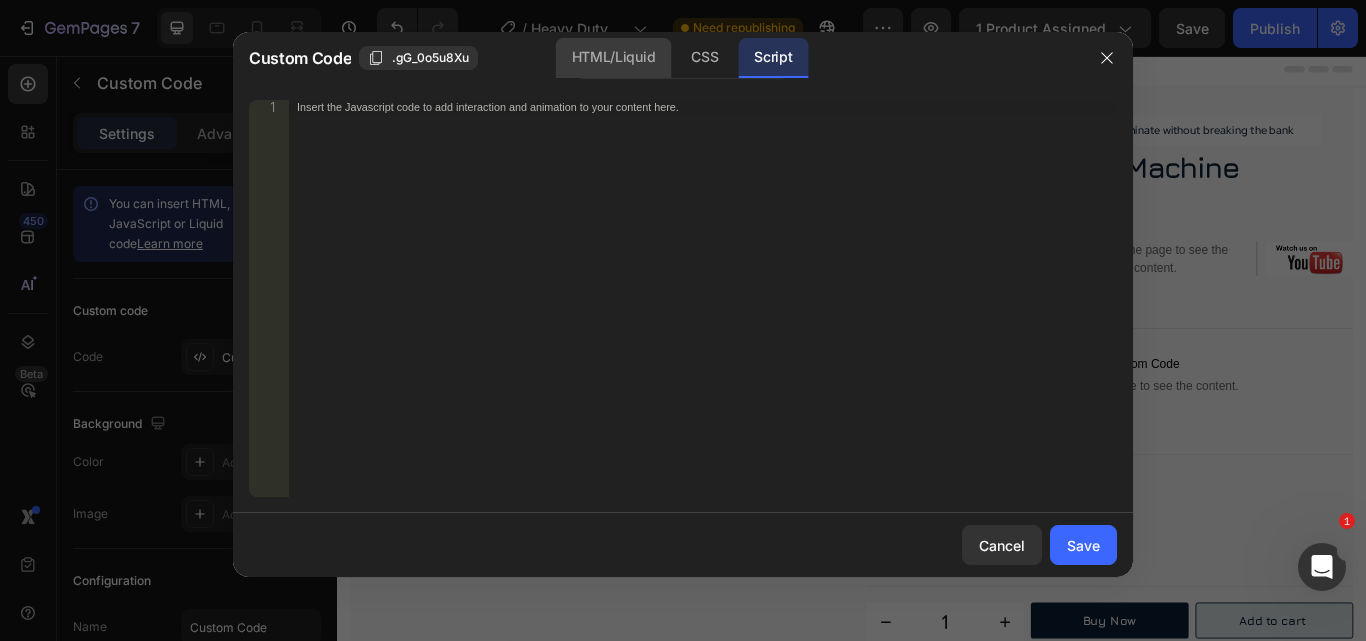 click on "HTML/Liquid" 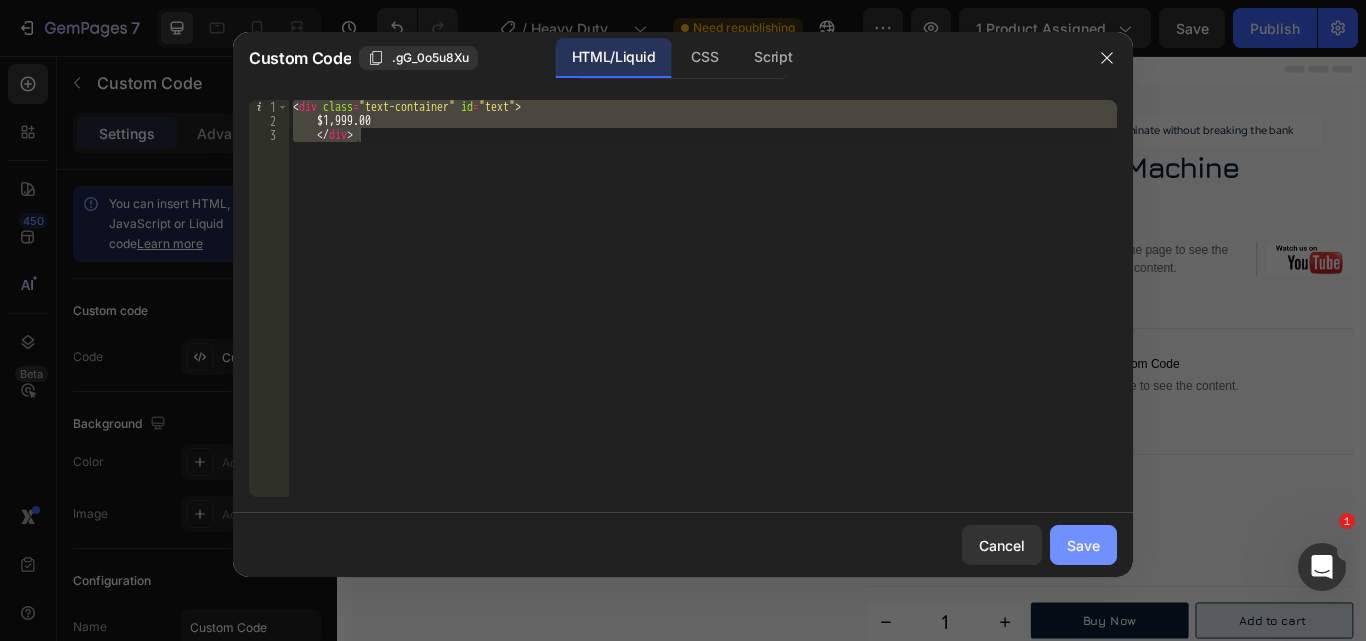 click on "Save" at bounding box center [1083, 545] 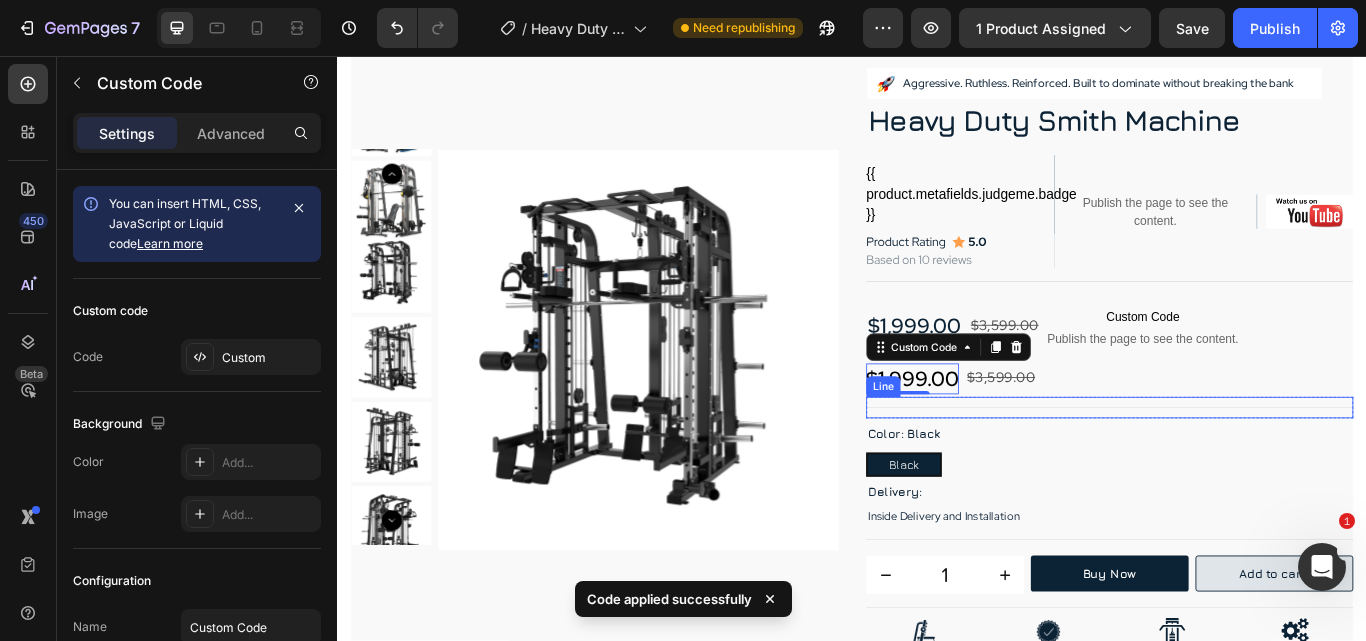 scroll, scrollTop: 104, scrollLeft: 0, axis: vertical 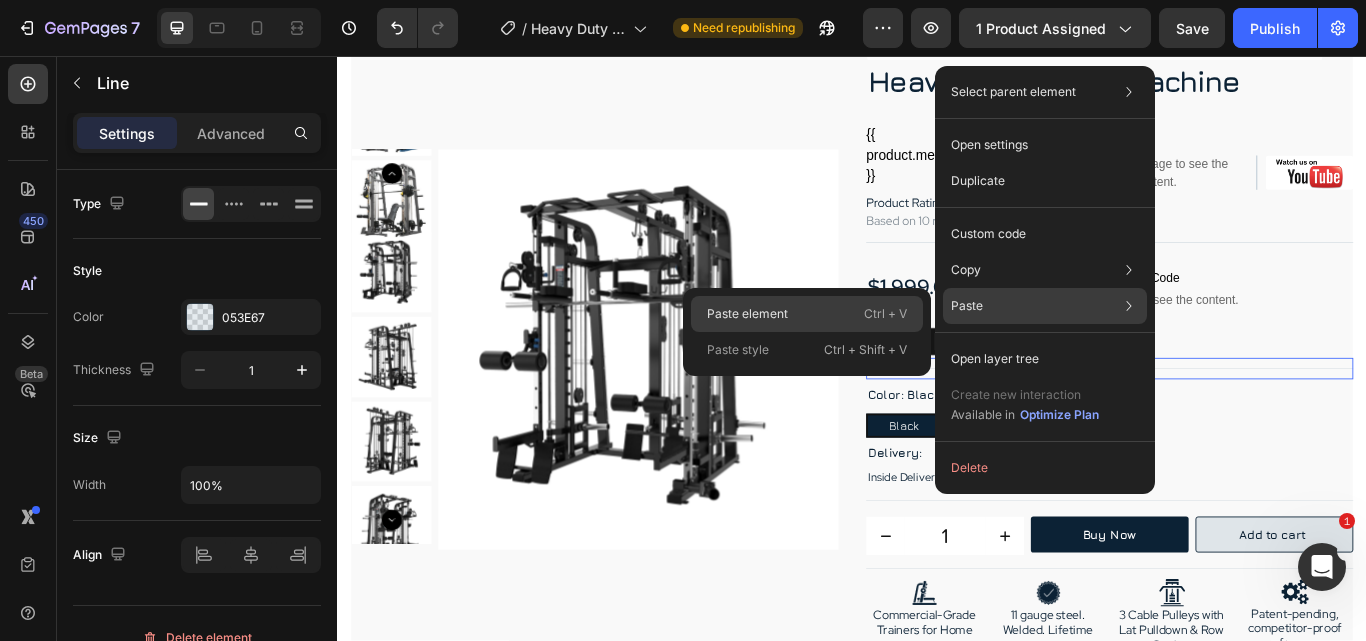 click on "Paste element  Ctrl + V" 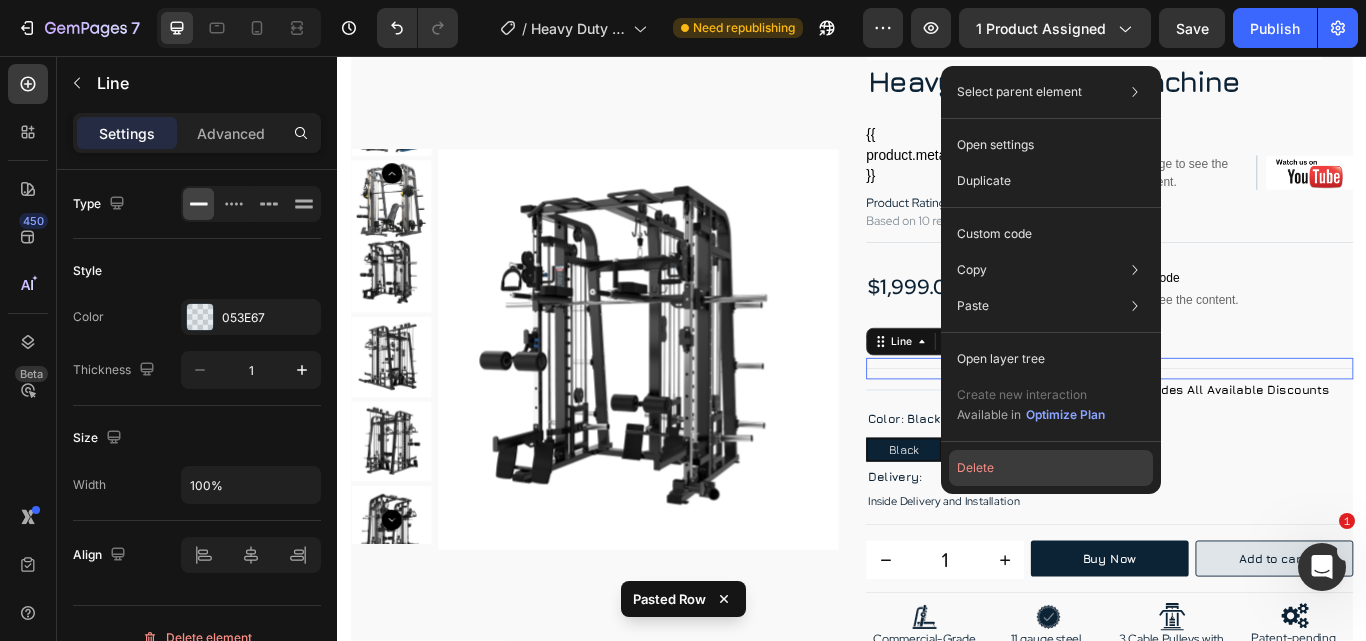 click on "Delete" 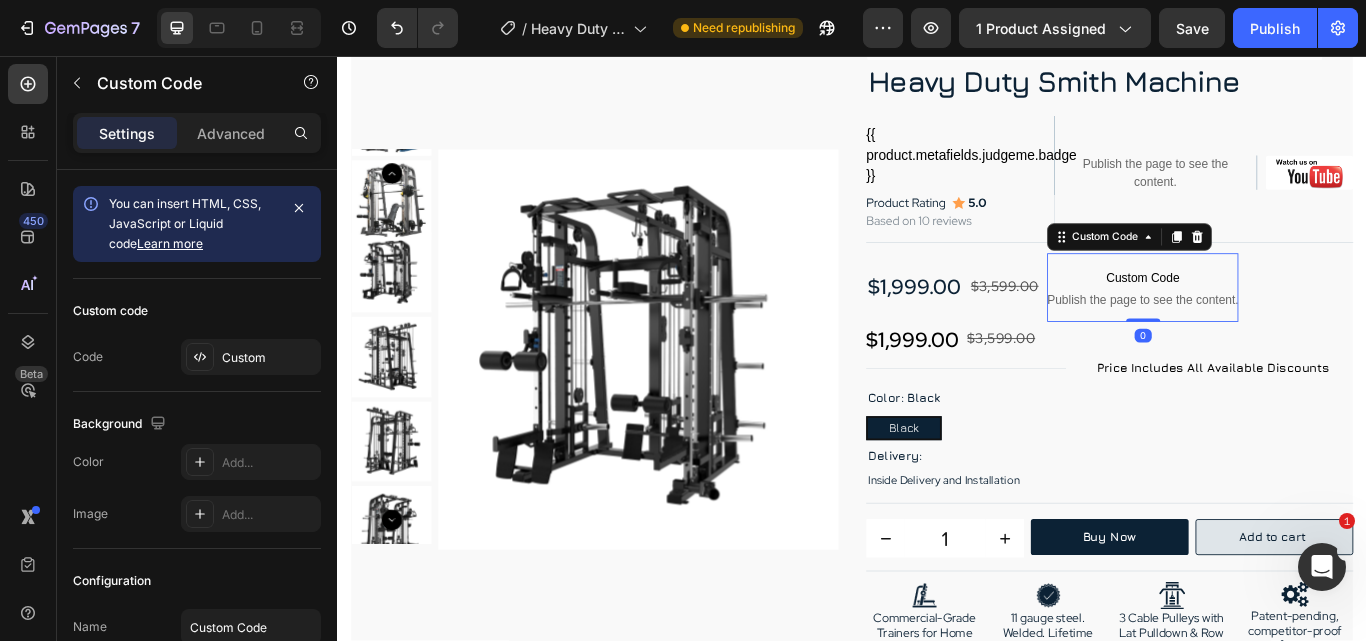 click on "Custom Code" at bounding box center (1275, 315) 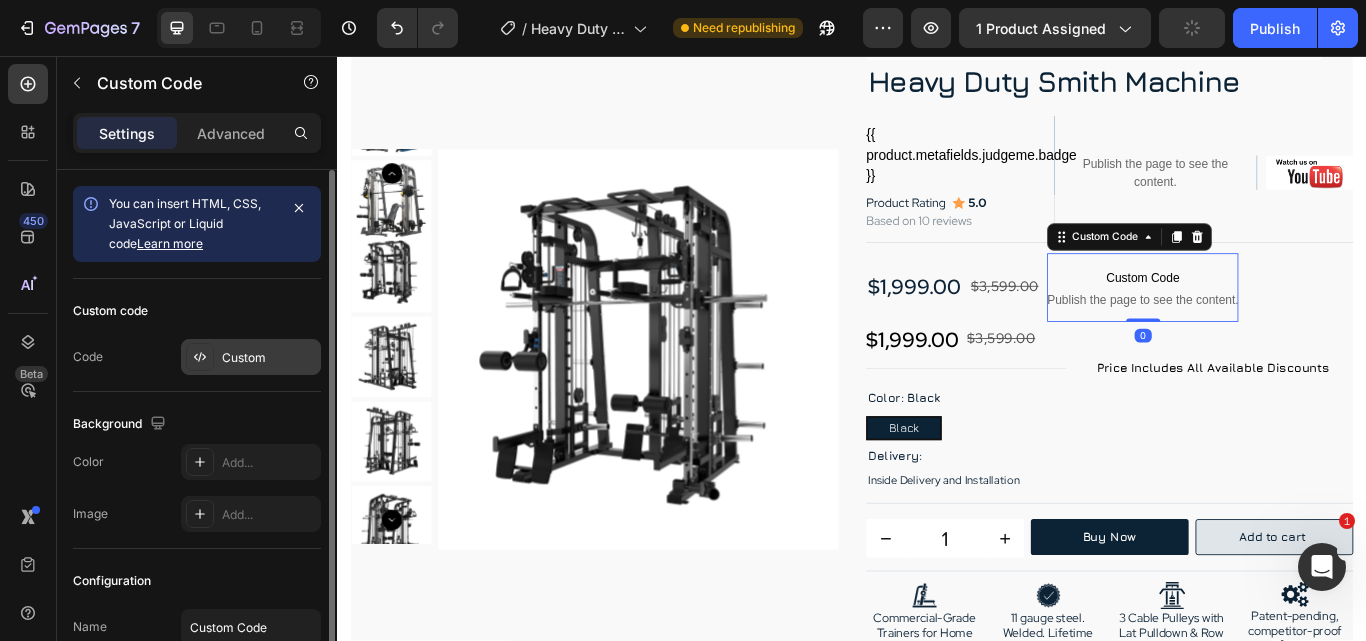 click on "Custom" at bounding box center [269, 358] 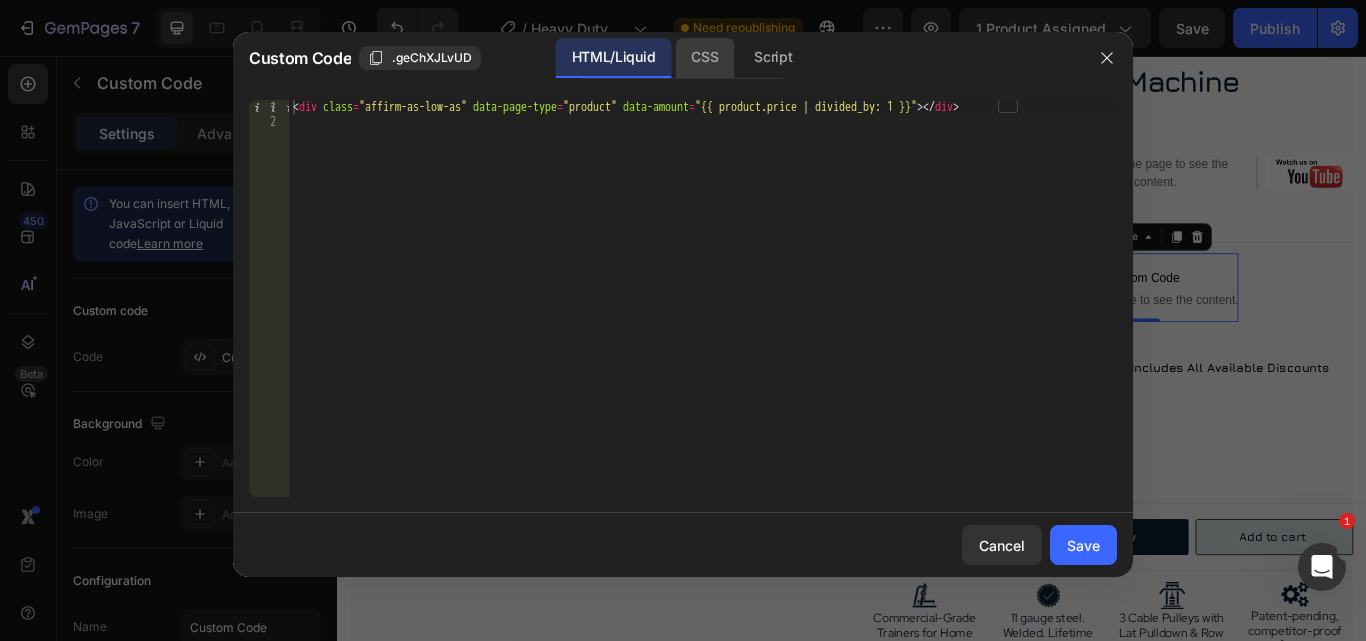 click on "CSS" 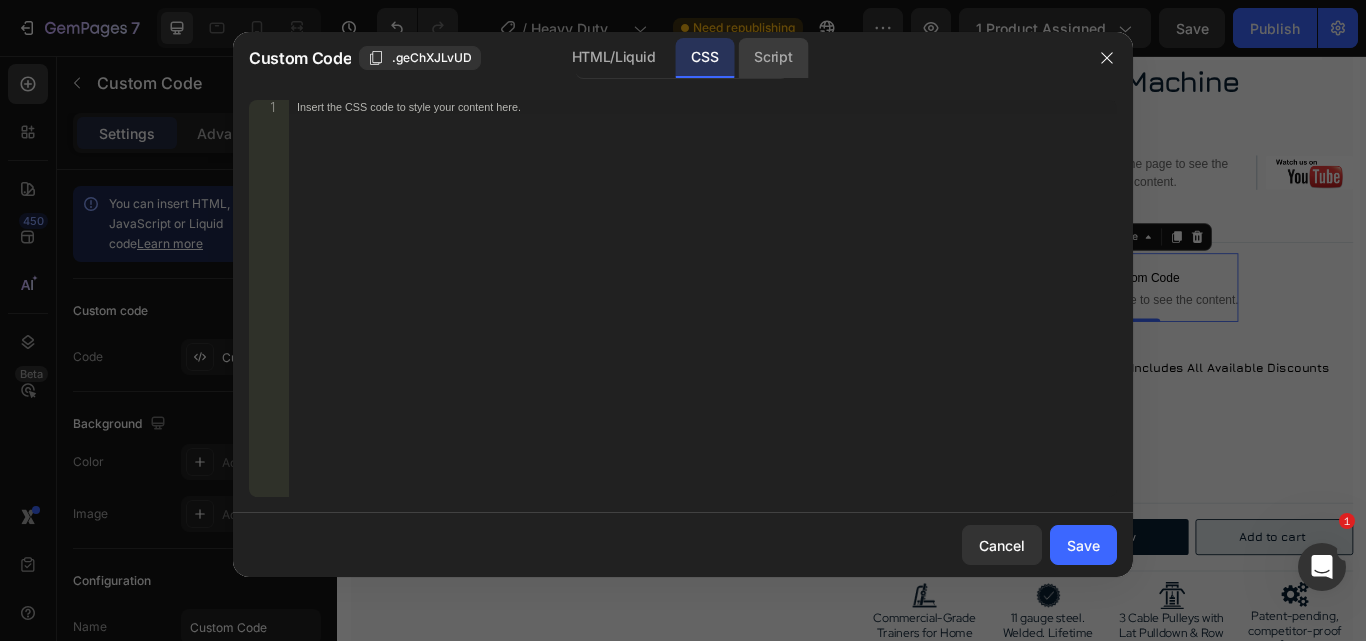click on "Script" 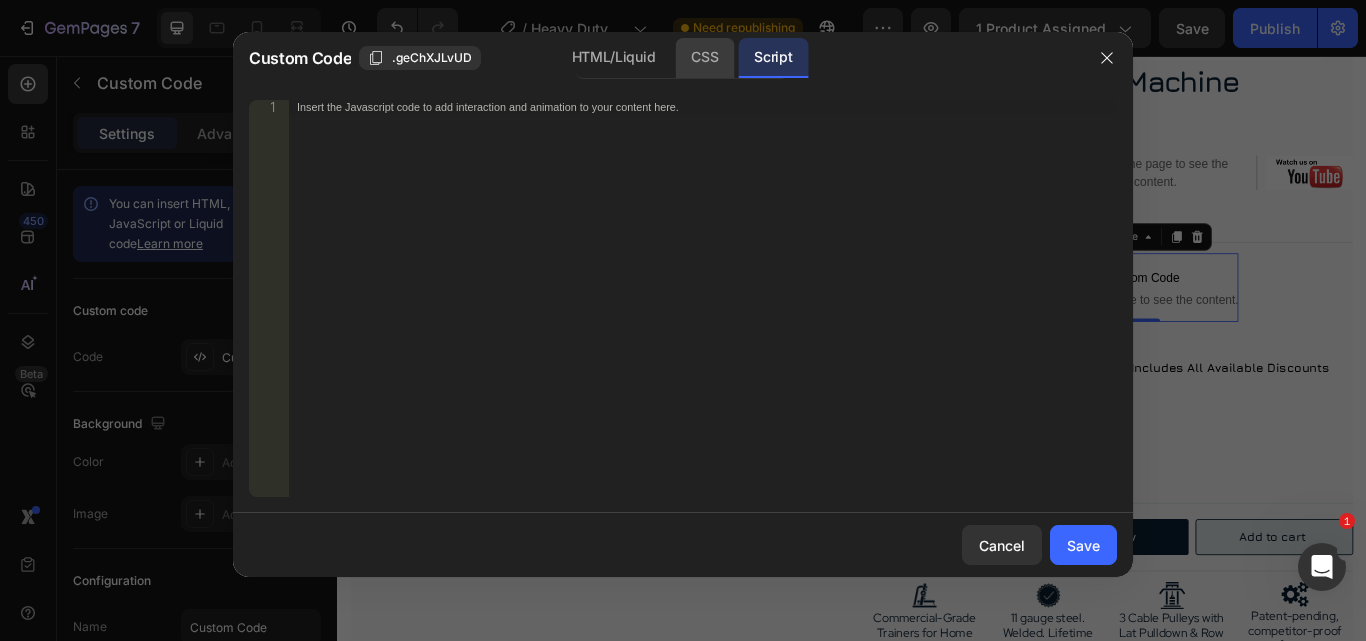 click on "CSS" 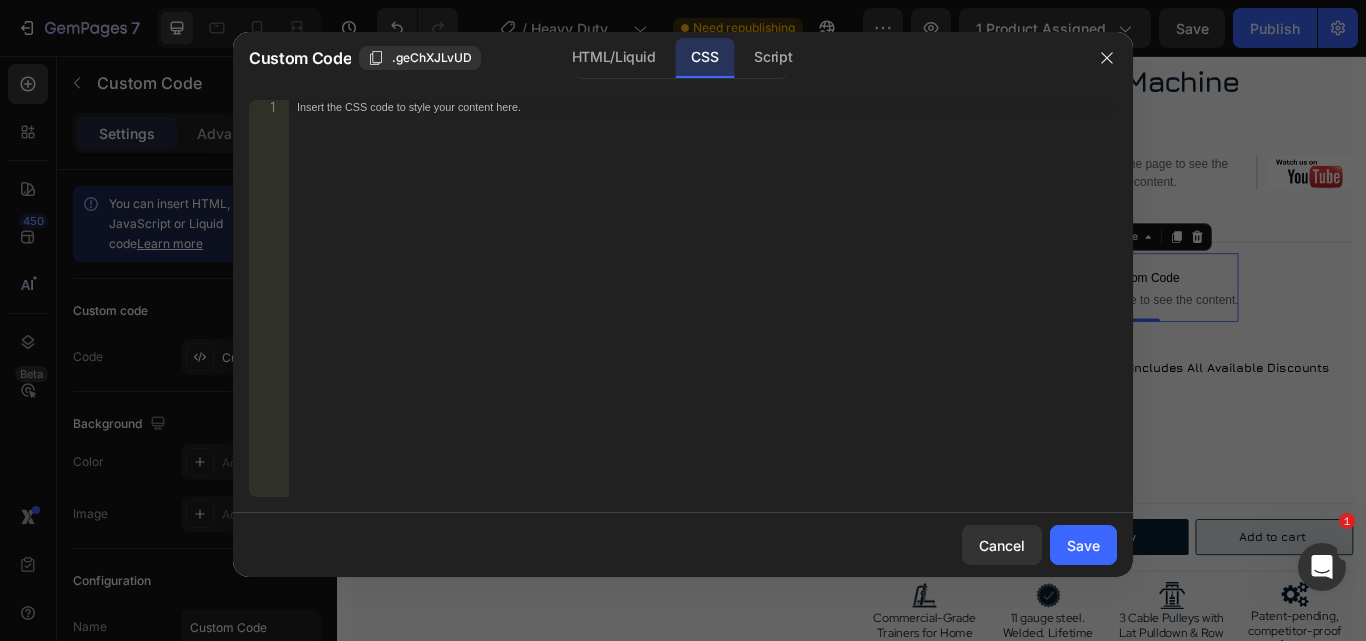 click at bounding box center [683, 320] 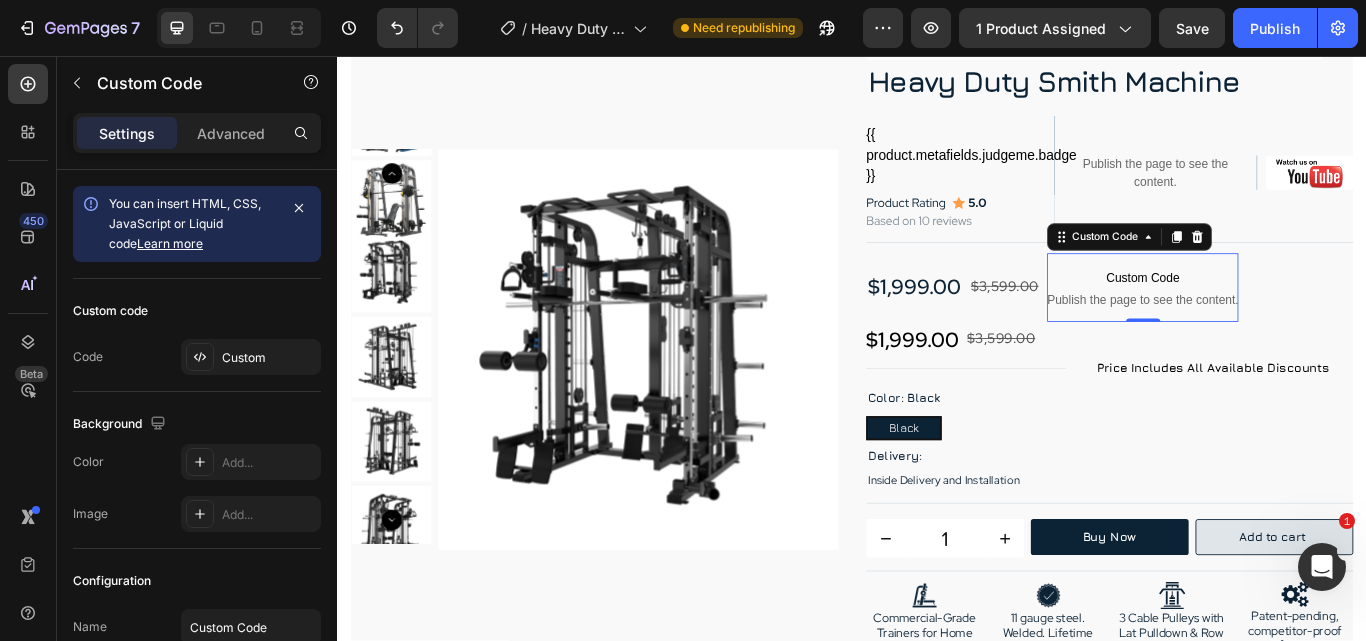 click on "Custom Code" at bounding box center [1275, 315] 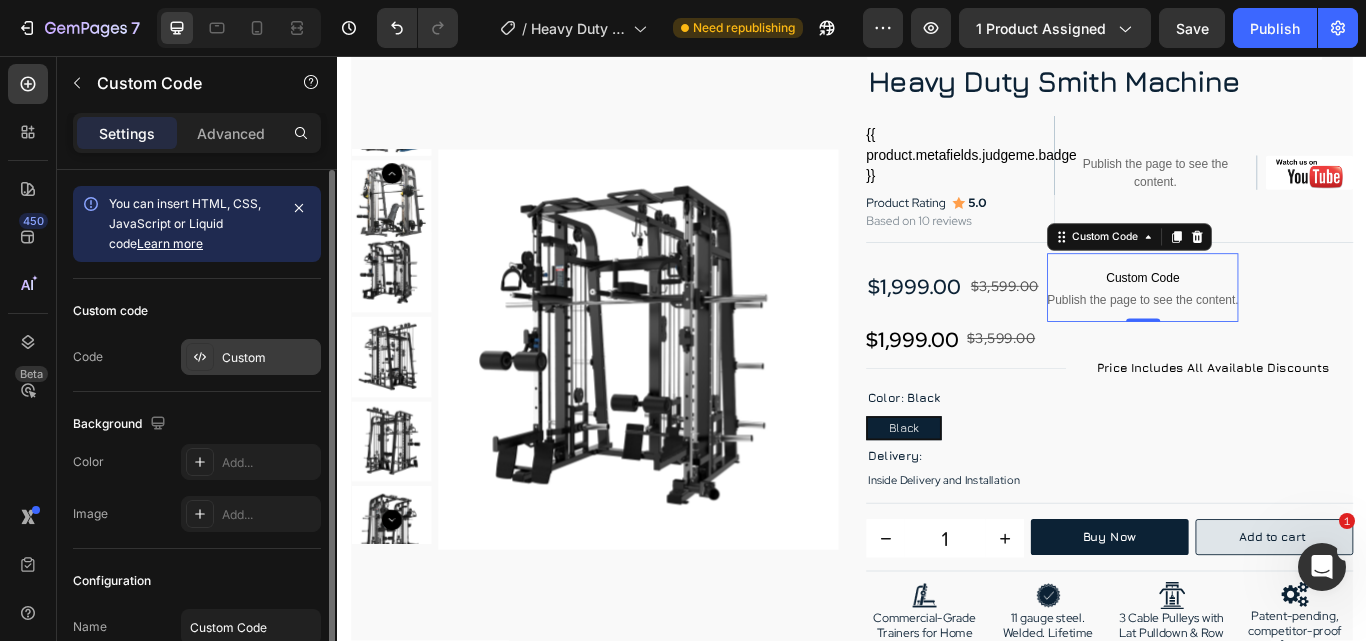 click on "Custom" at bounding box center [269, 358] 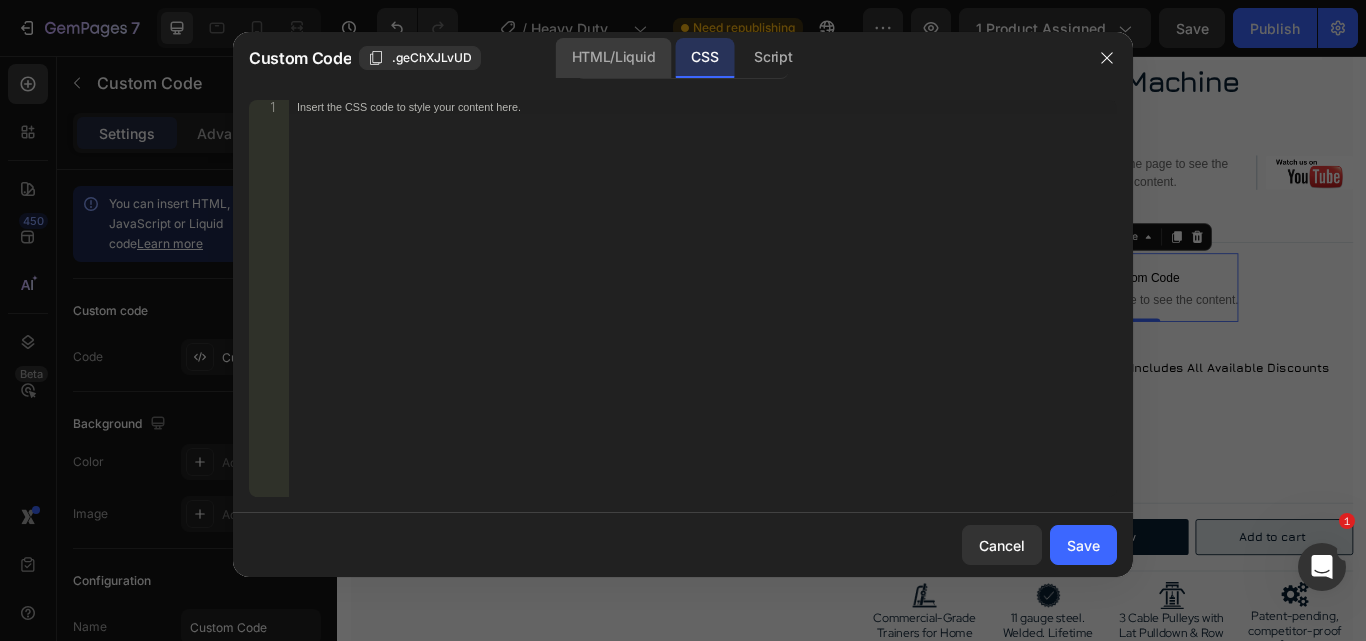 click on "HTML/Liquid" 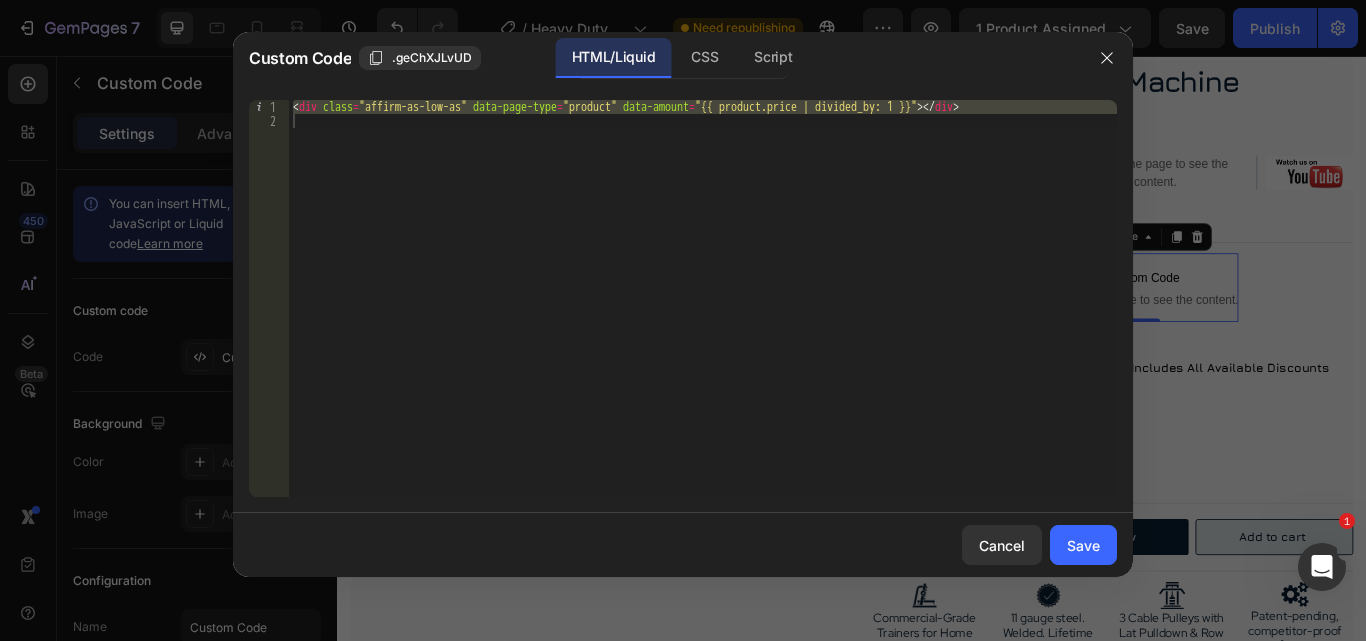 click on "< div   class = "affirm-as-low-as"   data-page-type = "product"   data-amount = "{{ product.price | divided_by: 1 }}" > </ div >" at bounding box center [703, 298] 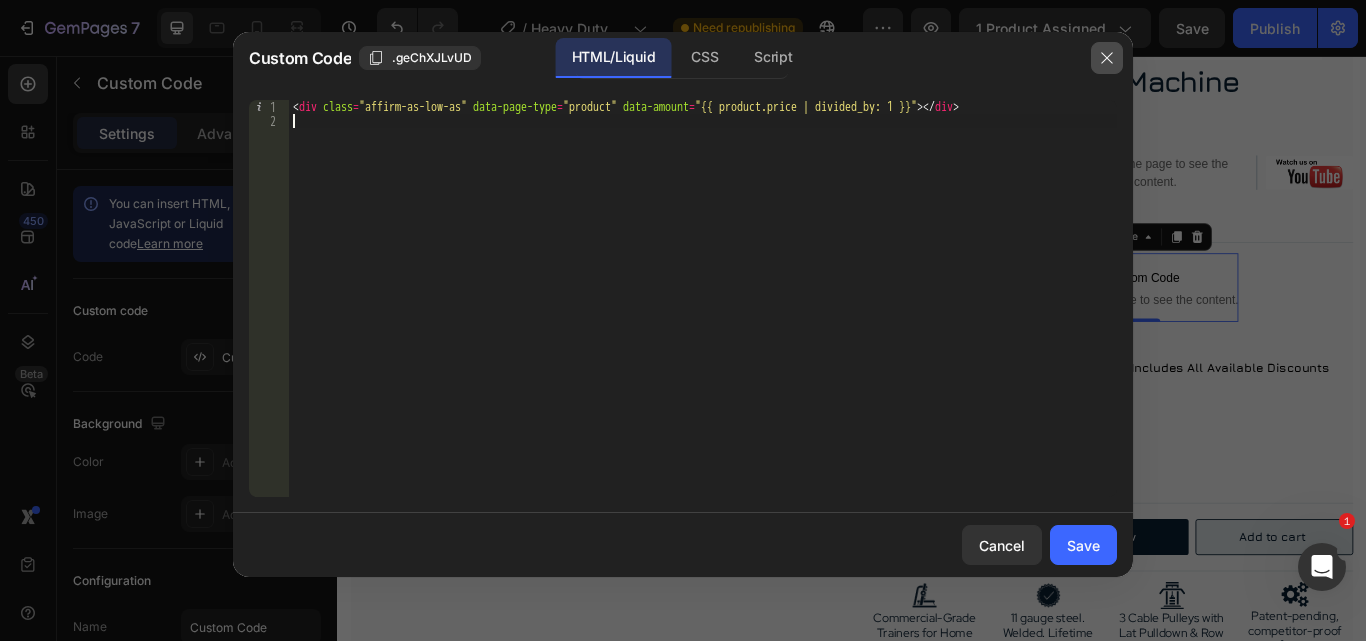 click 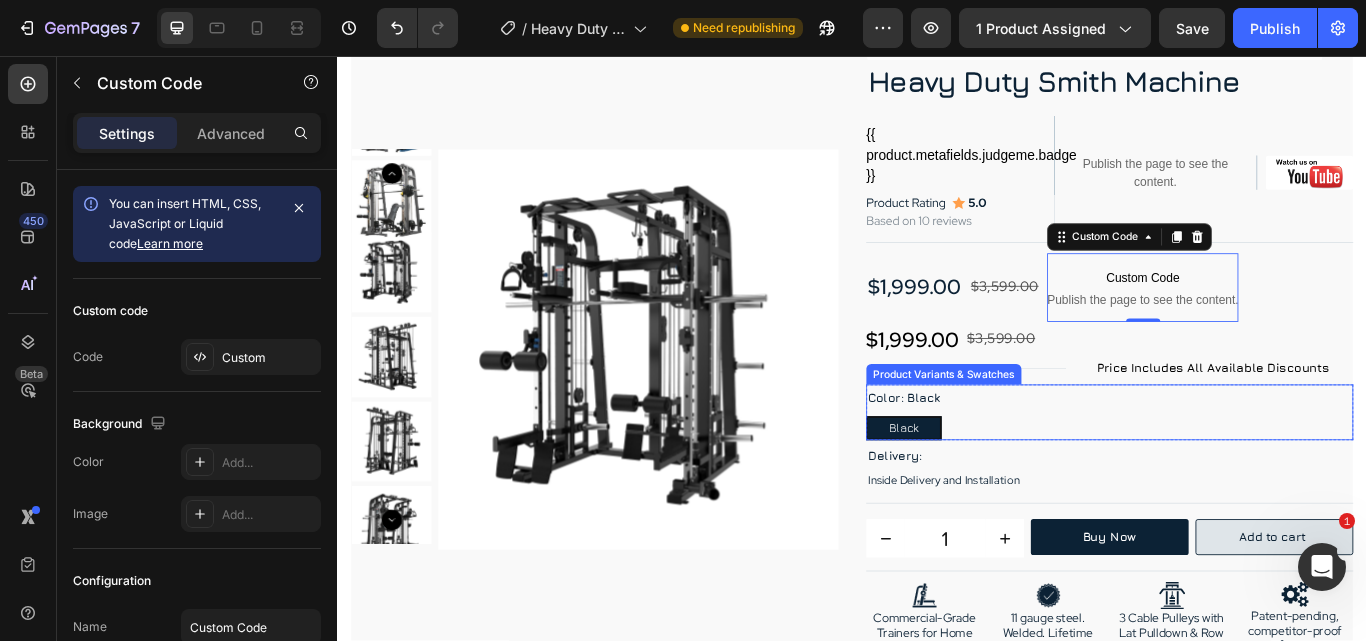 click on "Color: Black Black Black Black" at bounding box center [1237, 472] 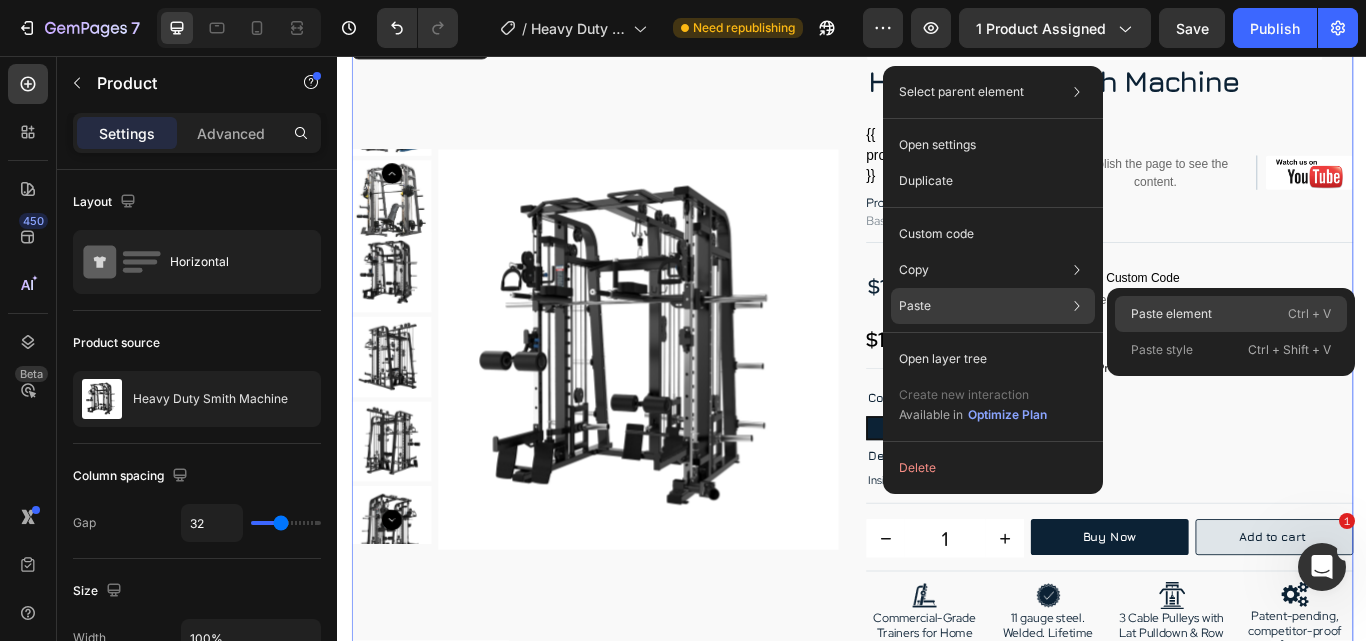 click on "Paste element" at bounding box center [1171, 314] 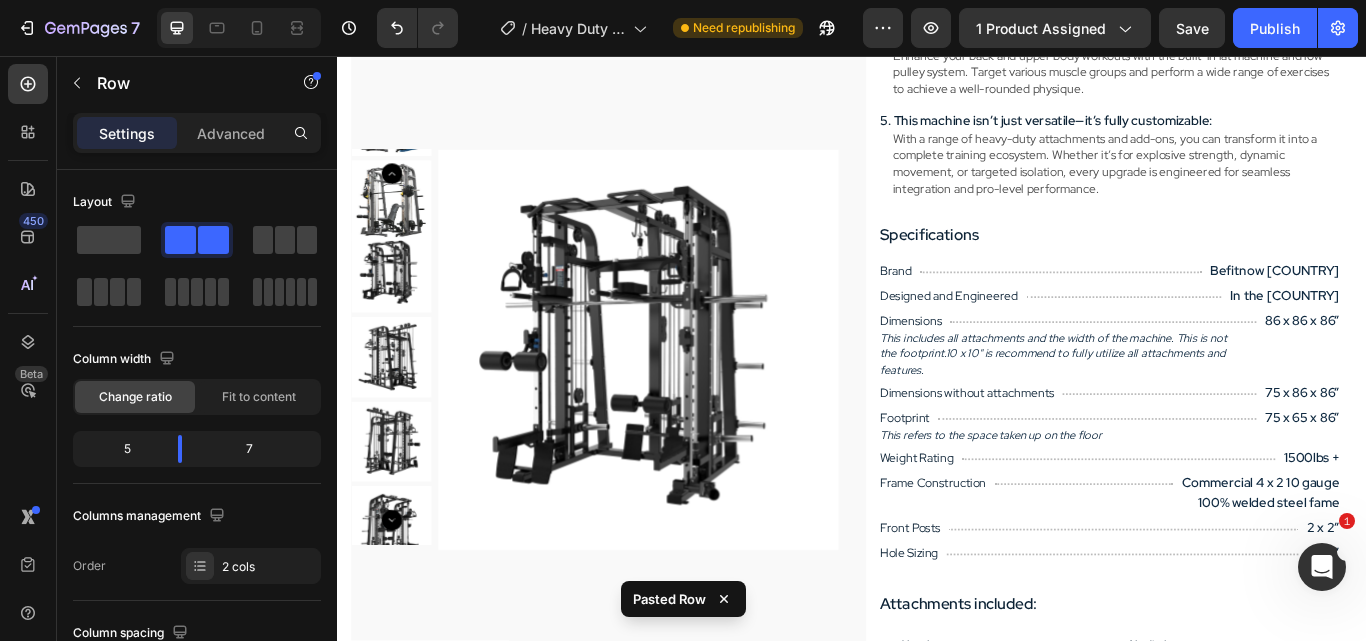 scroll, scrollTop: 2246, scrollLeft: 0, axis: vertical 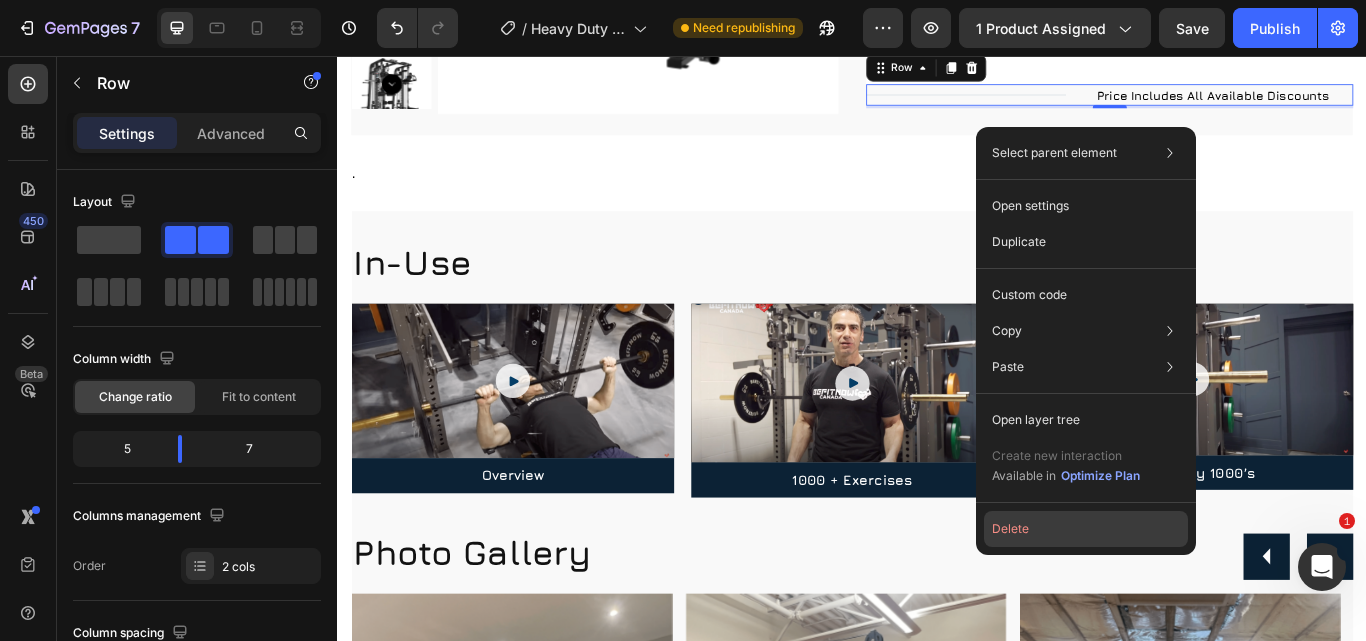 click on "Delete" 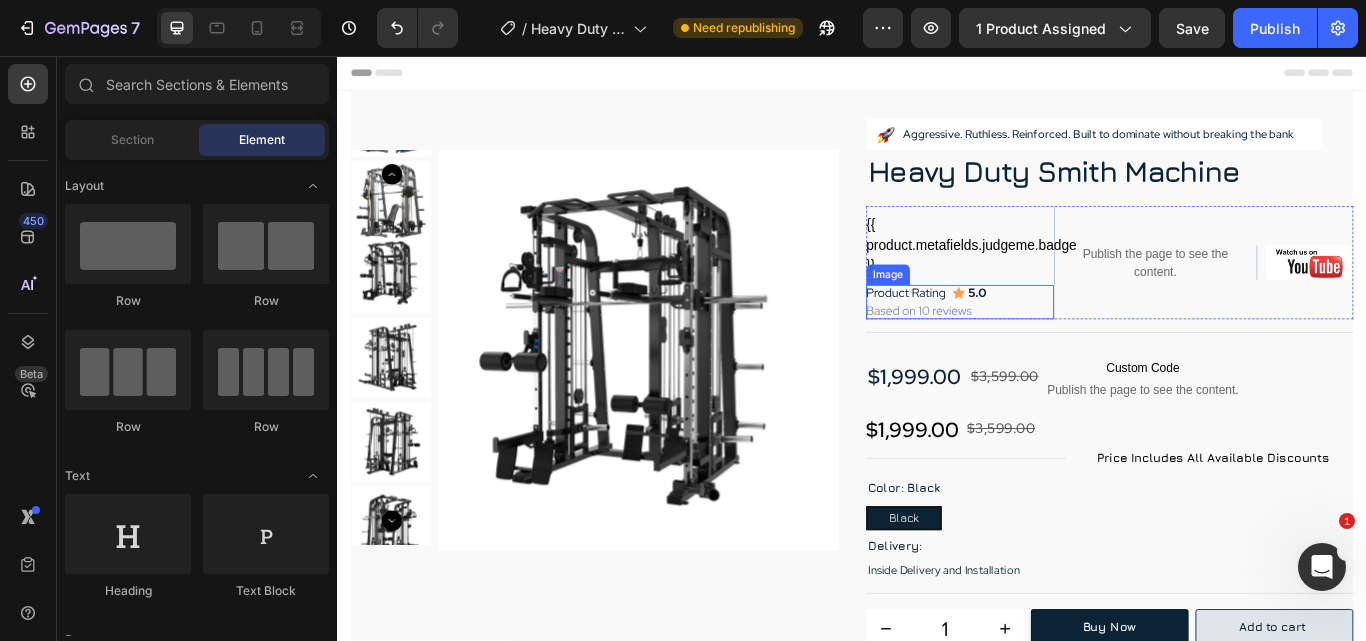 scroll, scrollTop: 200, scrollLeft: 0, axis: vertical 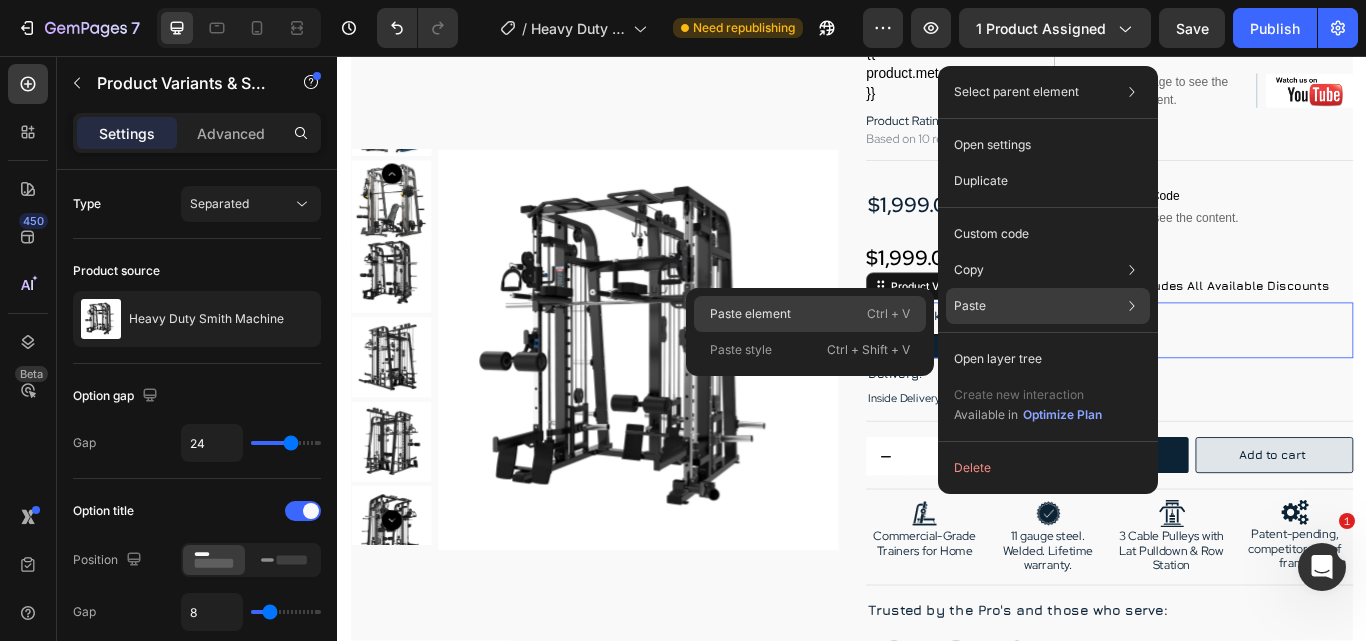click on "Paste element  Ctrl + V" 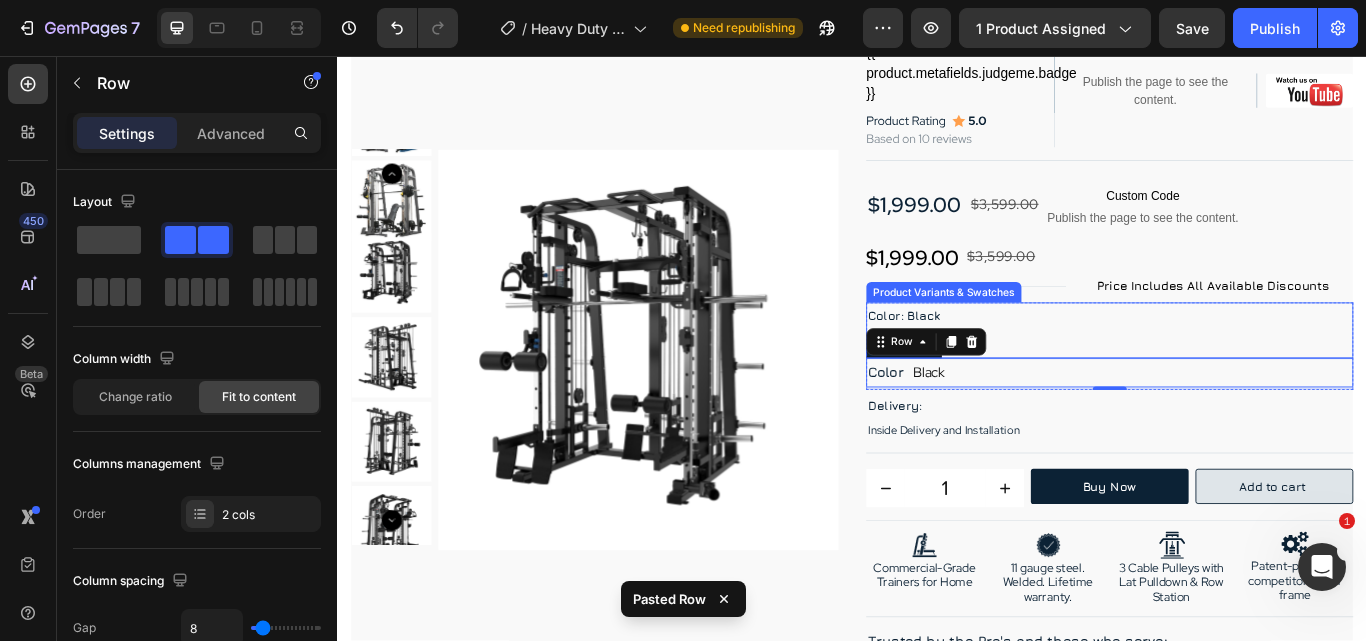 click on "Color: Black Black Black Black" at bounding box center (1237, 376) 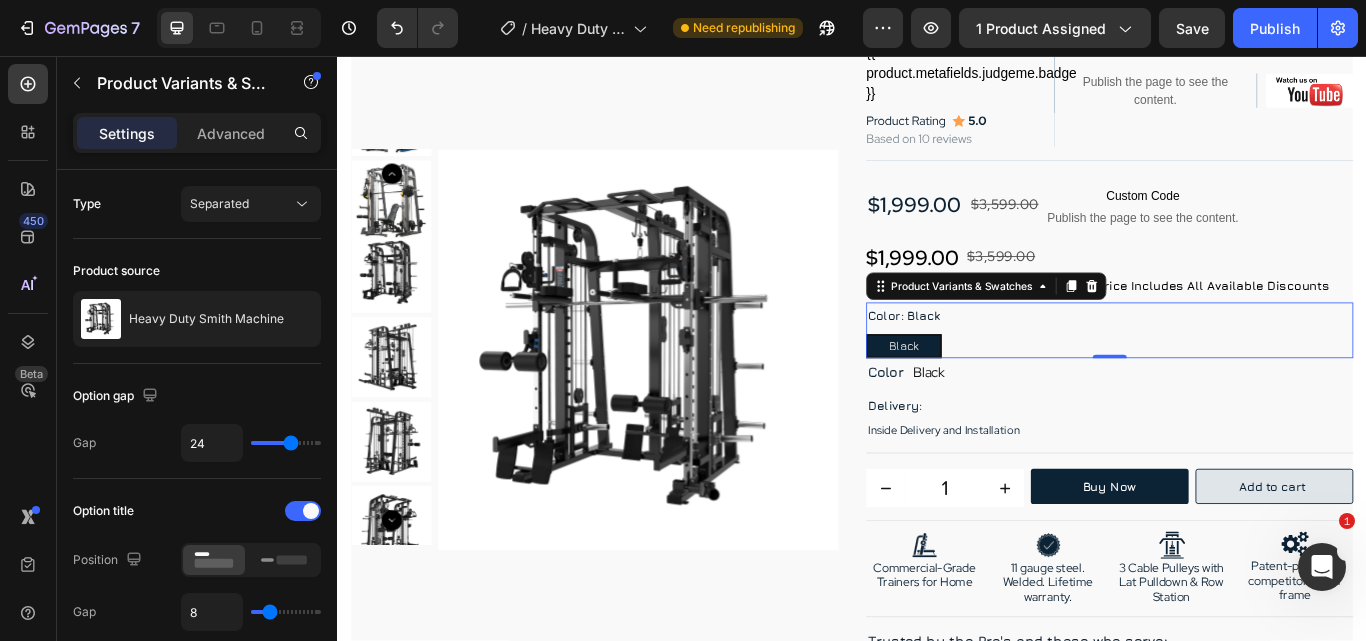 click on "Color: Black Black Black Black" at bounding box center (1237, 376) 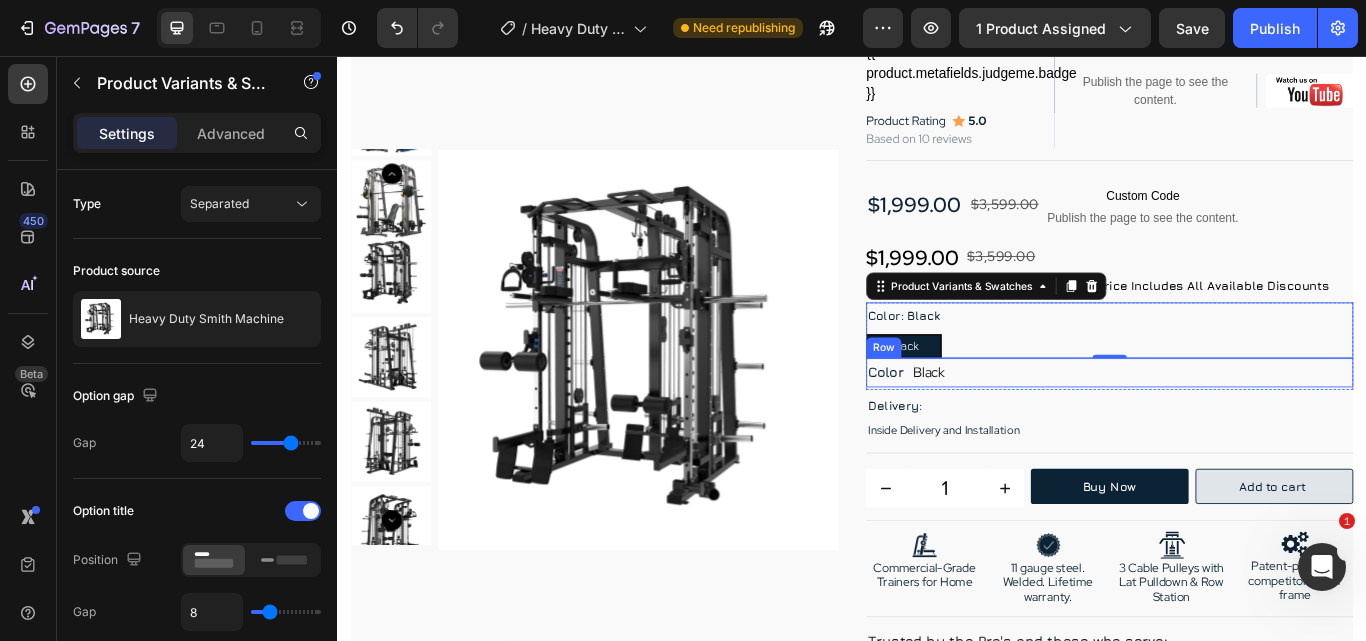 click on "Color Text Block Black
Custom Code Row" at bounding box center [1237, 426] 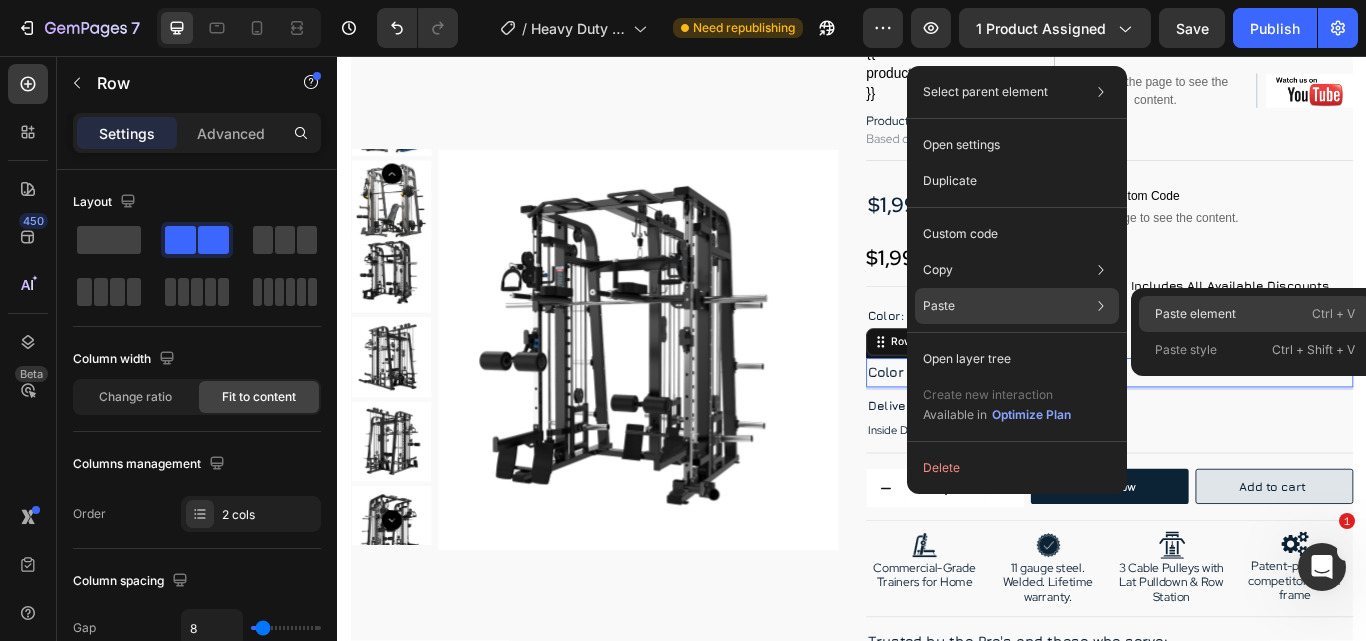 click on "Paste element  Ctrl + V" 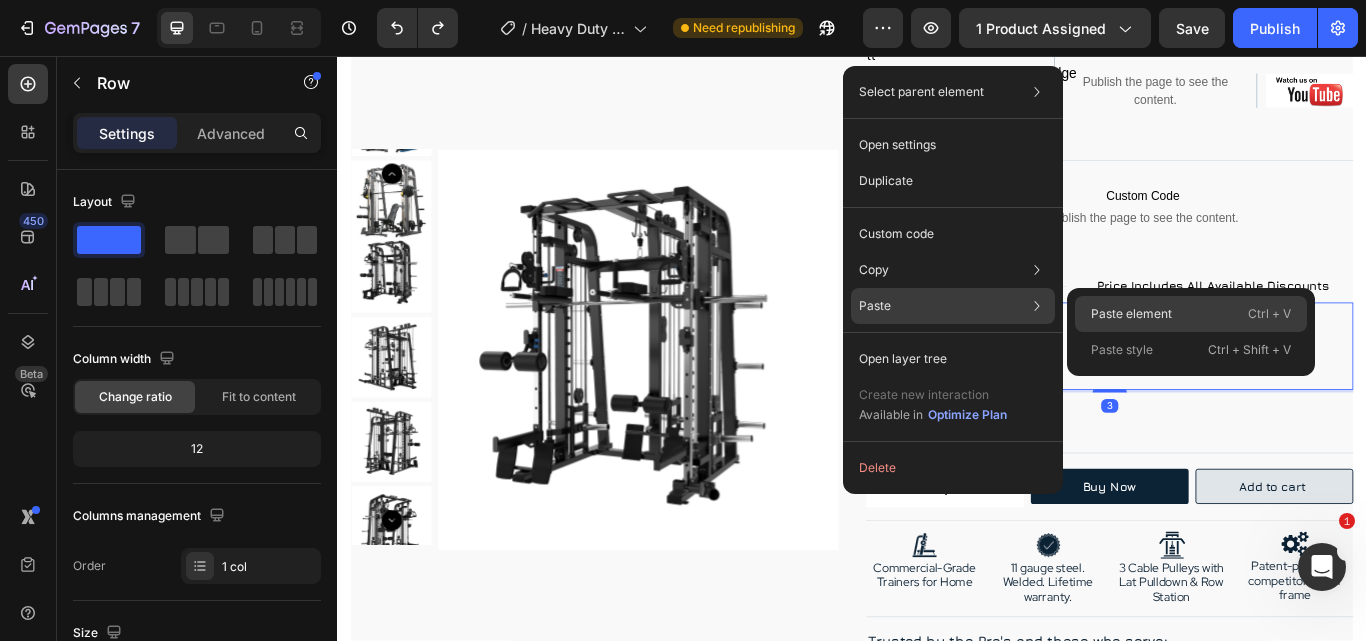 click on "Paste element" at bounding box center (1131, 314) 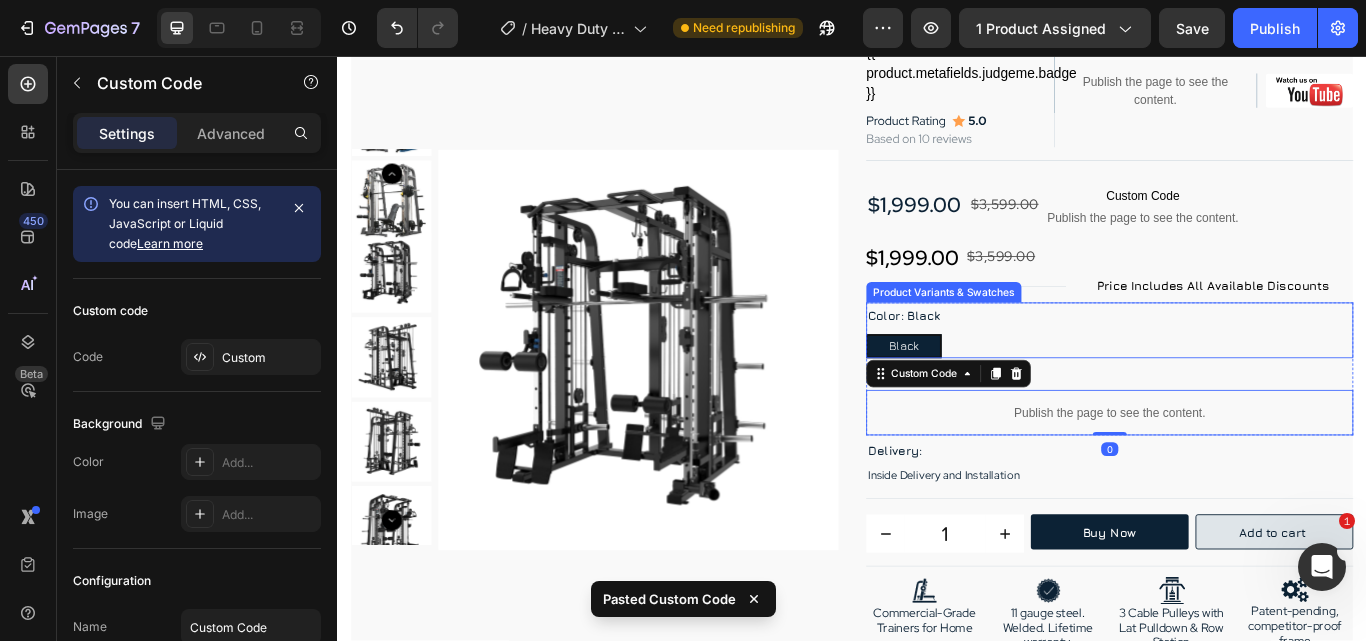click on "Black Black Black" at bounding box center (1237, 395) 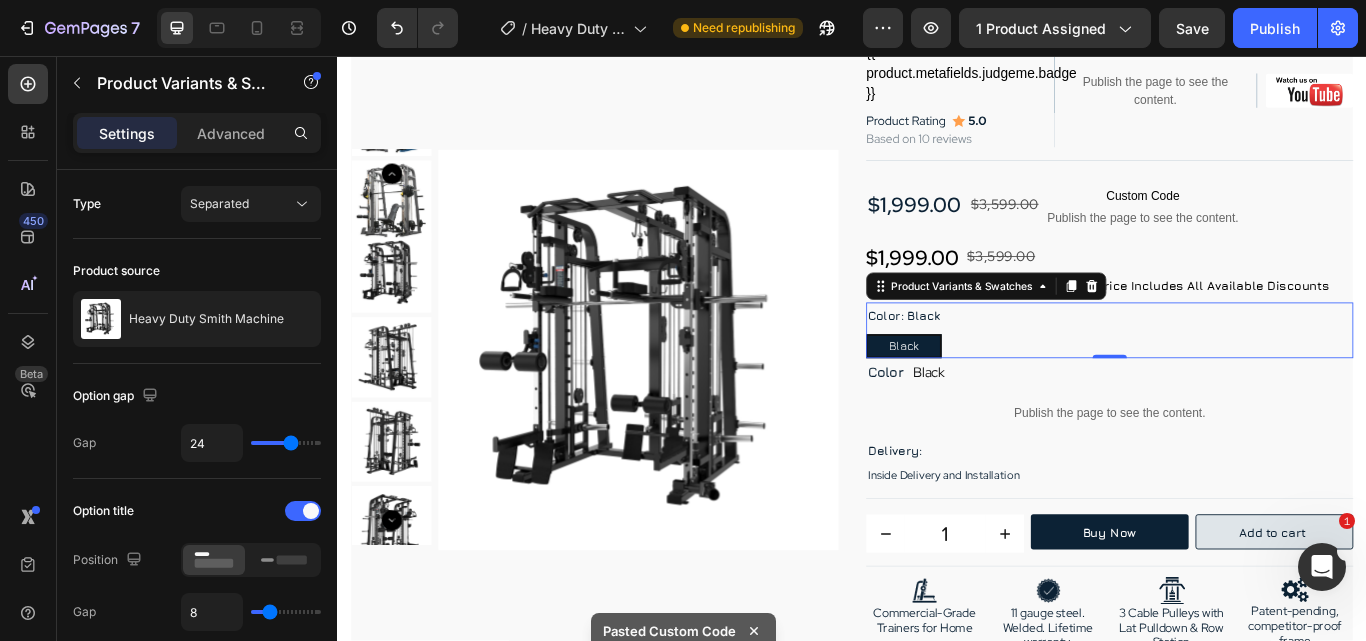 click on "Color: Black Black Black Black" at bounding box center [1237, 376] 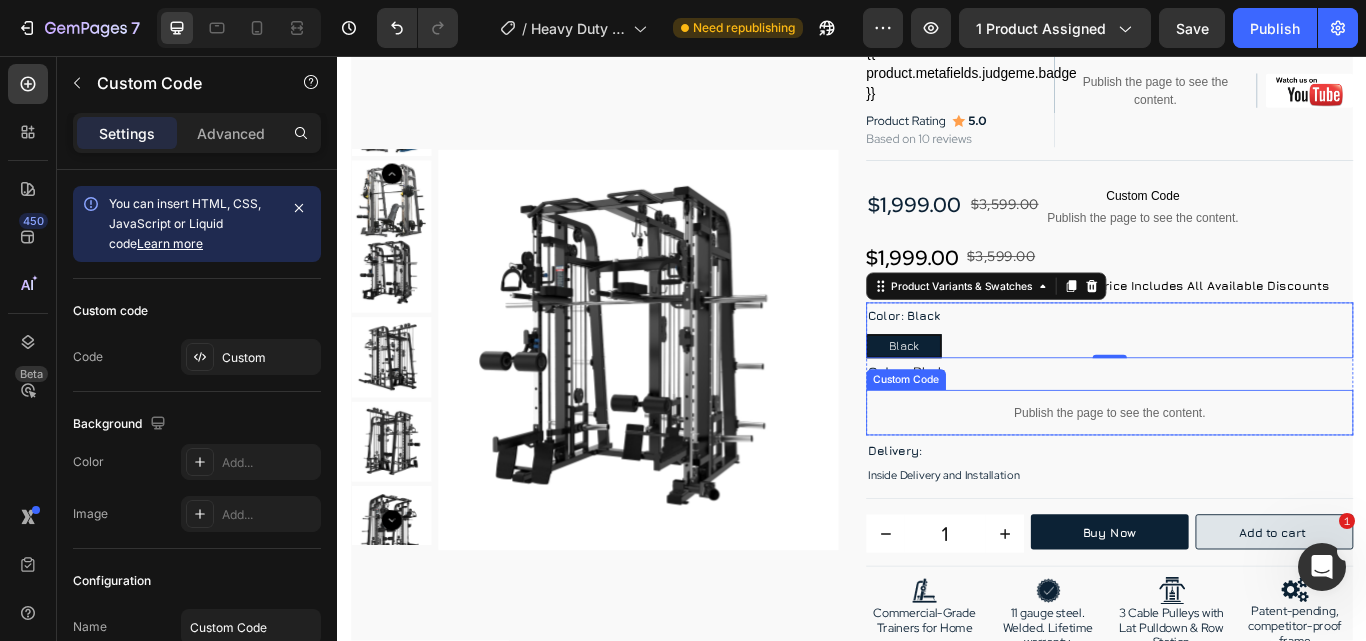 click on "Publish the page to see the content." at bounding box center [1237, 472] 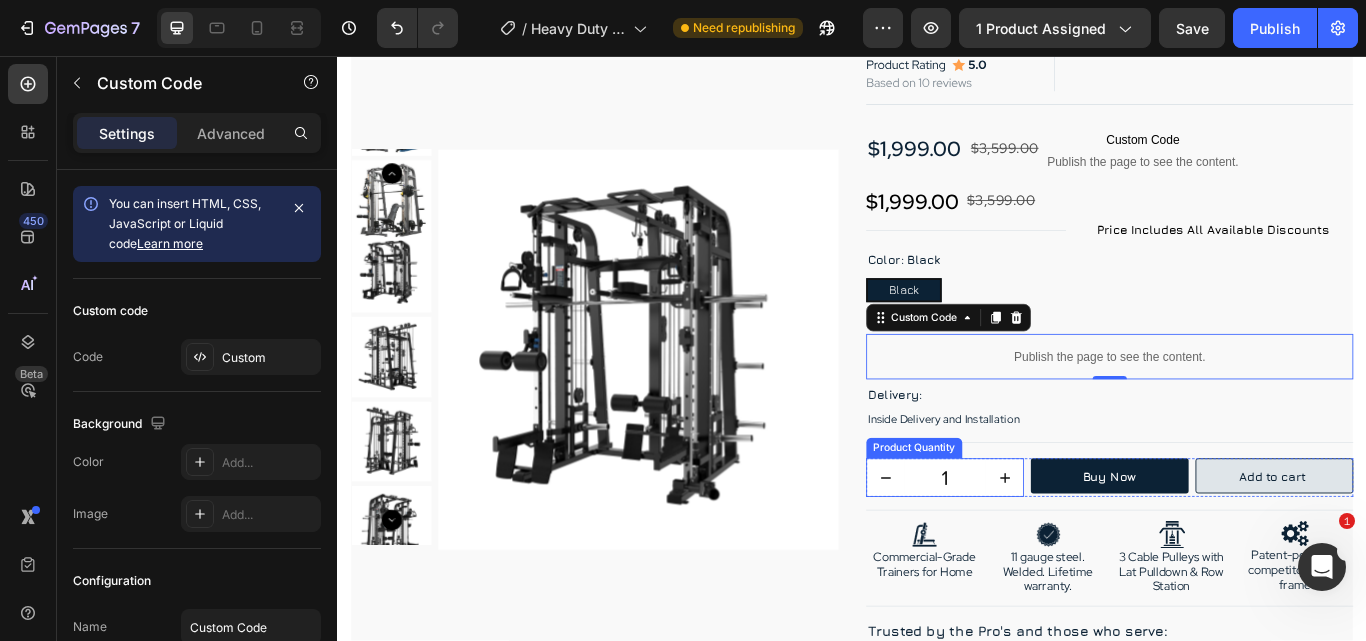 scroll, scrollTop: 300, scrollLeft: 0, axis: vertical 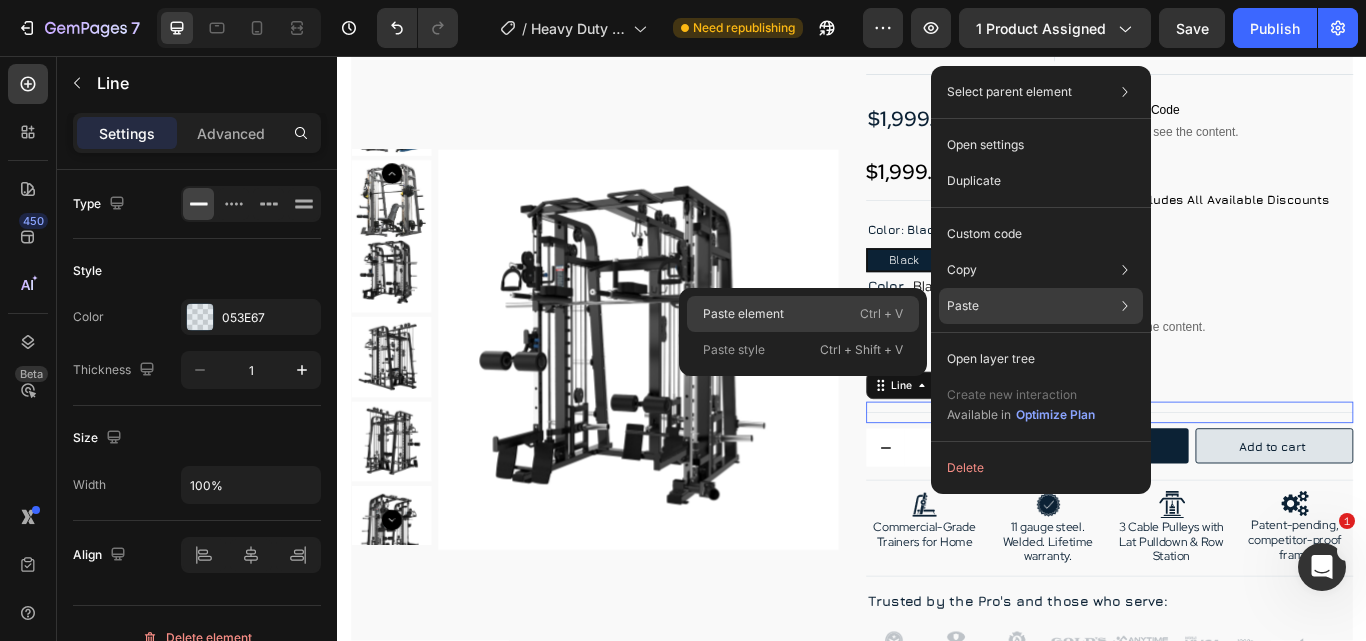 click on "Paste element  Ctrl + V" 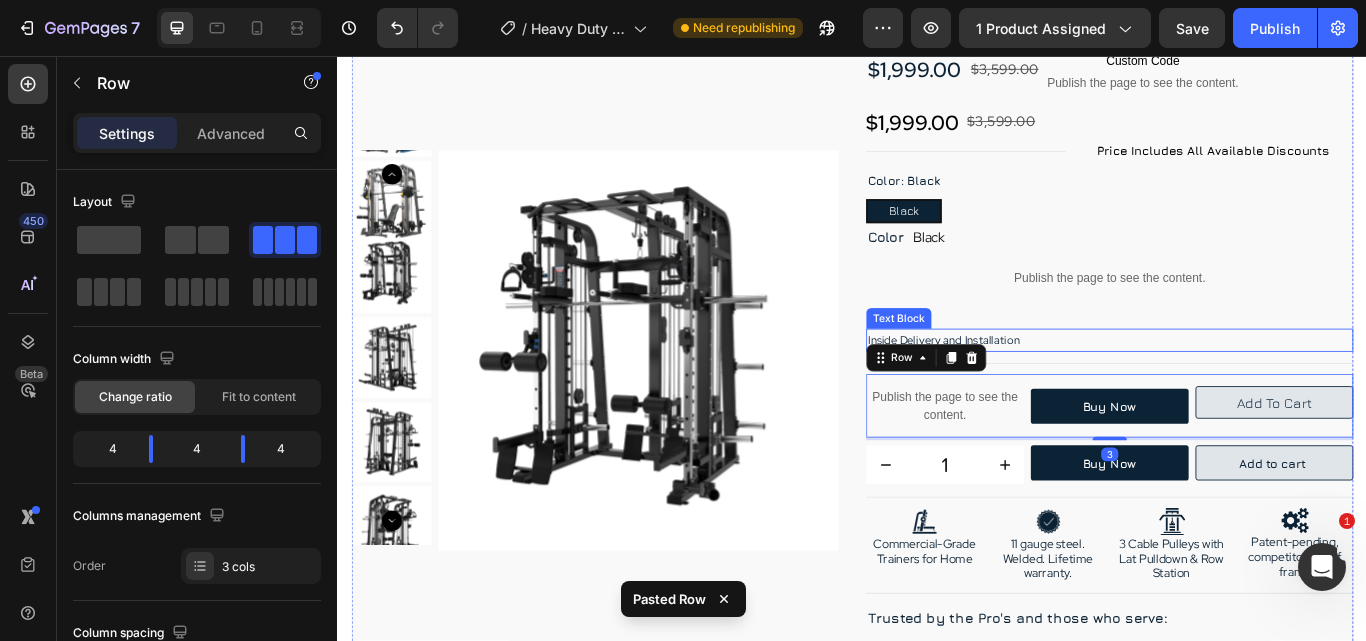 scroll, scrollTop: 400, scrollLeft: 0, axis: vertical 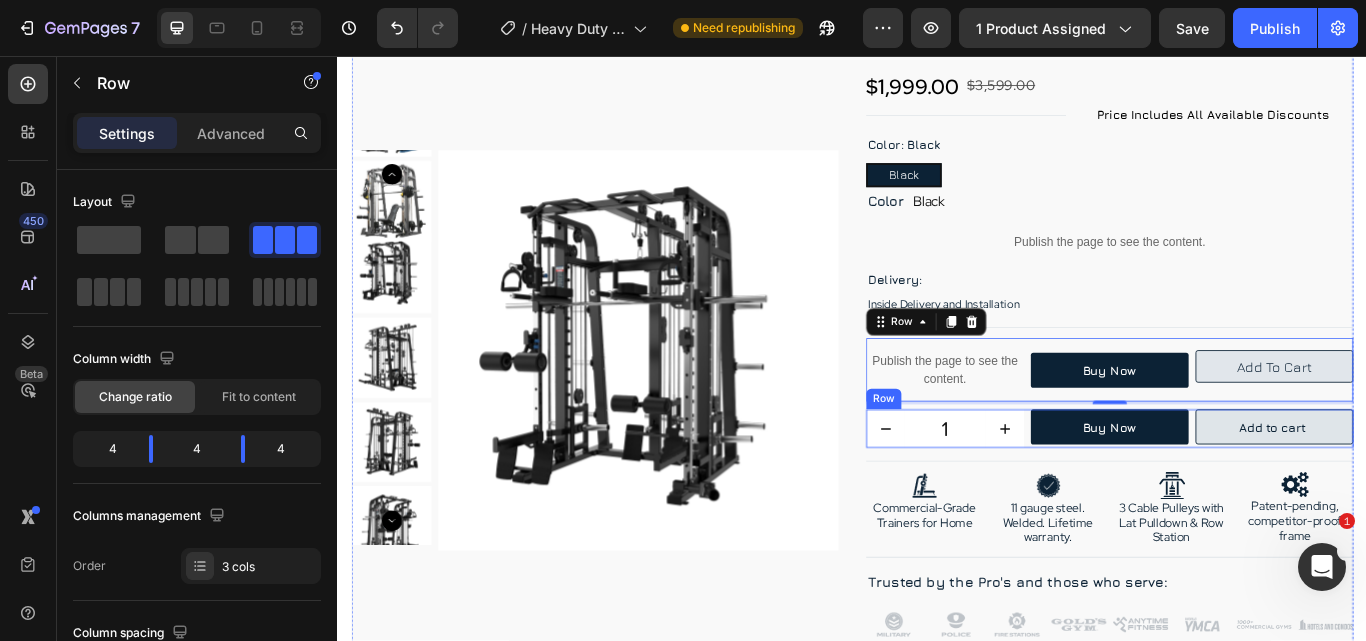 click on "1
Product Quantity Buy Now Dynamic Checkout Add to cart Add to Cart Row" at bounding box center [1237, 490] 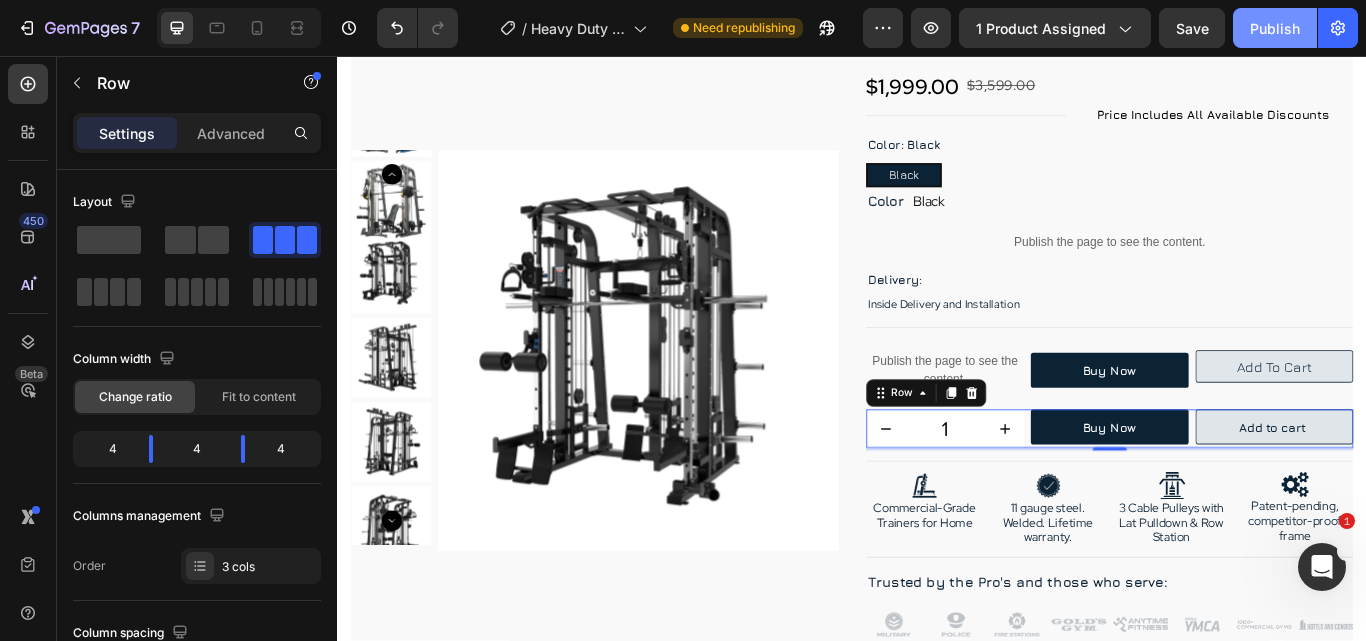 click on "Publish" at bounding box center (1275, 28) 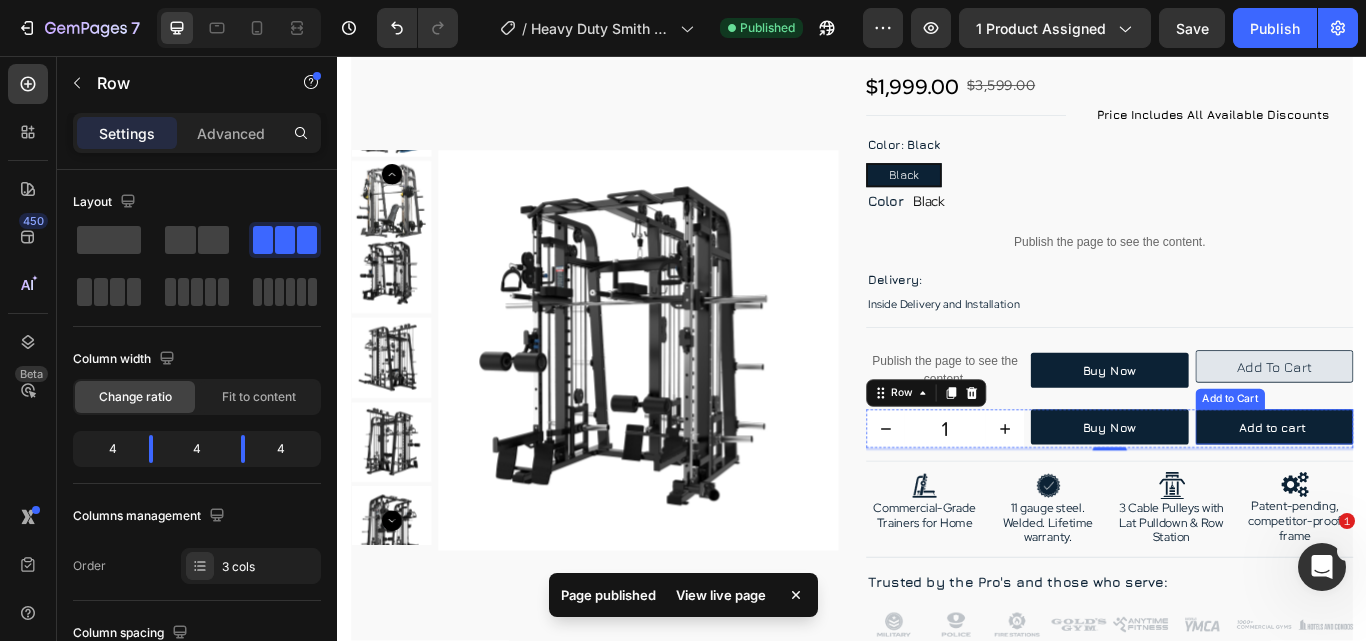 click on "Add to cart" at bounding box center (1429, 488) 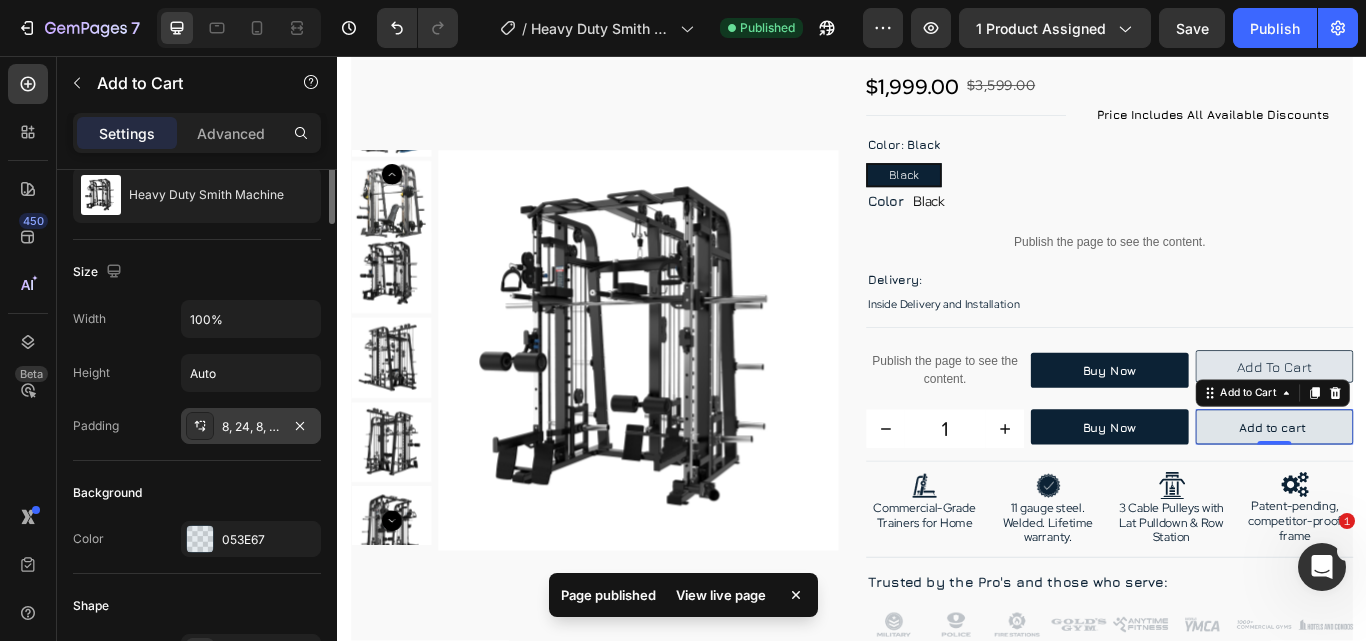 scroll, scrollTop: 0, scrollLeft: 0, axis: both 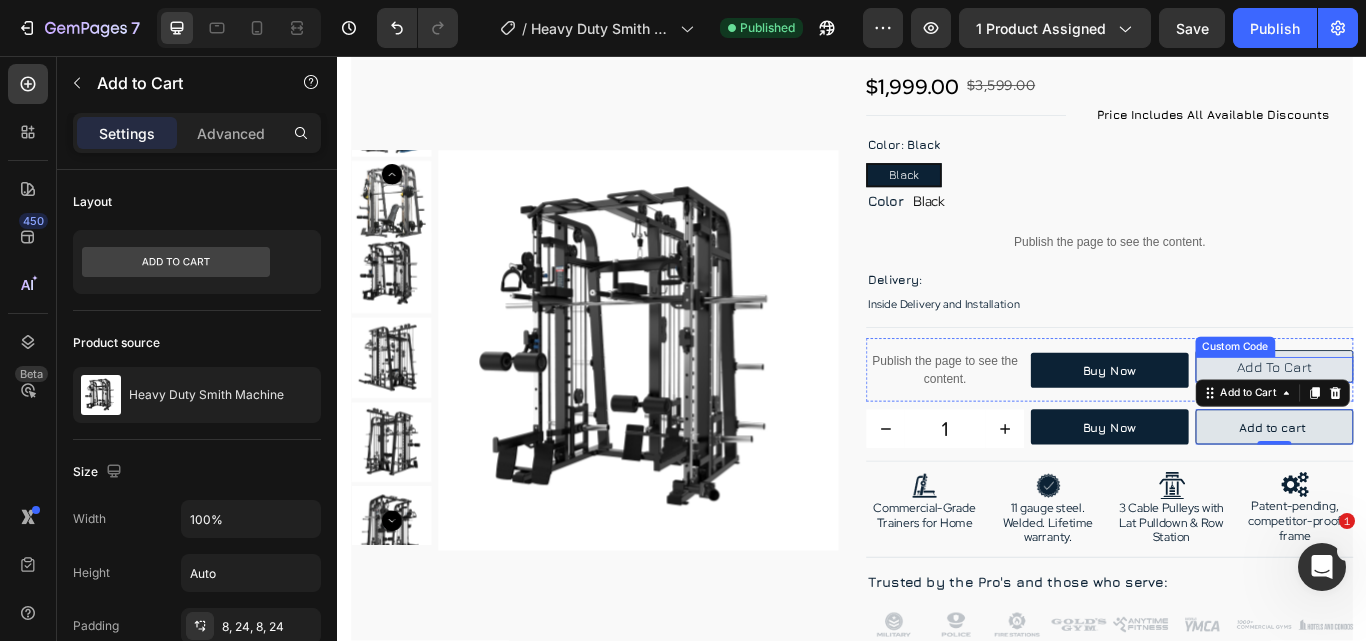 click on "Add to Cart" at bounding box center (1429, 418) 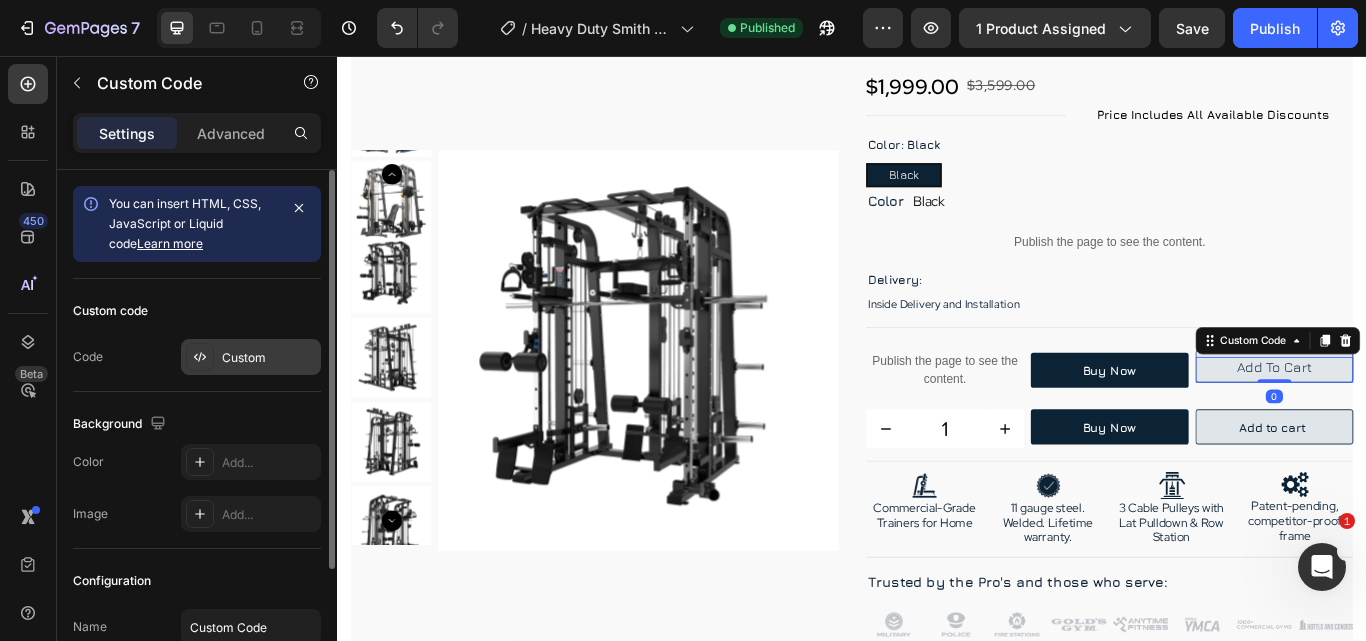 click on "Custom" at bounding box center (269, 358) 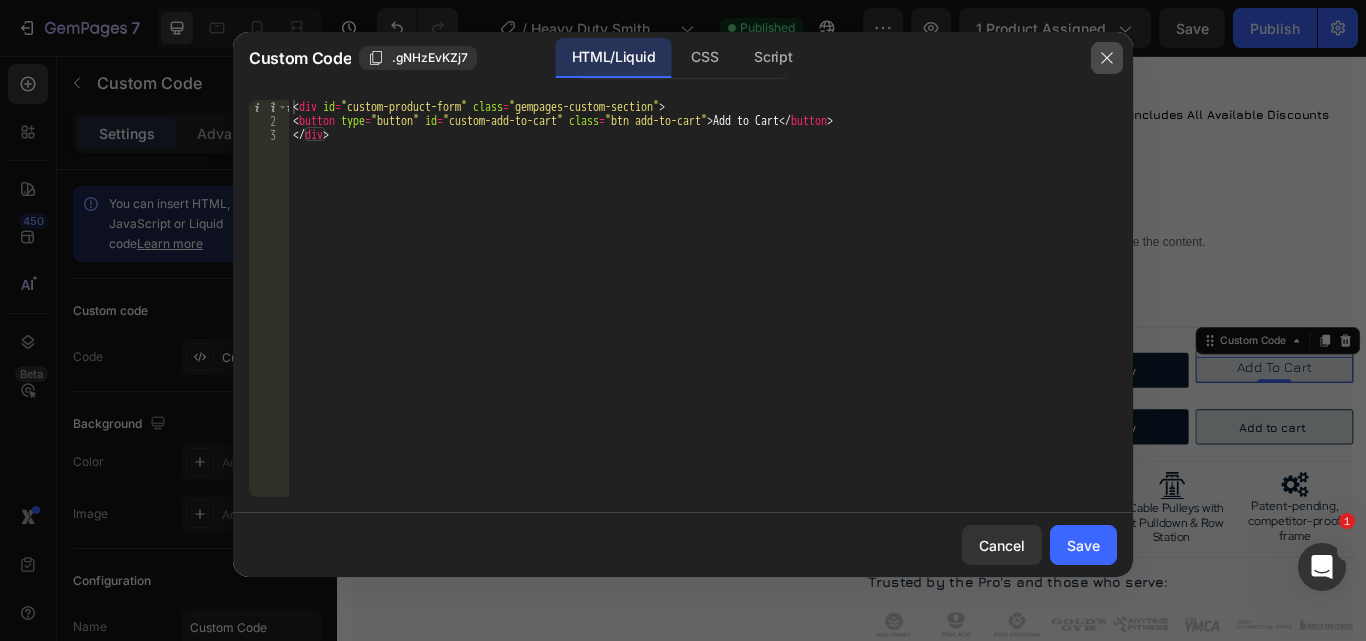 click at bounding box center (1107, 58) 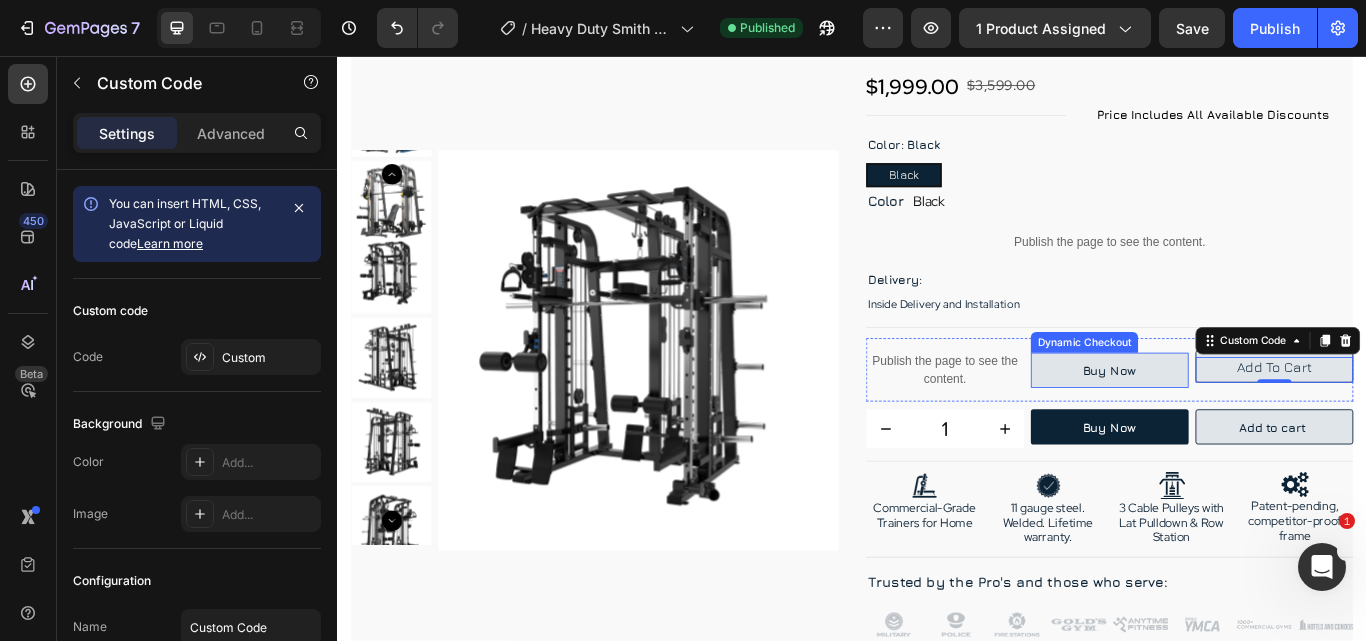 click on "Buy Now" at bounding box center (1237, 422) 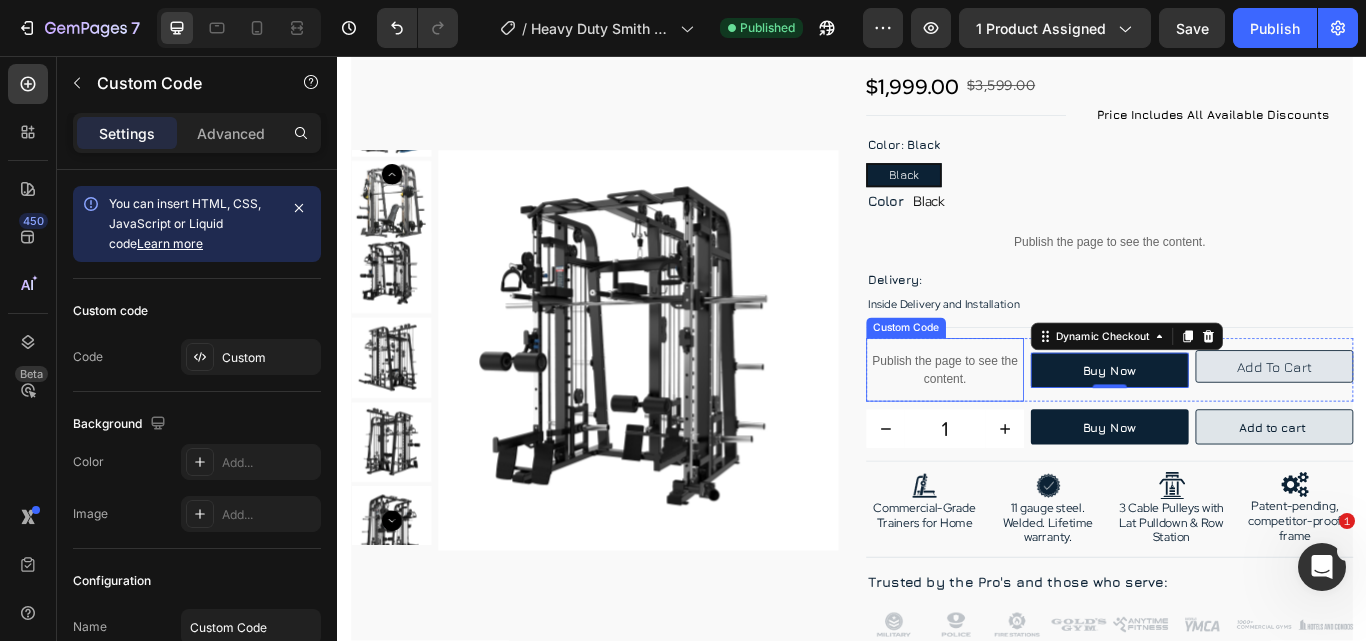 click on "Publish the page to see the content." at bounding box center [1045, 422] 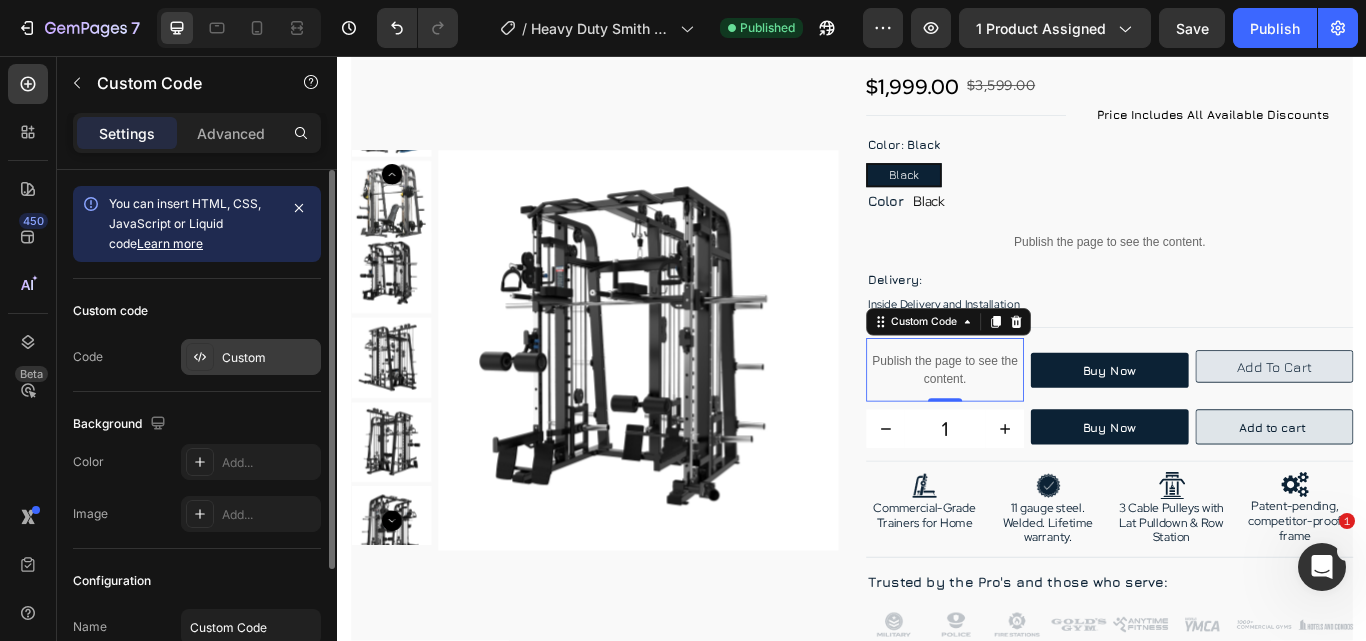 click on "Custom" at bounding box center [269, 358] 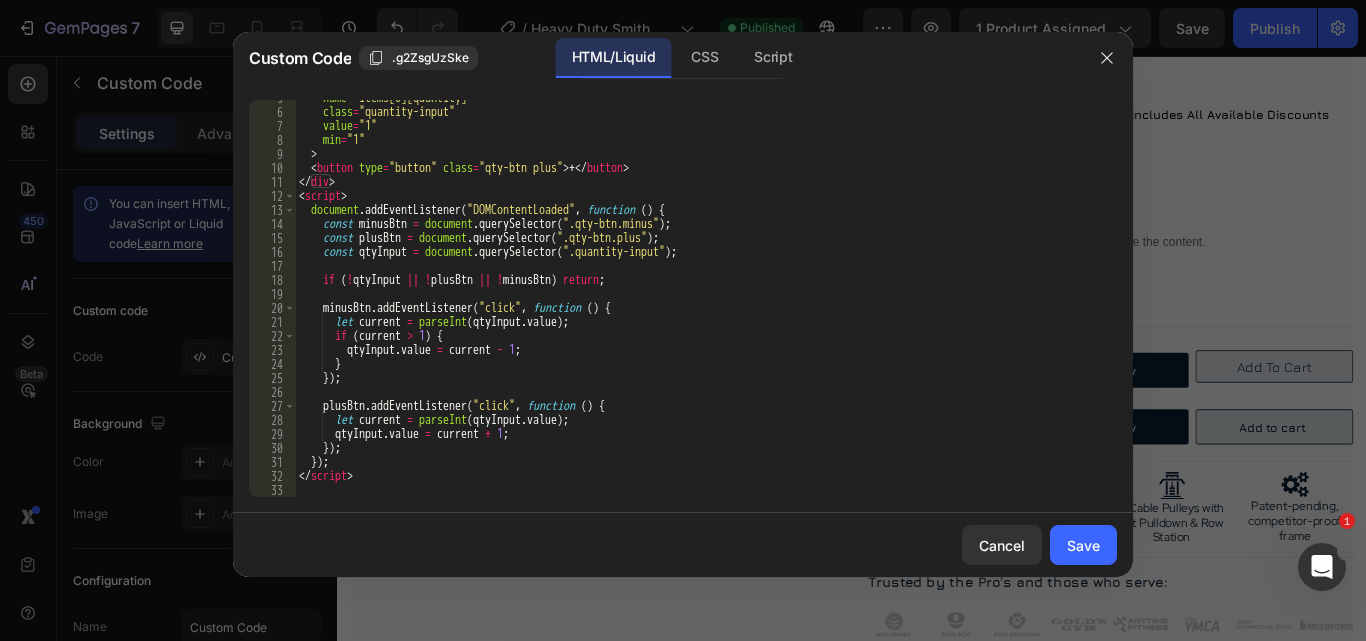 scroll, scrollTop: 65, scrollLeft: 0, axis: vertical 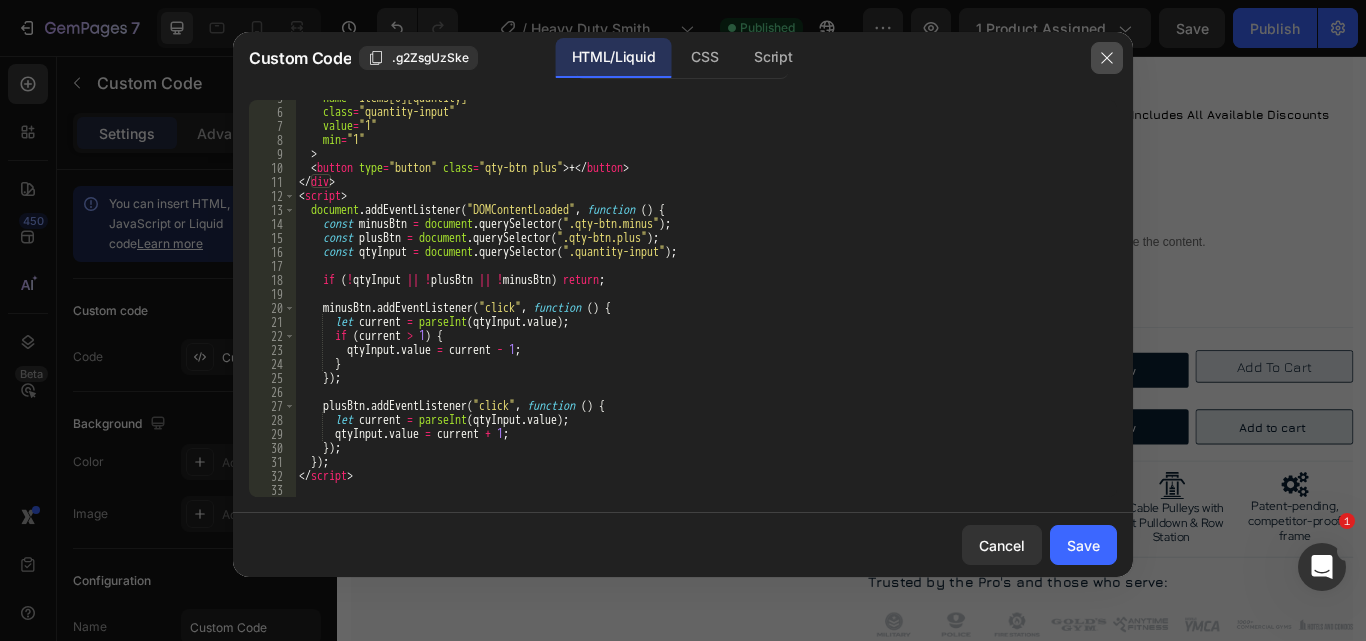 click 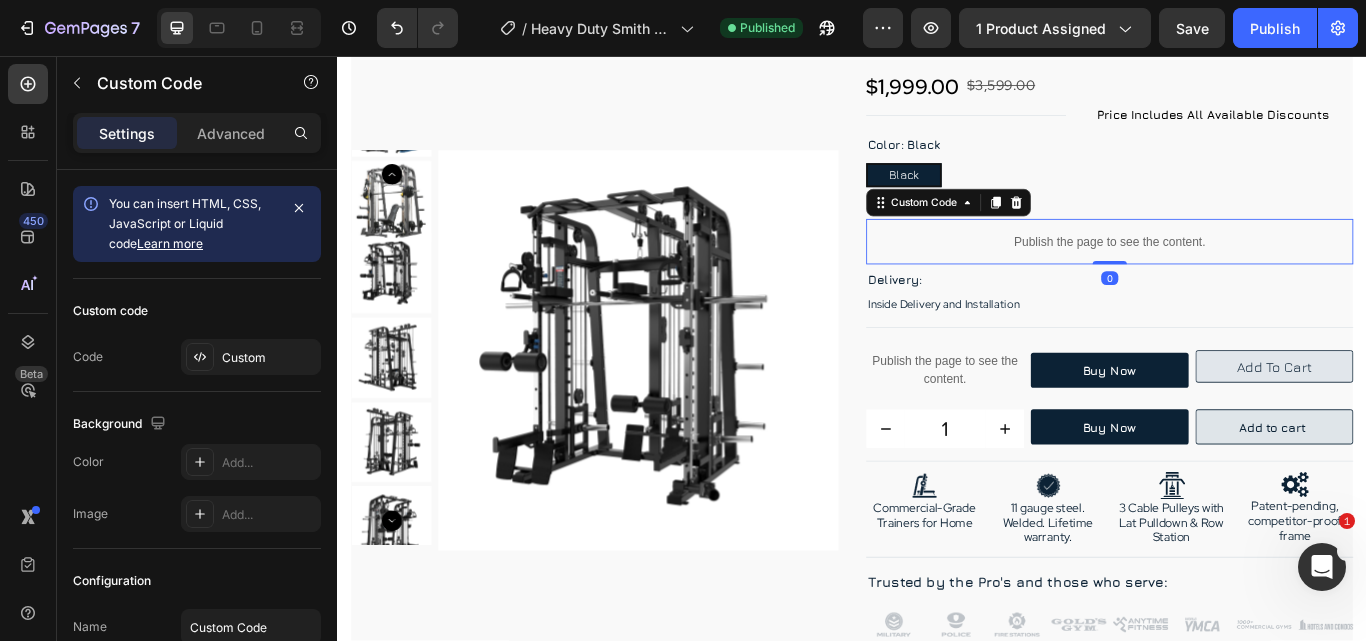 click on "Publish the page to see the content." at bounding box center (1237, 272) 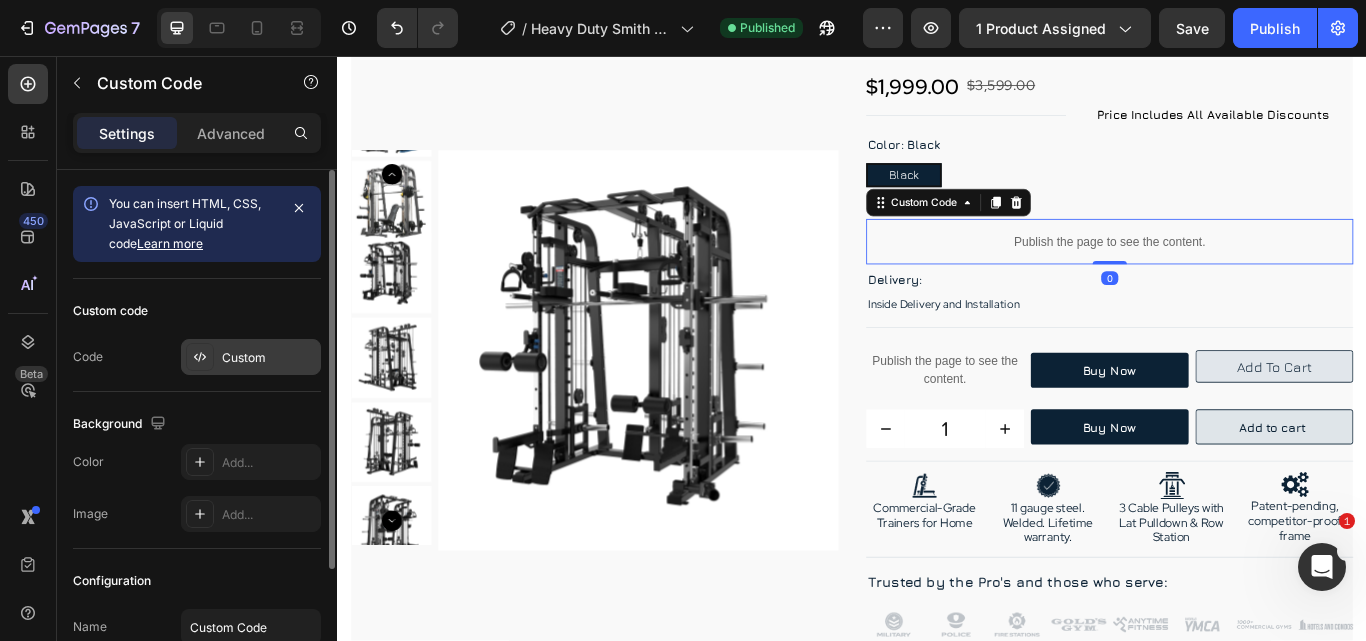 click on "Custom" at bounding box center [269, 358] 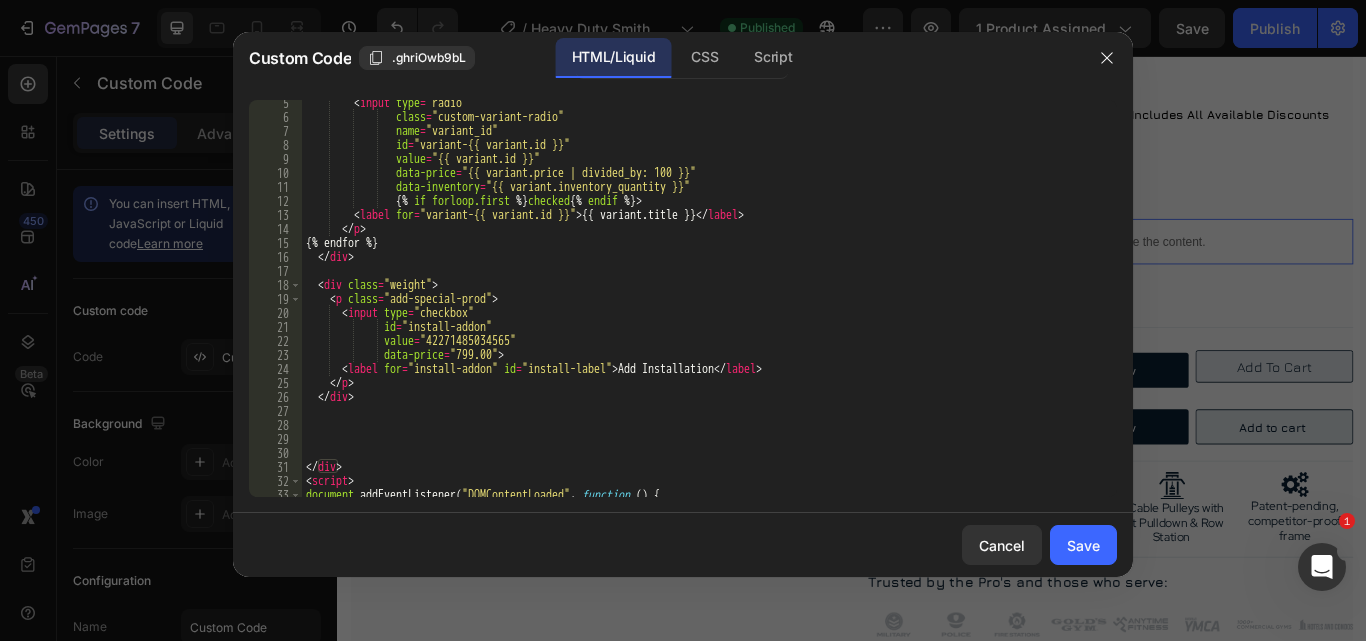 scroll, scrollTop: 60, scrollLeft: 0, axis: vertical 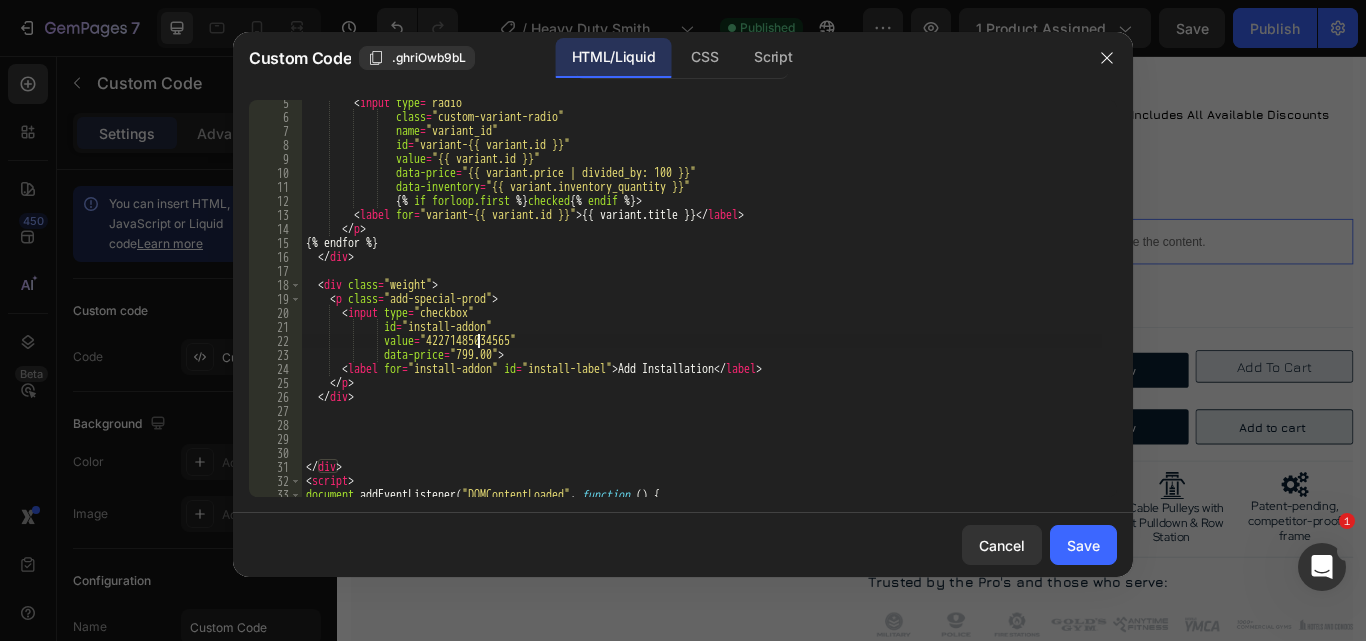 click on "< input   type = "radio"                    class = "custom-variant-radio"                    name = "variant_id"                    id = "variant-{{ variant.id }}"                    value = "{{ variant.id }}"                    data-price = "{{ variant.price | divided_by: 100 }}"                    data-inventory = "{{ variant.inventory_quantity }}"                    {%   if   forloop.first   %} checked {%   endif   %} >           < label   for = "variant-{{ variant.id }}" > {{ variant.title }} </ label >         </ p >     {% endfor %}    </ div >    < div   class = "weight" >      < p   class = "add-special-prod" >         < input   type = "checkbox"                  id = "install-addon"                  value = "42271485034565"                  data-price = "799.00" >         < label   for = "install-addon"   id = "install-label" > Add Installation </ label >      </ p >    </ div >       </ div > < script > document . addEventListener ( "DOMContentLoaded" ,   function   ( )   {    const     =" at bounding box center [702, 308] 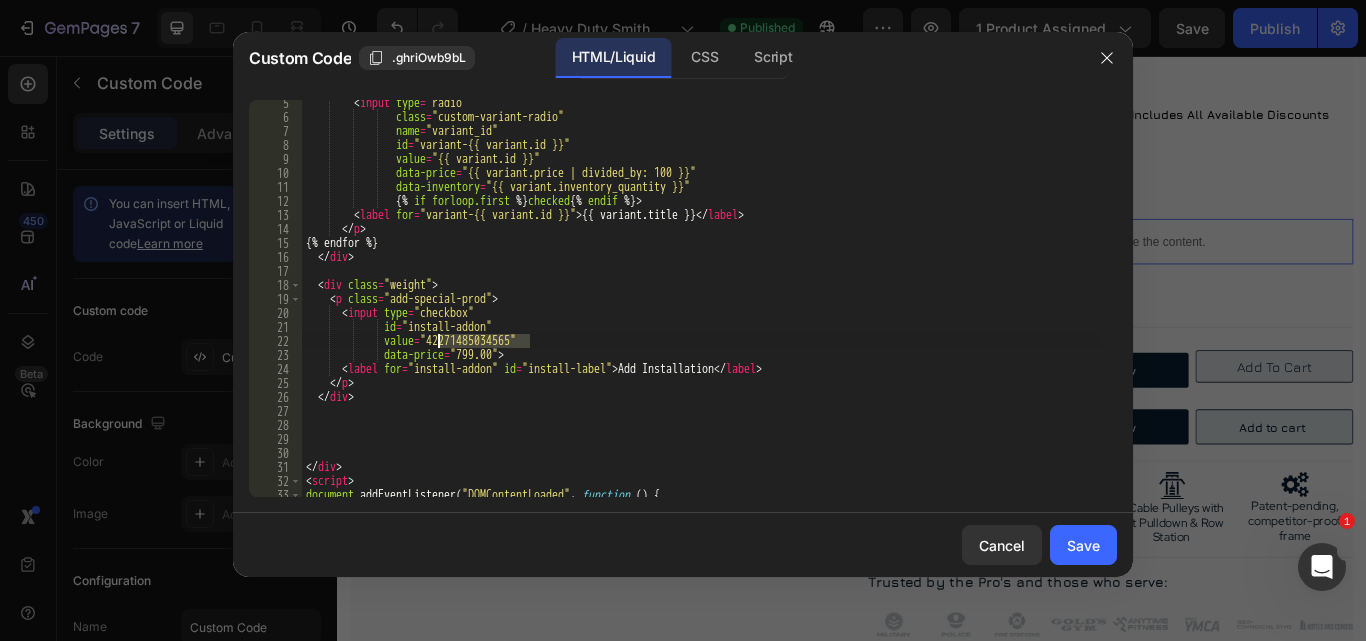 click on "< input   type = "radio"                    class = "custom-variant-radio"                    name = "variant_id"                    id = "variant-{{ variant.id }}"                    value = "{{ variant.id }}"                    data-price = "{{ variant.price | divided_by: 100 }}"                    data-inventory = "{{ variant.inventory_quantity }}"                    {%   if   forloop.first   %} checked {%   endif   %} >           < label   for = "variant-{{ variant.id }}" > {{ variant.title }} </ label >         </ p >     {% endfor %}    </ div >    < div   class = "weight" >      < p   class = "add-special-prod" >         < input   type = "checkbox"                  id = "install-addon"                  value = "42271485034565"                  data-price = "799.00" >         < label   for = "install-addon"   id = "install-label" > Add Installation </ label >      </ p >    </ div >       </ div > < script > document . addEventListener ( "DOMContentLoaded" ,   function   ( )   {    const     =" at bounding box center [702, 308] 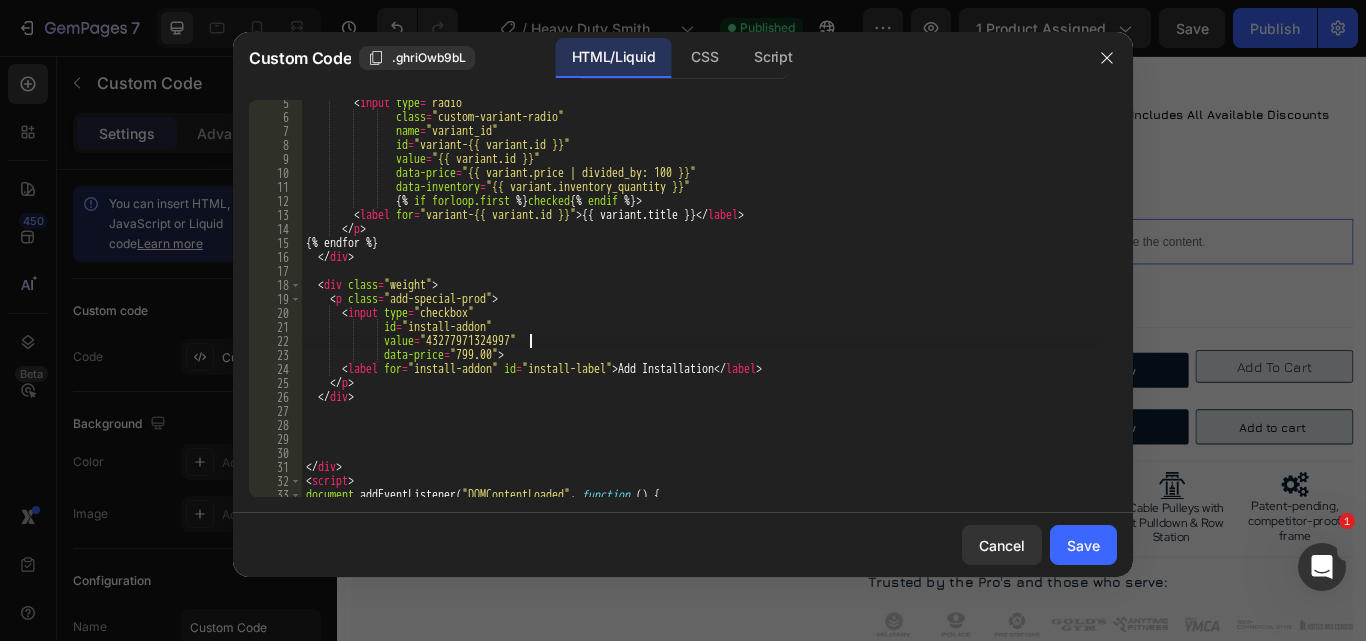 type on "value="43277971324997"" 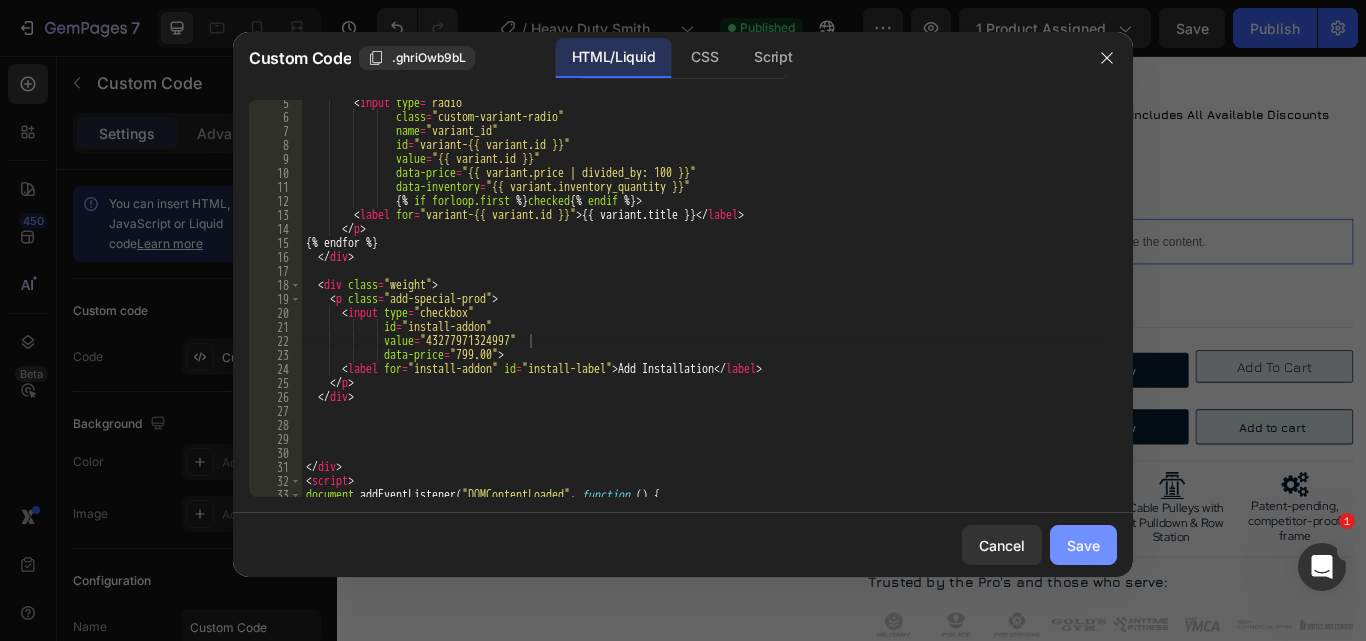 click on "Save" at bounding box center (1083, 545) 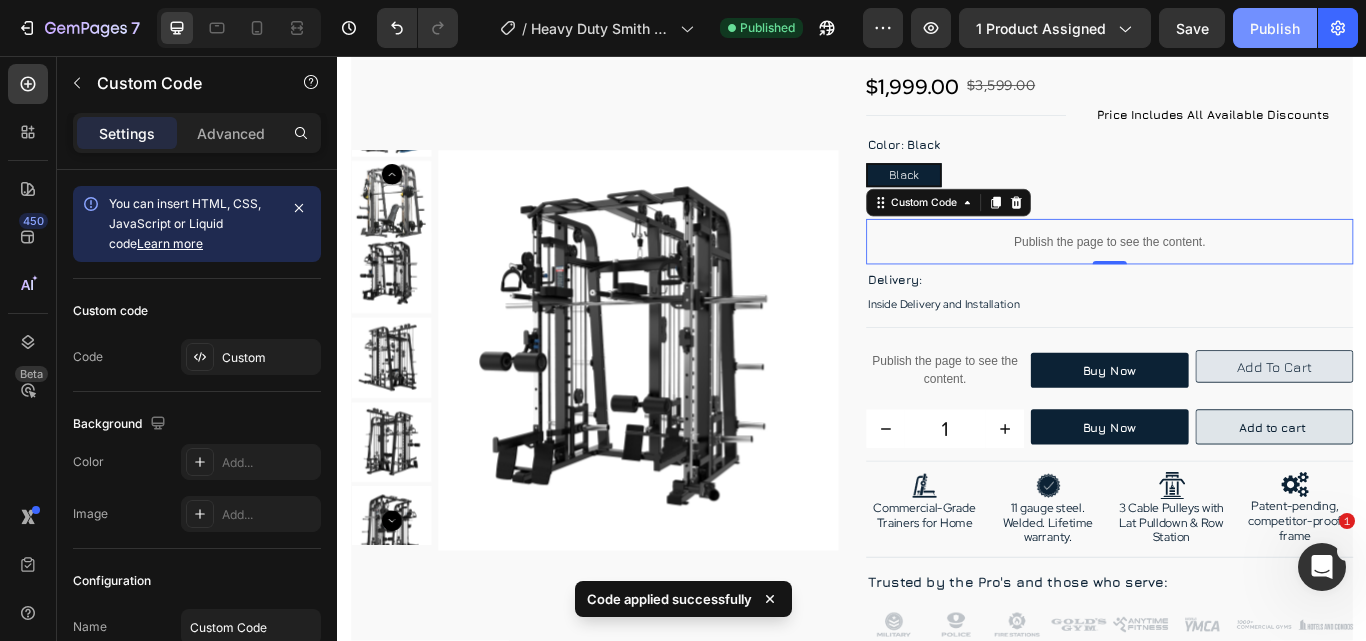 click on "Publish" at bounding box center [1275, 28] 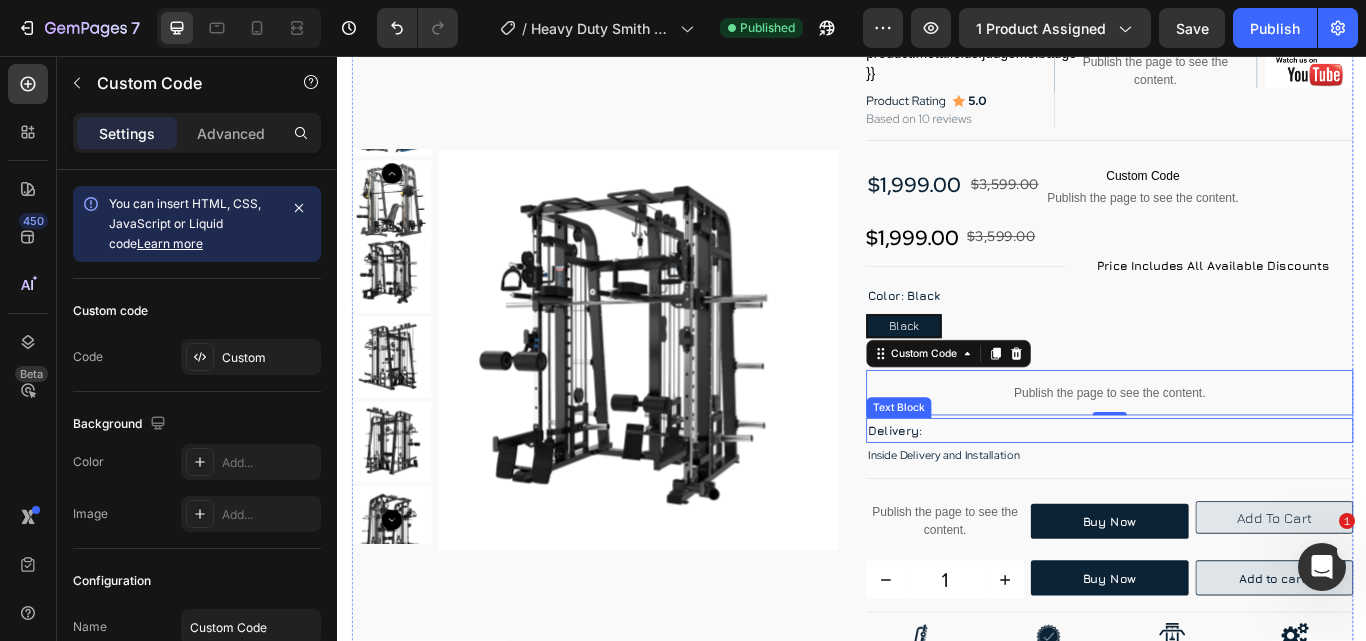 scroll, scrollTop: 200, scrollLeft: 0, axis: vertical 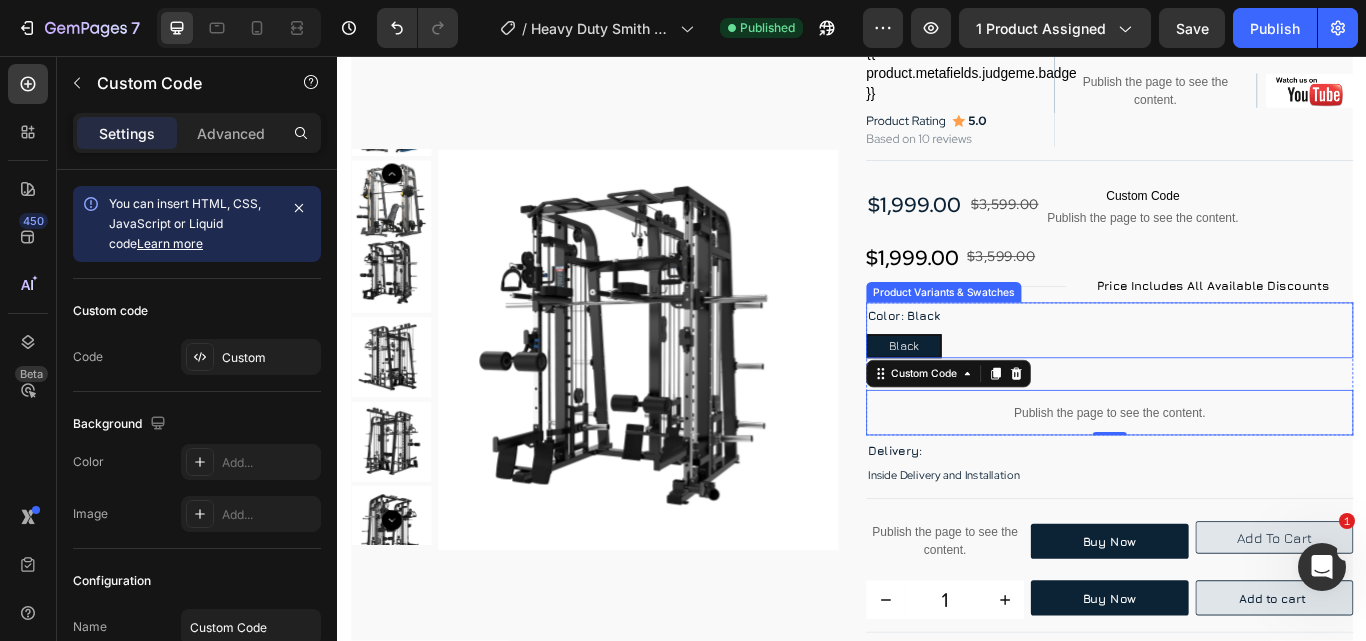 click on "Color: Black Black Black Black" at bounding box center [1237, 376] 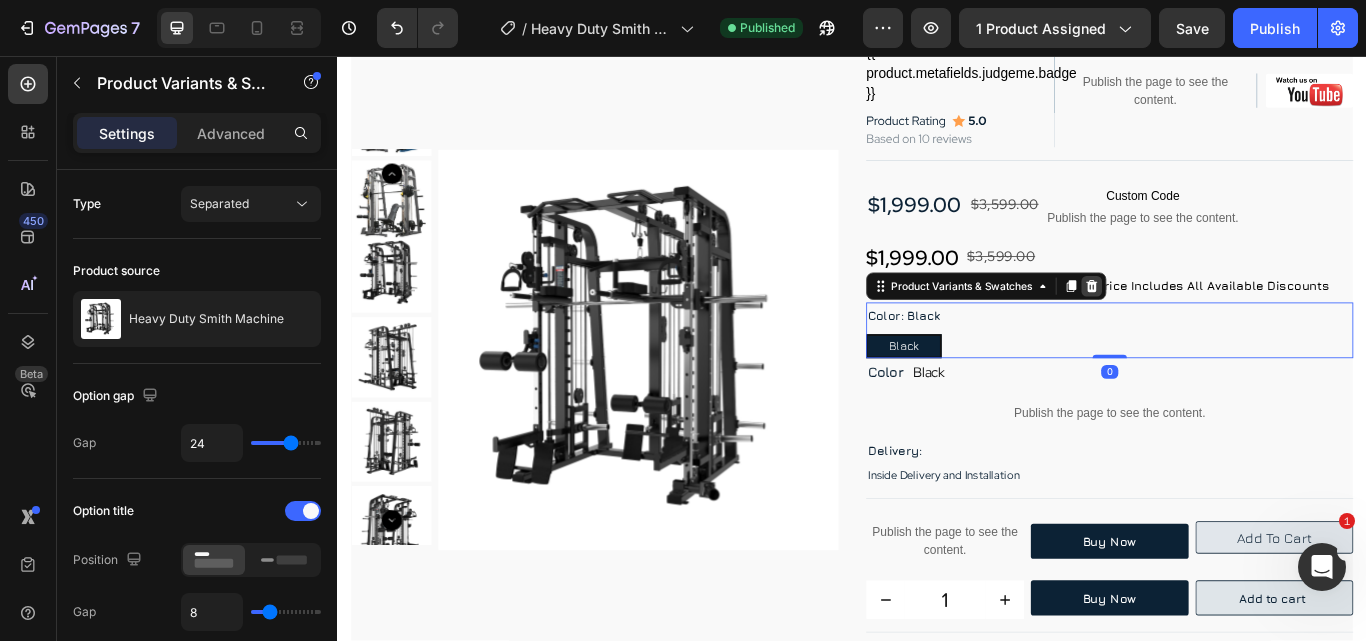 click 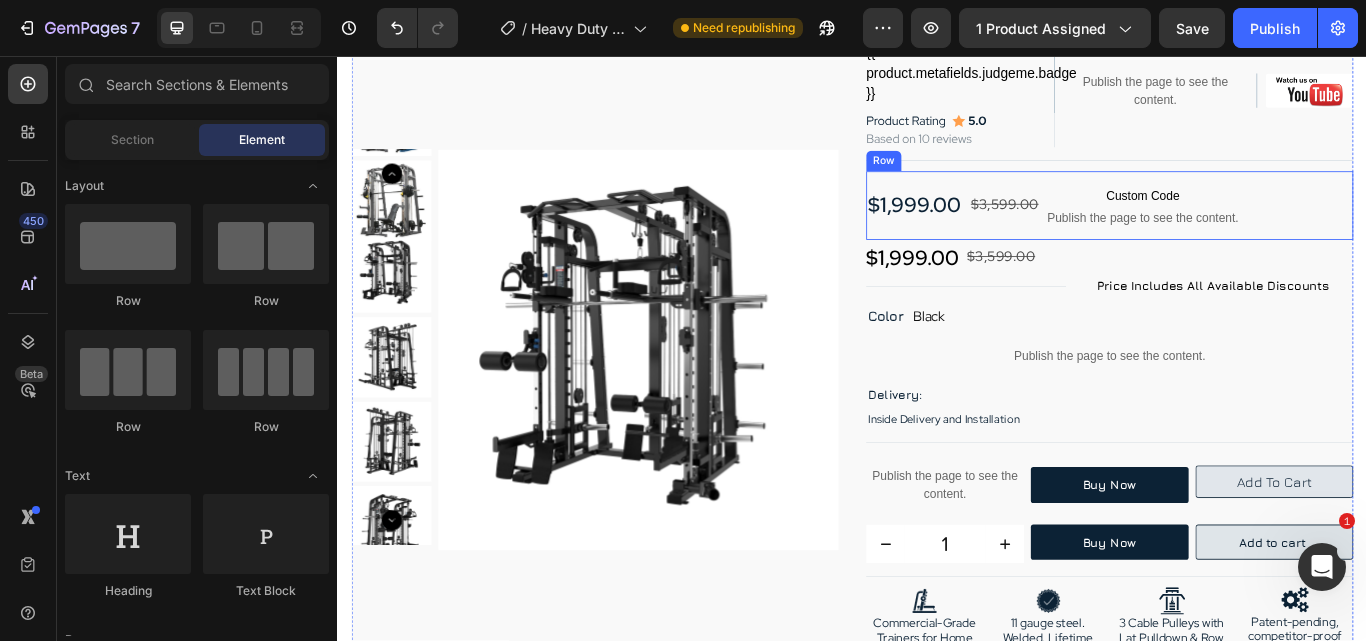 click on "$3,599.00 Product Price Product Price" at bounding box center (1114, 231) 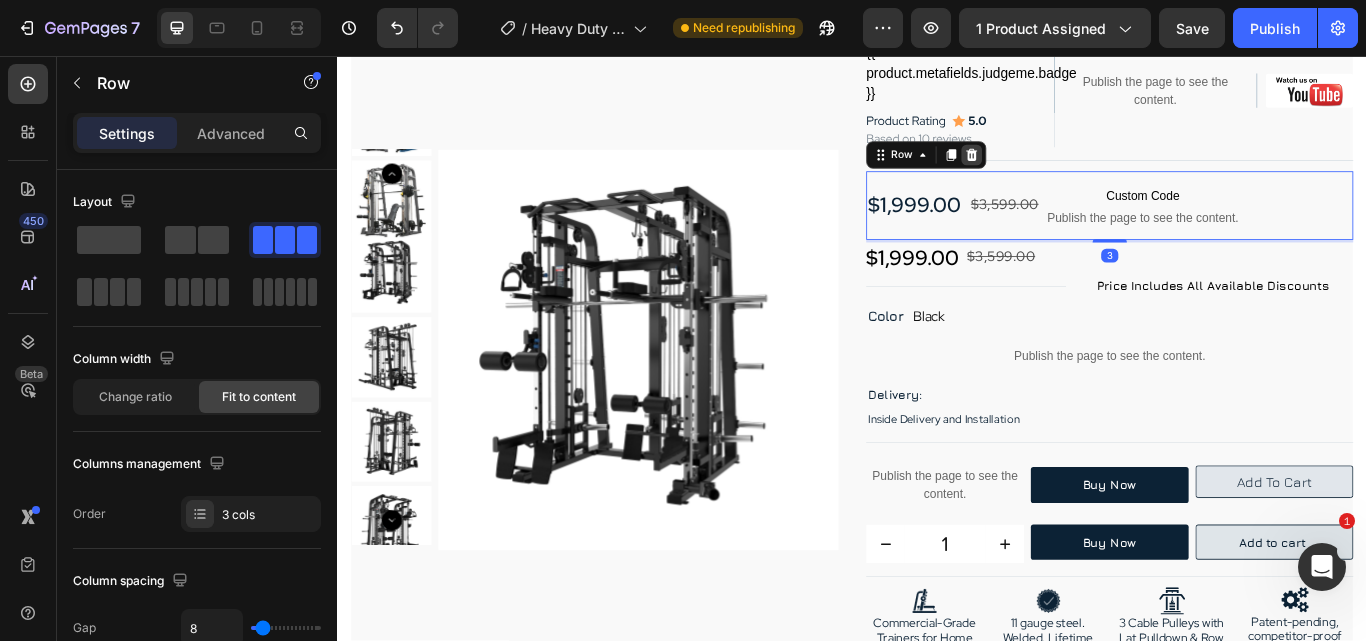 click 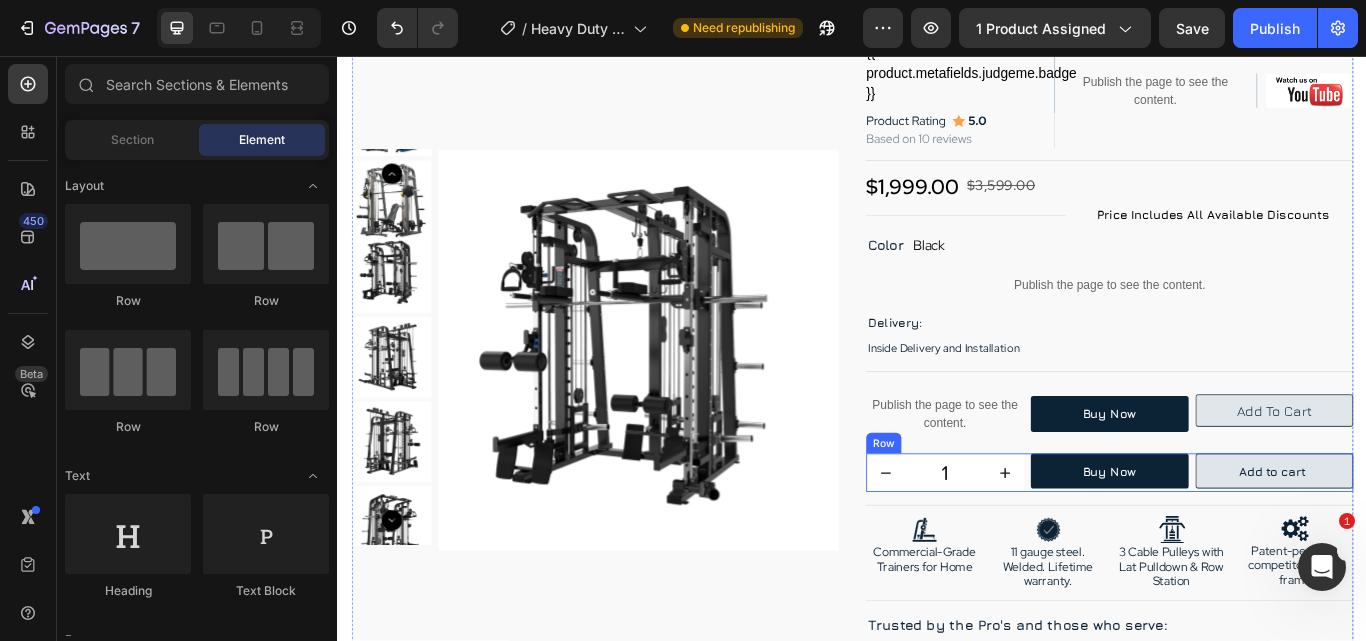 click on "1
Product Quantity Buy Now Dynamic Checkout Add to cart Add to Cart Row" at bounding box center (1237, 542) 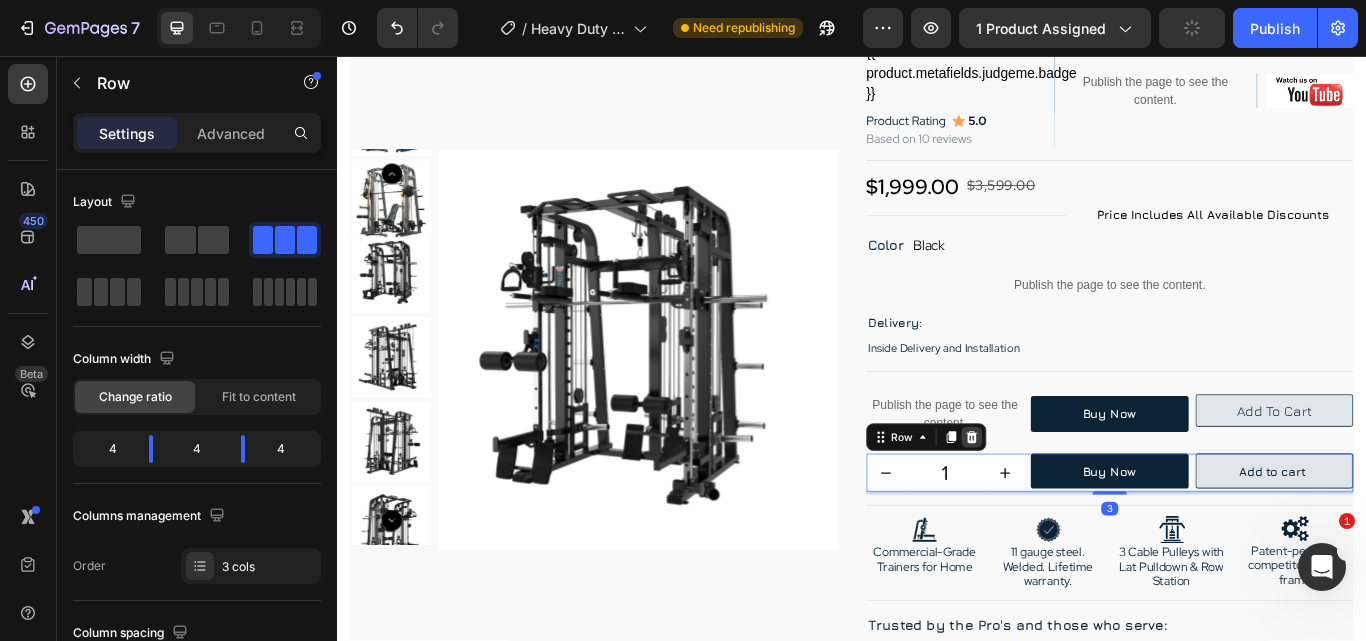 click 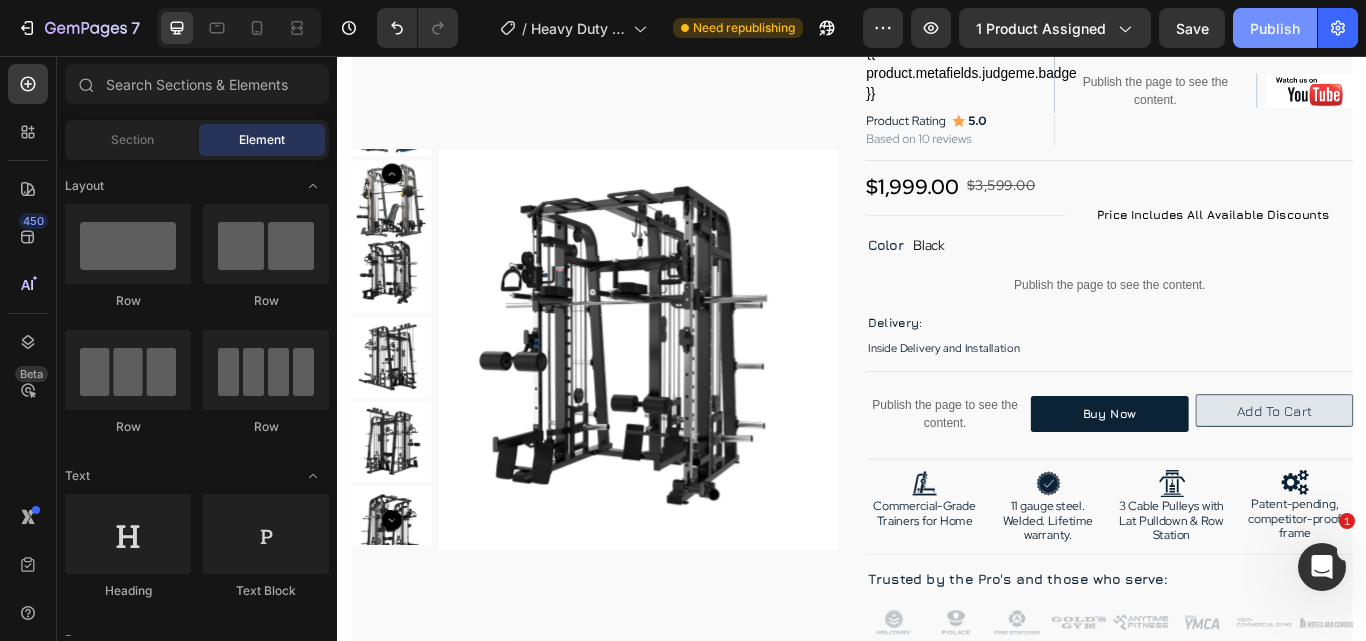 click on "Publish" at bounding box center (1275, 28) 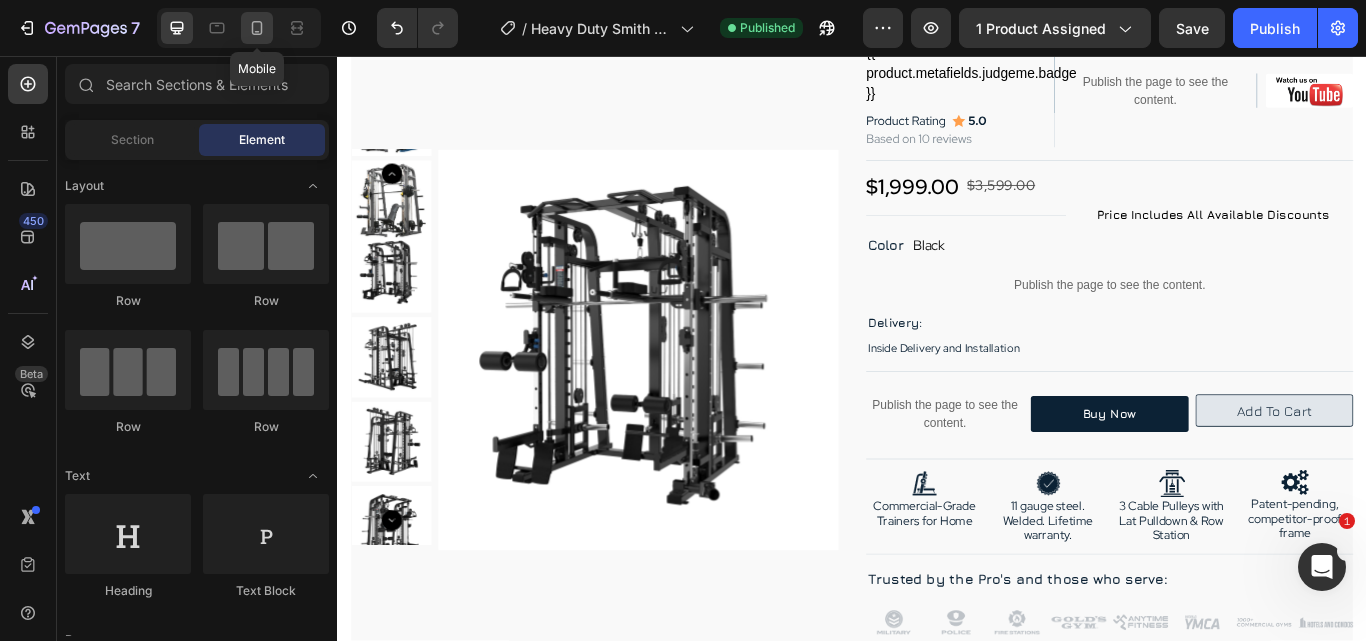 click 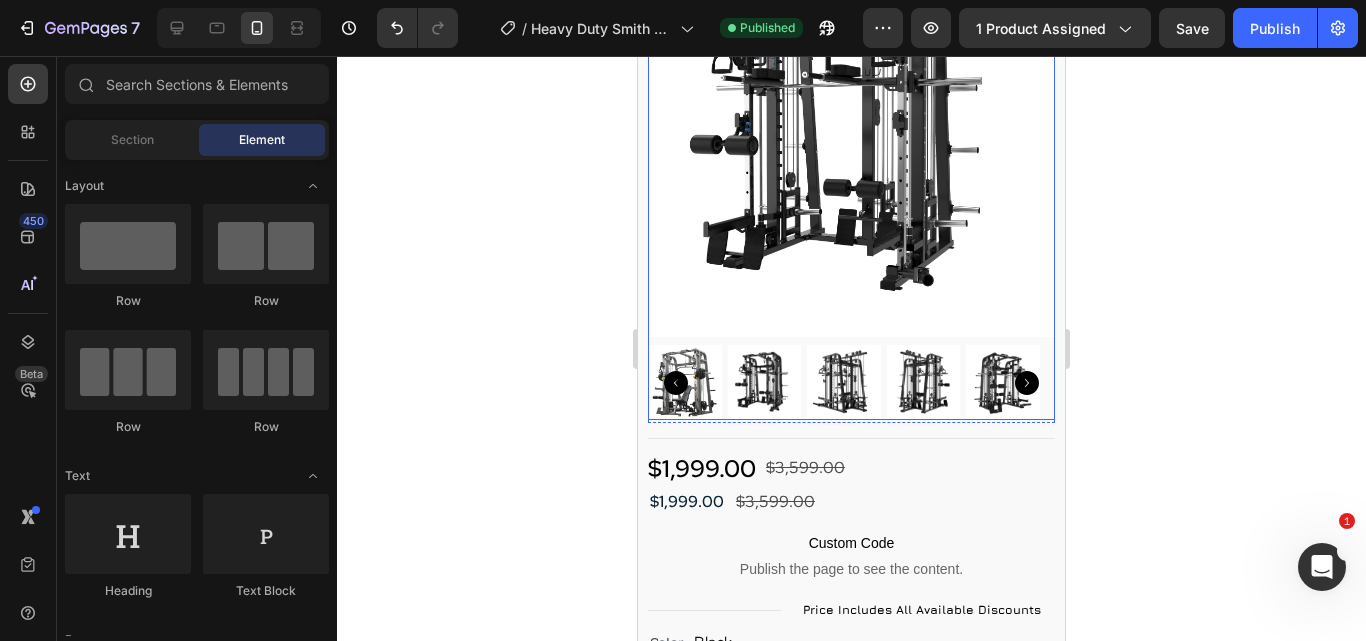 scroll, scrollTop: 600, scrollLeft: 0, axis: vertical 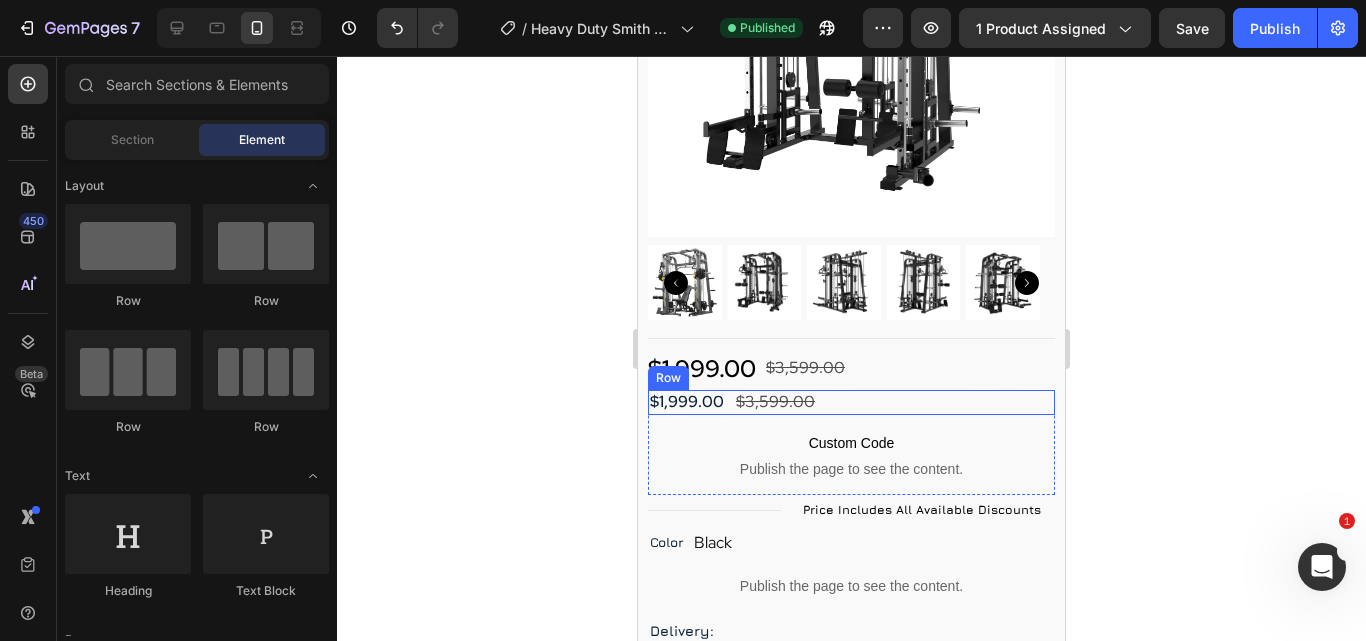 click on "$1,999.00 Product Price Product Price $3,599.00 Product Price Product Price Row" at bounding box center [851, 402] 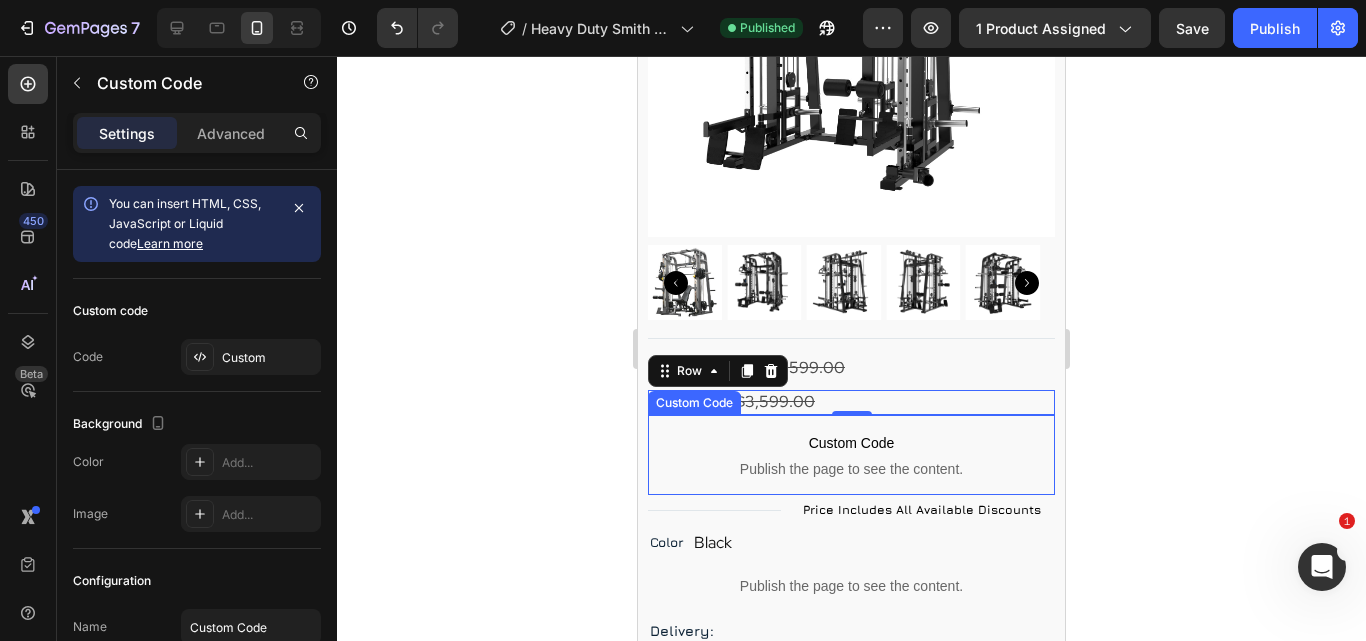 click on "Custom Code" at bounding box center [851, 443] 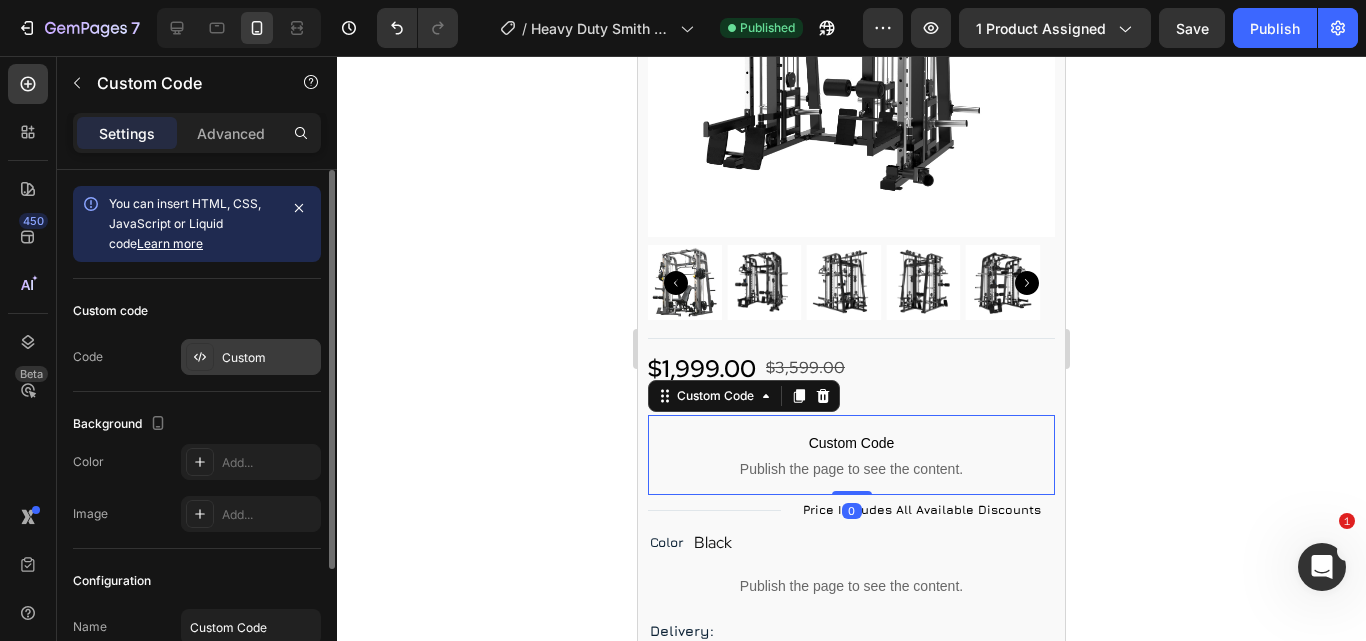click on "Custom" at bounding box center [269, 358] 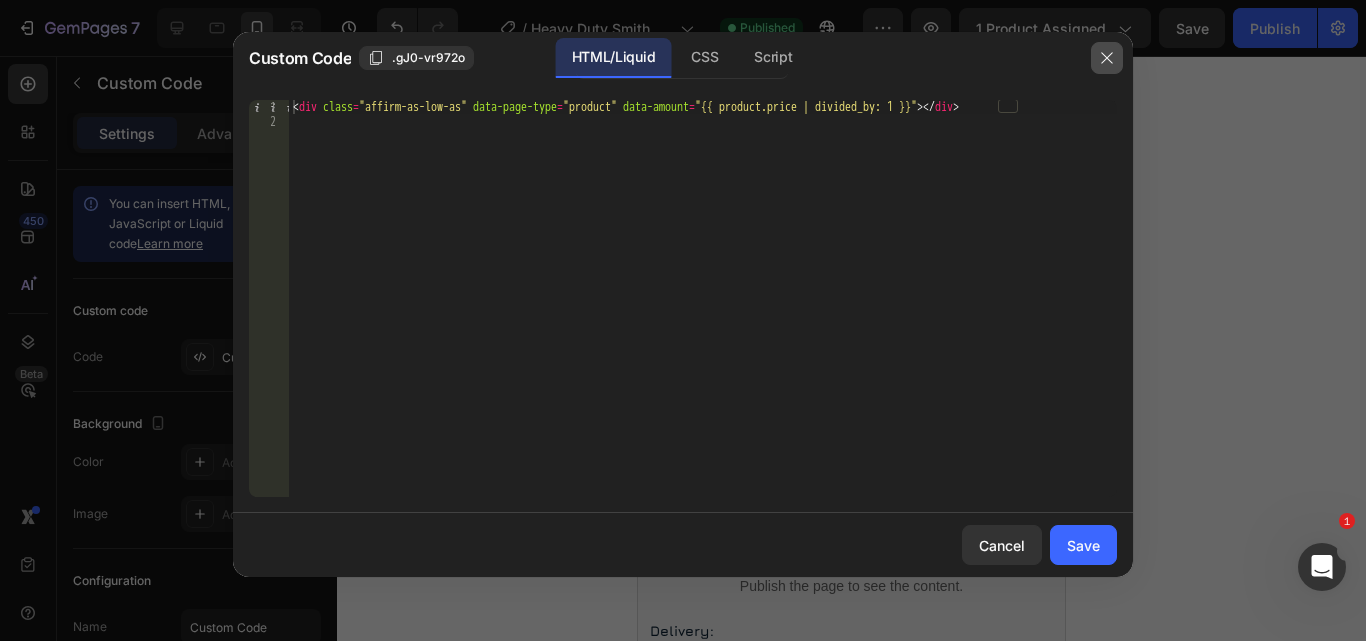 click 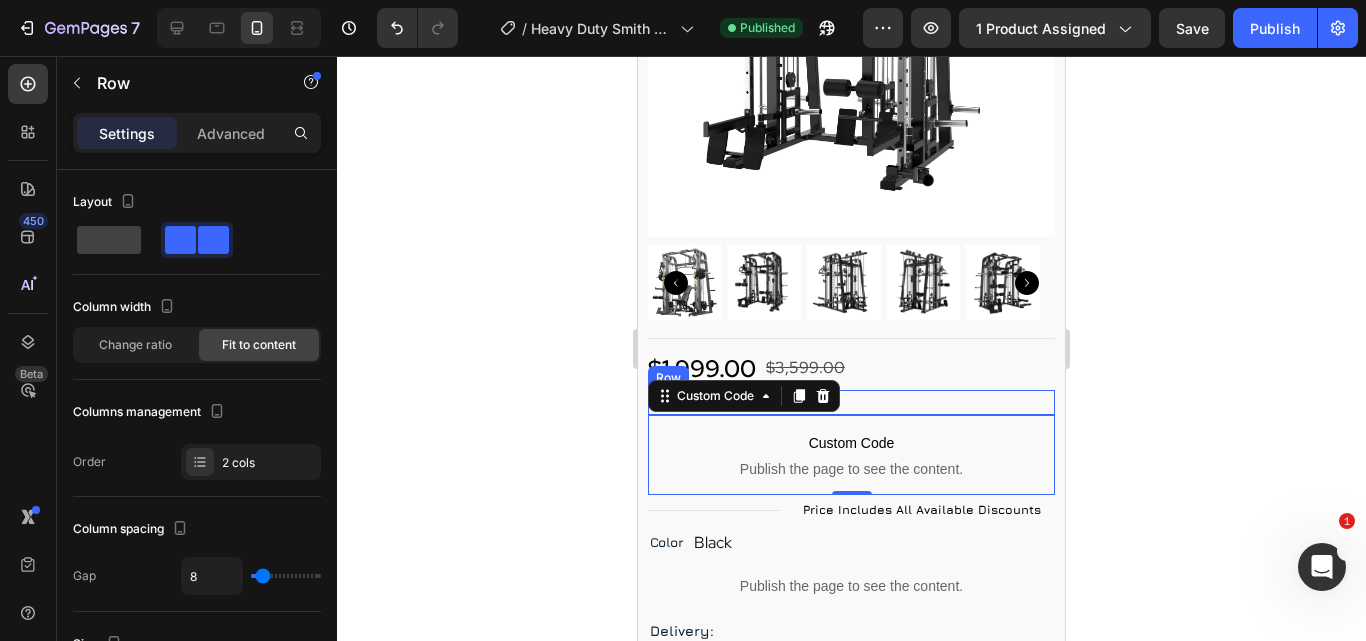 click on "$1,999.00 Product Price Product Price $3,599.00 Product Price Product Price Row" at bounding box center [851, 402] 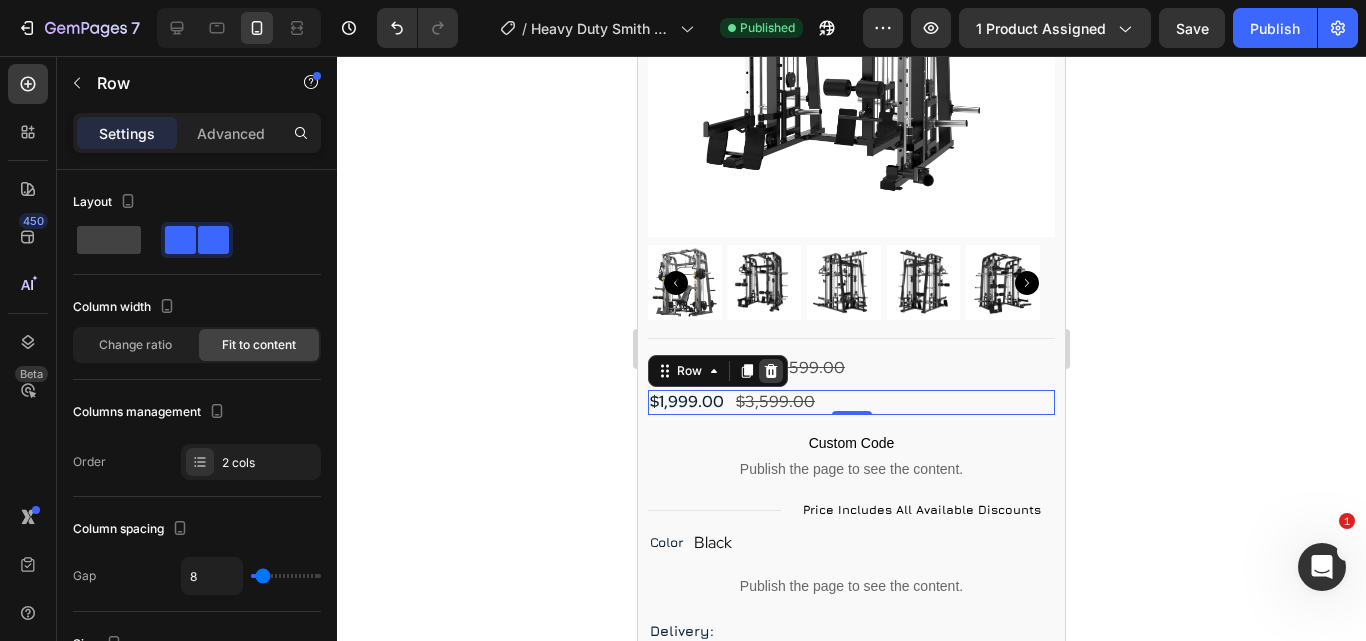 click 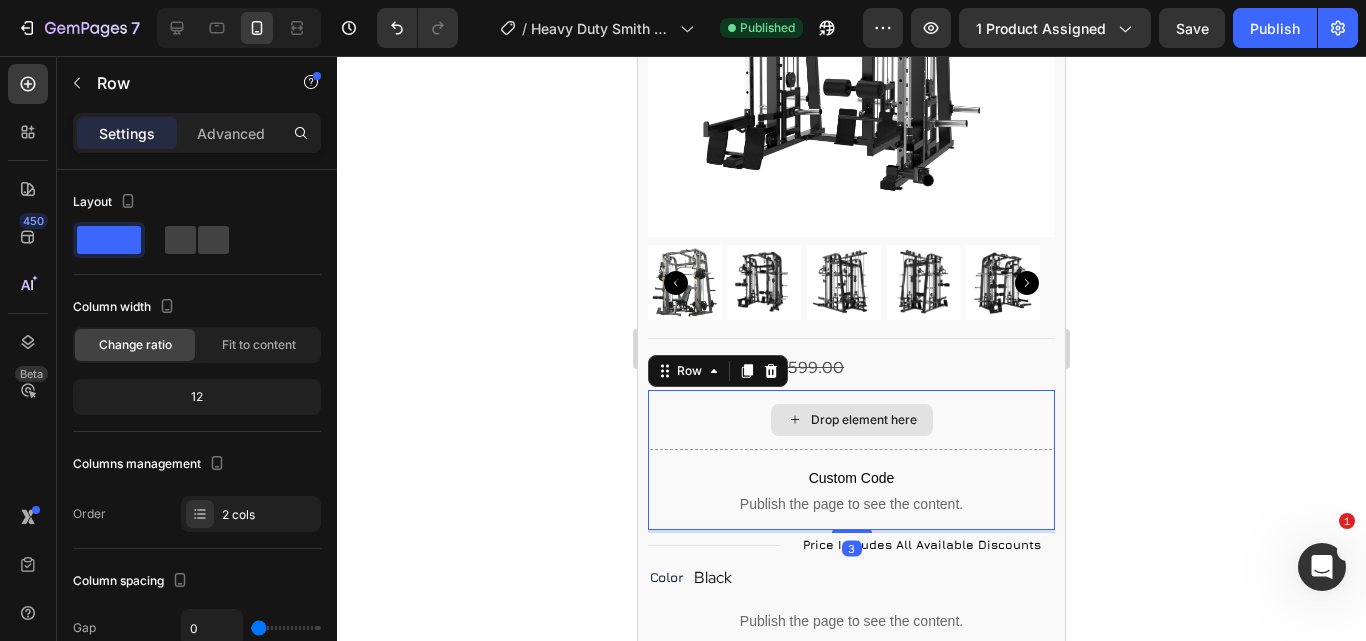 click on "Drop element here" at bounding box center [851, 420] 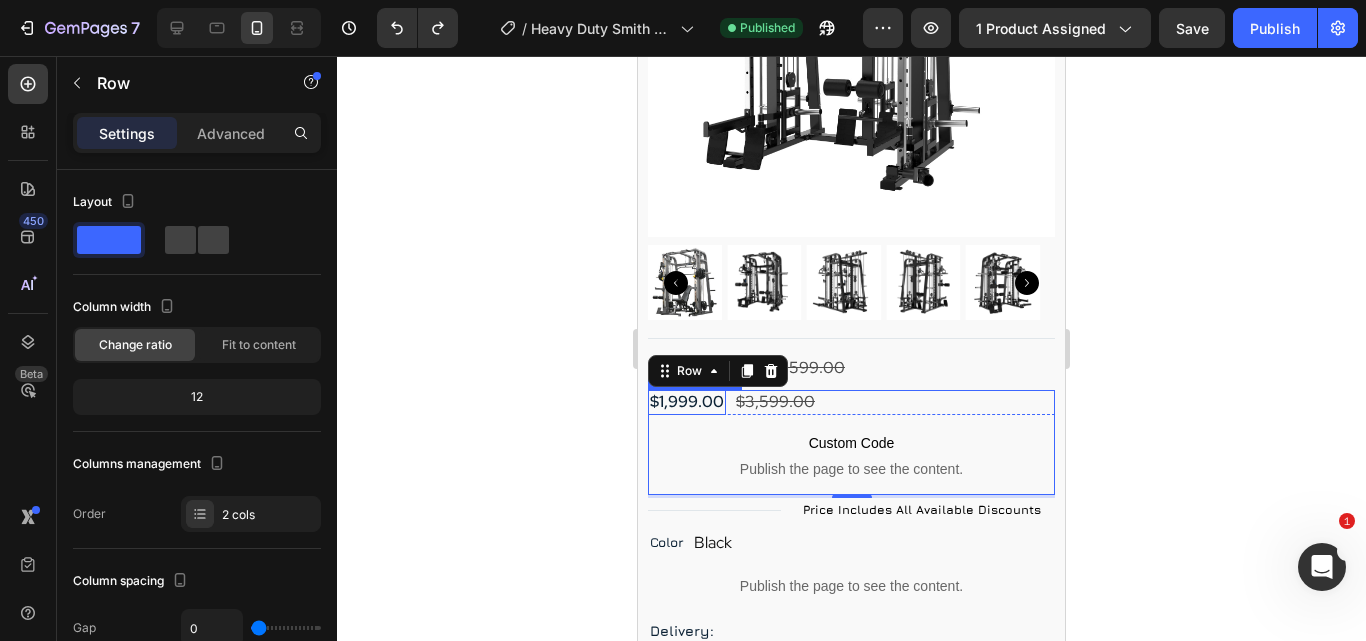 click on "$1,999.00" at bounding box center [687, 402] 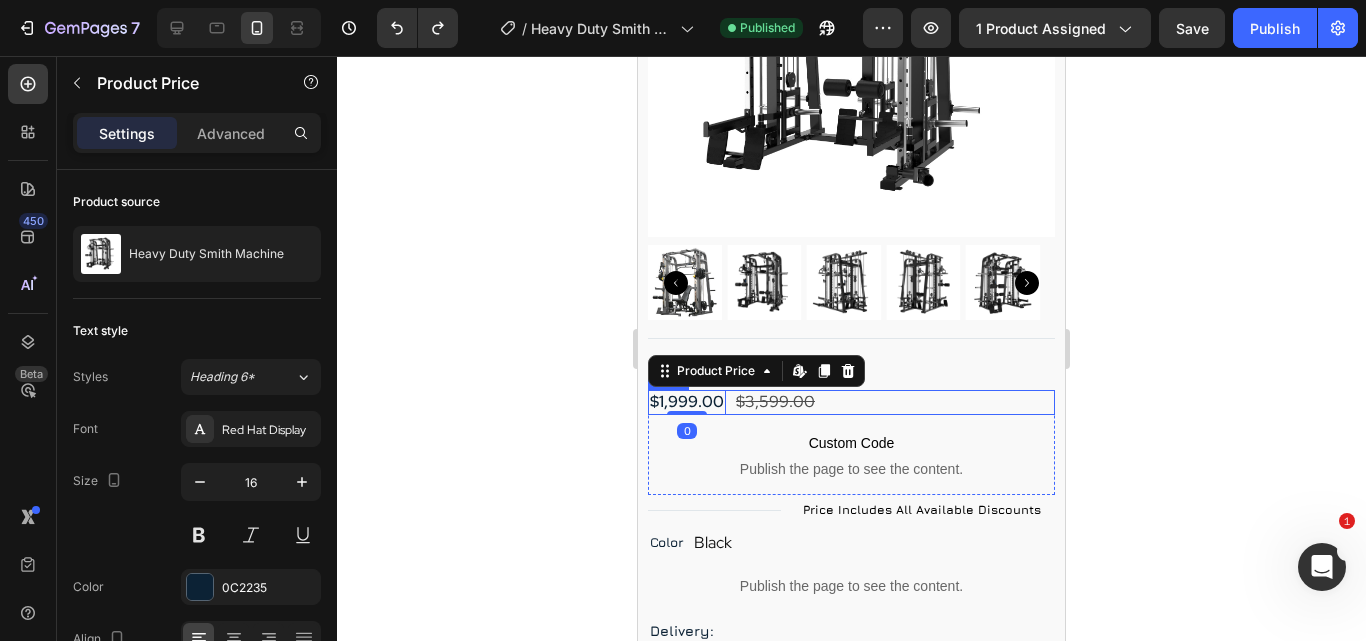 click on "$1,999.00 Product Price   Edit content in Shopify 0 Product Price   Edit content in Shopify 0 $3,599.00 Product Price Product Price Row" at bounding box center (851, 402) 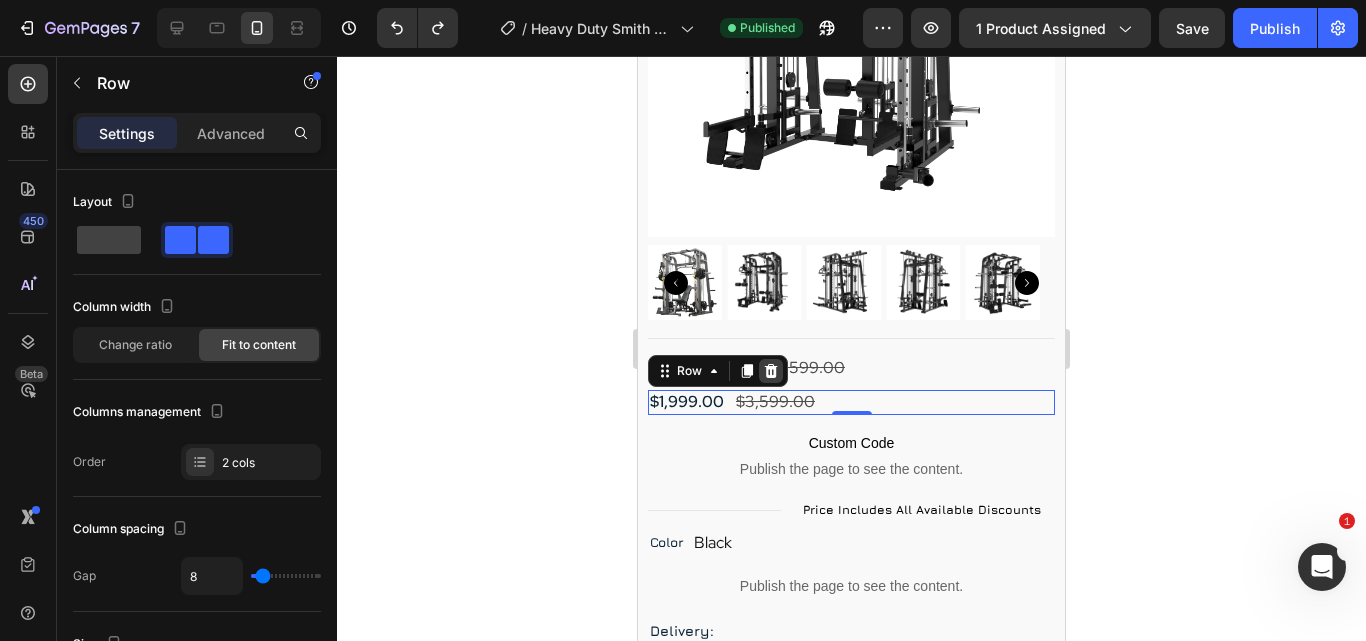click 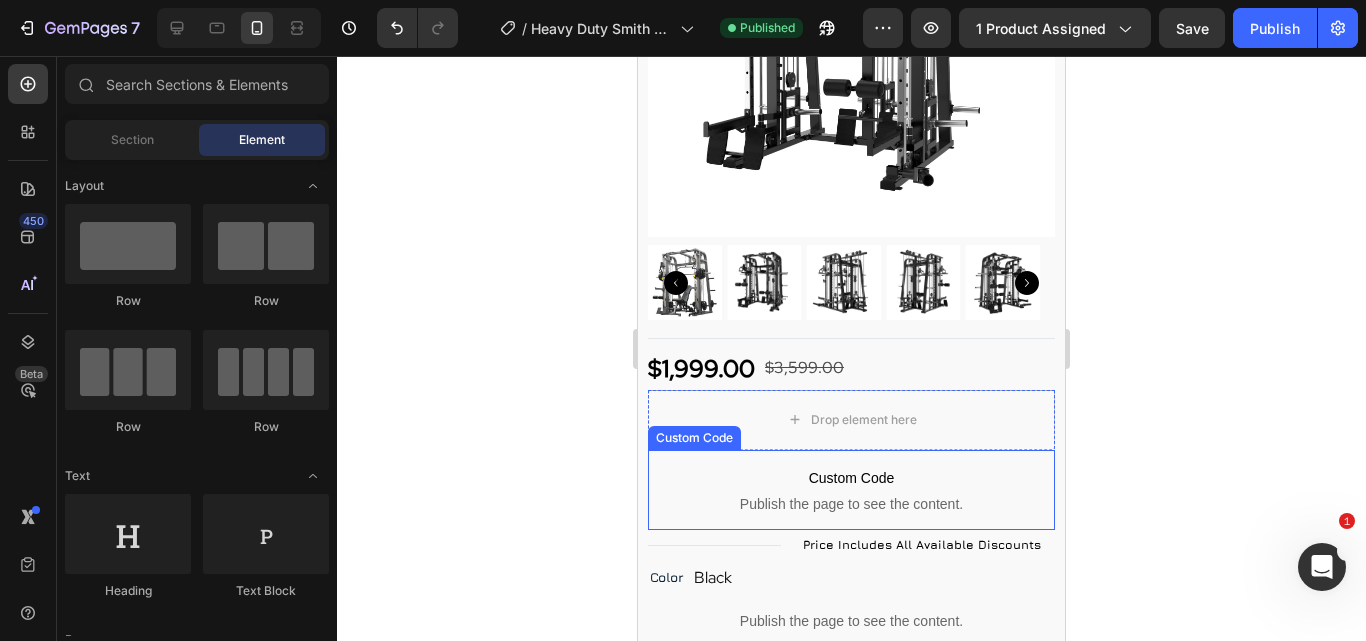 click on "Publish the page to see the content." at bounding box center (851, 504) 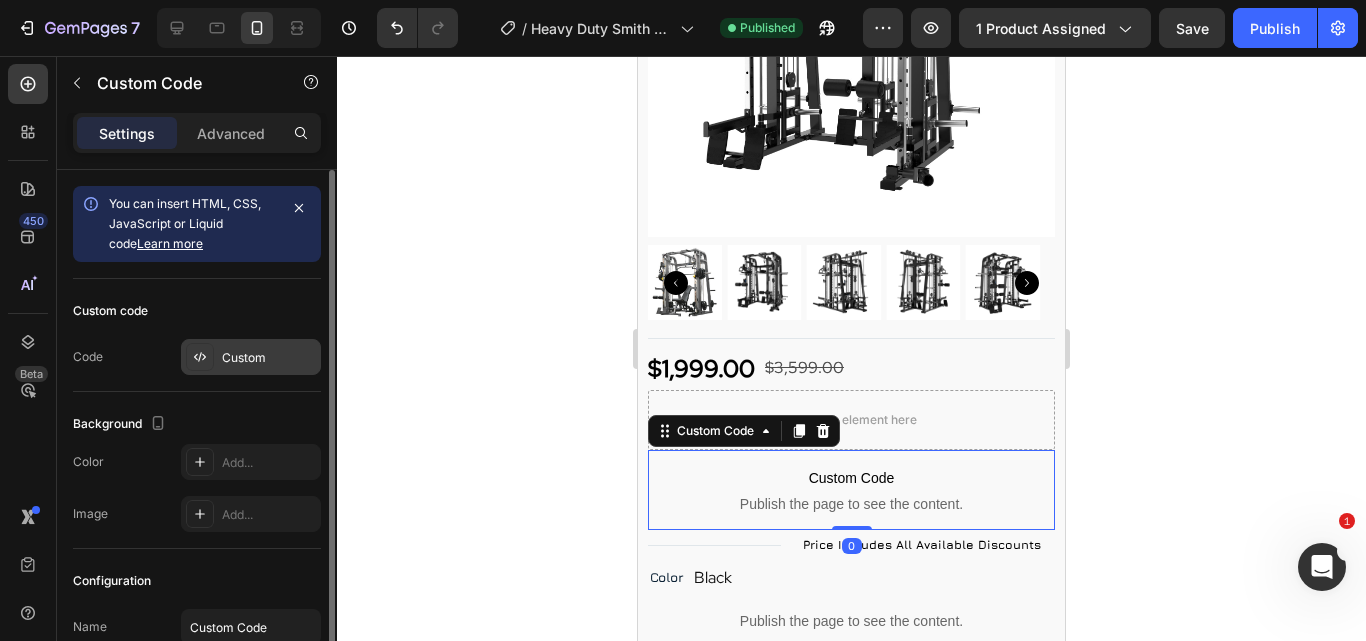 click on "Custom" at bounding box center [269, 358] 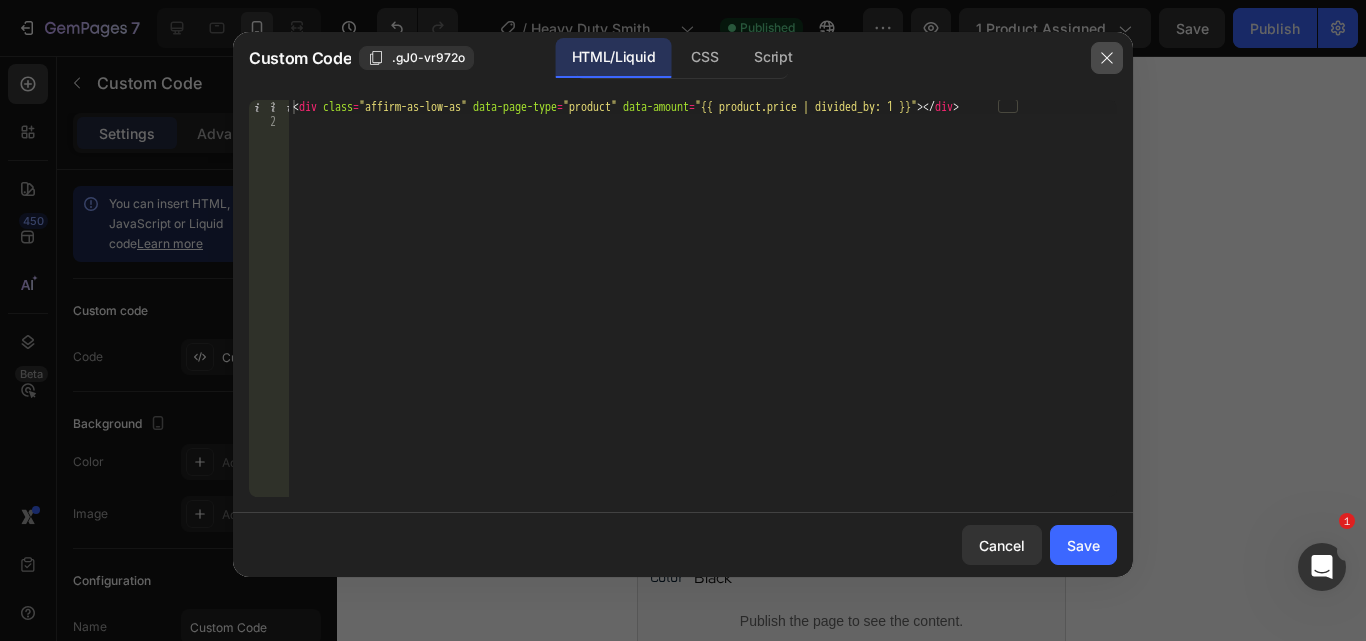 click 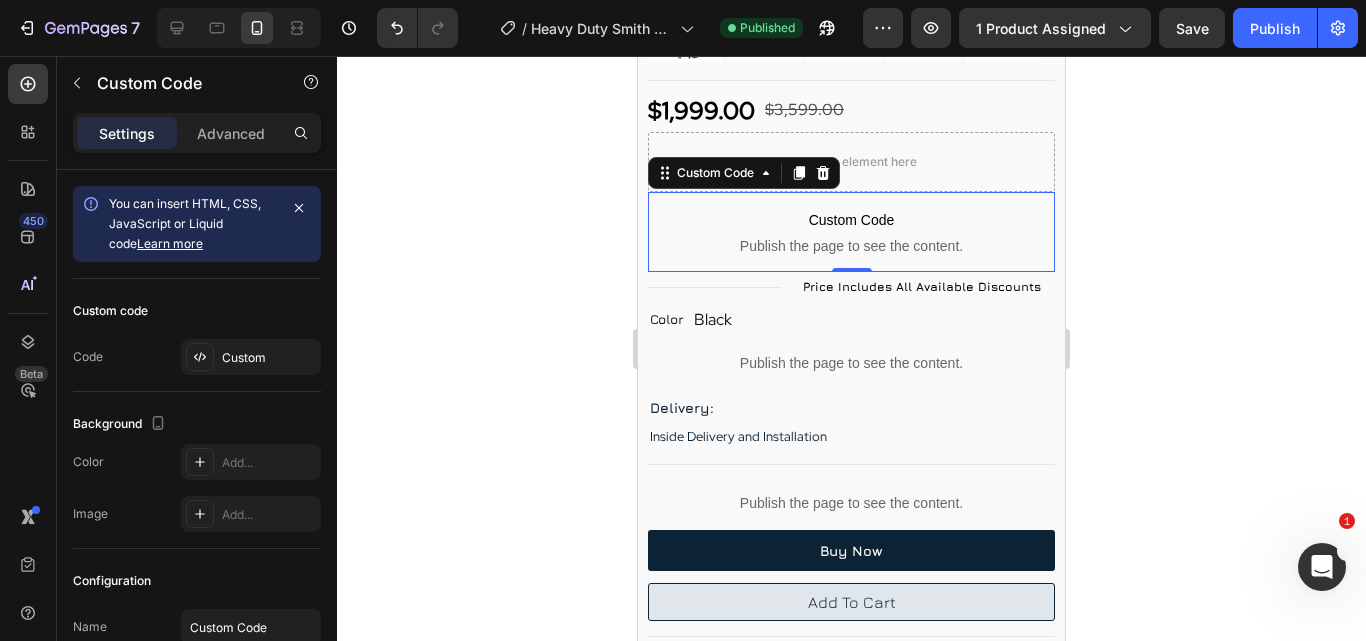scroll, scrollTop: 900, scrollLeft: 0, axis: vertical 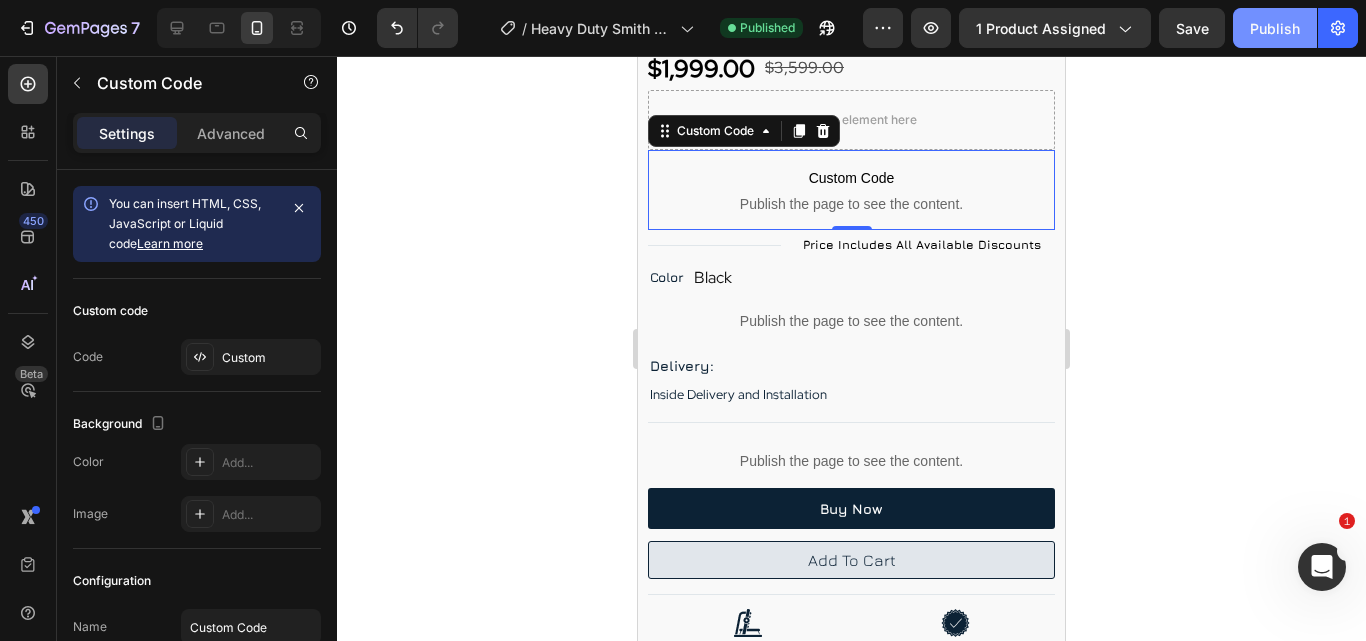 click on "Publish" at bounding box center (1275, 28) 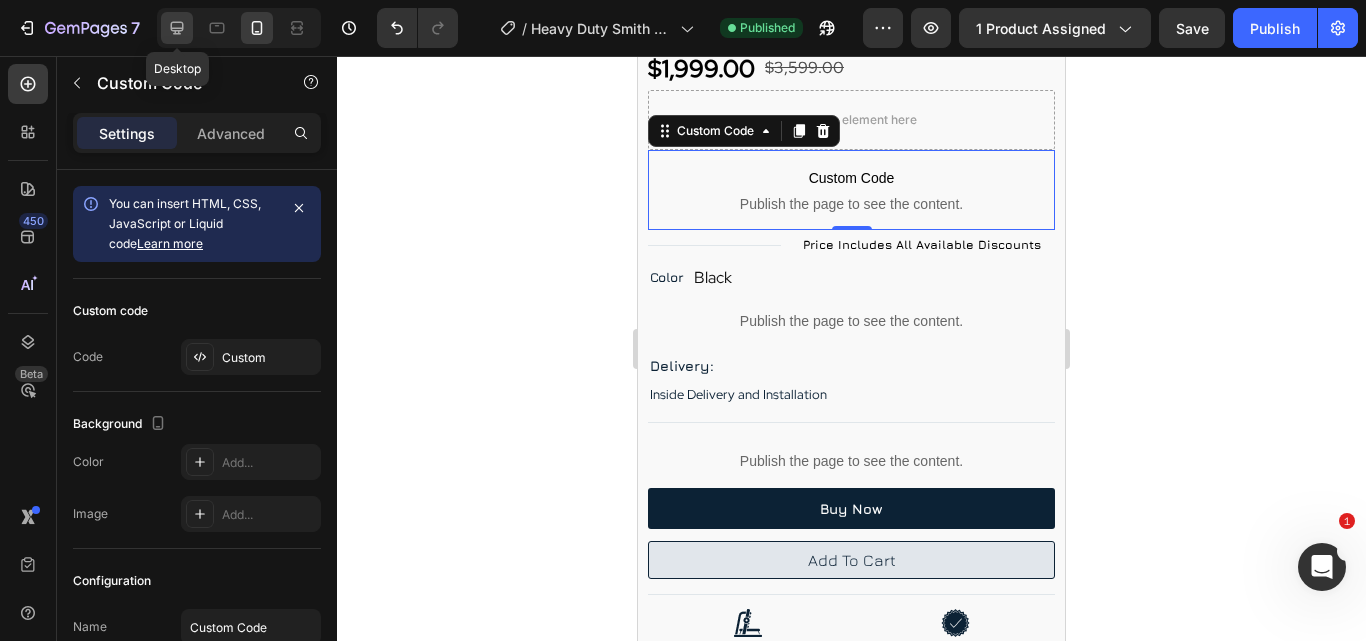 click 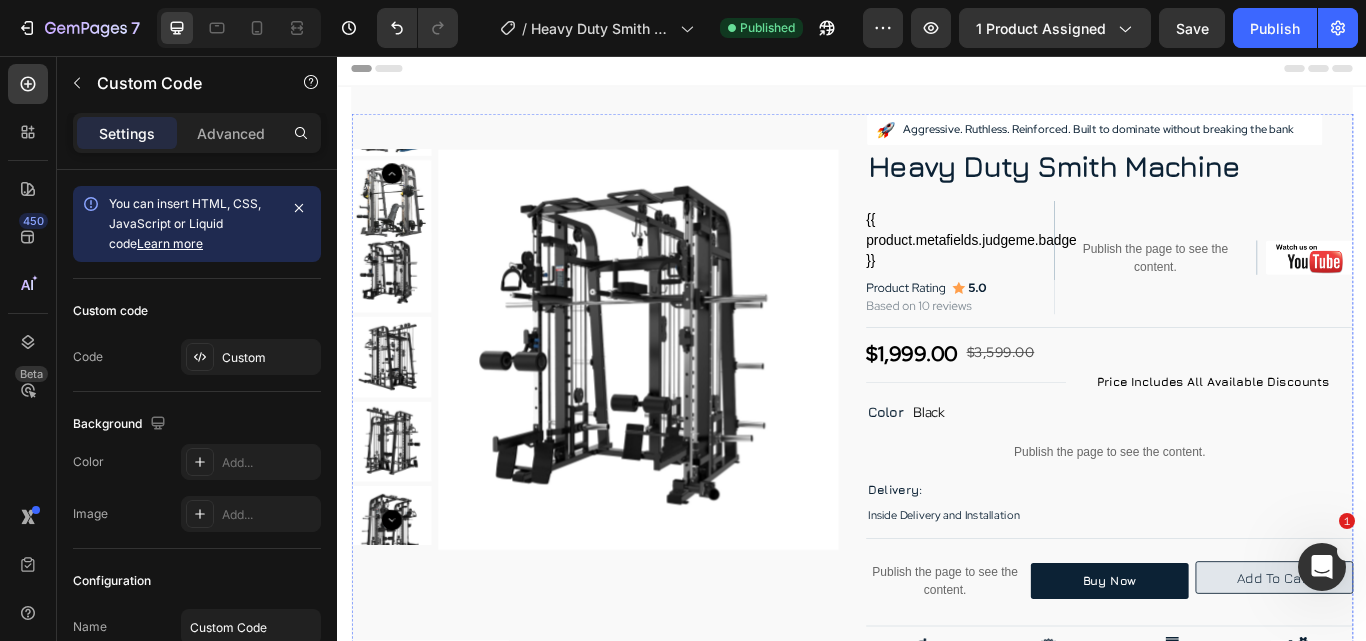 scroll, scrollTop: 0, scrollLeft: 0, axis: both 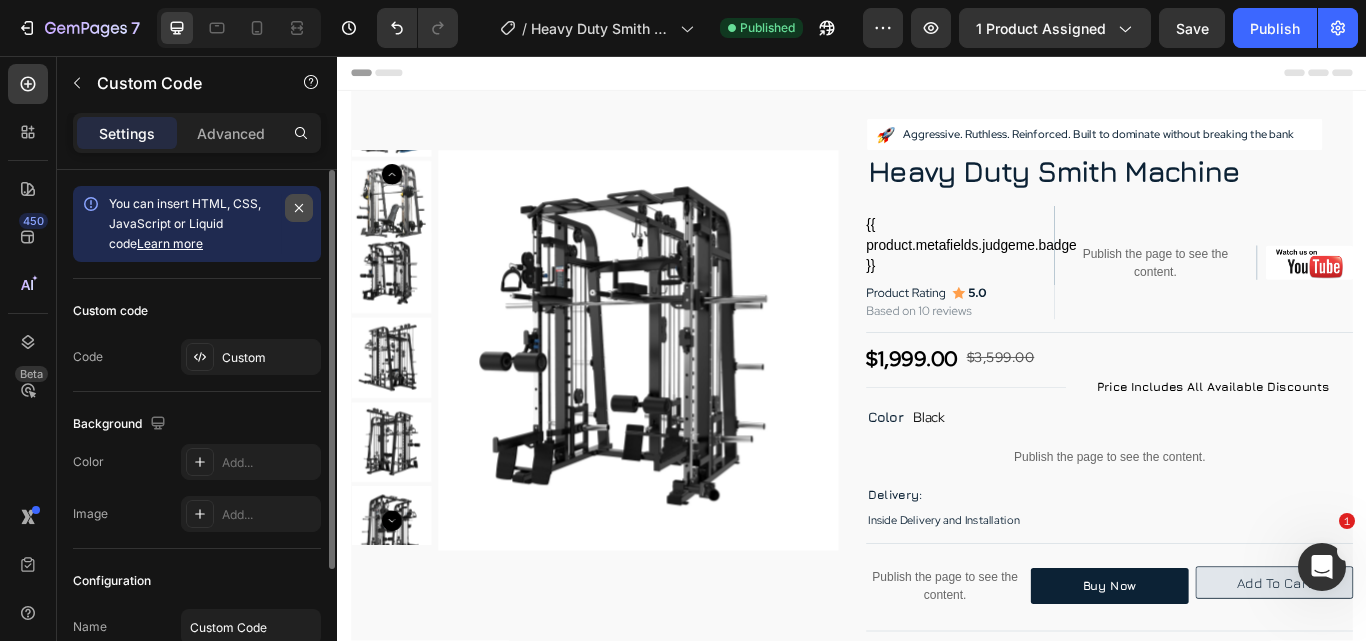 click 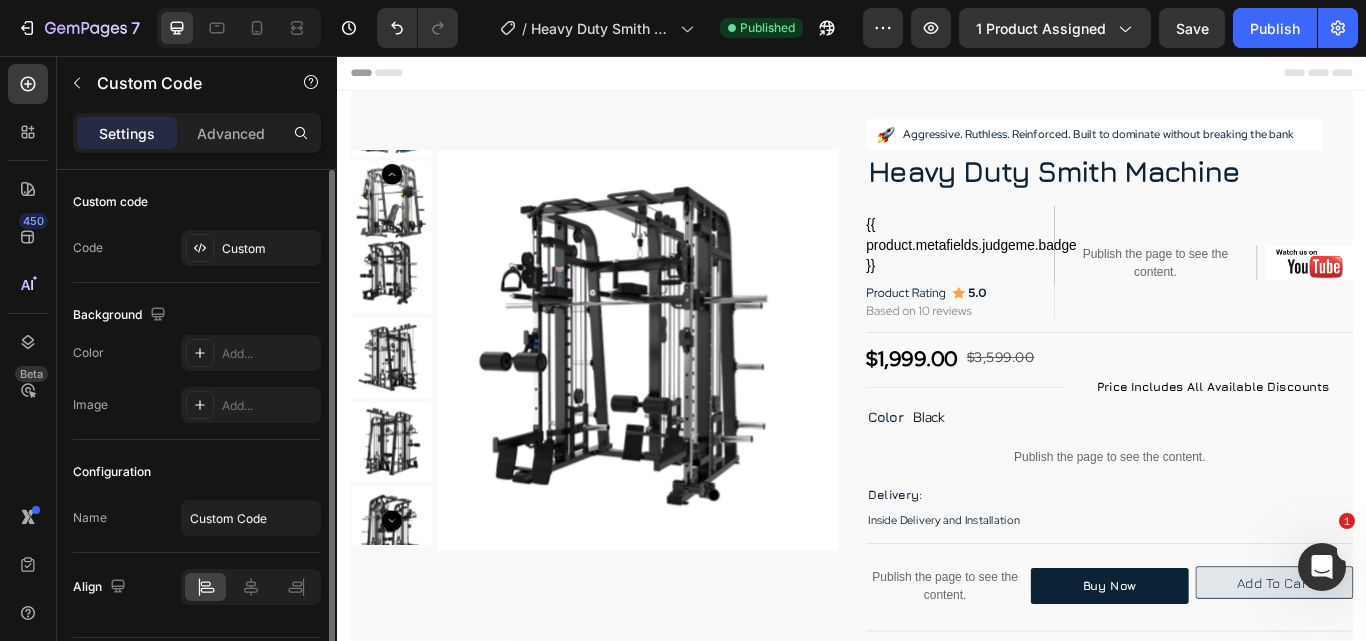 click on "Custom code" at bounding box center [197, 202] 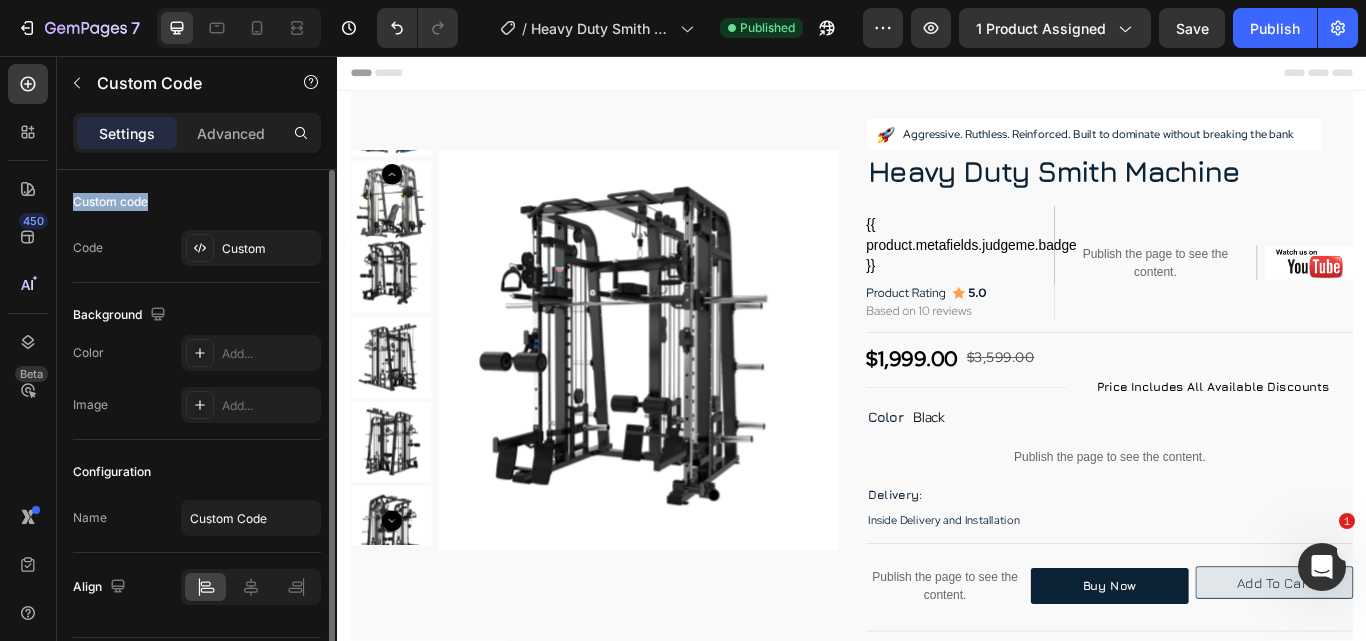 click on "Custom code" at bounding box center [197, 202] 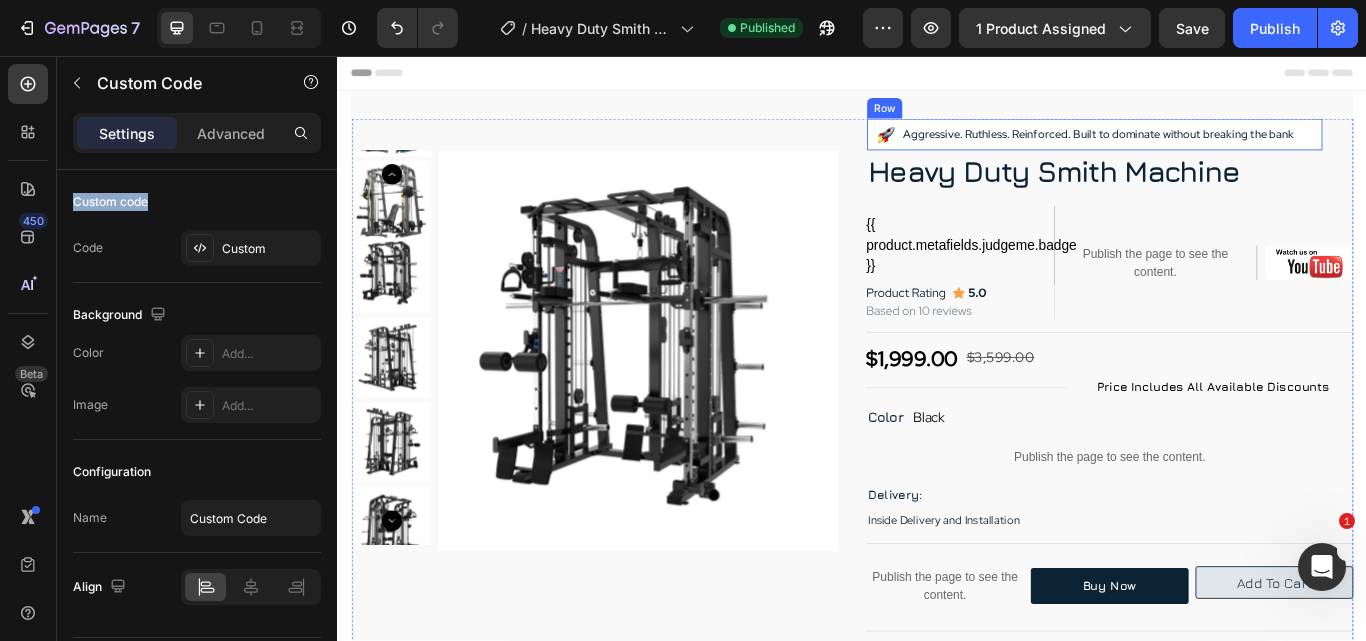 click on "Image Aggressive. Ruthless. Reinforced. Built to dominate without breaking the bank Text Block Row" at bounding box center (1219, 147) 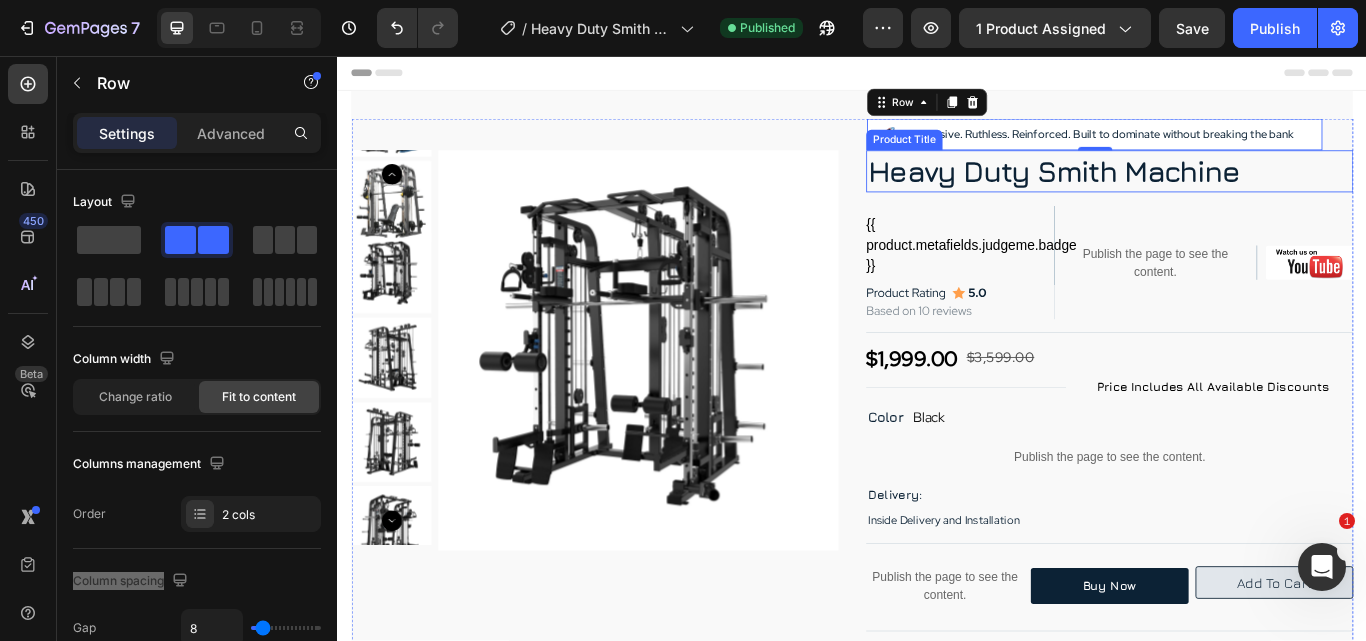 click on "Heavy Duty Smith Machine" at bounding box center (1237, 190) 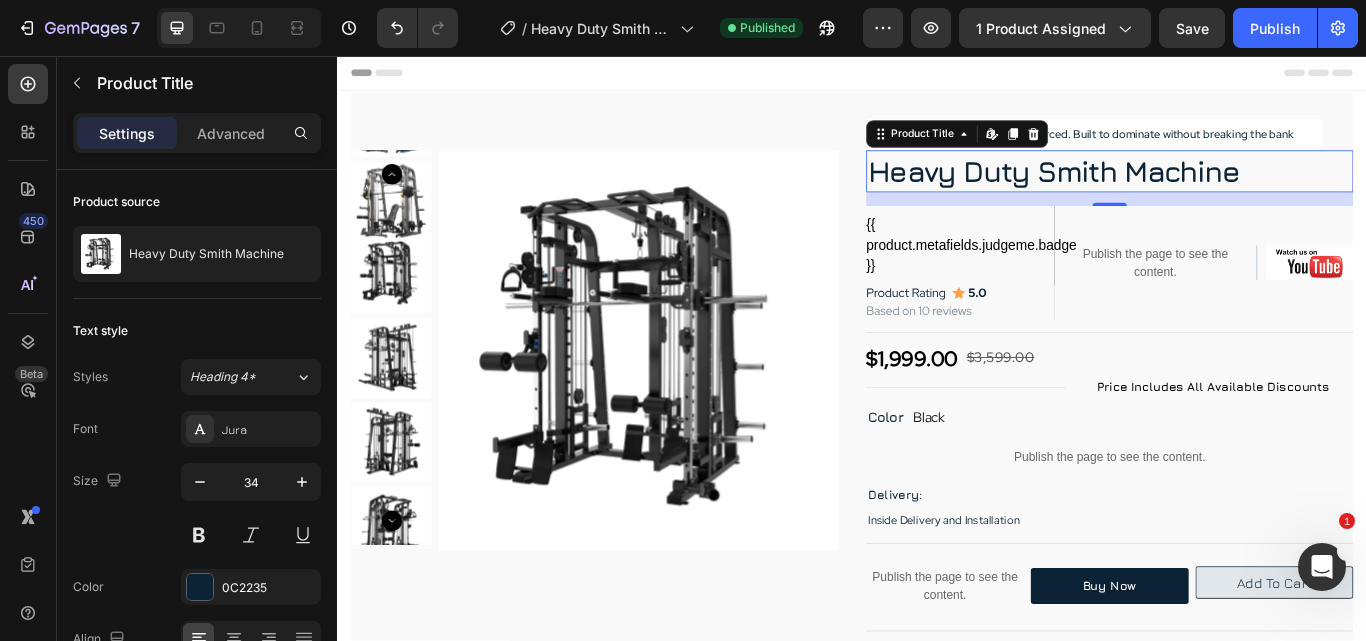 click on "Heavy Duty Smith Machine" at bounding box center [1237, 190] 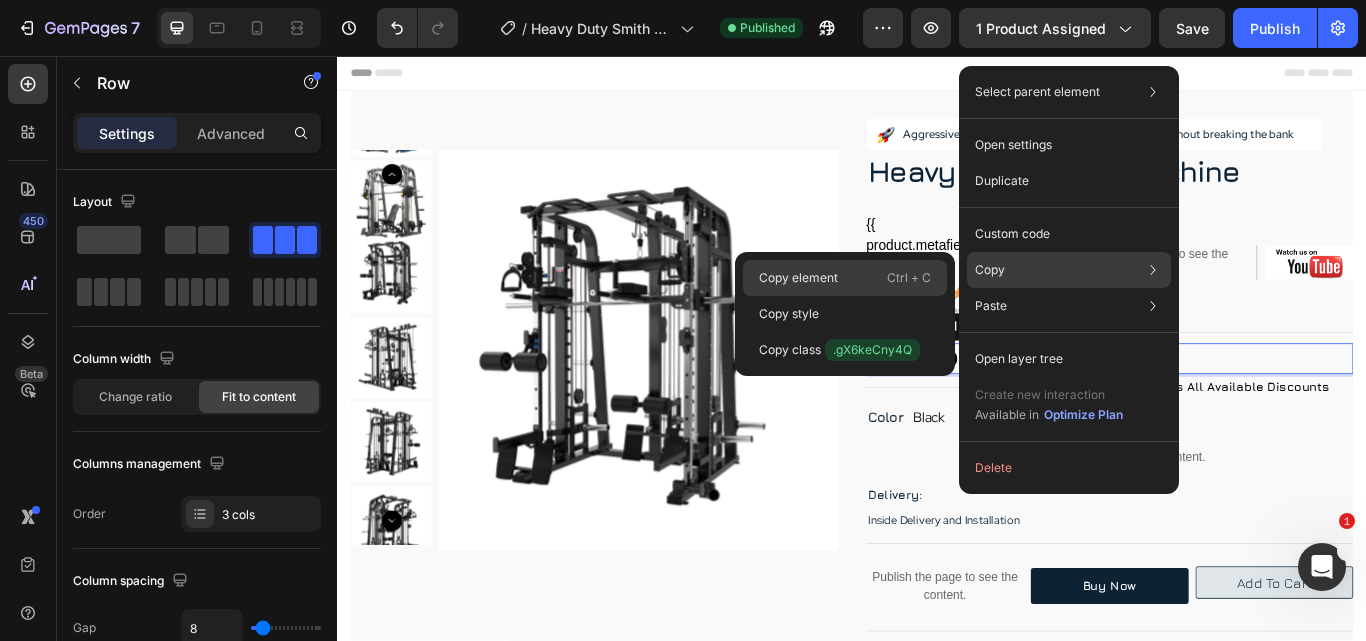 click on "Copy element" at bounding box center (798, 278) 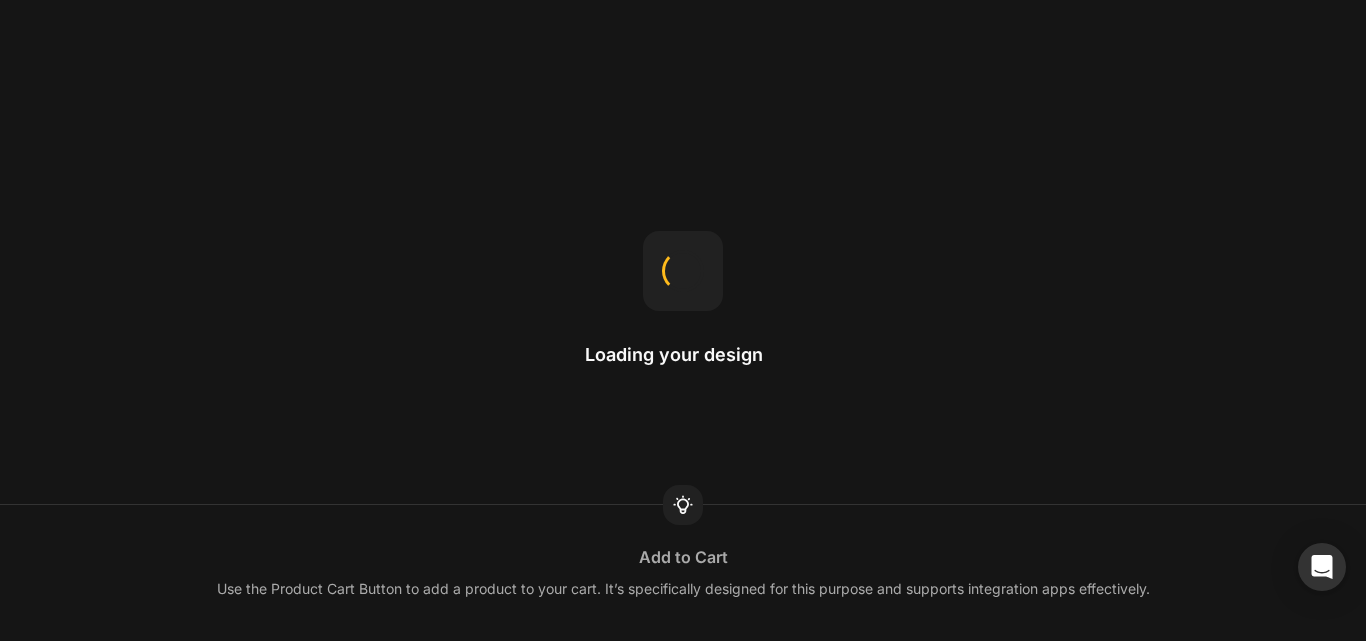 scroll, scrollTop: 0, scrollLeft: 0, axis: both 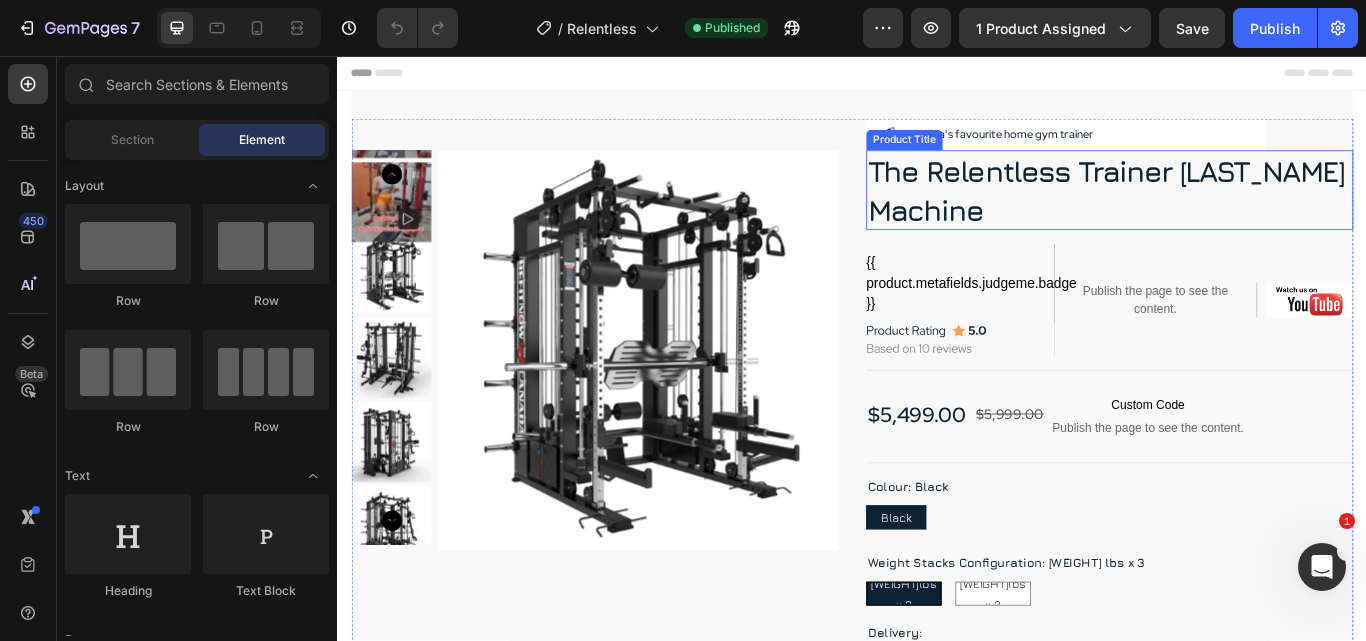 click on "The Relentless Trainer [LAST_NAME] Machine" at bounding box center [1237, 212] 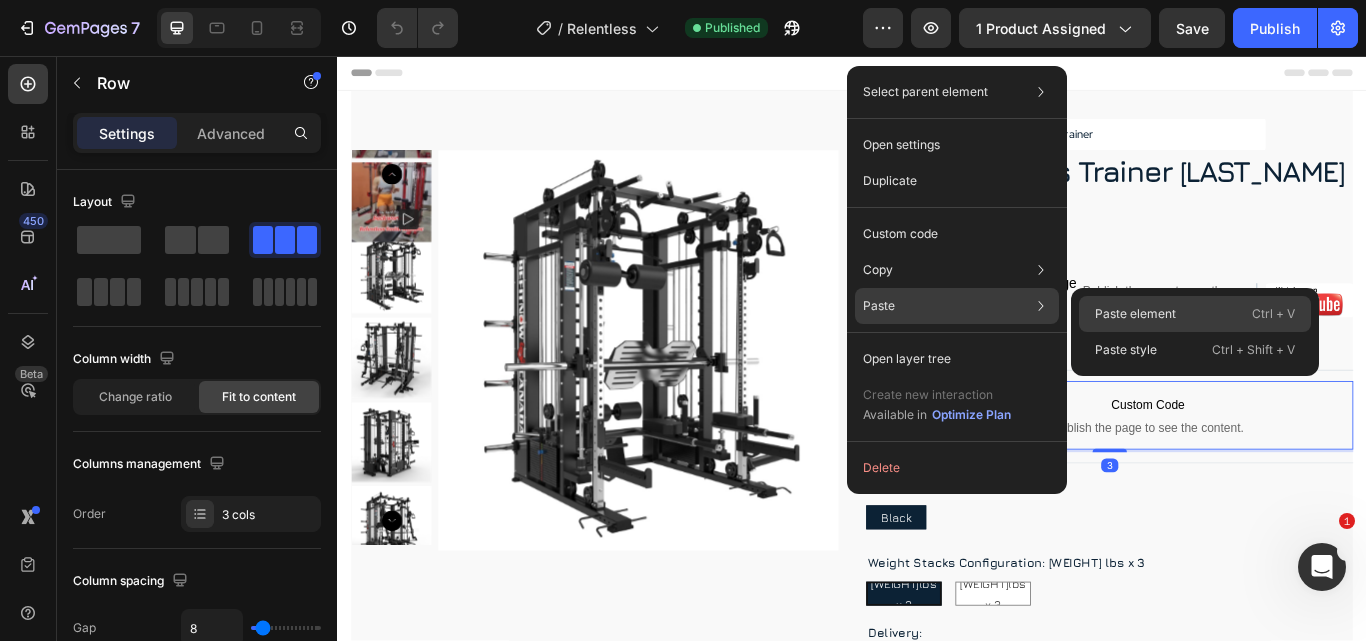 drag, startPoint x: 1151, startPoint y: 310, endPoint x: 602, endPoint y: 501, distance: 581.2762 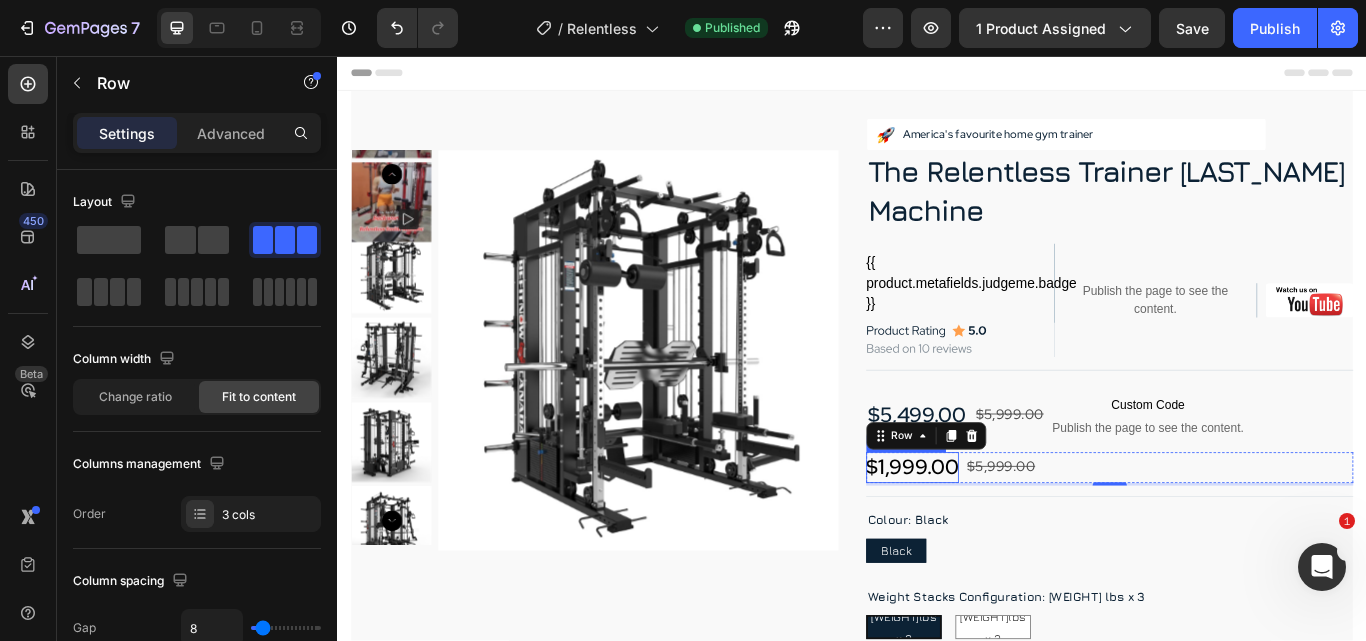 click on "$1,999.00" at bounding box center (1007, 536) 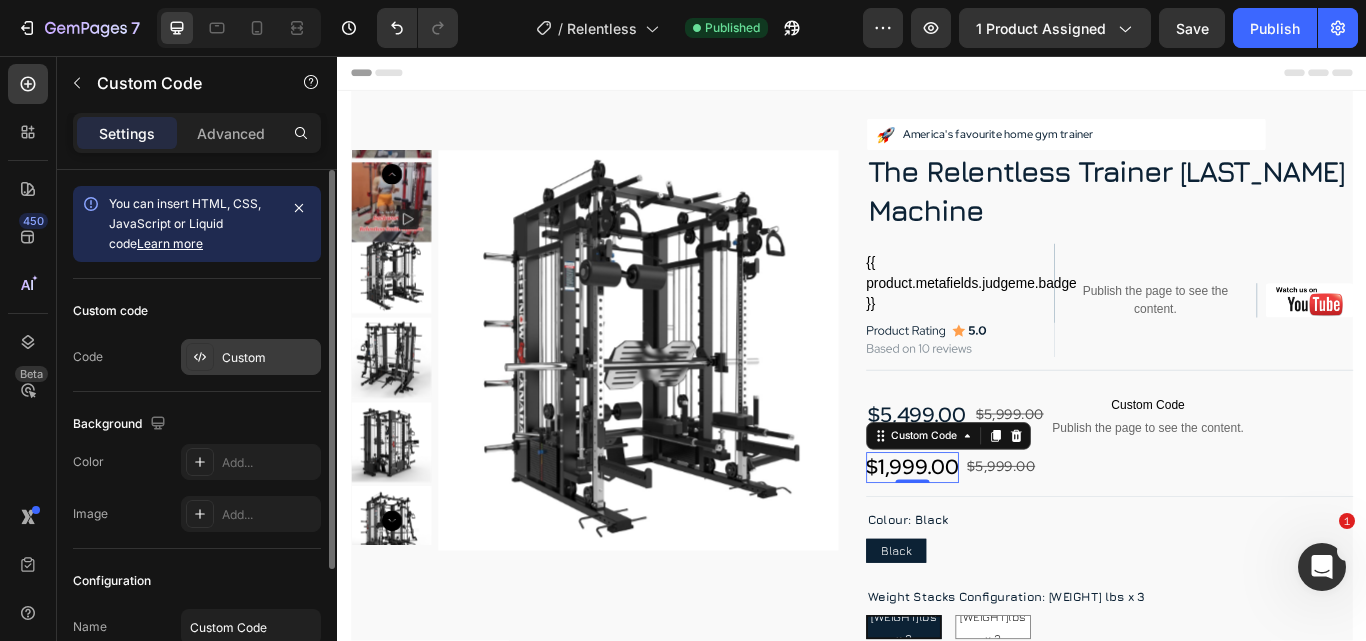 click on "Custom" at bounding box center [251, 357] 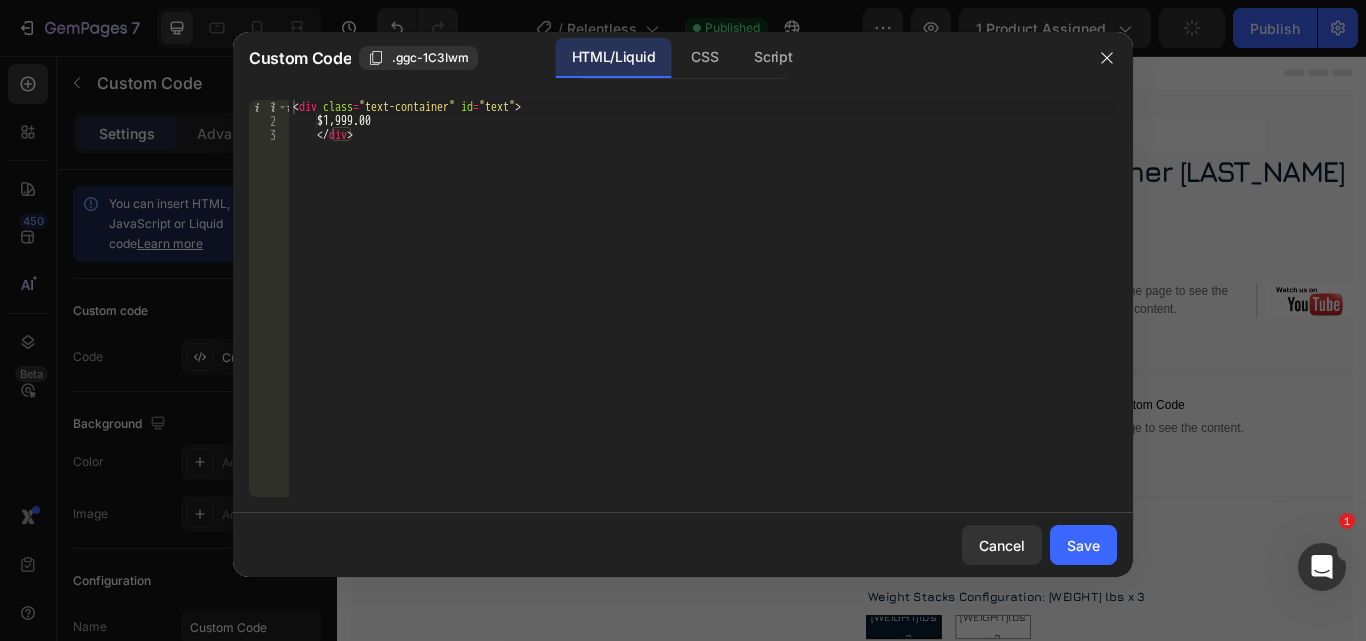 drag, startPoint x: 1098, startPoint y: 55, endPoint x: 1066, endPoint y: 115, distance: 68 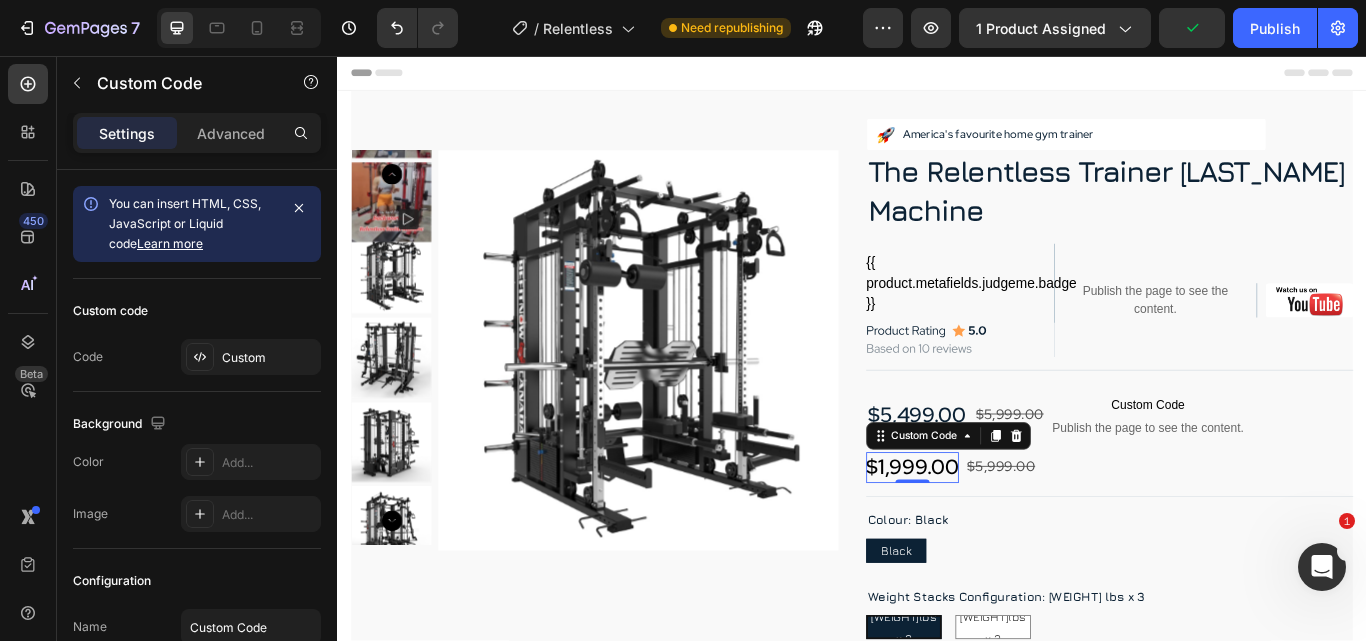 click on "$1,999.00" at bounding box center [1007, 536] 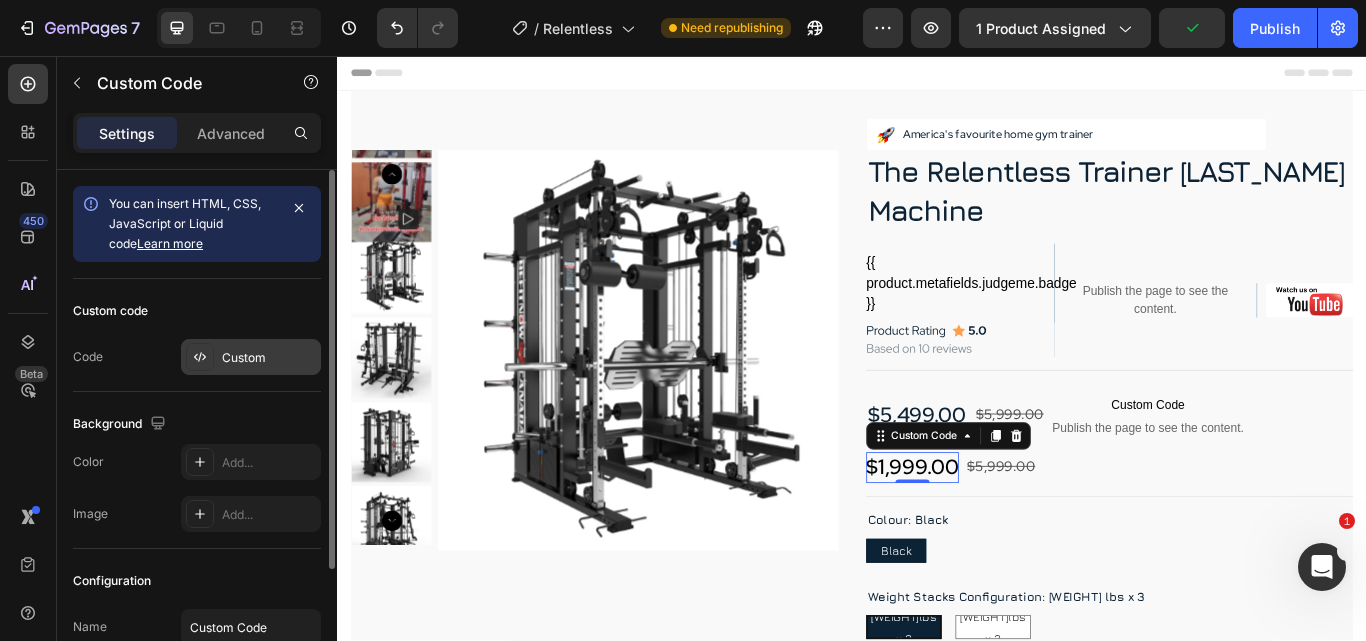 click on "Custom" at bounding box center [251, 357] 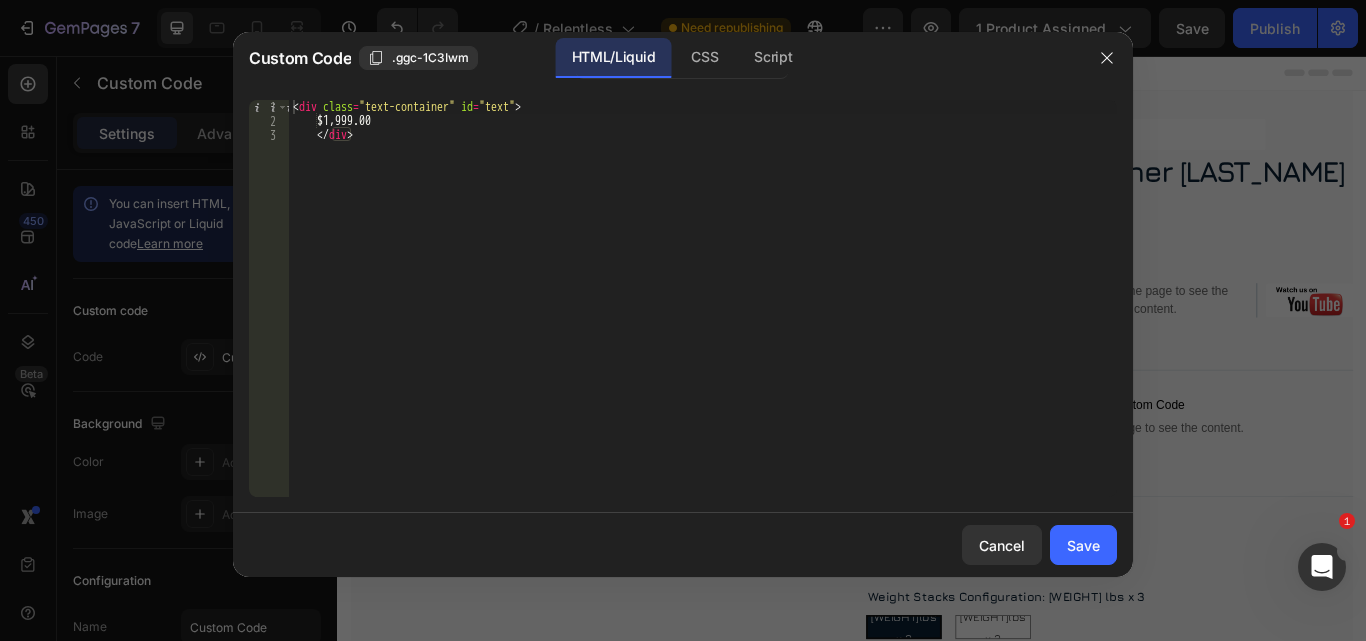 click on "< div   class = "text-container"   id = "text" >          $[PRICE]      </ div >" at bounding box center (703, 312) 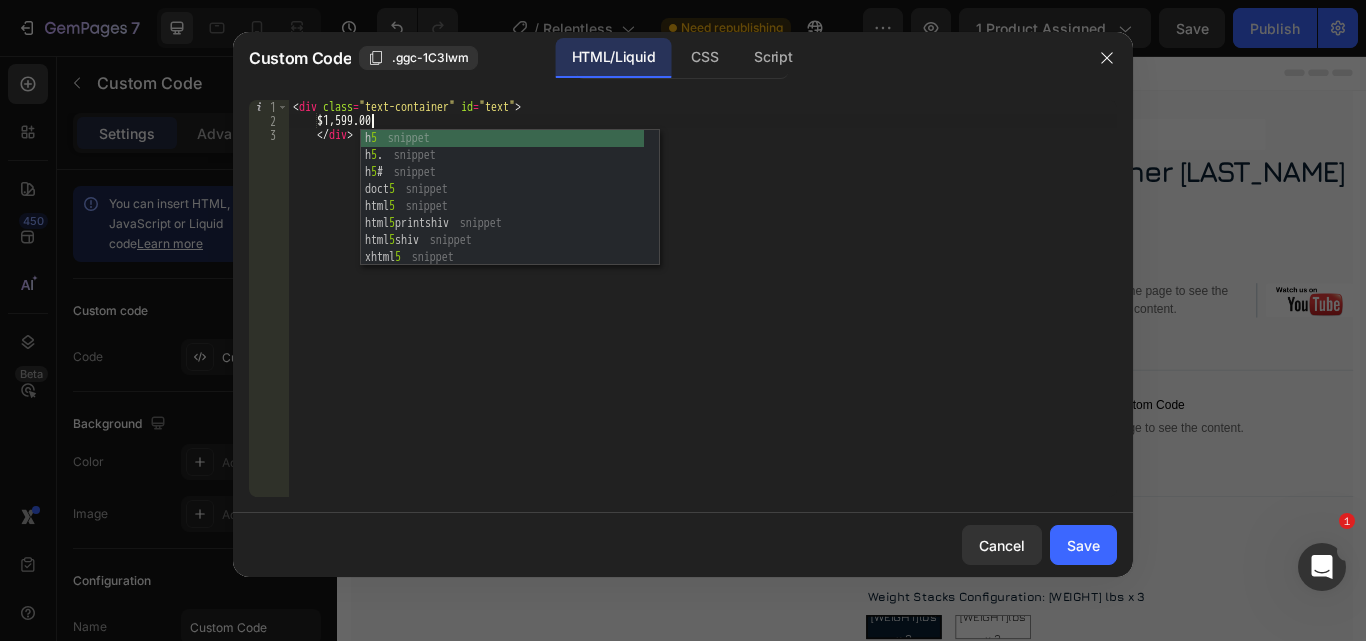 scroll, scrollTop: 0, scrollLeft: 6, axis: horizontal 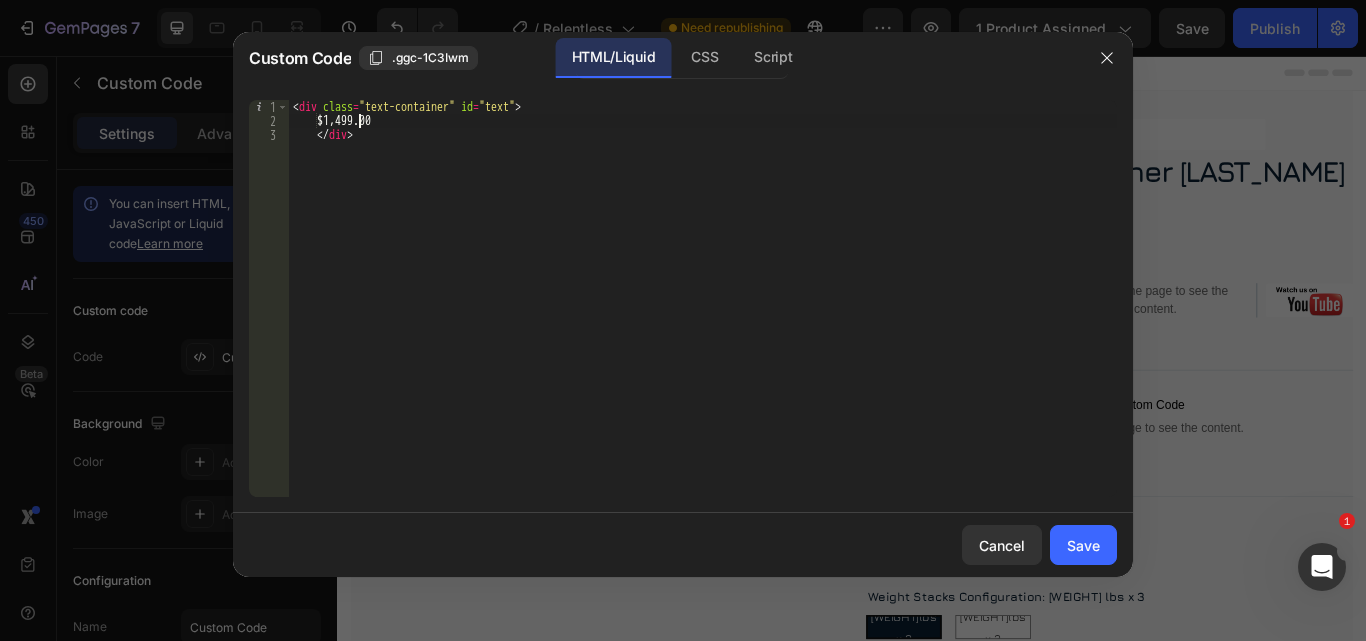 click on "< div   class = "text-container"   id = "text" >          $[PRICE]      </ div >" at bounding box center (703, 312) 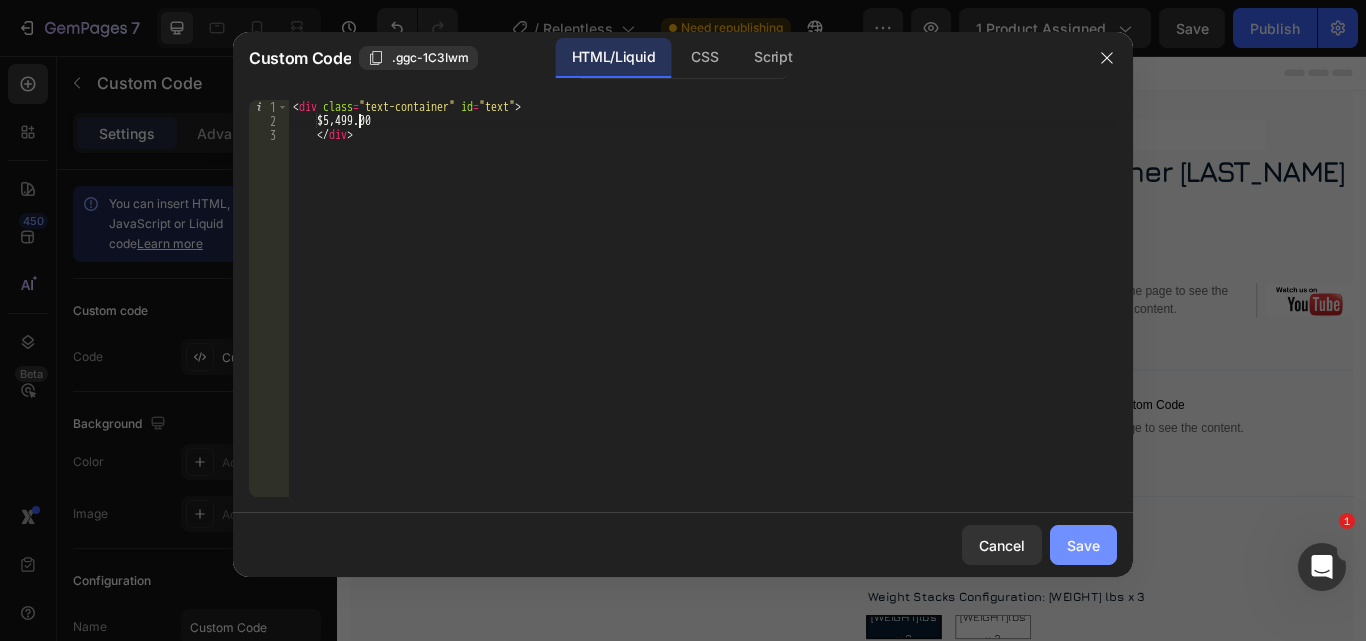 type on "$5,499.00" 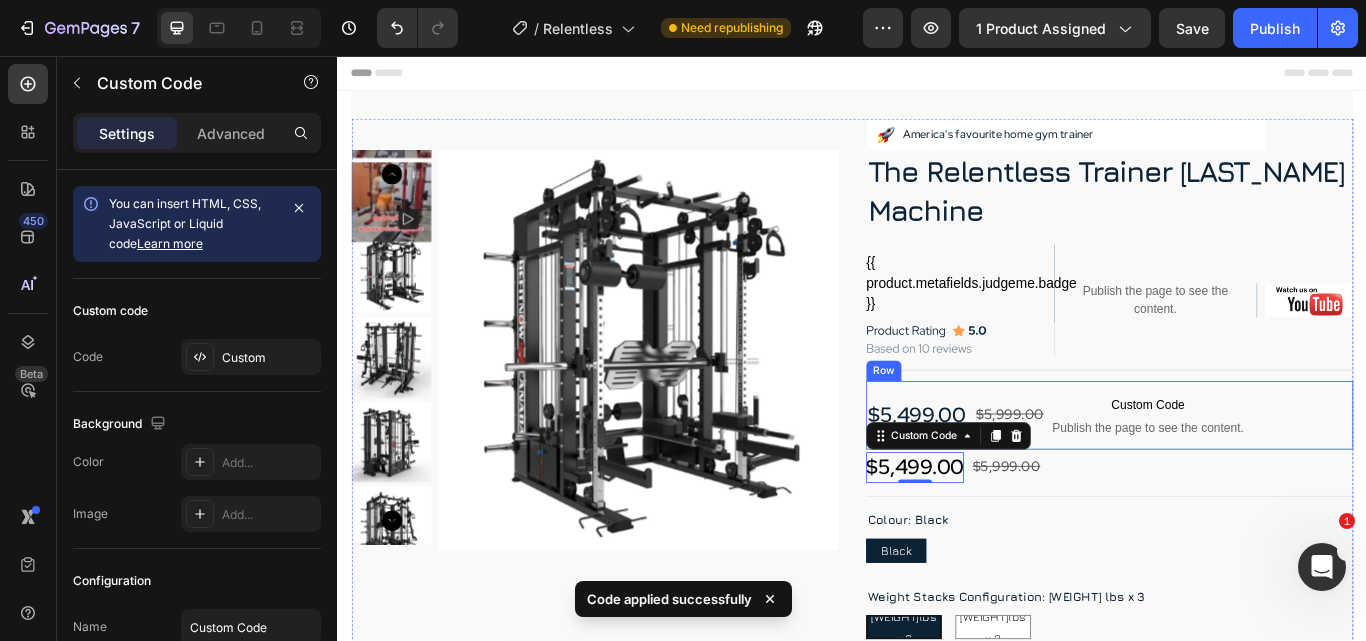 click on "$[PRICE] Product Price Product Price $[PRICE] Product Price Product Price" at bounding box center [1120, 475] 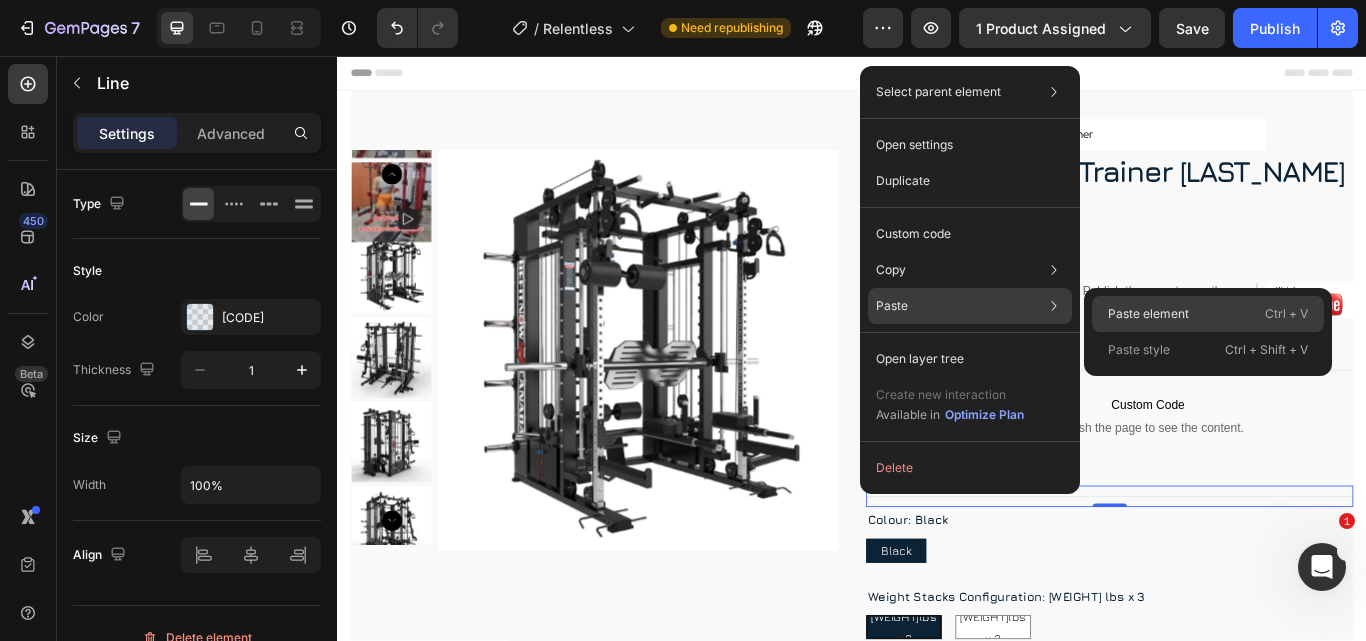 drag, startPoint x: 1125, startPoint y: 318, endPoint x: 755, endPoint y: 490, distance: 408.0245 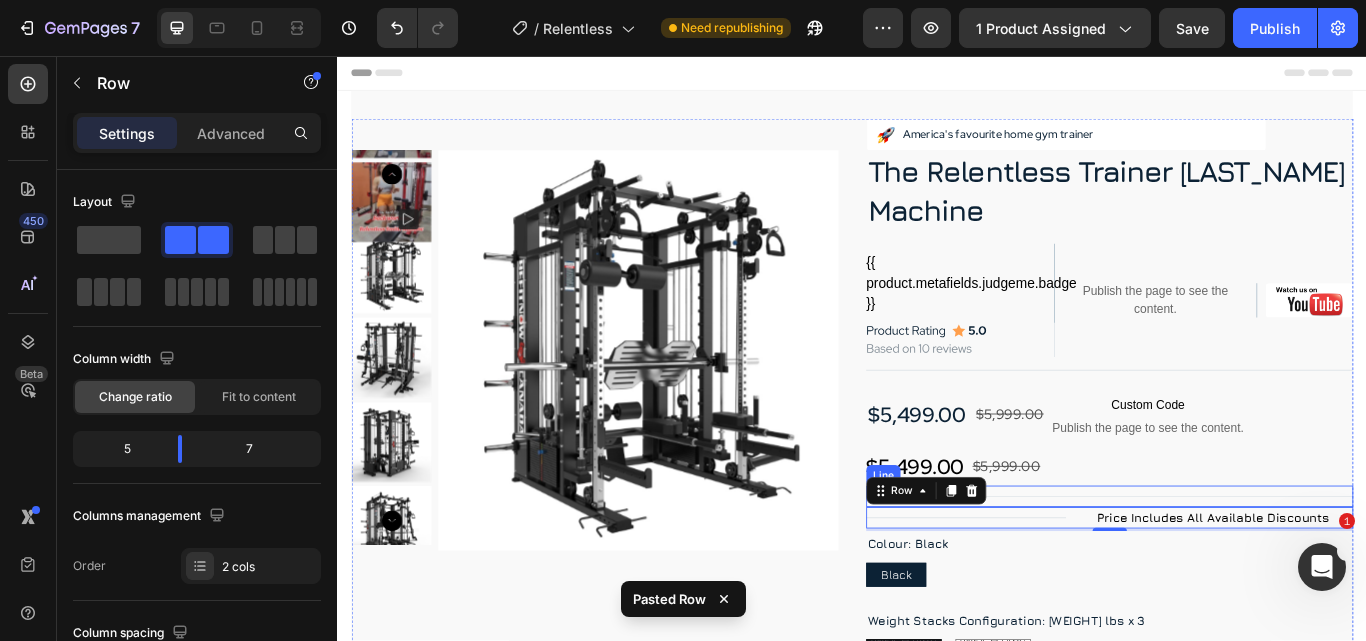 click on "Title Line" at bounding box center (1237, 569) 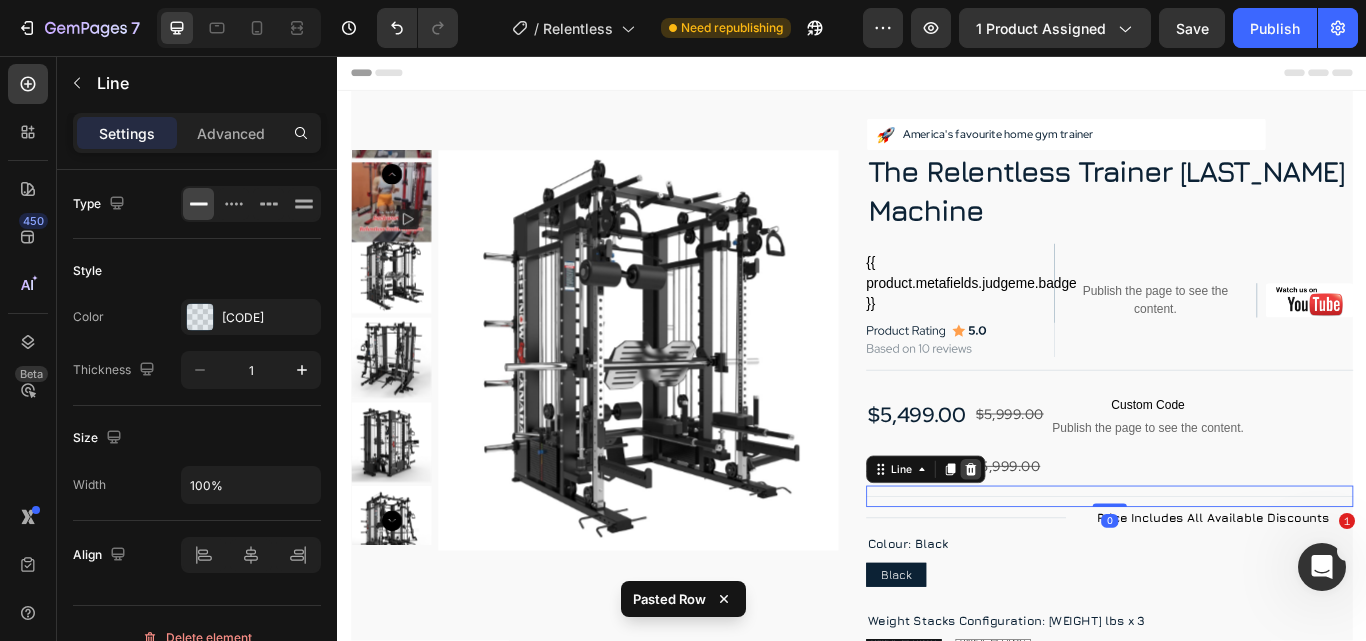 click 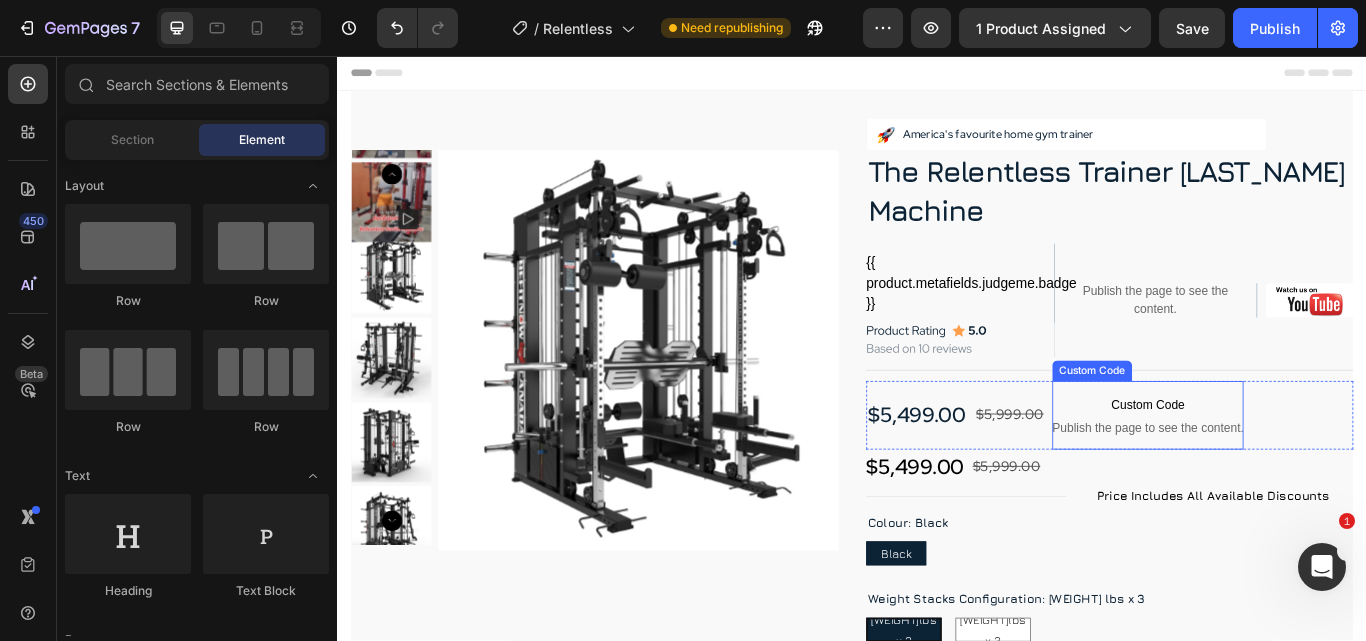 scroll, scrollTop: 100, scrollLeft: 0, axis: vertical 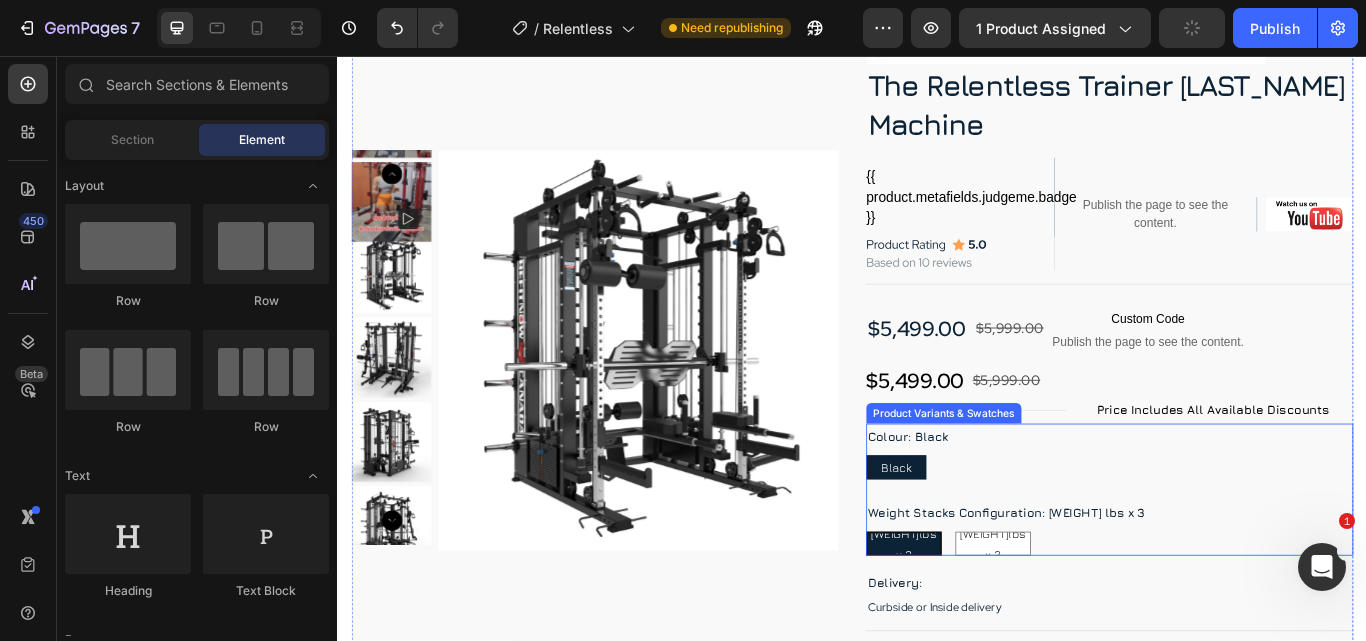 click on "Black Black Black" at bounding box center (1237, 536) 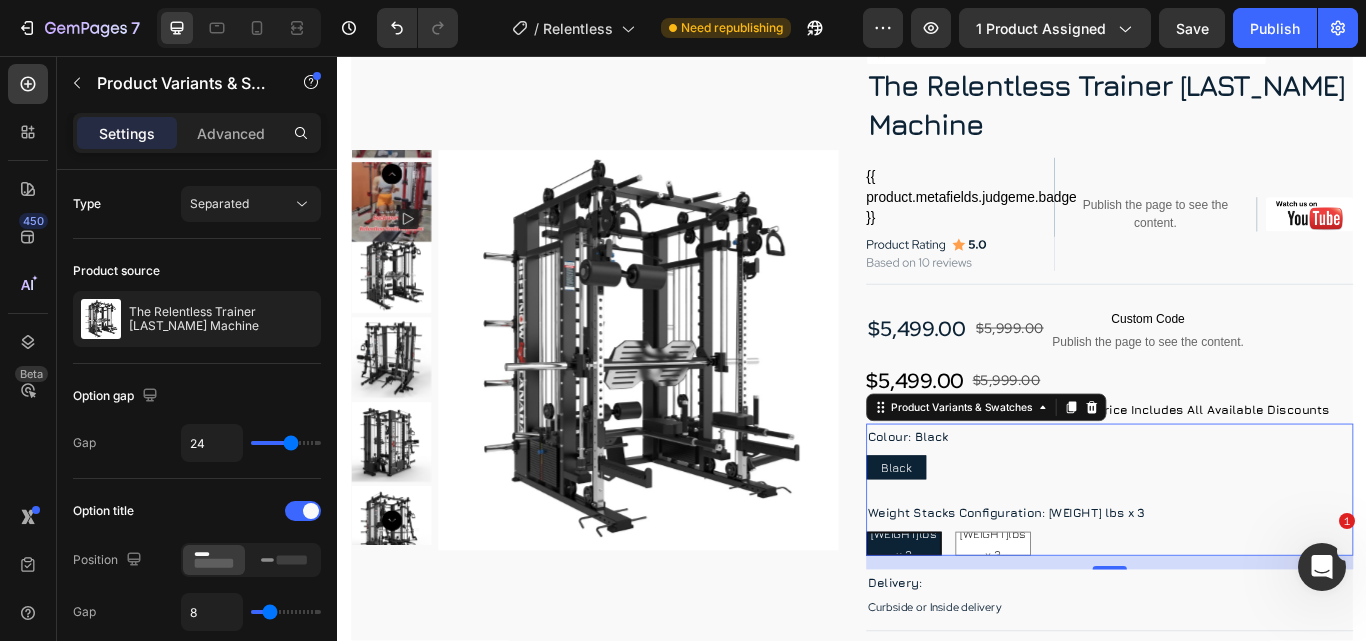 click on "Weight Stacks Configuration: 176lbs x 3 176lbs x 3 176lbs x 3 176lbs x 3 264lbs x 3 264lbs x 3 264lbs x 3" at bounding box center [1237, 606] 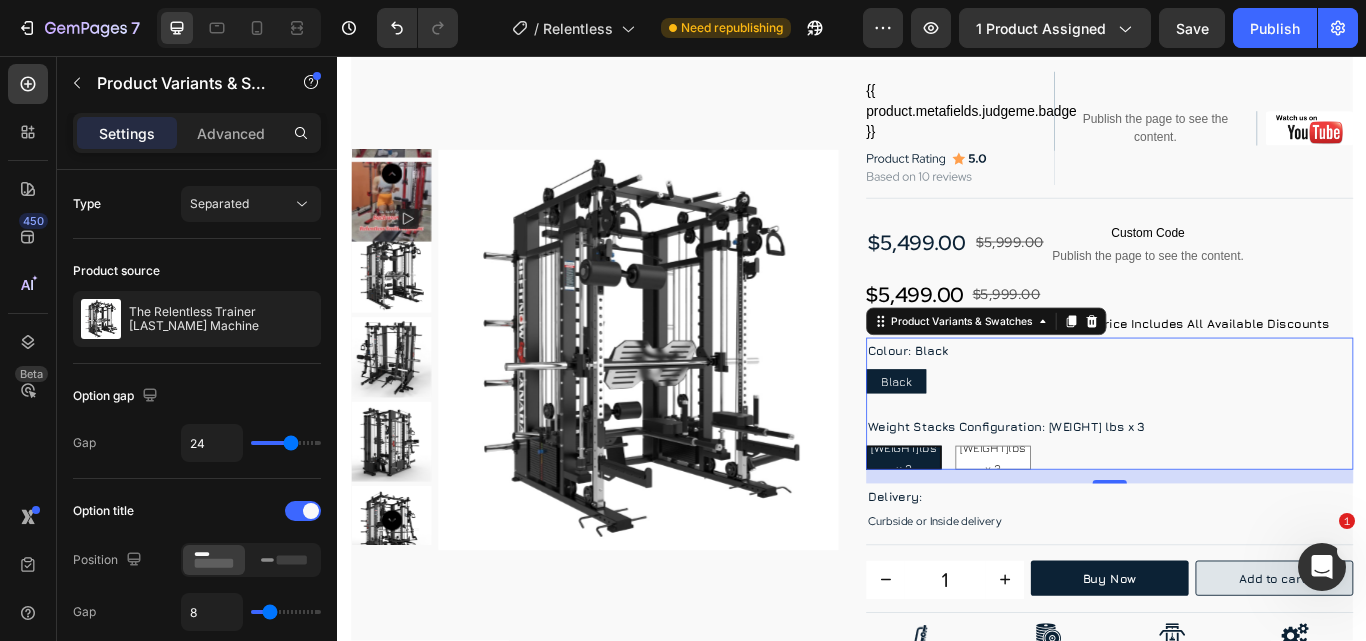 click on "176lbs x 3" at bounding box center (997, 525) 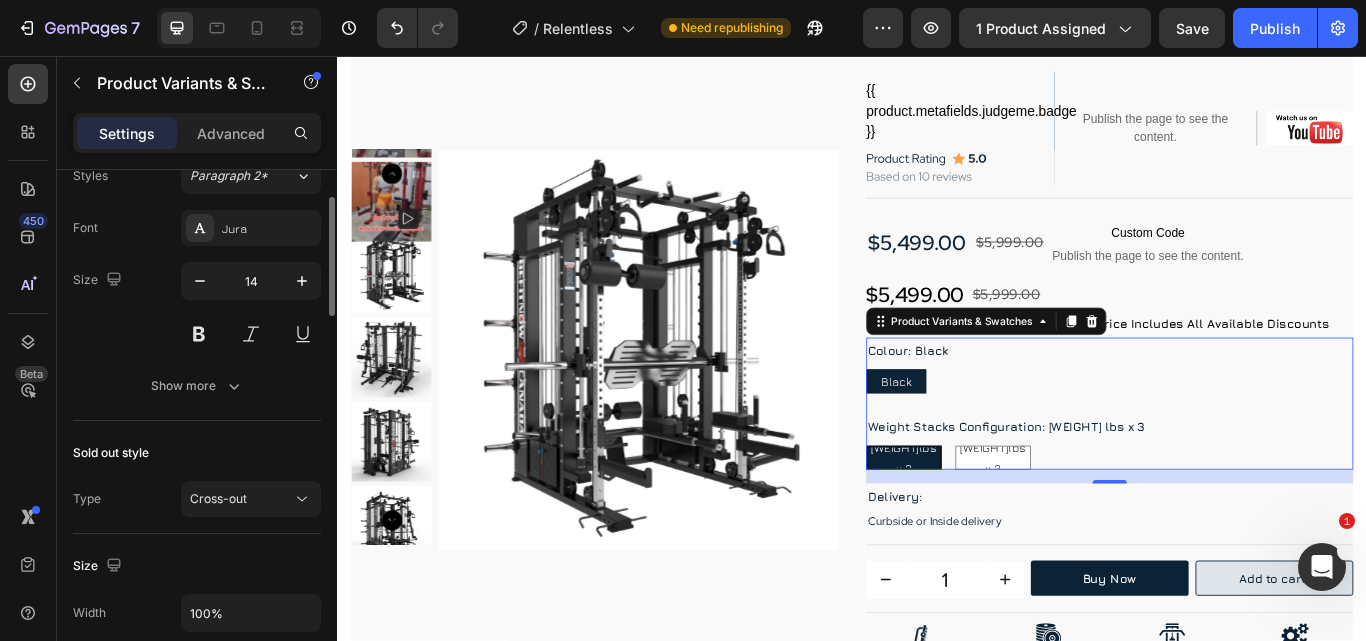 scroll, scrollTop: 800, scrollLeft: 0, axis: vertical 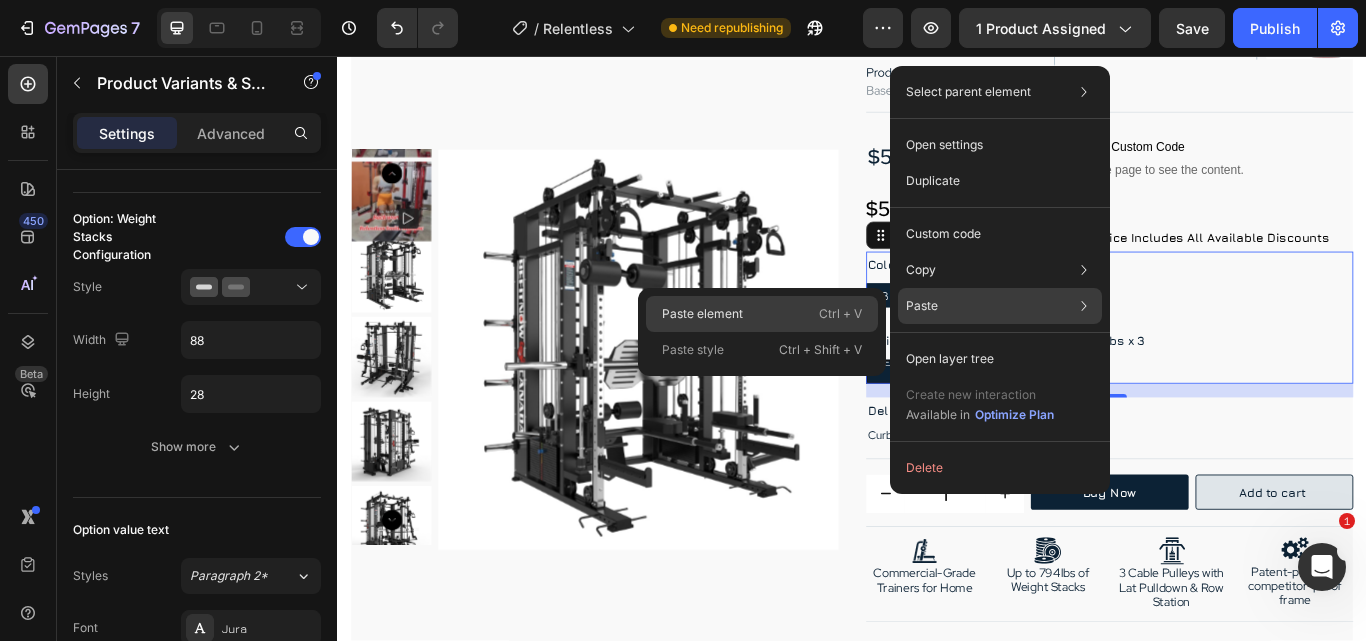 drag, startPoint x: 714, startPoint y: 312, endPoint x: 946, endPoint y: 303, distance: 232.1745 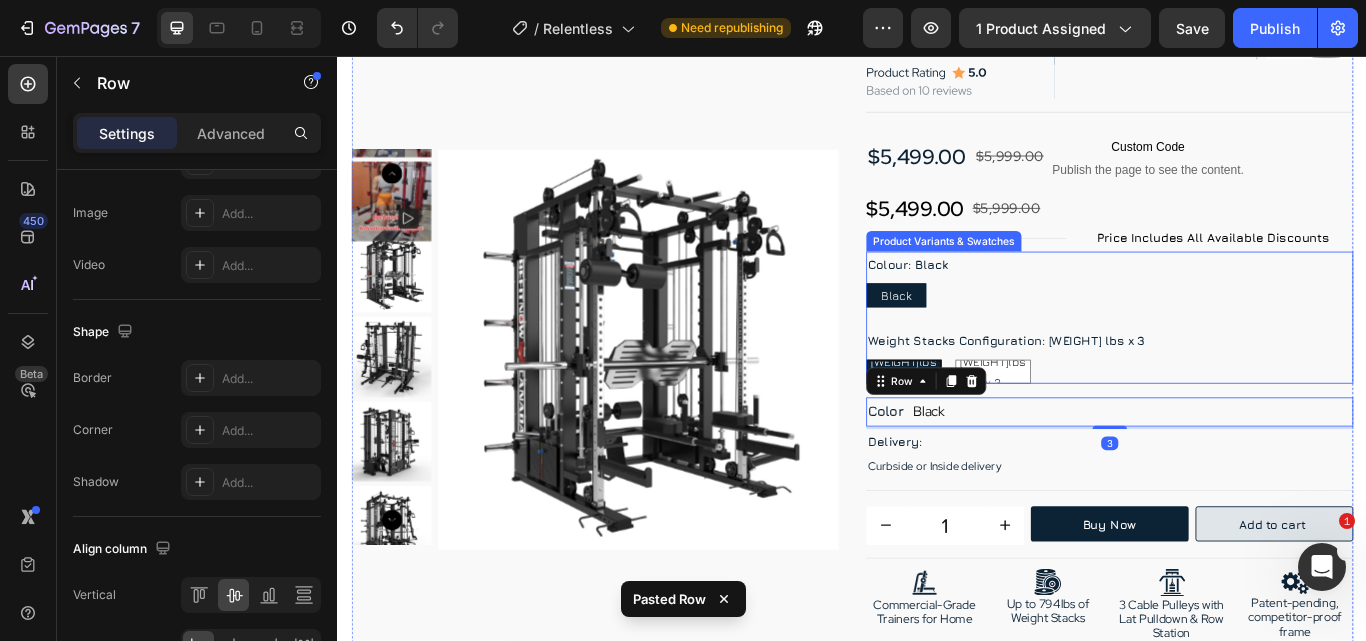 scroll, scrollTop: 0, scrollLeft: 0, axis: both 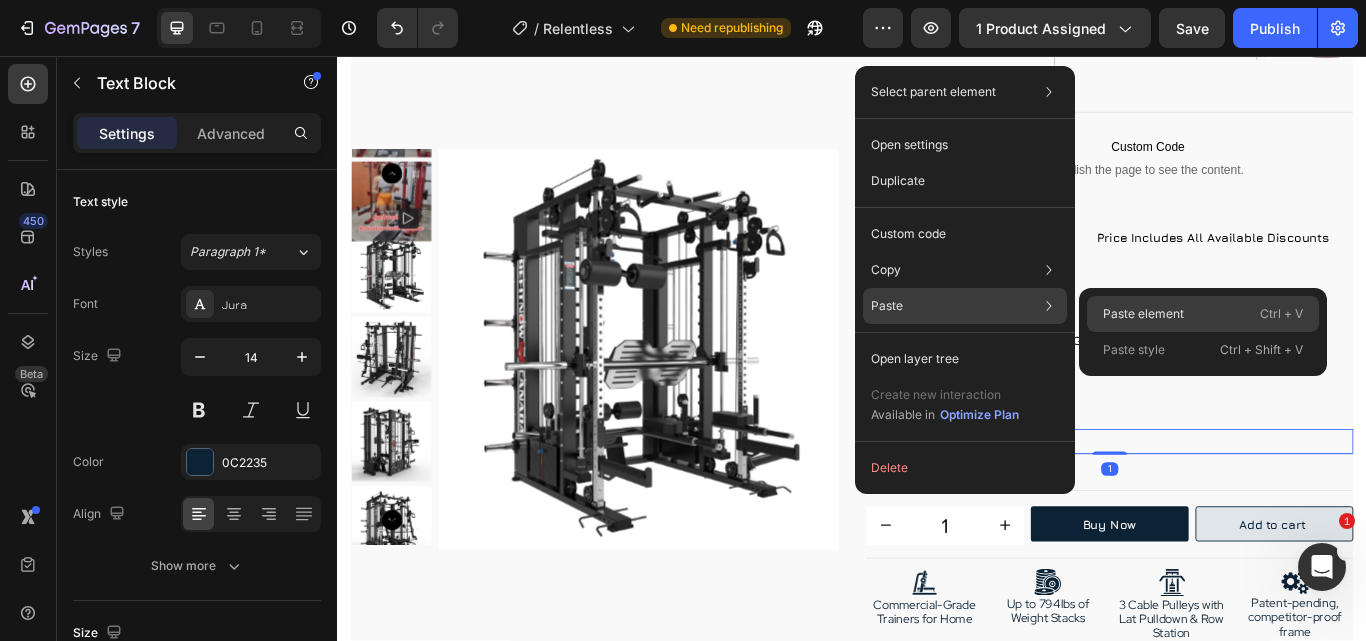 click on "Paste element" at bounding box center (1143, 314) 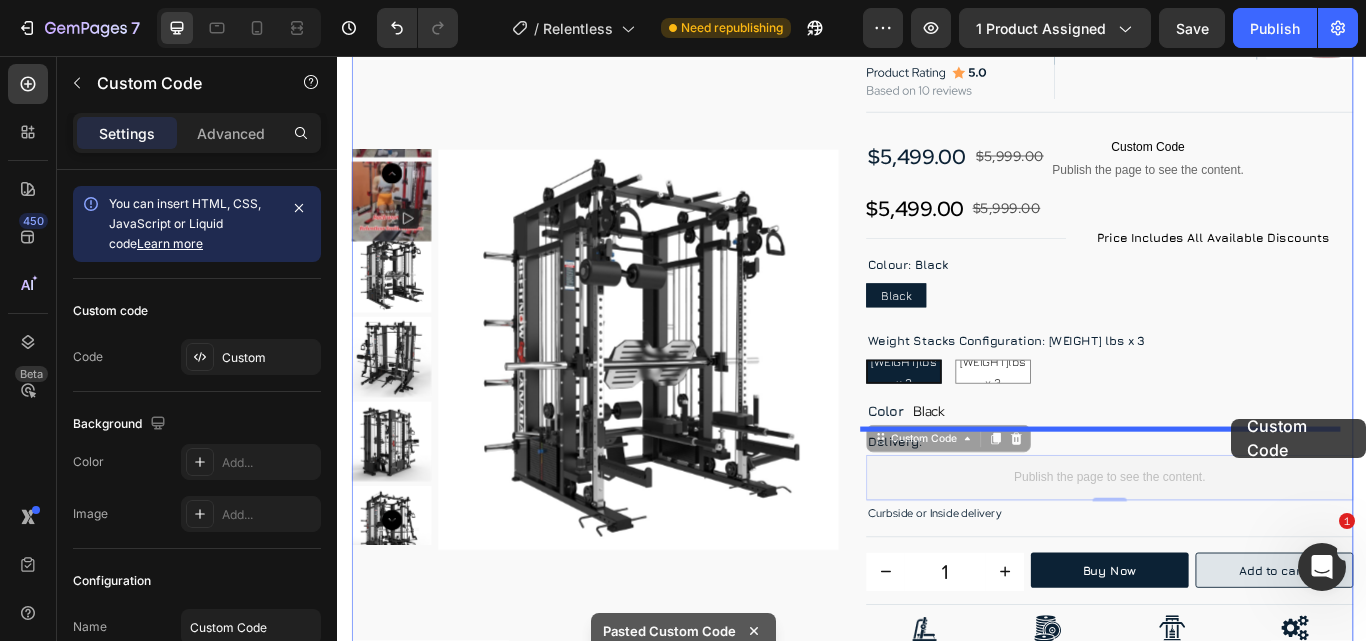 drag, startPoint x: 1426, startPoint y: 523, endPoint x: 1380, endPoint y: 479, distance: 63.655323 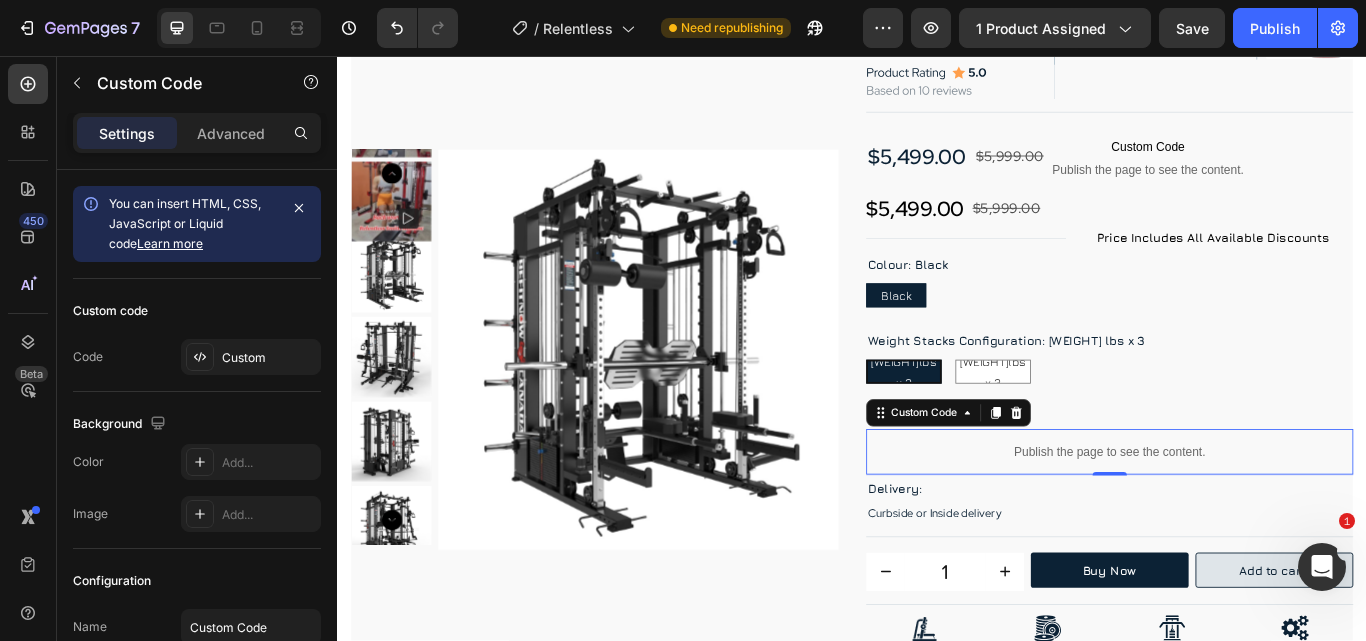 click on "Publish the page to see the content." at bounding box center [1237, 518] 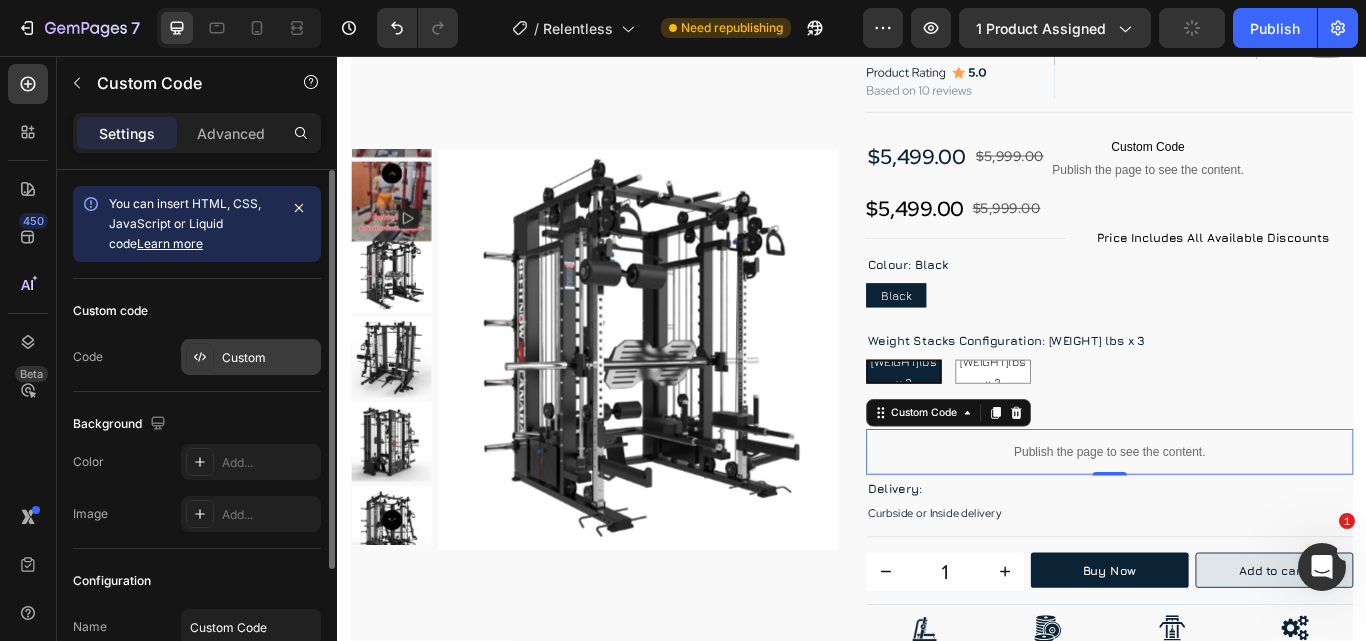 click on "Custom" at bounding box center (269, 358) 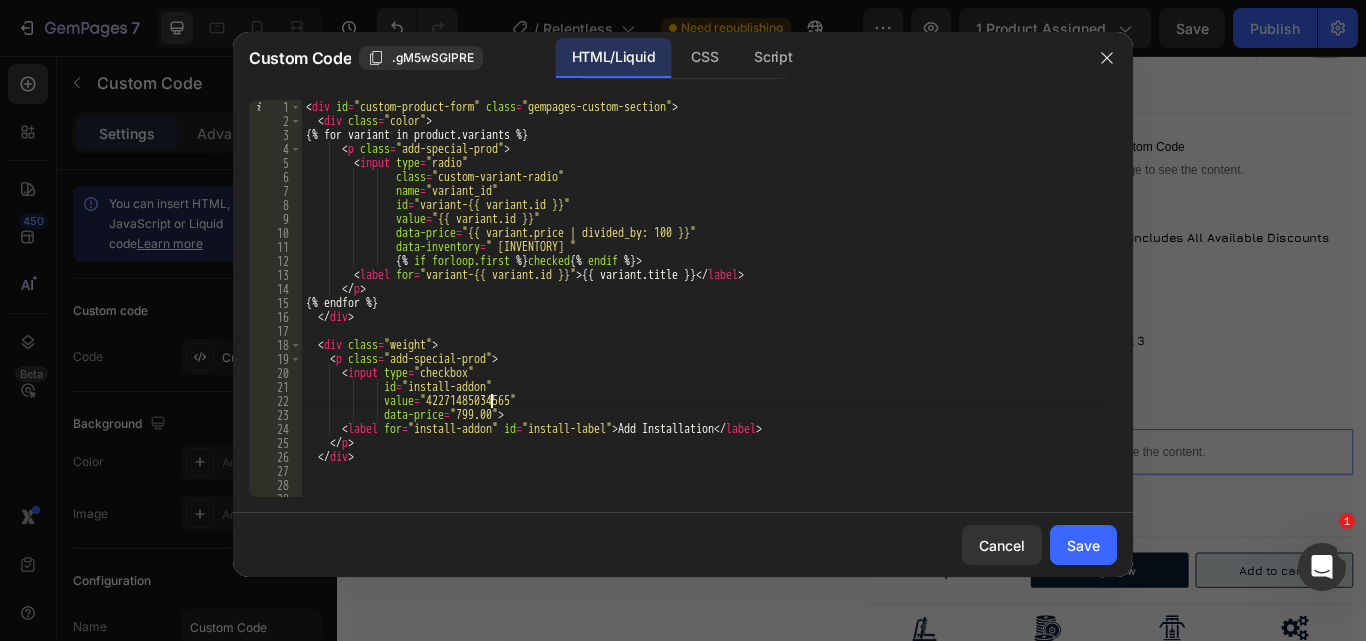 click on "< div   id = "custom-product-form"   class = "gempages-custom-section" >    < div   class = "color" >     {% for variant in product.variants %}         < p   class = "add-special-prod" >           < input   type = "radio"                    class = "custom-variant-radio"                    name = "variant_id"                    id = "variant-{{ variant.id }}"                    value = "{{ variant.id }}"                    data-price = "{{ variant.price | divided_by: 100 }}"                    data-inventory = "{{ variant.inventory_quantity }}"                    {%   if   forloop.first   %} checked {%   endif   } >           < label   for = "variant-{{ variant.id }}" > {{ variant.title }} < / label >         < / p >     {% endfor %}    < / div >    < div   class = "weight" >      < p   class = "add-special-prod" >         < input   type = "checkbox"                  id = "install-addon"                  value = "[NUMBER]"                  data-price = "[PRICE]" >         < label   for = "install-addon"" at bounding box center (702, 312) 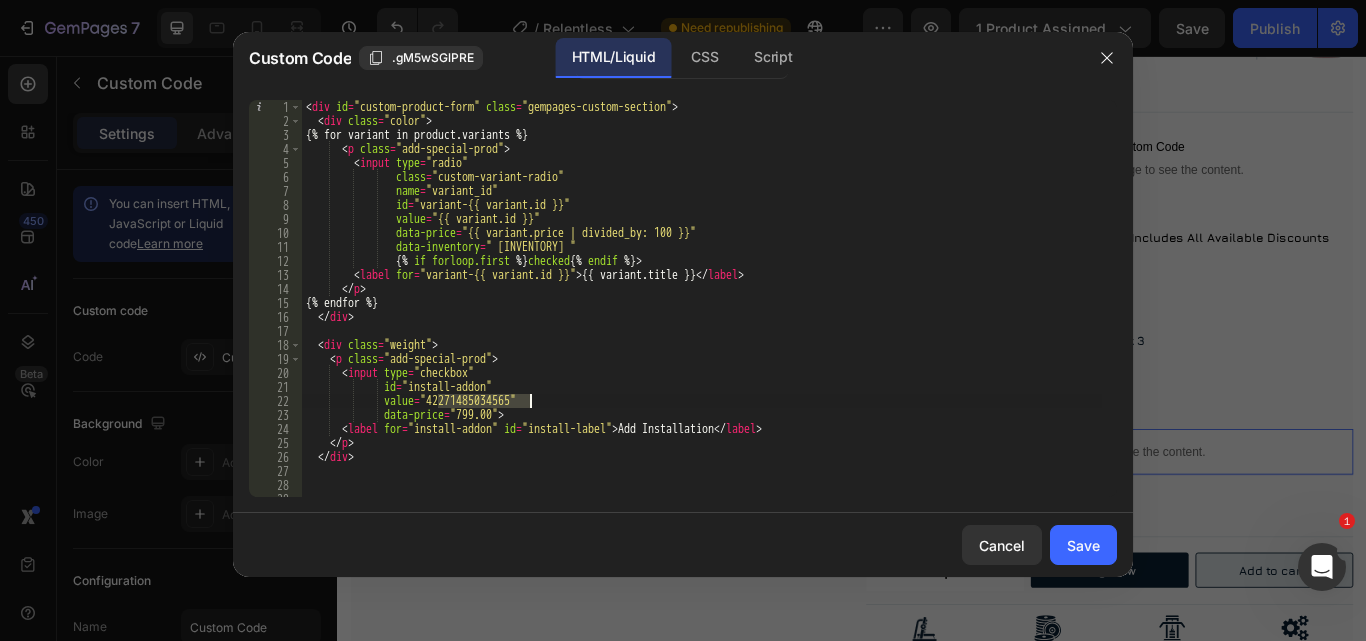 paste on "6214213" 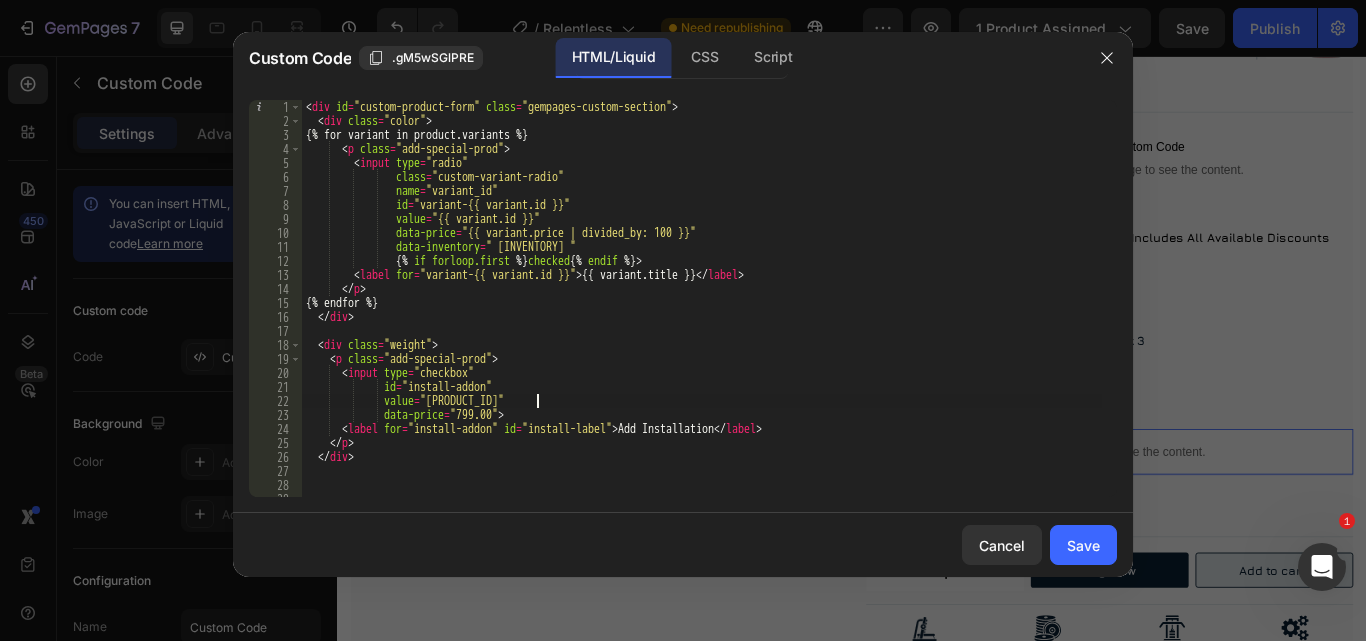 click on "< div   id = "custom-product-form"   class = "gempages-custom-section" >    < div   class = "color" >     {% for variant in product.variants %}         < p   class = "add-special-prod" >           < input   type = "radio"                    class = "custom-variant-radio"                    name = "variant_id"                    id = "variant-{{ variant.id }}"                    value = "{{ variant.id }}"                    data-price = "{{ variant.price | divided_by: 100 }}"                    data-inventory = "{{ variant.inventory_quantity }}"                    {%   if   forloop.first   %} checked {%   endif   %} >           < label   for = "variant-{{ variant.id }}" > {{ variant.title }} </ label >         </ p >     {% endfor %}    </ div >    < div   class = "weight" >      < p   class = "add-special-prod" >         < input   type = "checkbox"                  id = "install-addon"                  value = "42271486214213"                  data-price = "799.00" >         < label   for = "install-addon"" at bounding box center (702, 312) 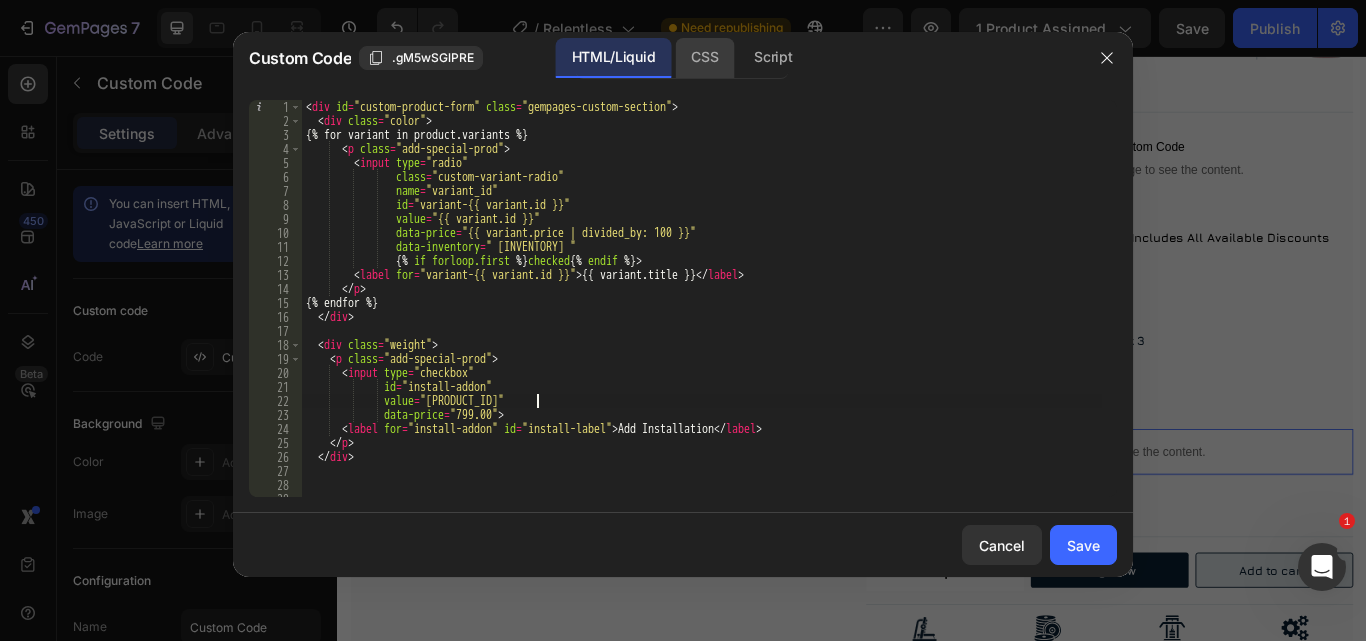 click on "CSS" 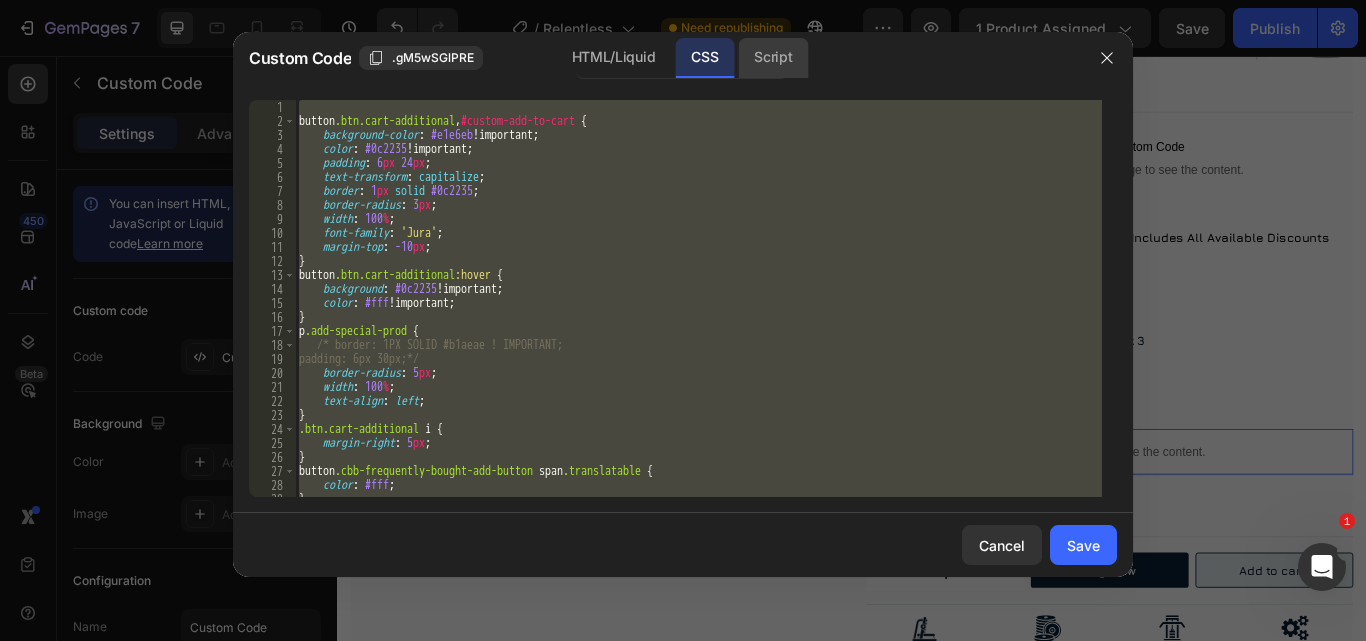 click on "Script" 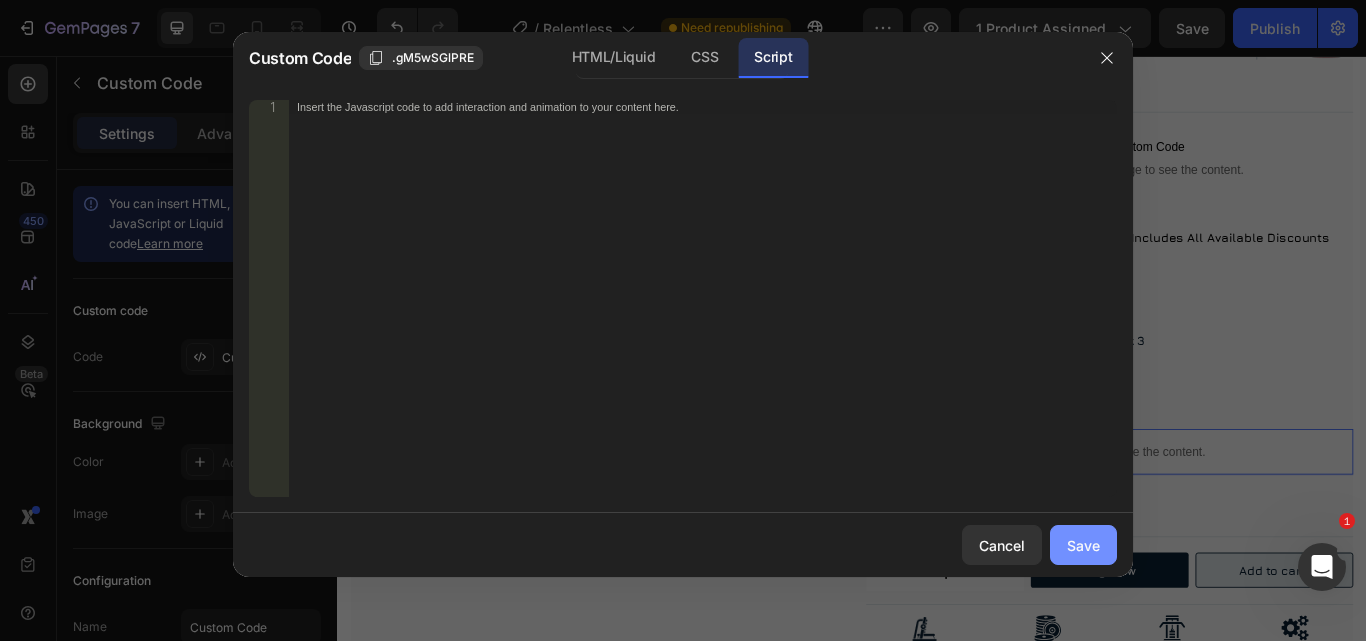 click on "Save" 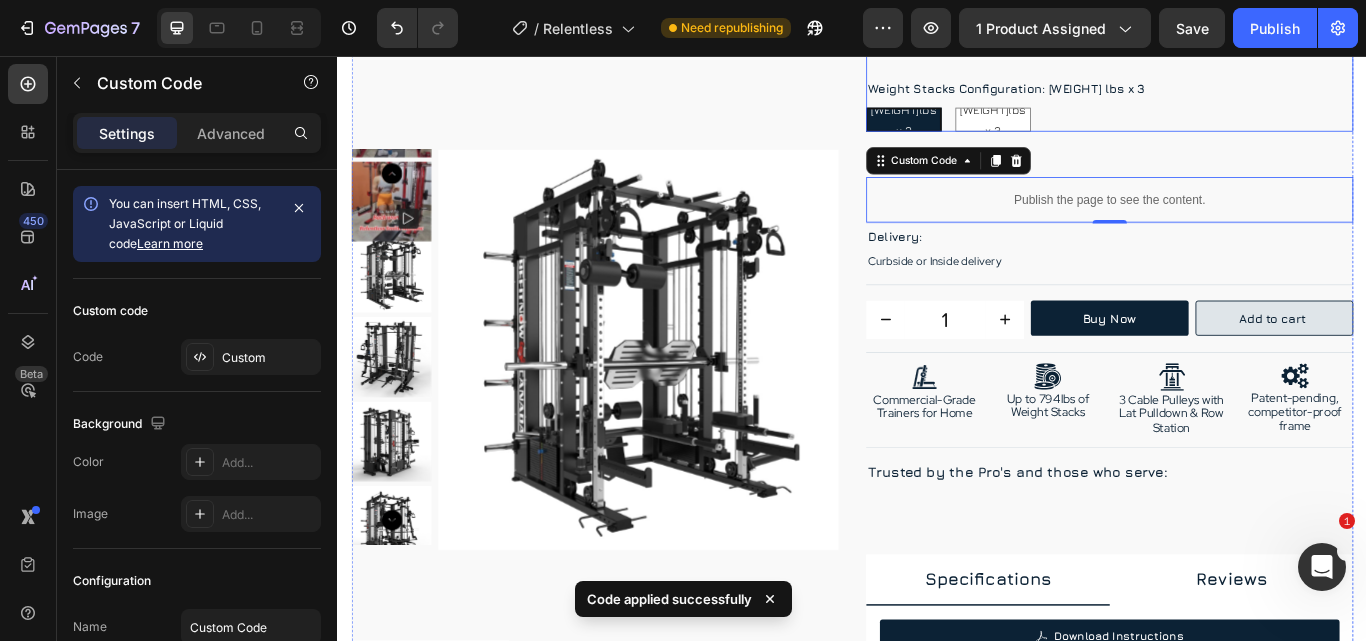scroll, scrollTop: 600, scrollLeft: 0, axis: vertical 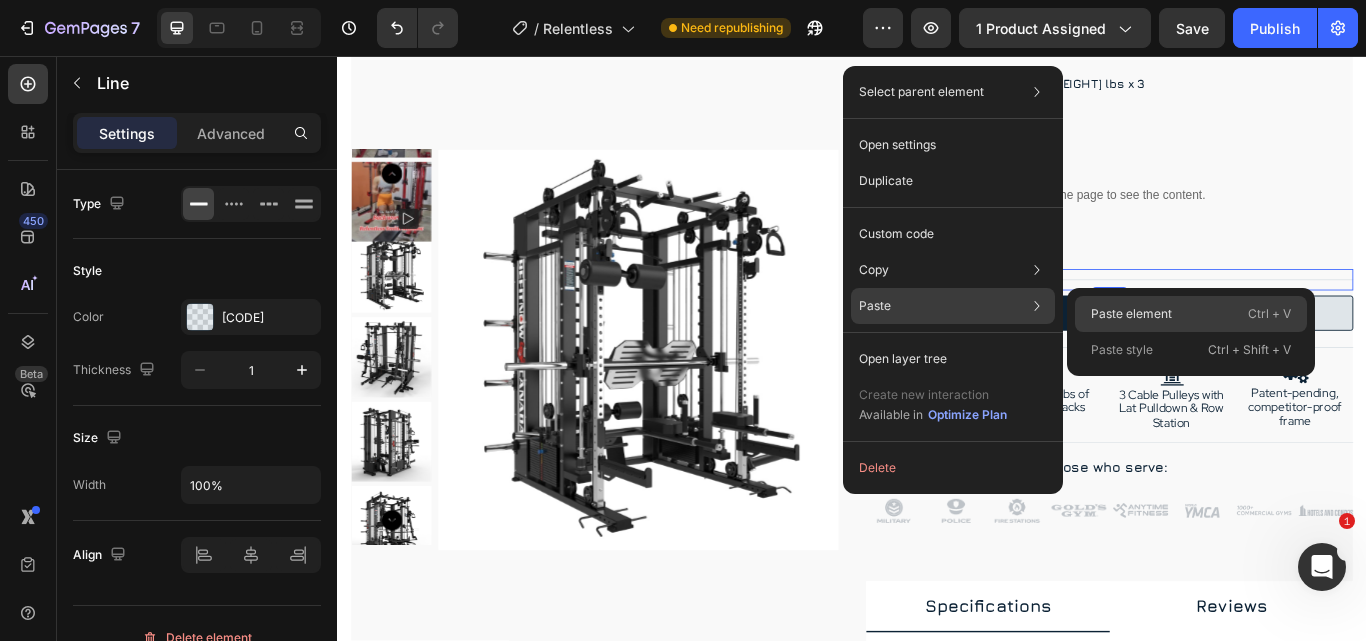 click on "Paste element" at bounding box center [1131, 314] 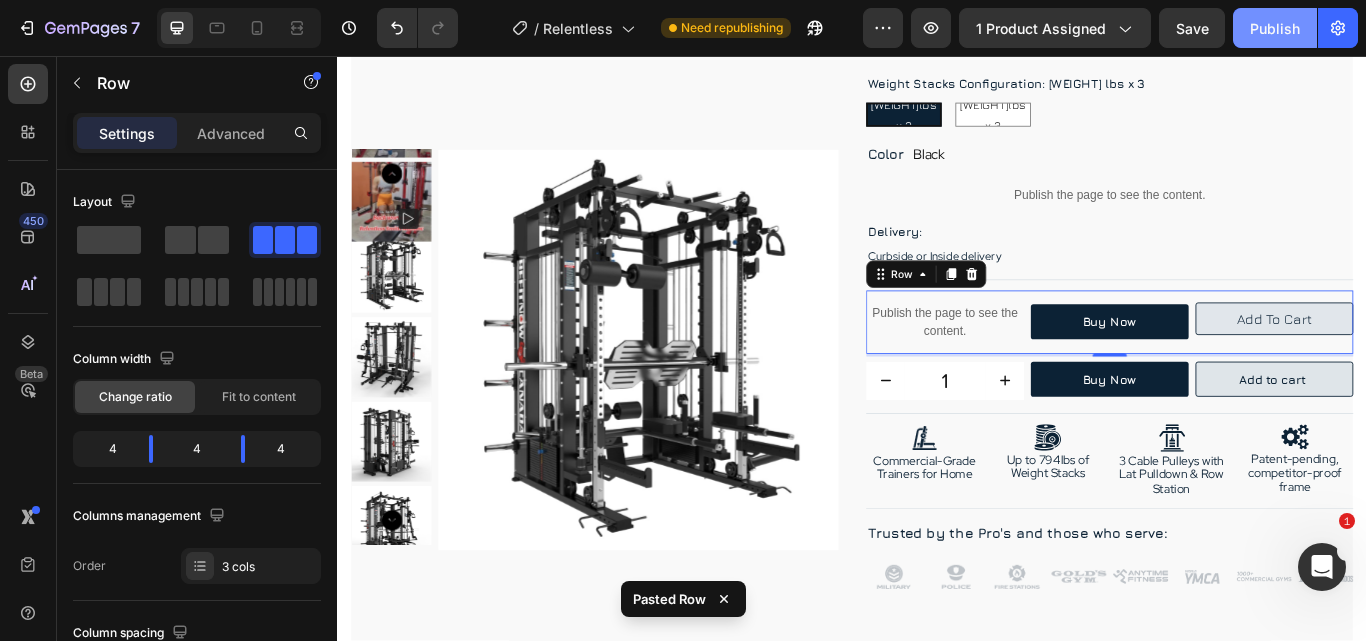 drag, startPoint x: 1096, startPoint y: 37, endPoint x: 1282, endPoint y: 30, distance: 186.13167 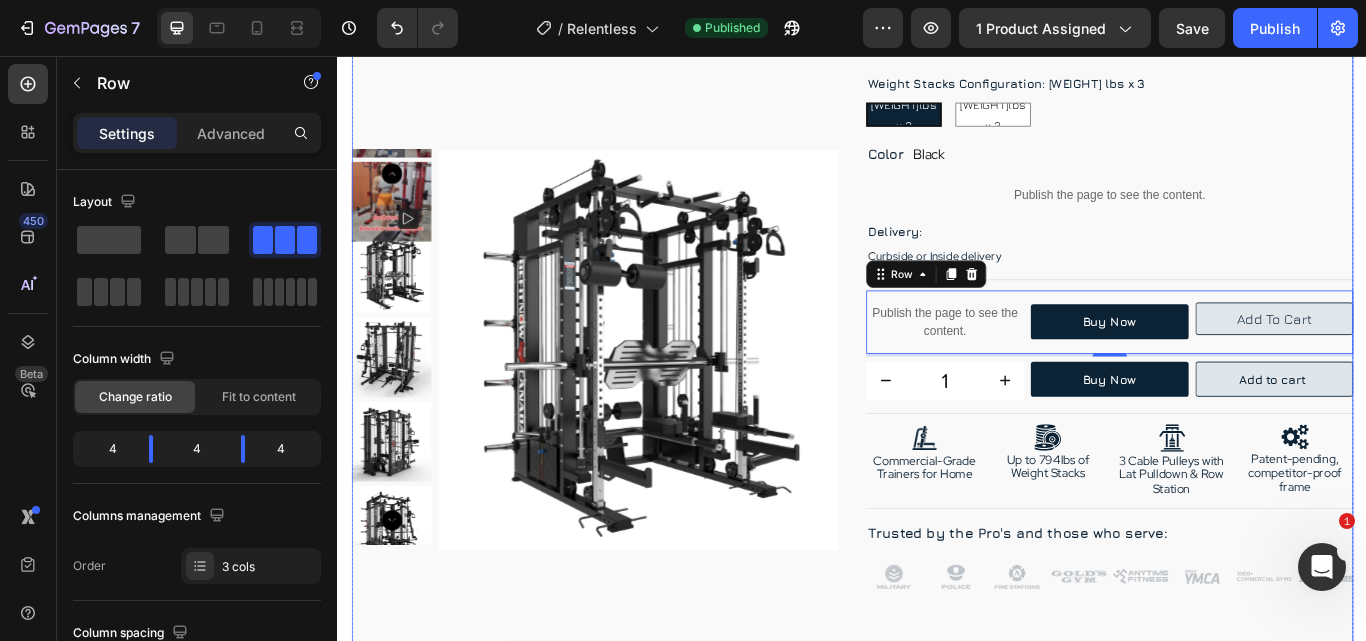 click on "Image America's favourite home gym trainer Text Block Row The Relentless Trainer Smith Machine Product Title
{{ product.metafields.judgeme.badge }}
Custom Code Image
Publish the page to see the content.
Custom Code Image Row
{{ product.metafields.judgeme.badge }}
Custom Code
Publish the page to see the content.
Custom Code Row Image Image Row Row
Product Images Row                Title Line $5,499.00 Product Price Product Price $5,999.00 Product Price Product Price
Custom Code
Publish the page to see the content.
Custom Code Row
$5,499.00
Custom Code $5,999.00 Product Price Product Price
Select a color Custom Code Row $5,499.00 Product Price Product Price $5,999.00 Product Price Product Price Row
Custom Code
Publish the page to see the content." at bounding box center [1237, 881] 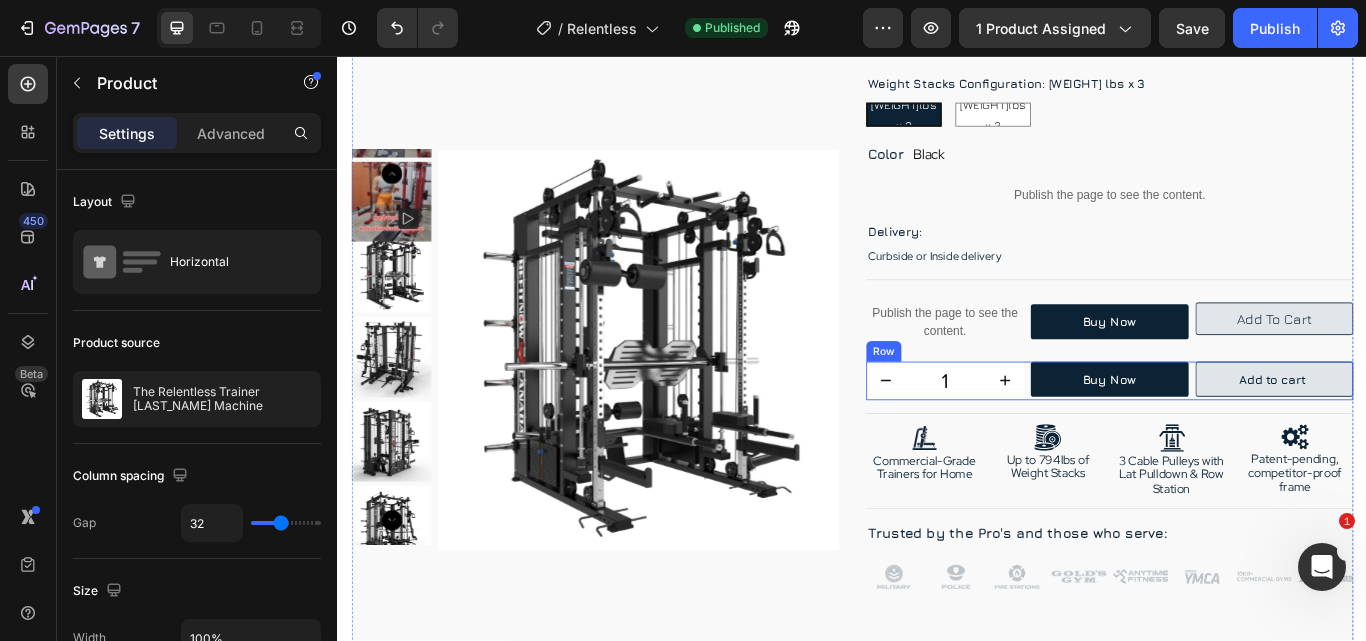 click on "1
Product Quantity Buy Now Dynamic Checkout Add to cart Add to Cart Row" at bounding box center (1237, 435) 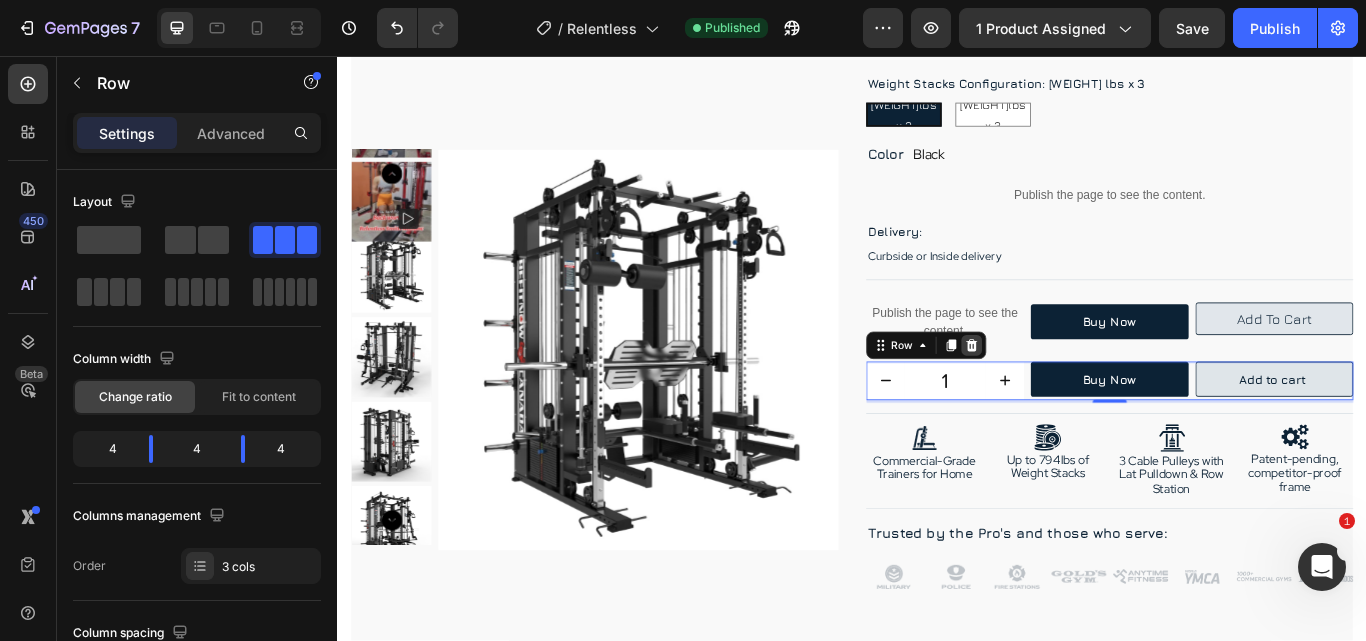 click 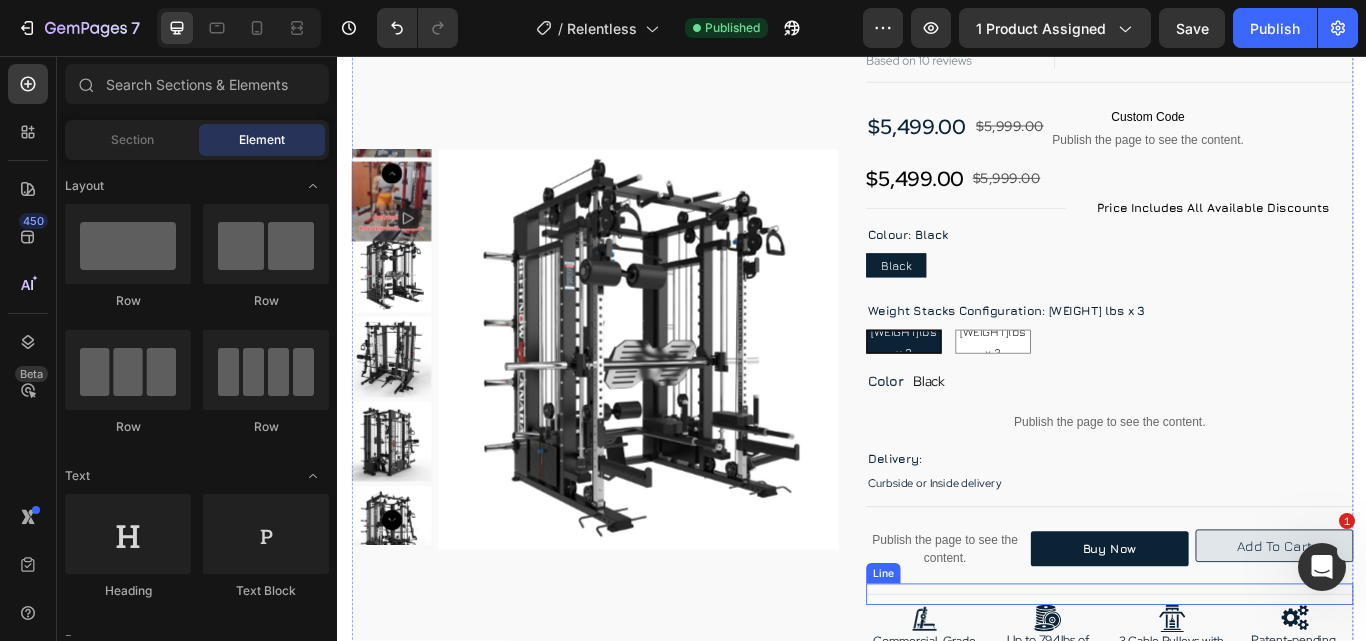 scroll, scrollTop: 300, scrollLeft: 0, axis: vertical 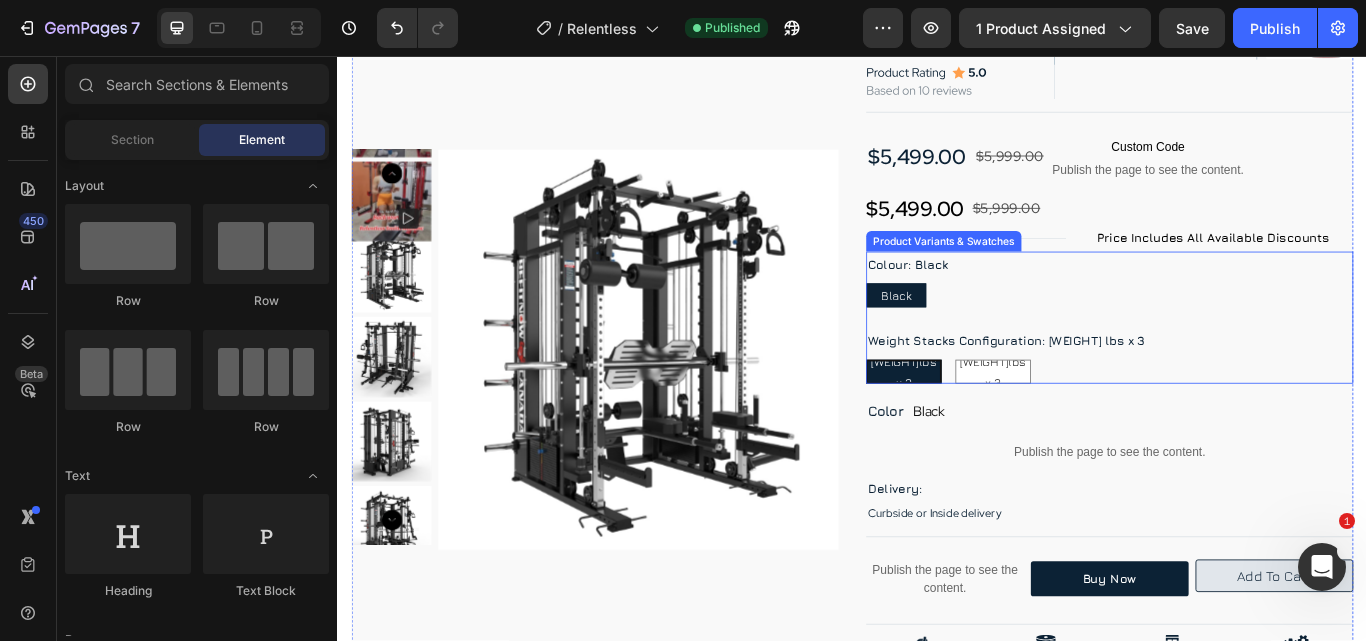 click on "Weight Stacks Configuration: 176lbs x 3 176lbs x 3 176lbs x 3 176lbs x 3 264lbs x 3 264lbs x 3 264lbs x 3" at bounding box center [1237, 406] 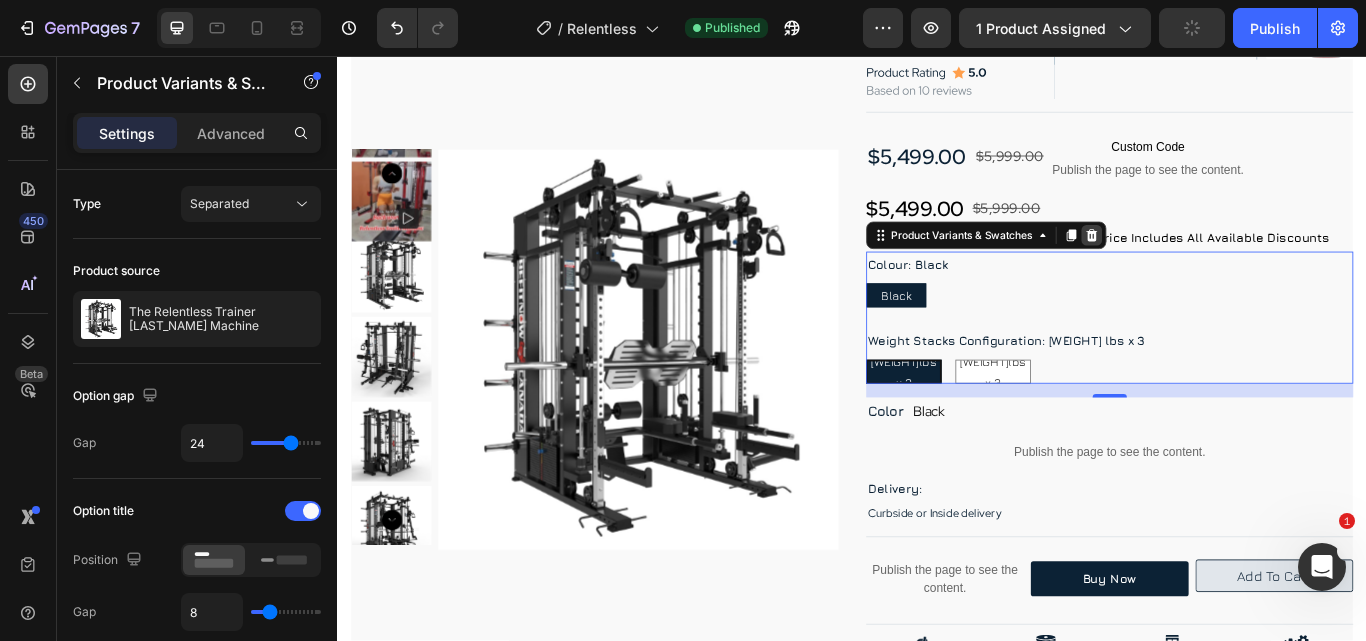 click 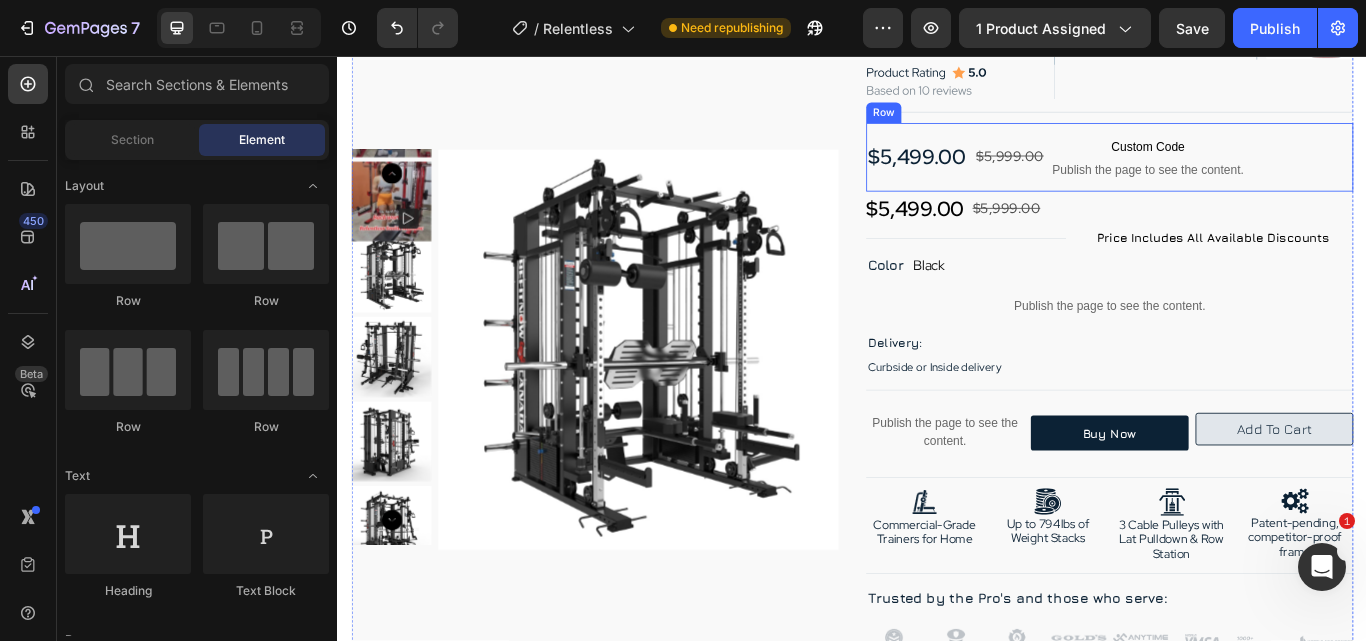 click on "$5,499.00 Product Price Product Price" at bounding box center [1012, 175] 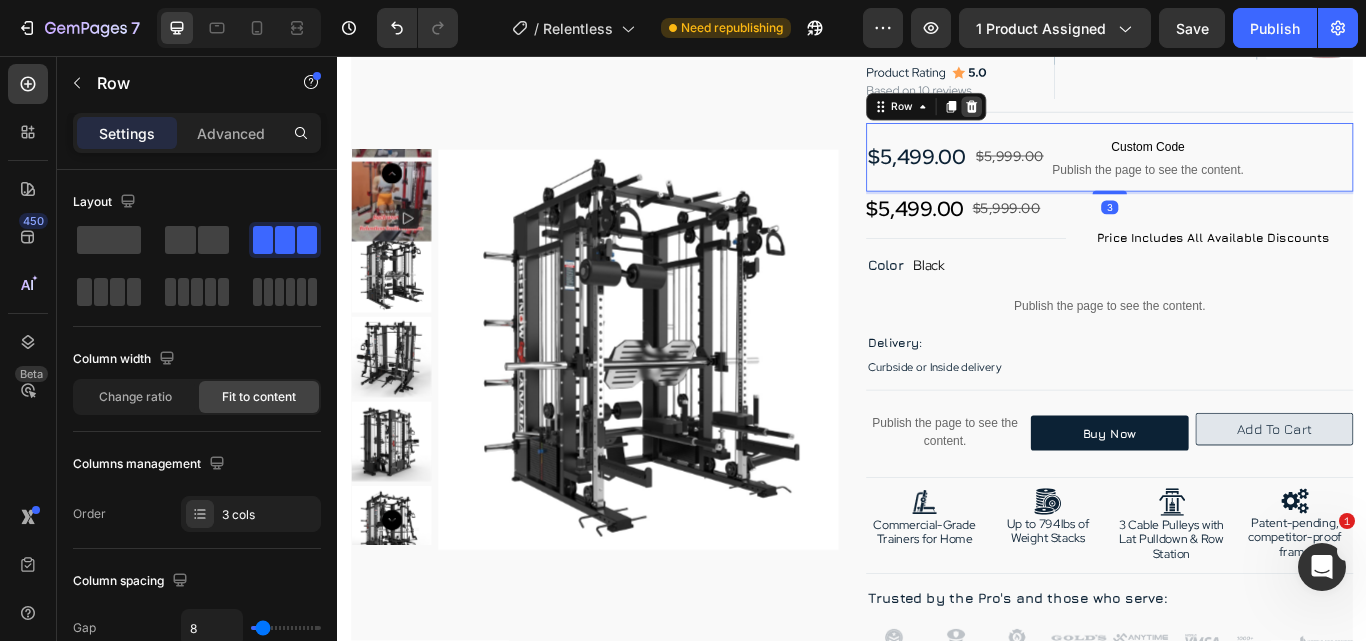 click 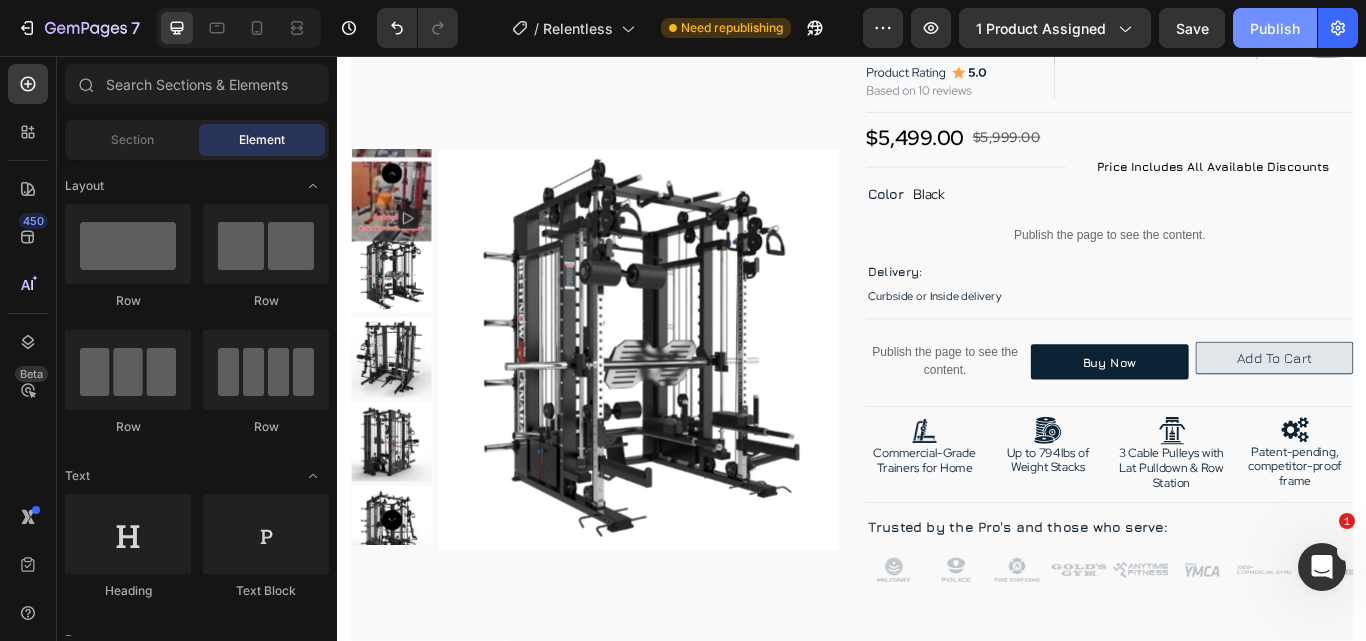 drag, startPoint x: 1282, startPoint y: 19, endPoint x: 981, endPoint y: 222, distance: 363.05646 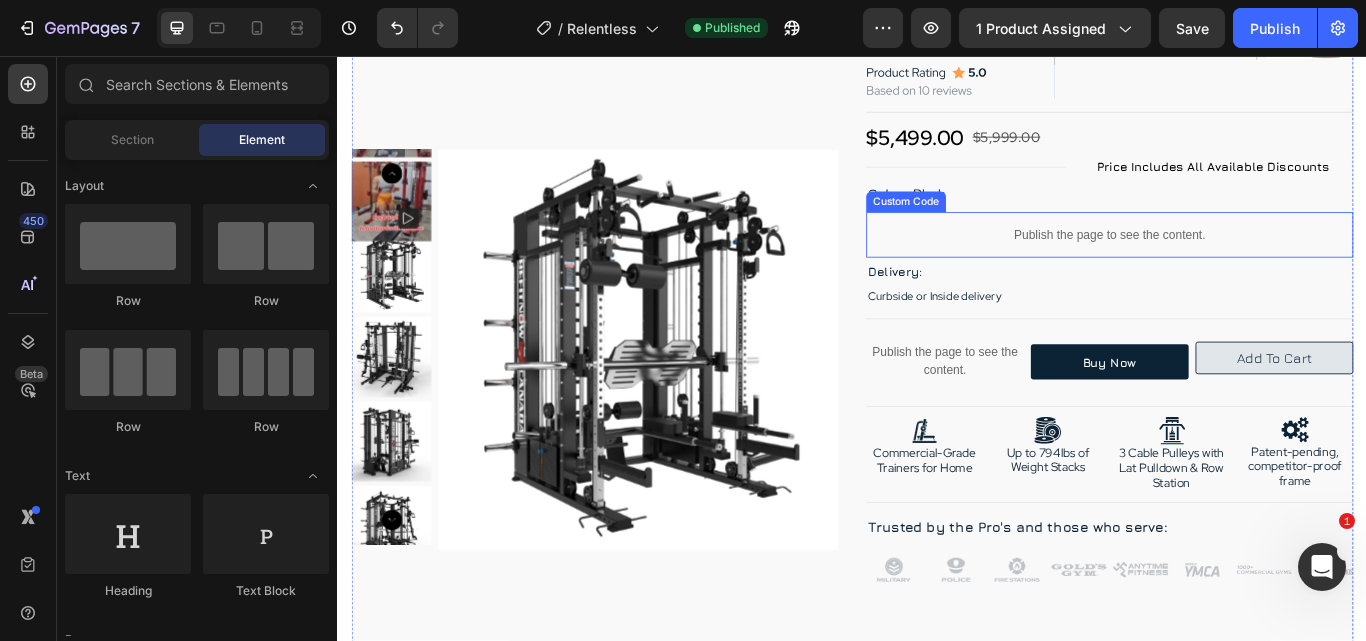 click on "Publish the page to see the content." at bounding box center [1237, 265] 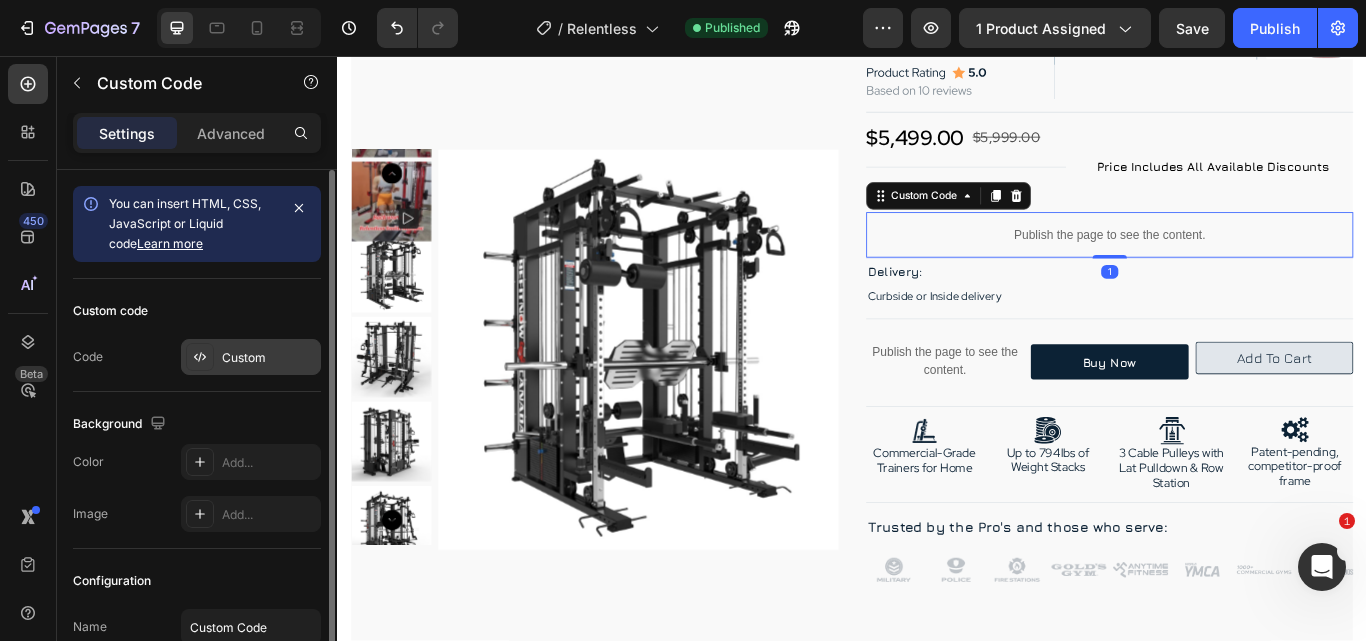 click on "Custom" at bounding box center (269, 358) 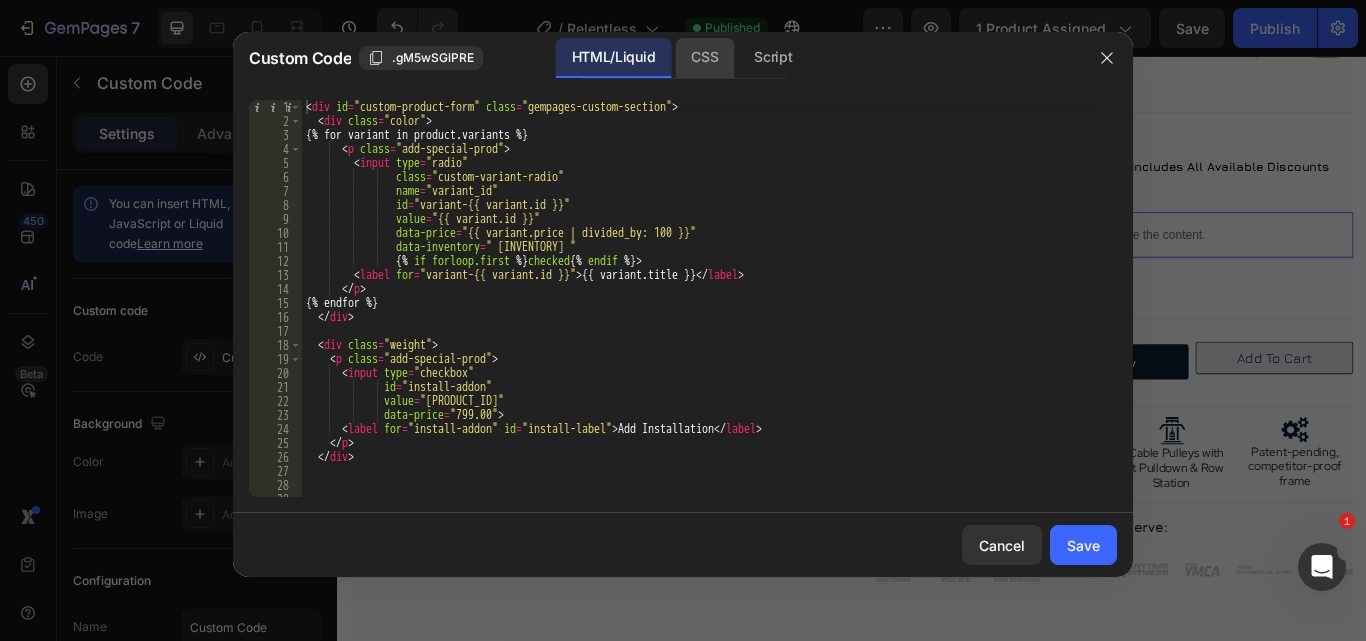 click on "CSS" 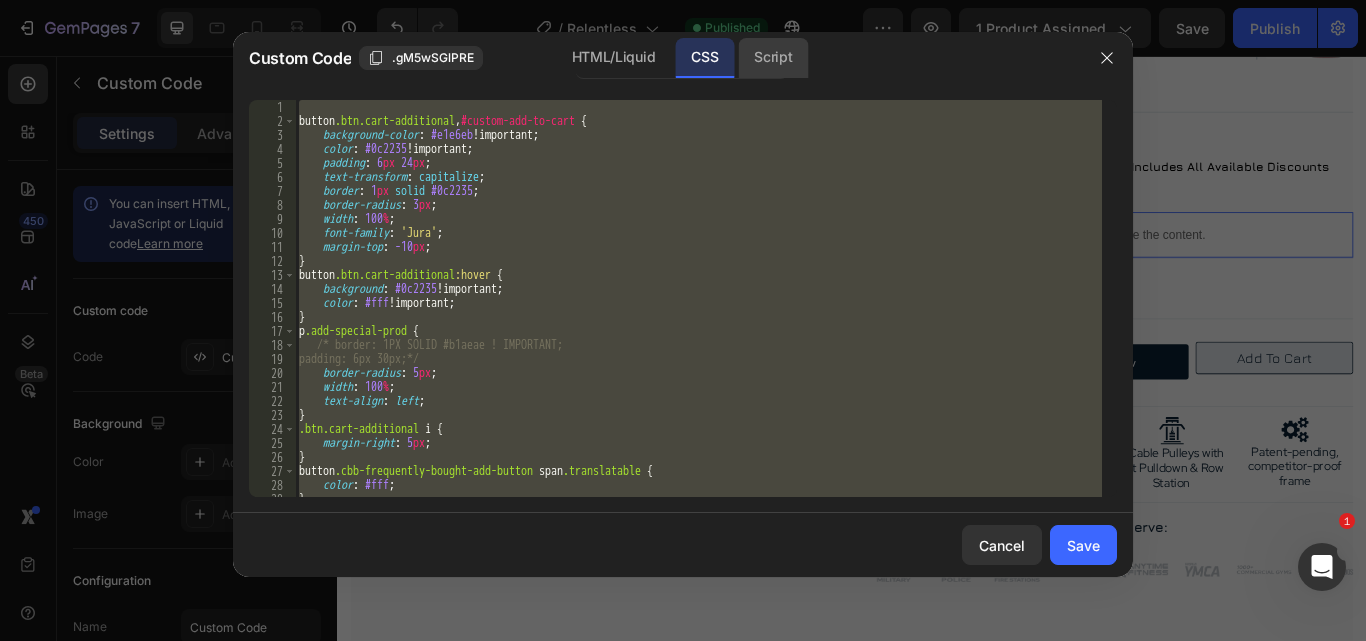click on "Script" 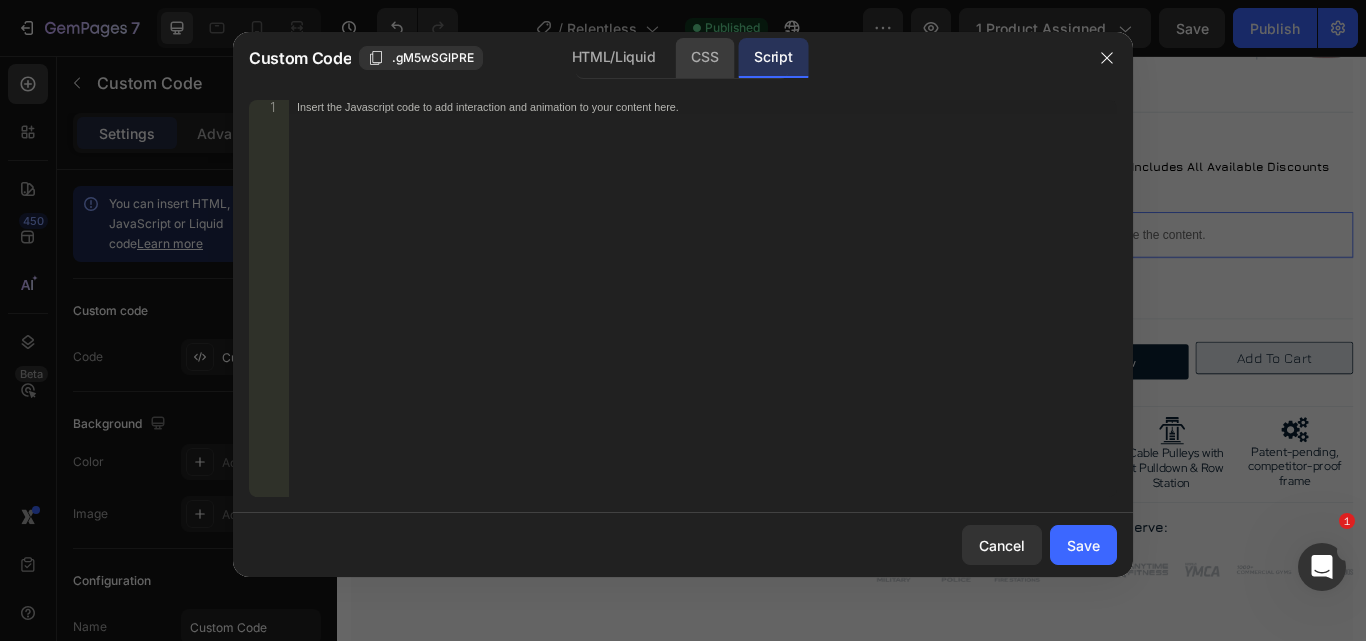 click on "CSS" 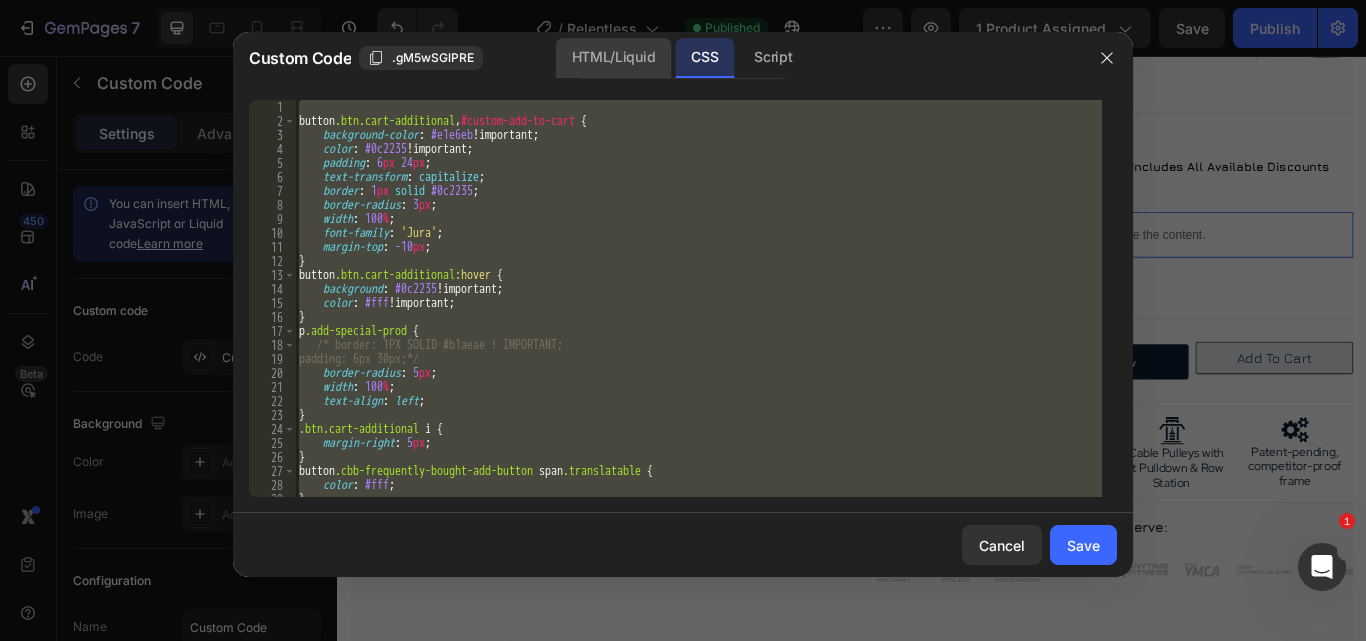 click on "HTML/Liquid" 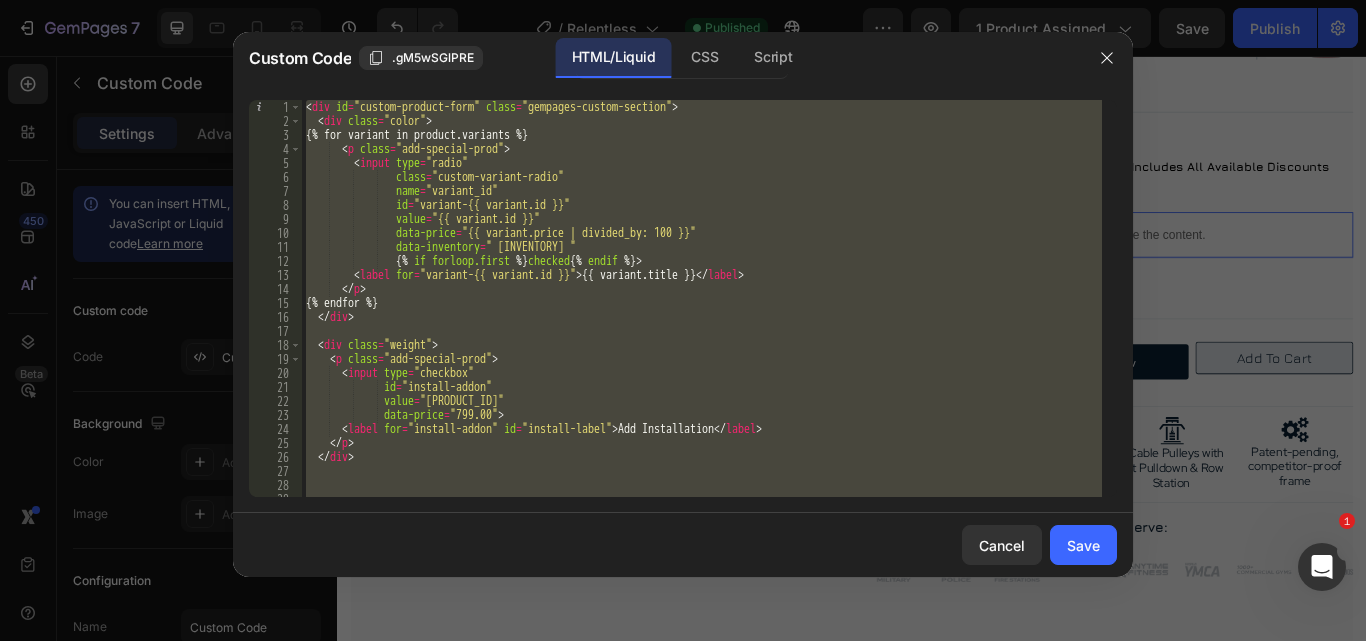 click on "< div   id = "custom-product-form"   class = "gempages-custom-section" >    < div   class = "color" >     {% for variant in product.variants %}         < p   class = "add-special-prod" >           < input   type = "radio"                    class = "custom-variant-radio"                    name = "variant_id"                    id = "variant-{{ variant.id }}"                    value = "{{ variant.id }}"                    data-price = "{{ variant.price | divided_by: 100 }}"                    data-inventory = "{{ variant.inventory_quantity }}"                    {%   if   forloop.first   %} checked {%   endif   %} >           < label   for = "variant-{{ variant.id }}" > {{ variant.title }} </ label >         </ p >     {% endfor %}    </ div >    < div   class = "weight" >      < p   class = "add-special-prod" >         < input   type = "checkbox"                  id = "install-addon"                  value = "42271486214213"                  data-price = "799.00" >         < label   for = "install-addon"" at bounding box center [702, 298] 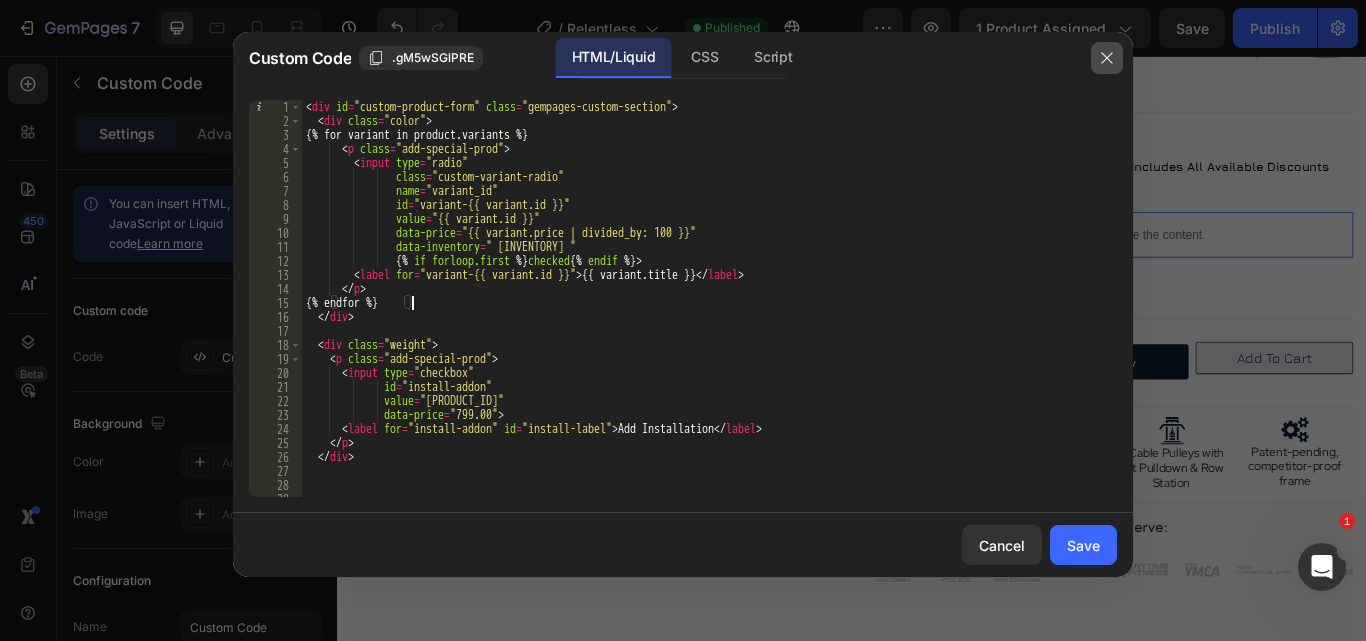 click 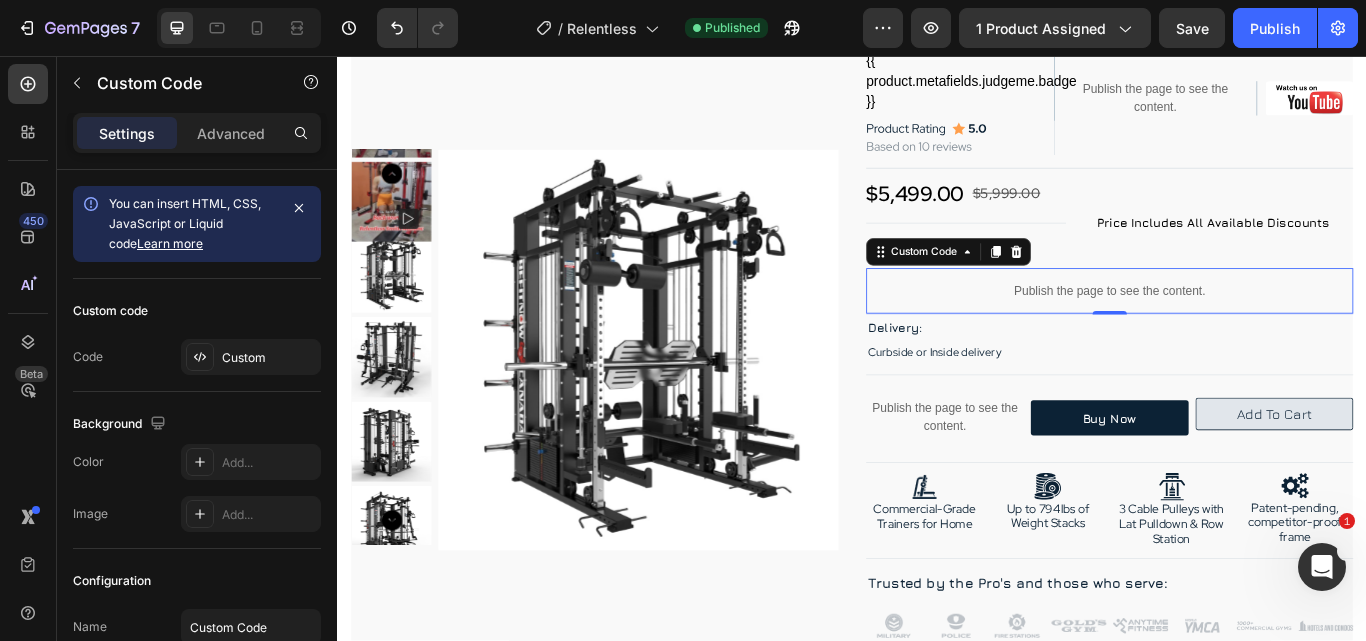 scroll, scrollTop: 200, scrollLeft: 0, axis: vertical 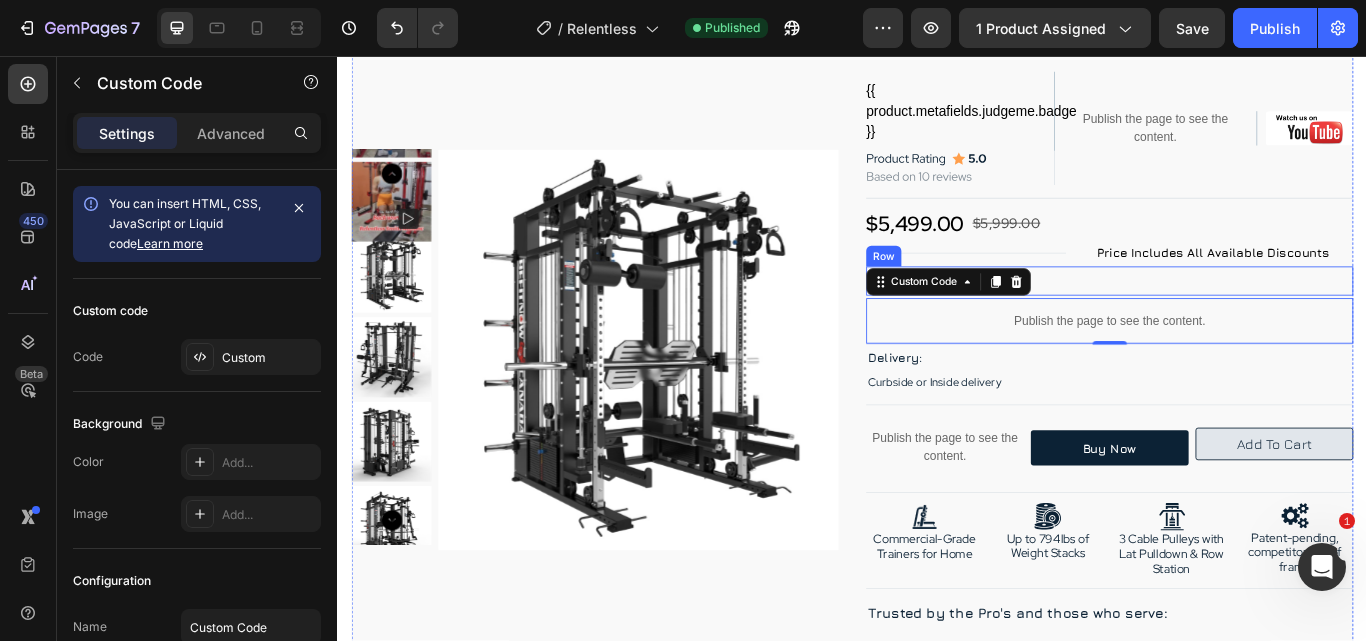 click on "Color Text Block Black
Custom Code Row" at bounding box center (1237, 319) 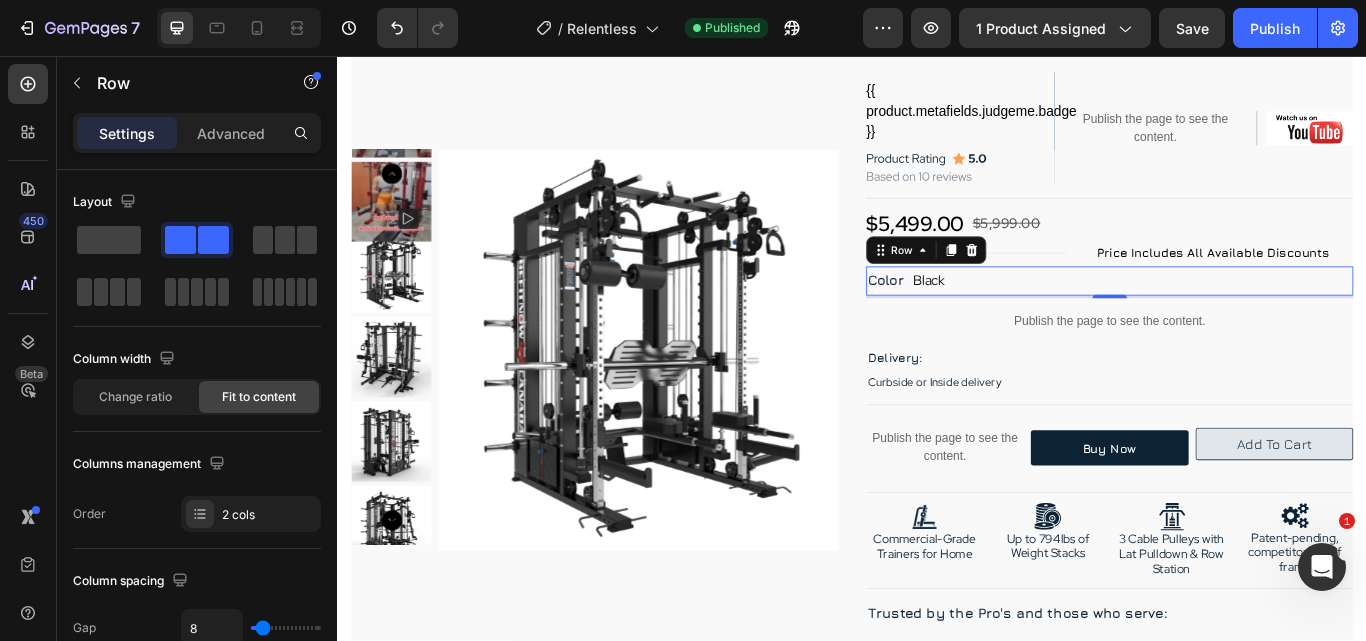 click on "Color Text Block Black
Custom Code Row   3" at bounding box center (1237, 319) 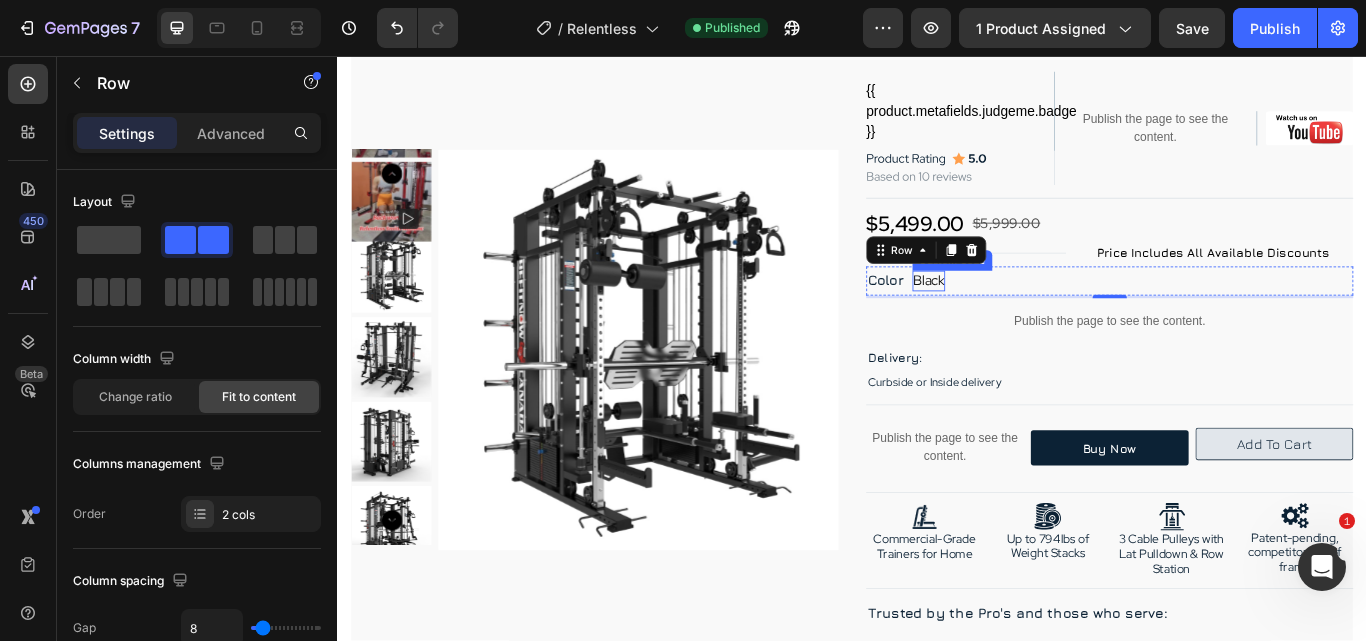 click on "Color" at bounding box center (976, 318) 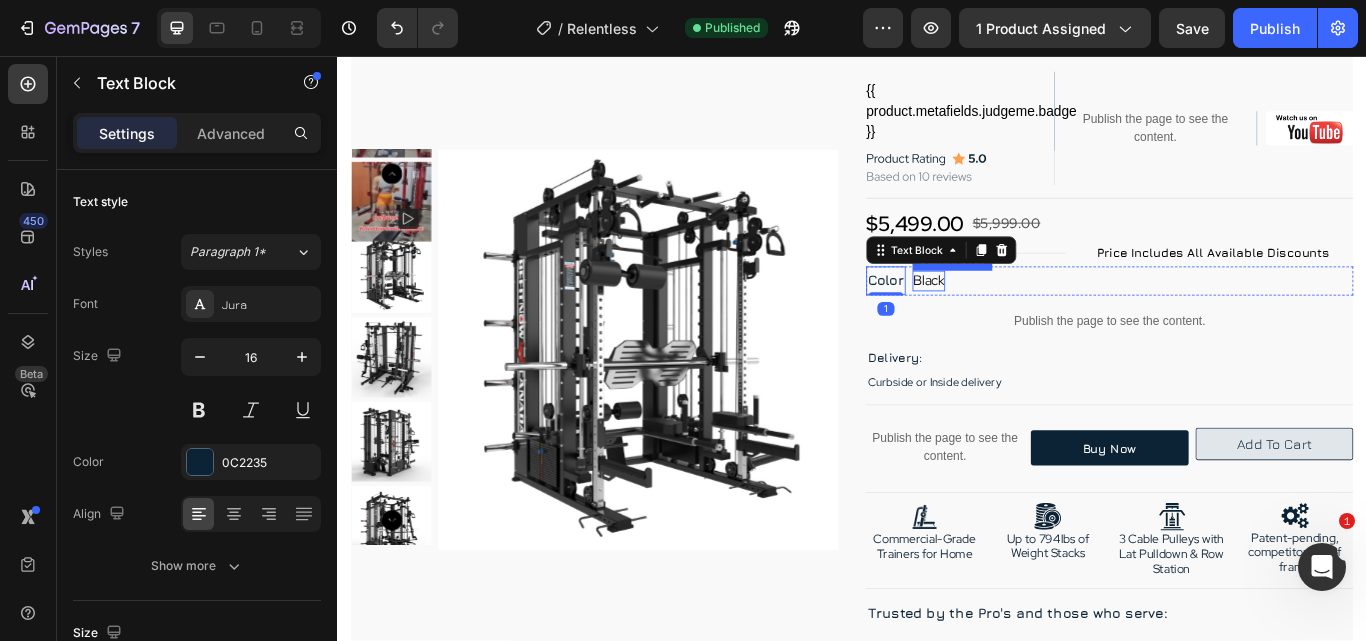 click on "Black" at bounding box center [1026, 318] 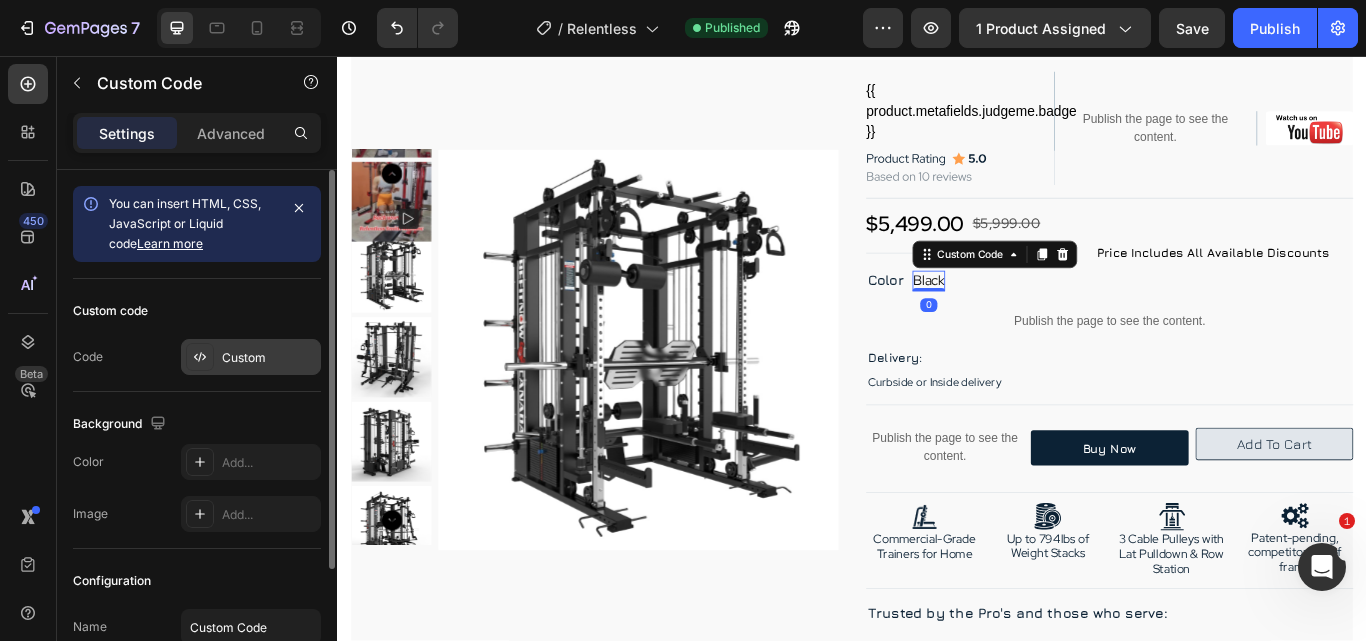click 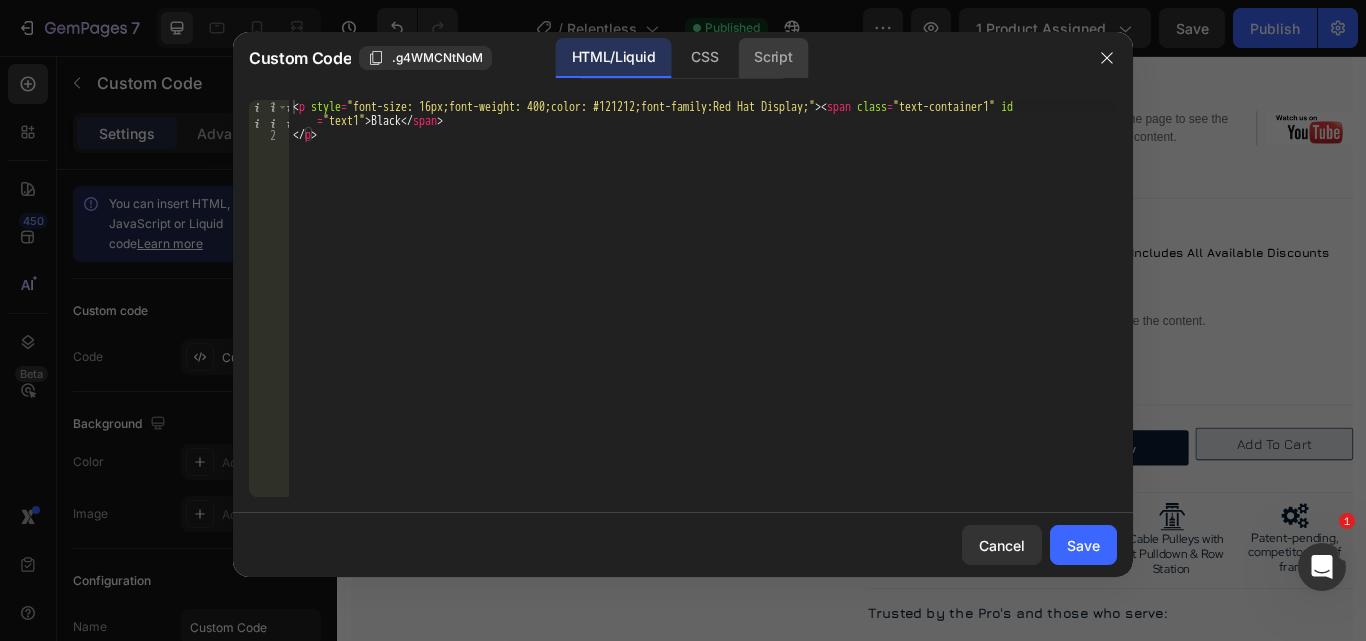 click on "Script" 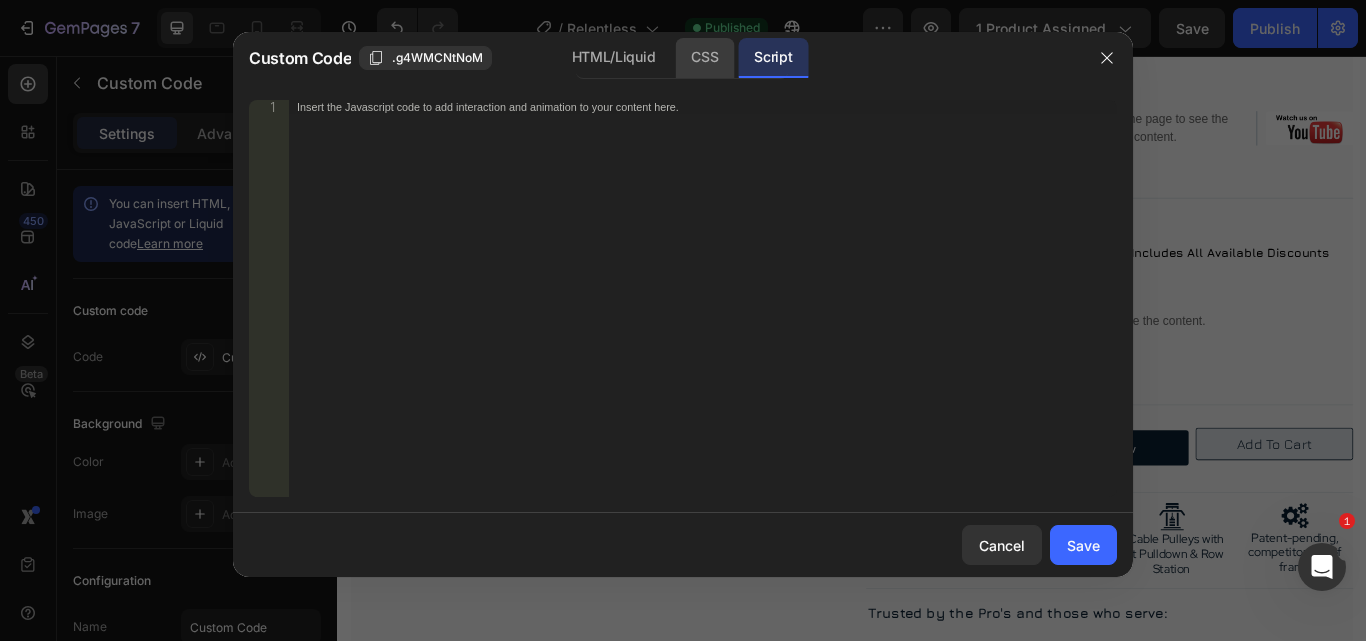 click on "CSS" 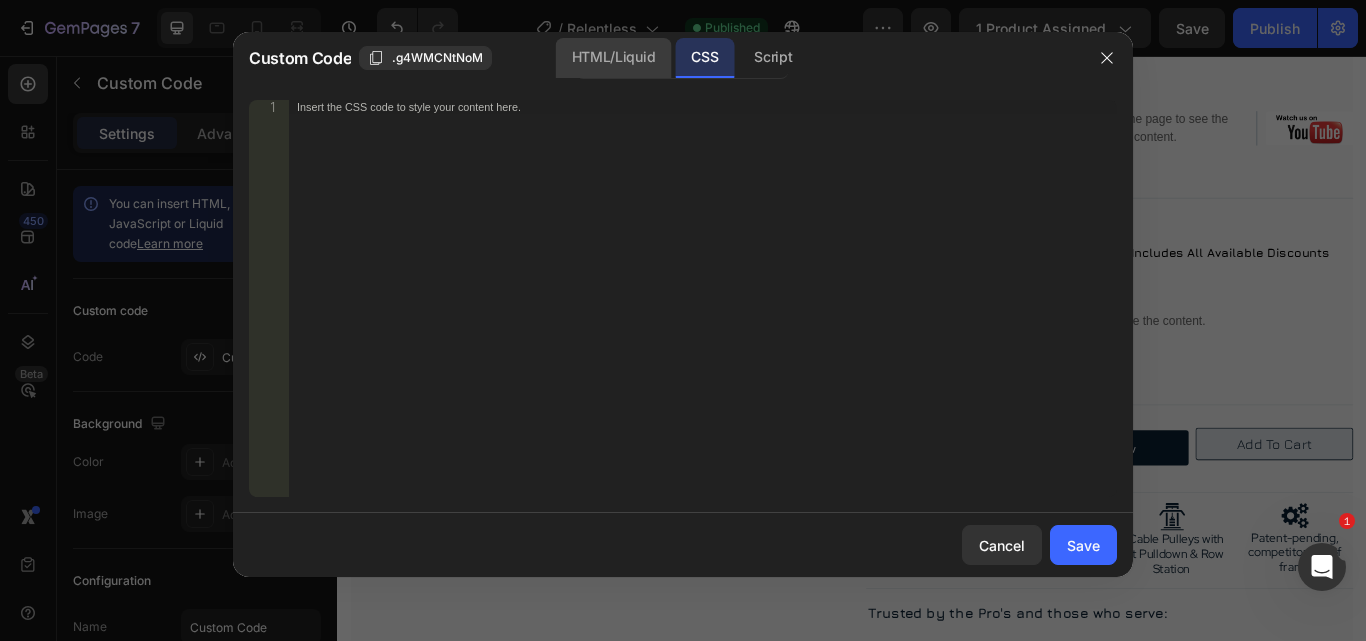 click on "HTML/Liquid" 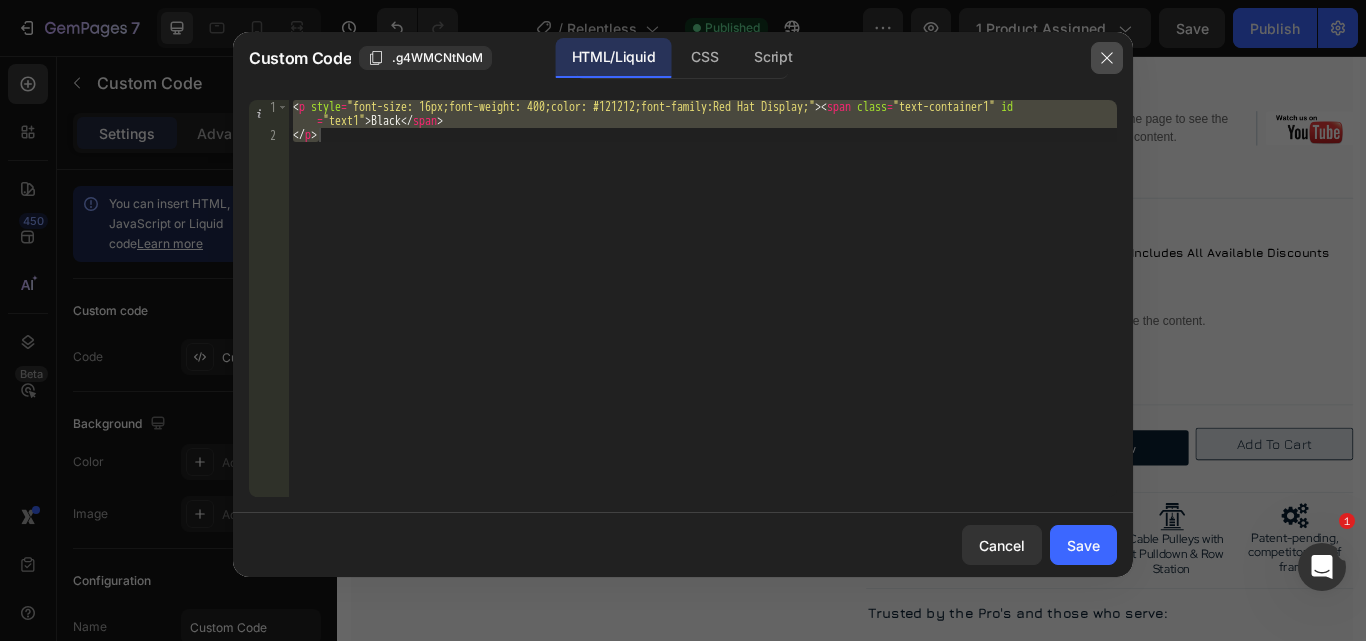 click at bounding box center (1107, 58) 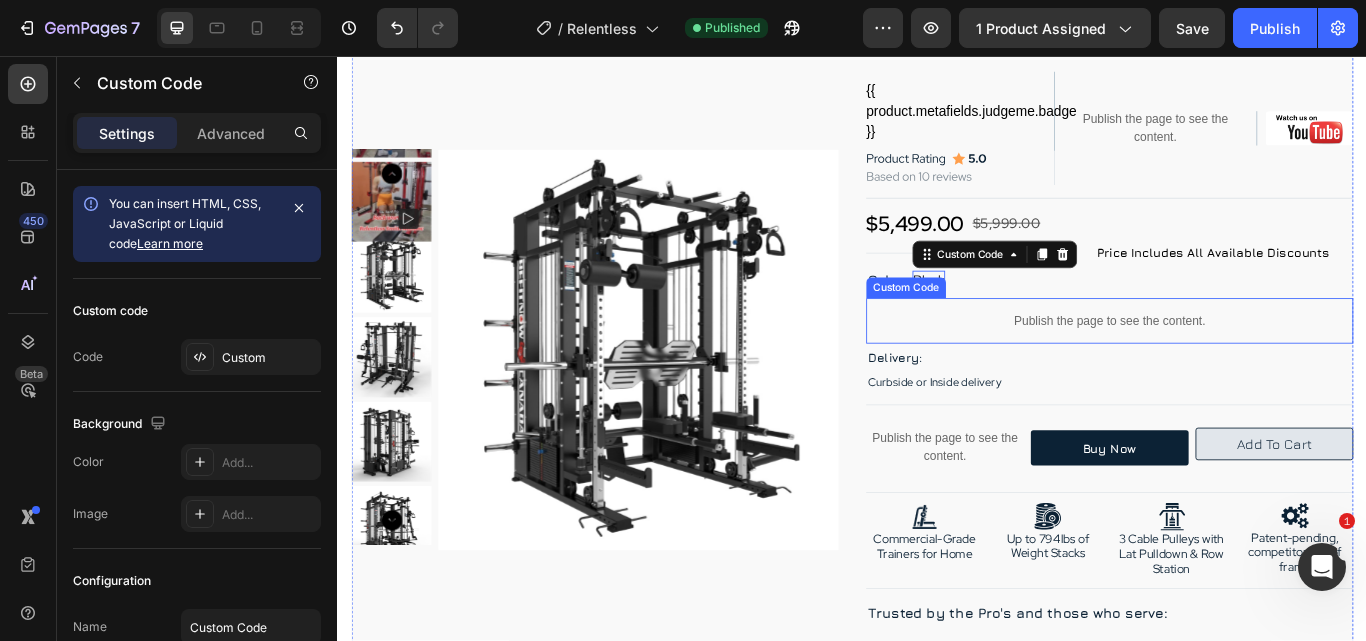 click on "Publish the page to see the content." at bounding box center (1237, 365) 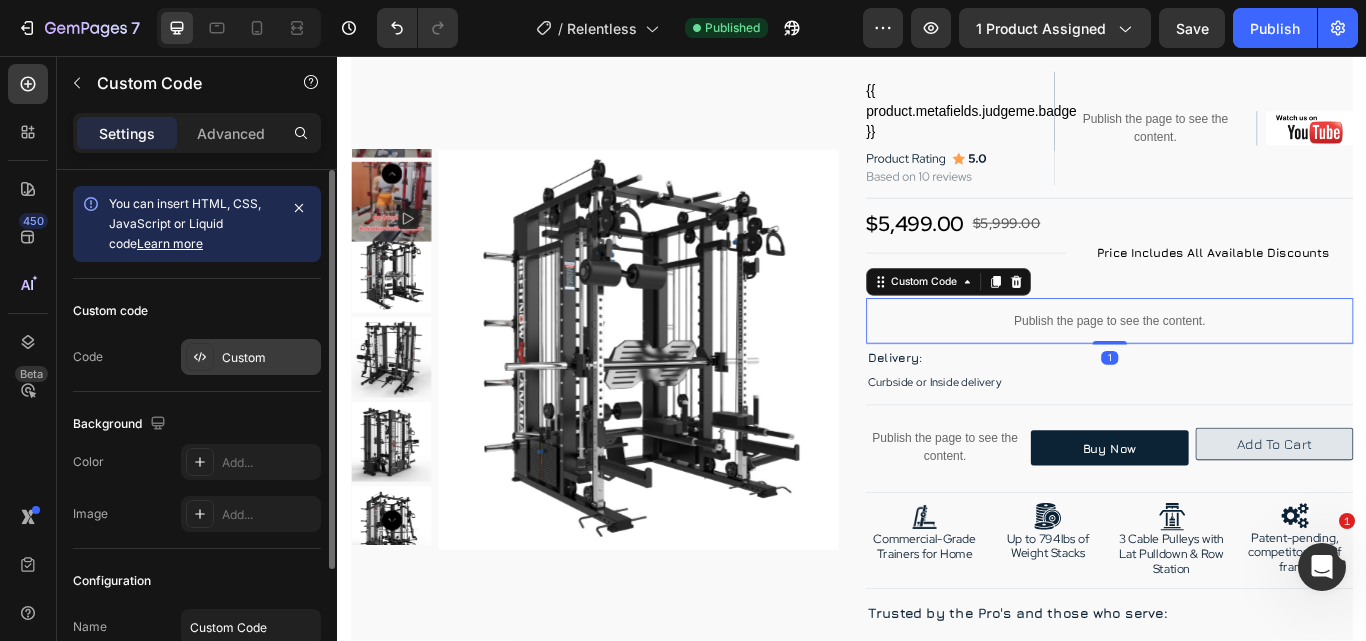 click on "Custom" at bounding box center [269, 358] 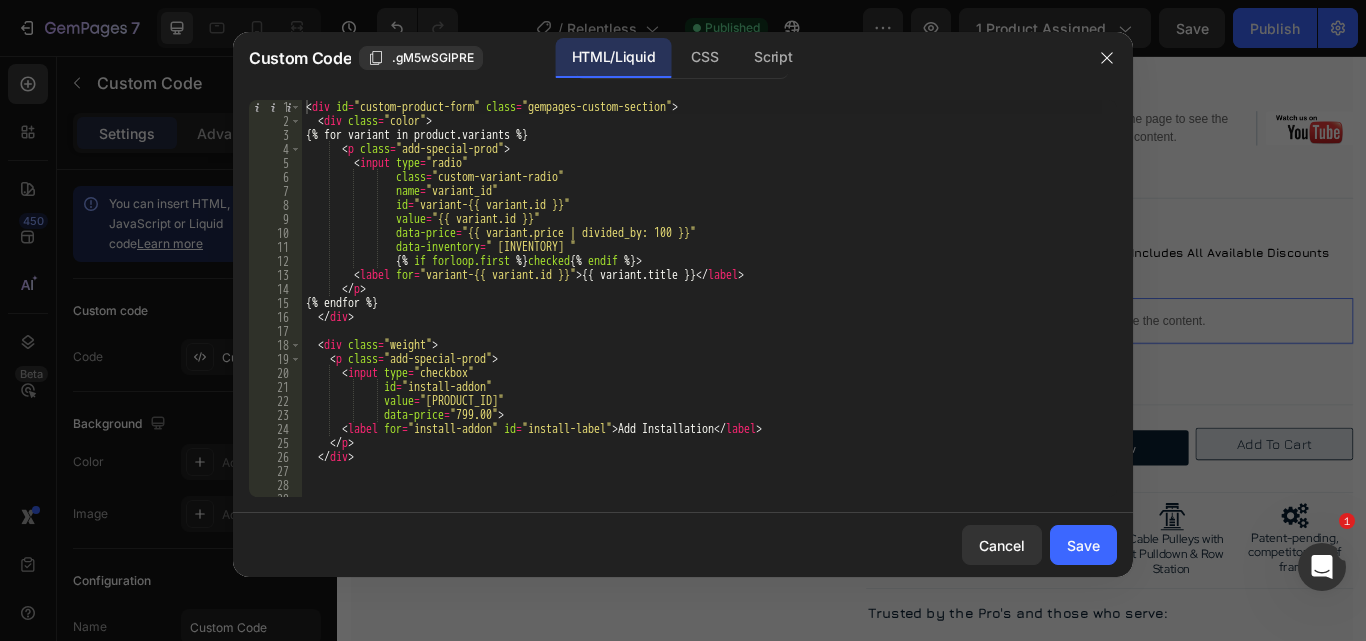 type on "<div class="color">" 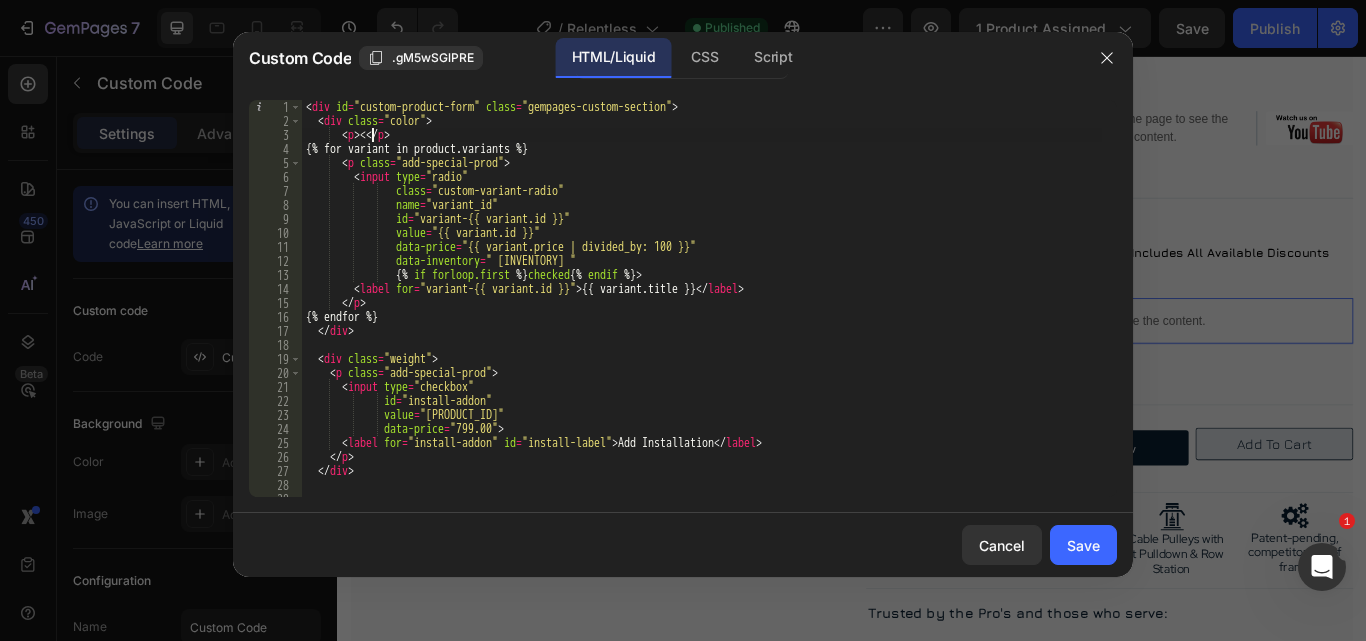 scroll, scrollTop: 0, scrollLeft: 5, axis: horizontal 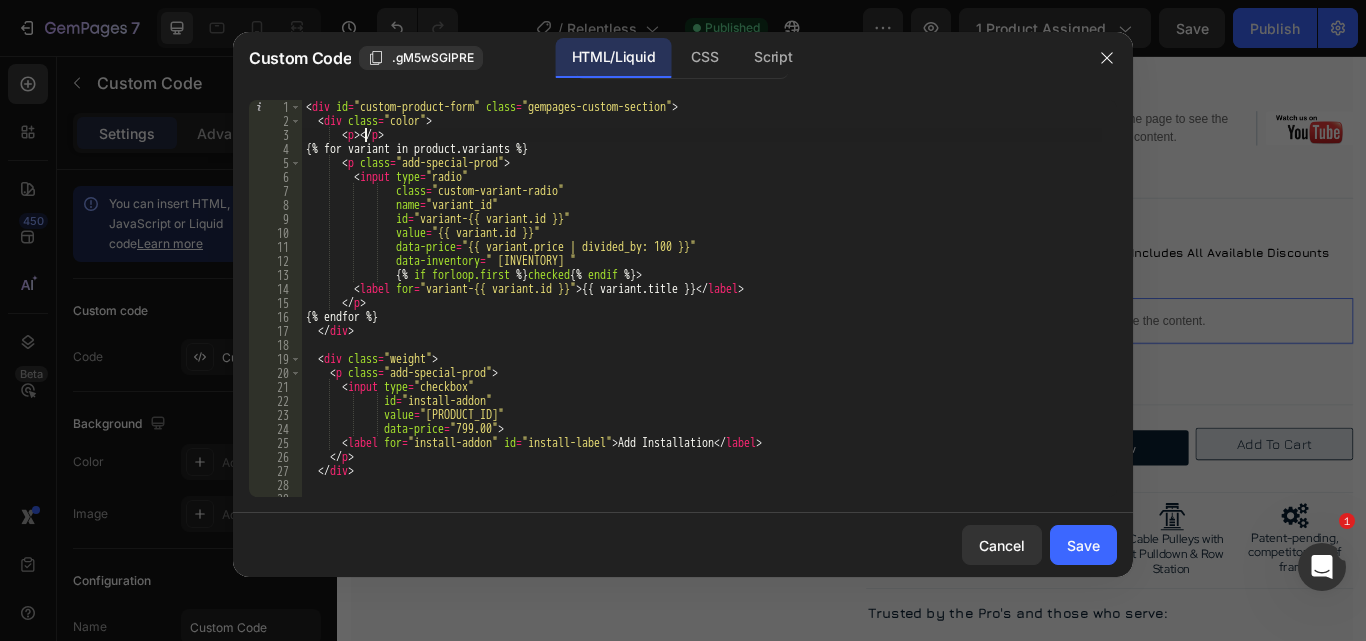 paste on "Weight Stacks Configuration" 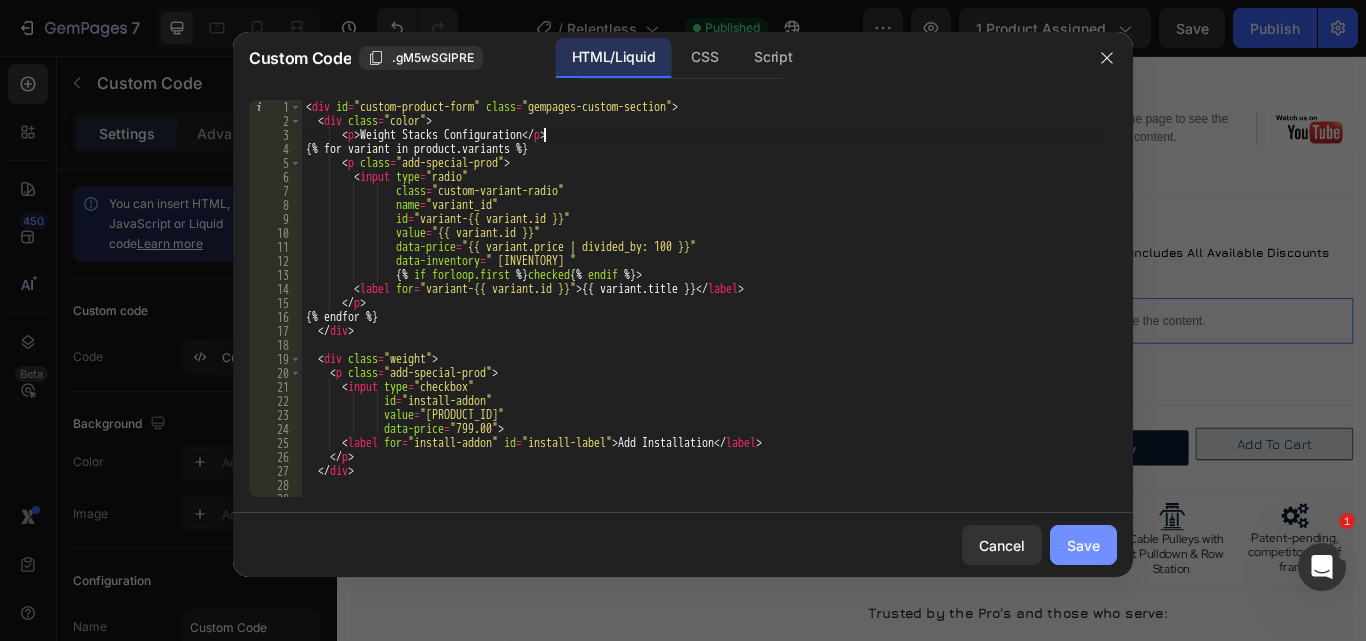 type on "<p>Weight Stacks Configuration</p>" 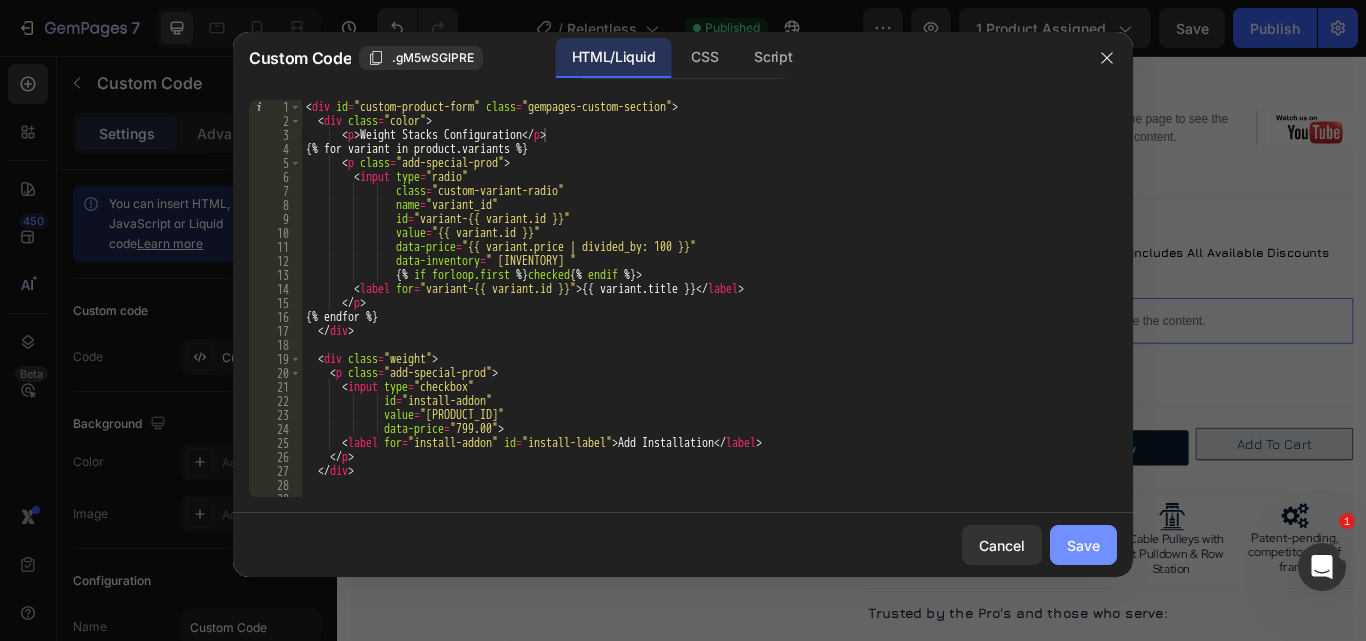 click on "Save" at bounding box center [1083, 545] 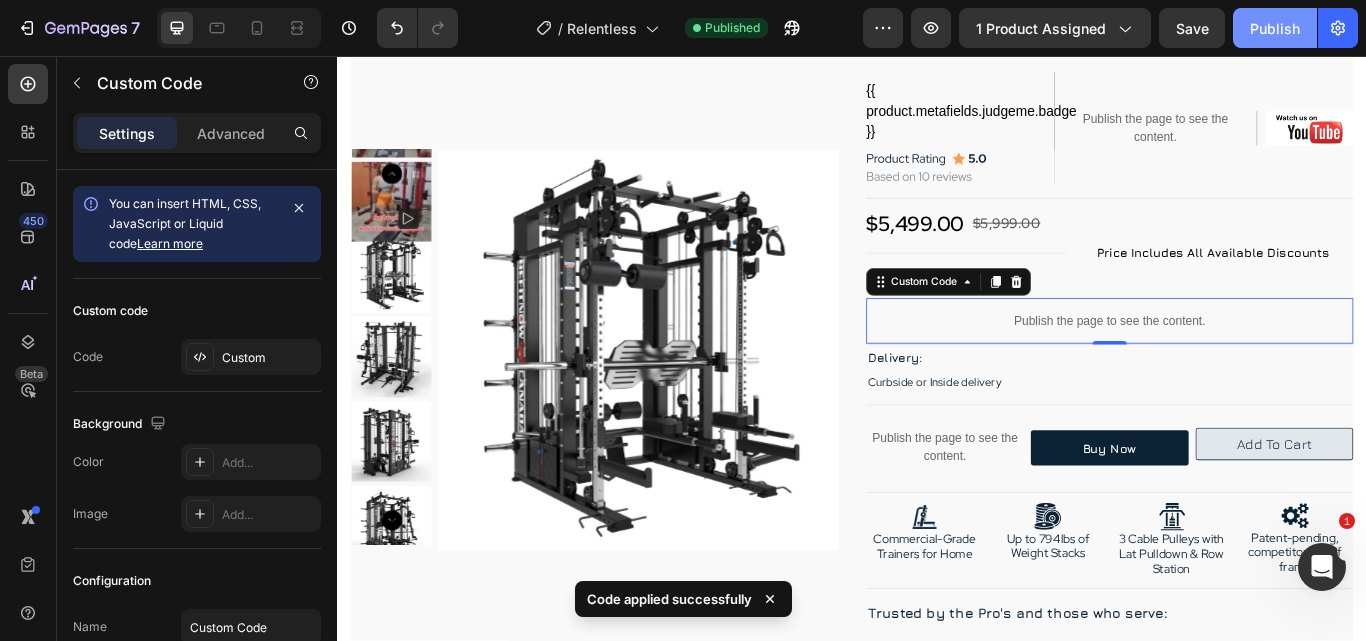 drag, startPoint x: 985, startPoint y: 11, endPoint x: 1266, endPoint y: 31, distance: 281.71085 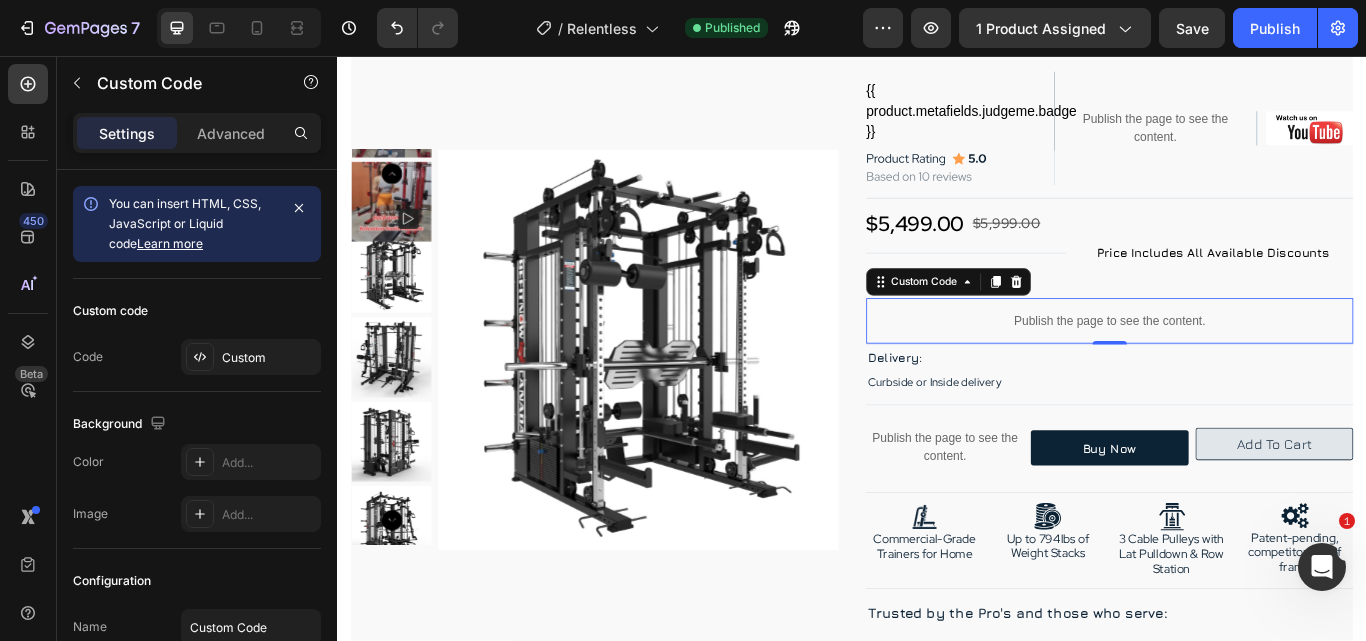 click on "Publish the page to see the content." at bounding box center [1237, 365] 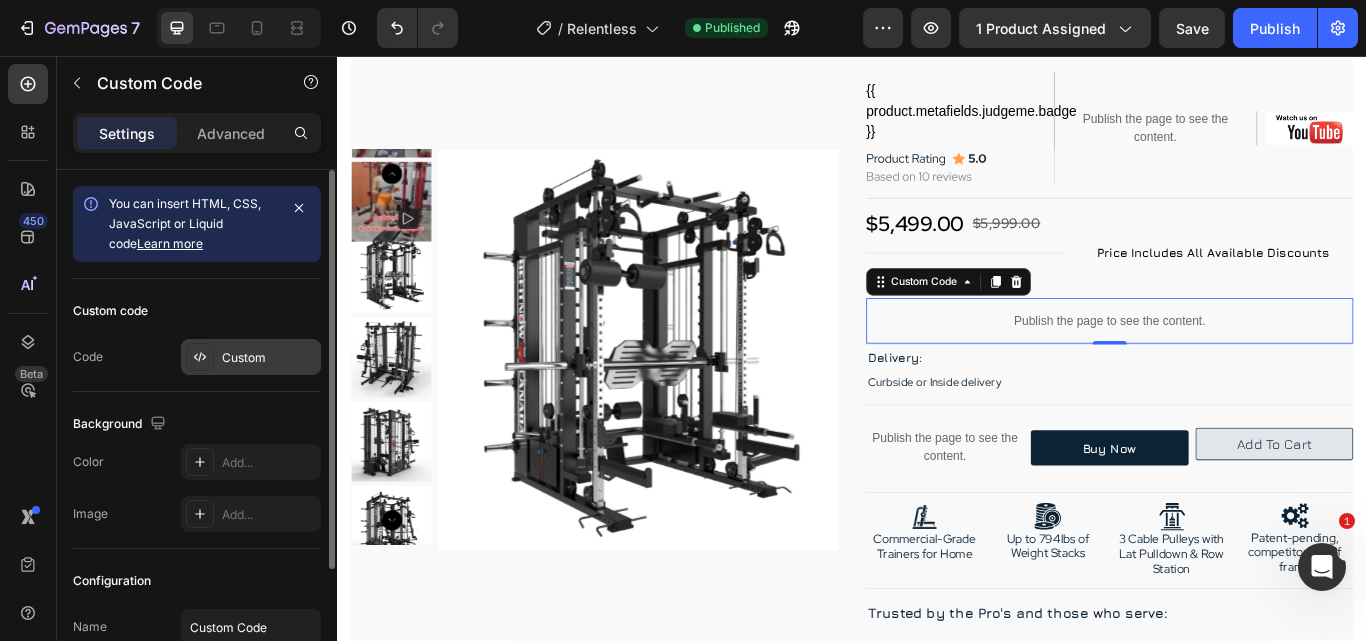 click on "Custom" at bounding box center (269, 358) 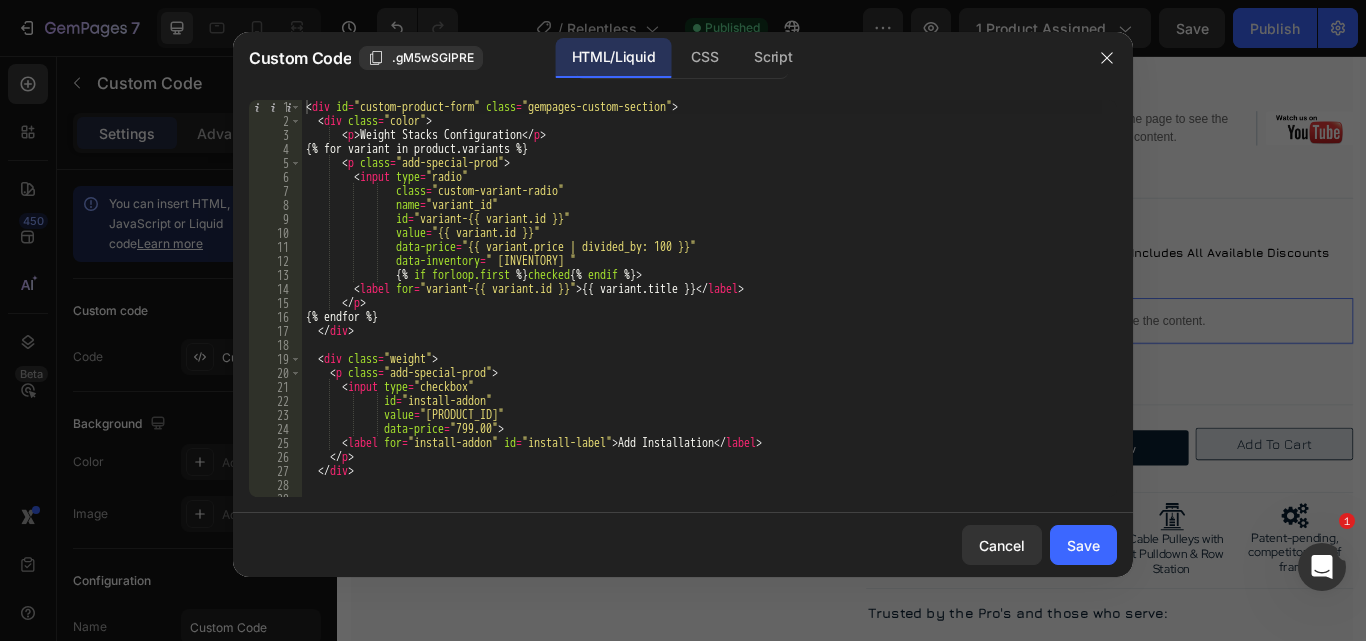 click on "< div   id = "custom-product-form"   class = "gempages-custom-section" >    < div   class = "color" >         < p > Weight Stacks Configuration </ p >     {% for variant in product.variants %}         < p   class = "add-special-prod" >           < input   type = "radio"                    class = "custom-variant-radio"                    name = "variant_id"                    id = "variant-{{ variant.id }}"                    value = "{{ variant.id }}"                    data-price = "{{ variant.price | divided_by: 100 }}"                    data-inventory = "{{ variant.inventory_quantity }}"                    {%   if   forloop.first   %} checked {%   endif   %} >           < label   for = "variant-{{ variant.id }}" > {{ variant.title }} </ label >         </ p >     {% endfor %}    </ div >    < div   class = "weight" >      < p   class = "add-special-prod" >         < input   type = "checkbox"                  id = "install-addon"                  value = "42271486214213"                  data-price = >" at bounding box center (702, 312) 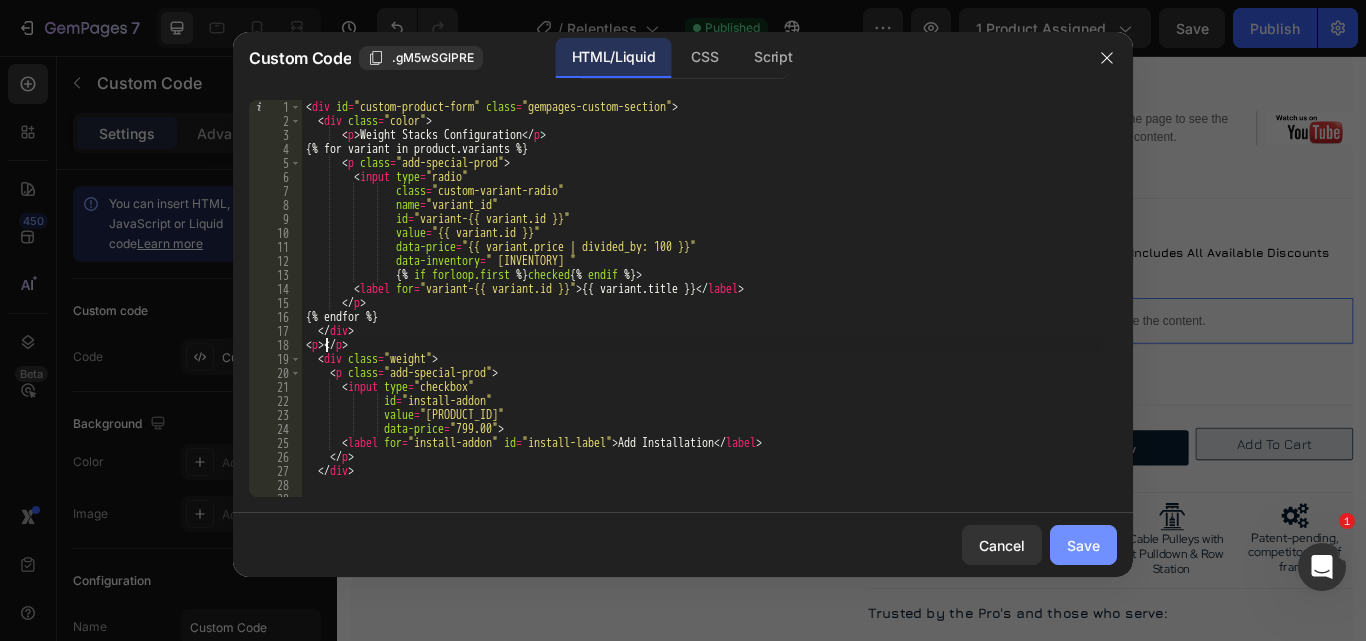 type on "<p>" 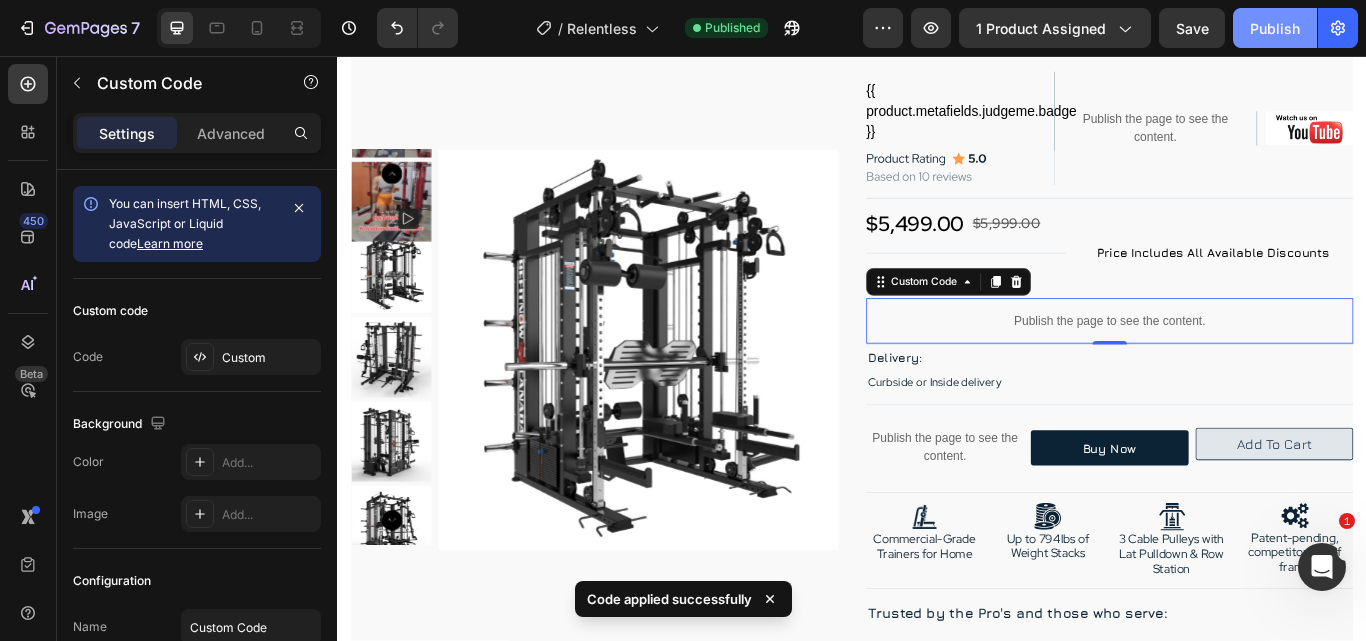 click on "Publish" at bounding box center (1275, 28) 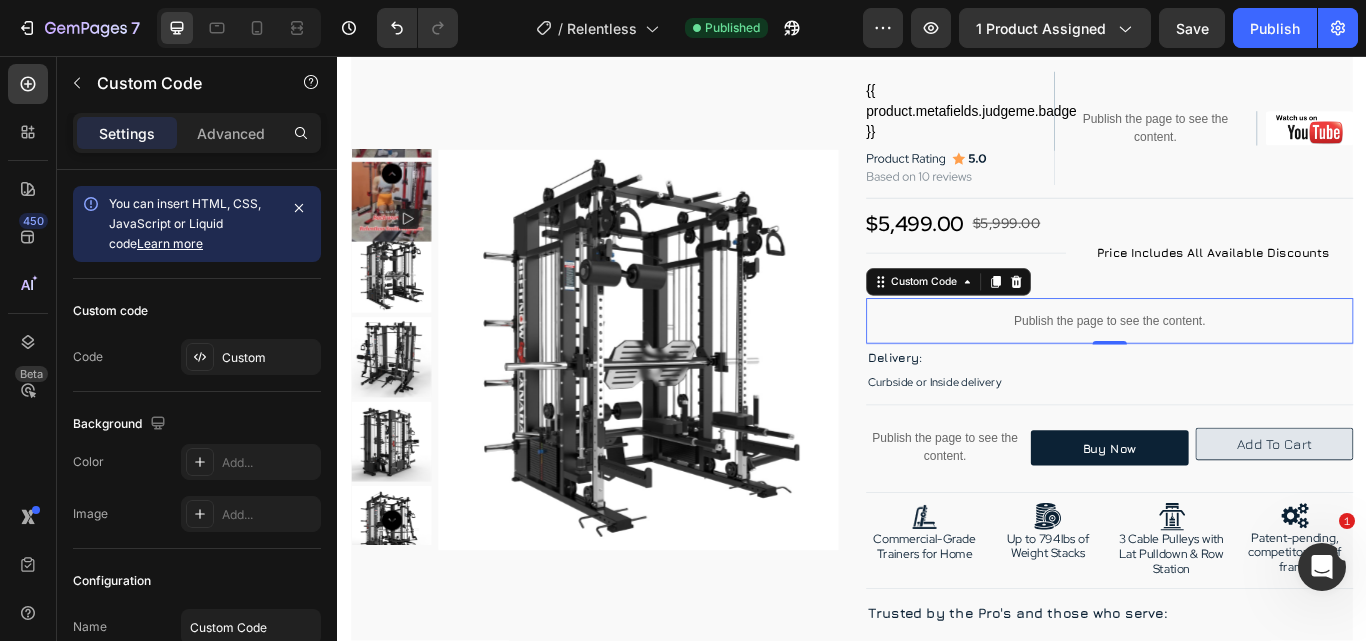 click on "Publish the page to see the content." at bounding box center (1237, 365) 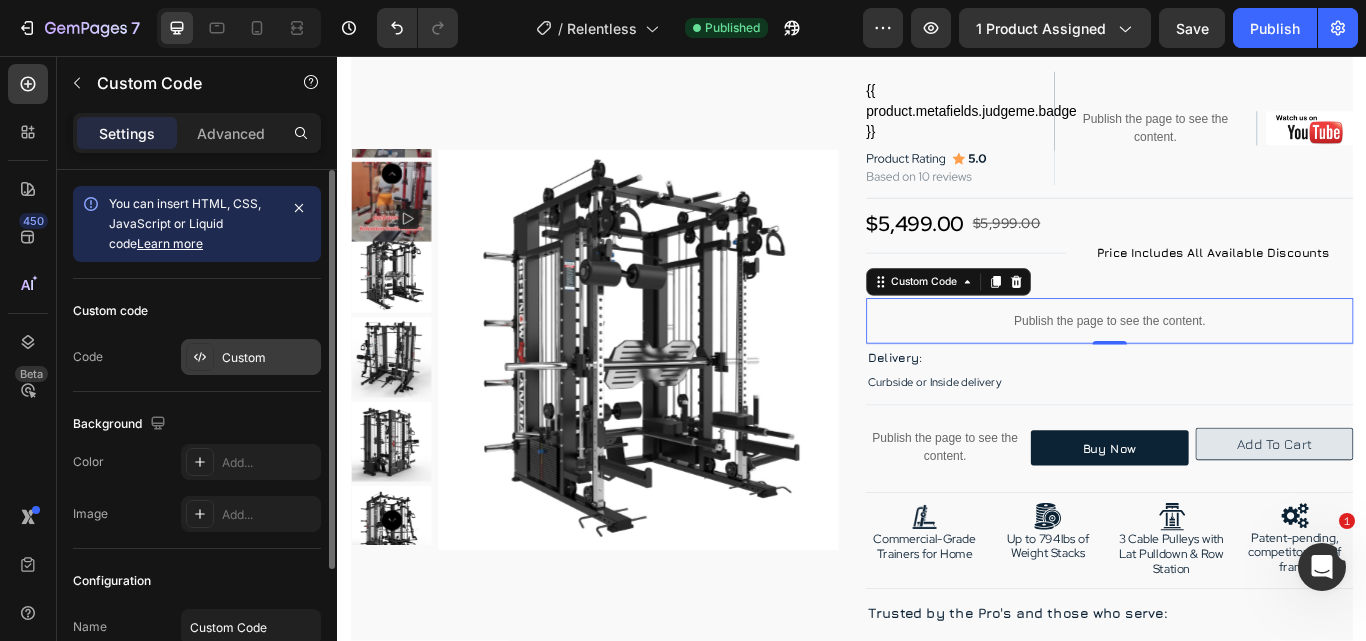 click on "Custom" at bounding box center (269, 358) 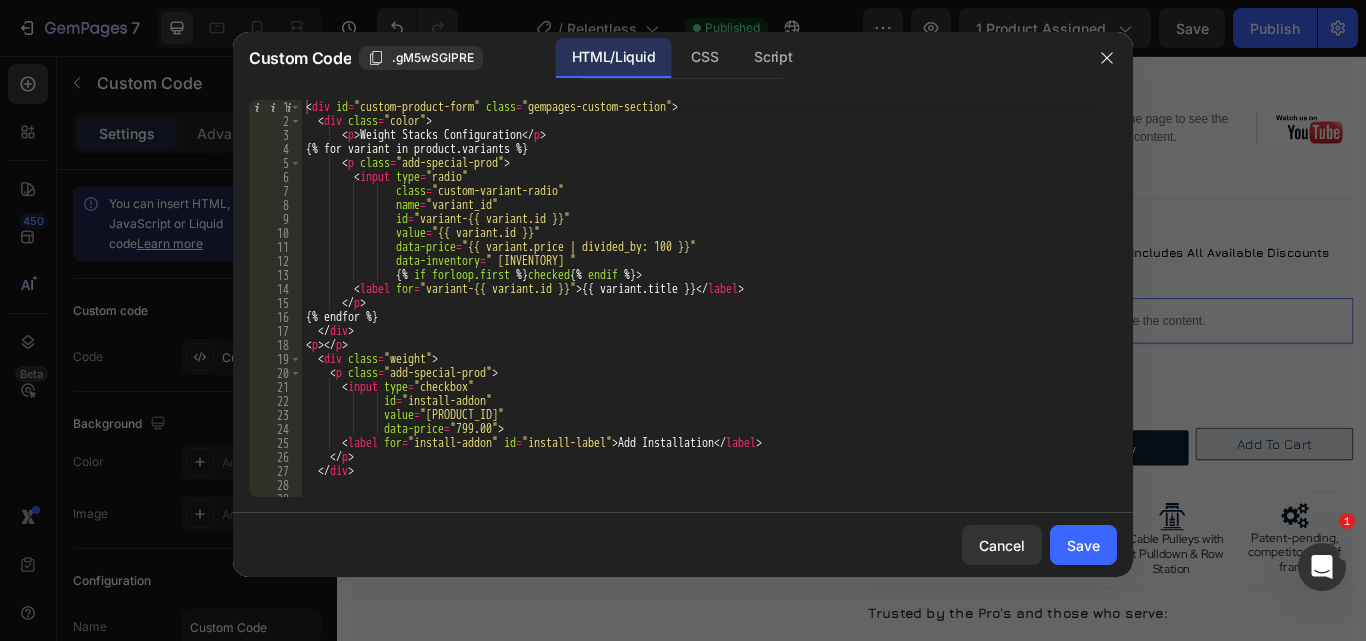 type on "<p></p>" 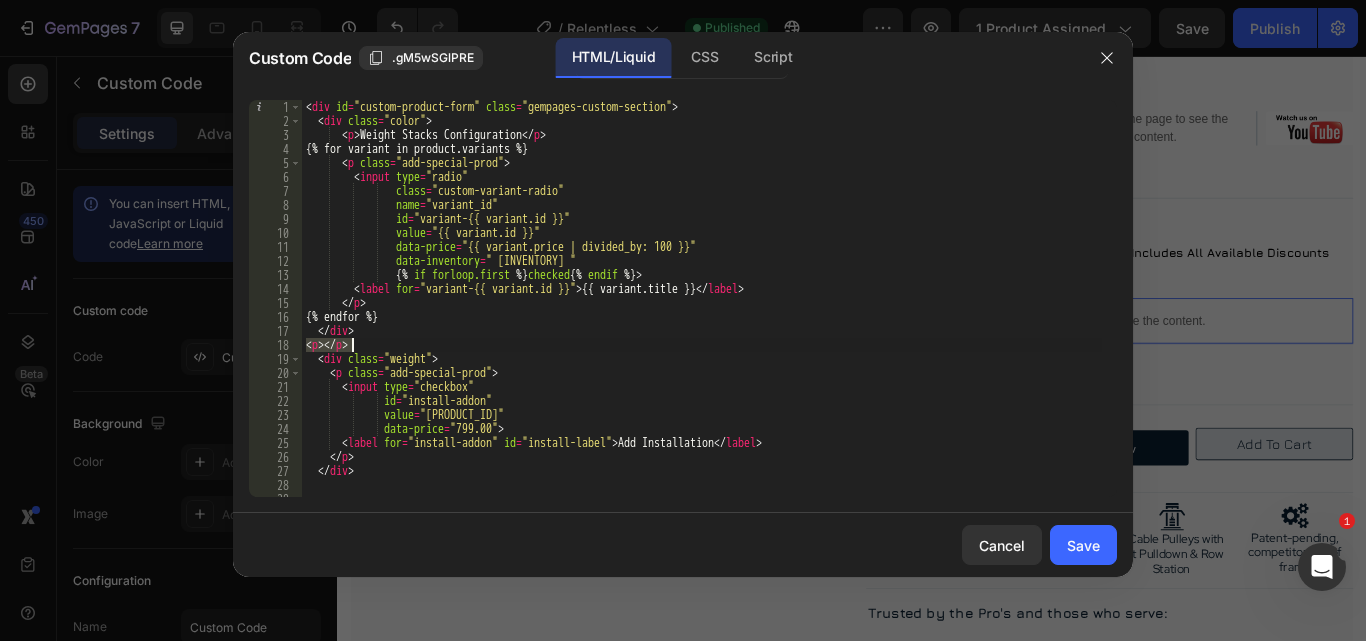 drag, startPoint x: 305, startPoint y: 351, endPoint x: 353, endPoint y: 352, distance: 48.010414 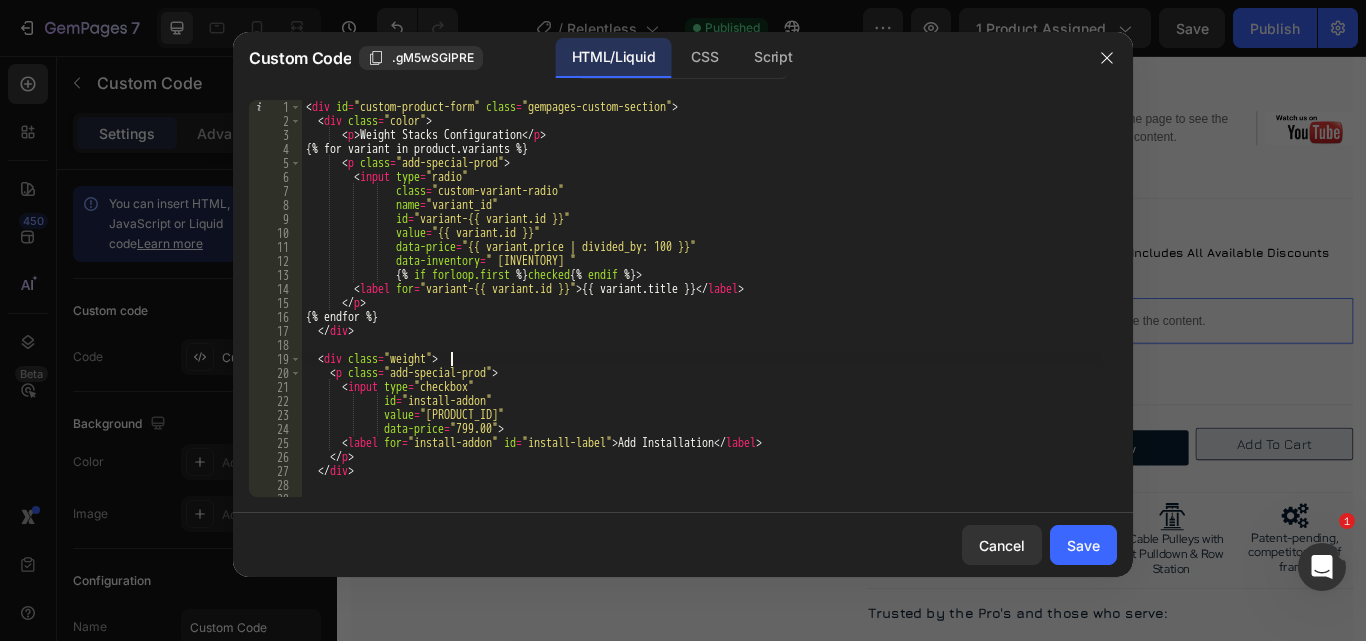 click on "< div   id = "custom-product-form"   class = "gempages-custom-section" >    < div   class = "color" >         < p > Weight Stacks Configuration </ p >     {% for variant in product.variants %}         < p   class = "add-special-prod" >           < input   type = "radio"                    class = "custom-variant-radio"                    name = "variant_id"                    id = "variant-{{ variant.id }}"                    value = "{{ variant.id }}"                    data-price = "{{ variant.price | divided_by: 100 }}"                    data-inventory = "{{ variant.inventory_quantity }}"                    {%   if   forloop.first   %} checked {%   endif   %} >           < label   for = "variant-{{ variant.id }}" > {{ variant.title }} </ label >         </ p >     {% endfor %}    </ div >    < div   class = "weight" >      < p   class = "add-special-prod" >         < input   type = "checkbox"                  id = "install-addon"                  value = "42271486214213"                  data-price = >" at bounding box center (702, 312) 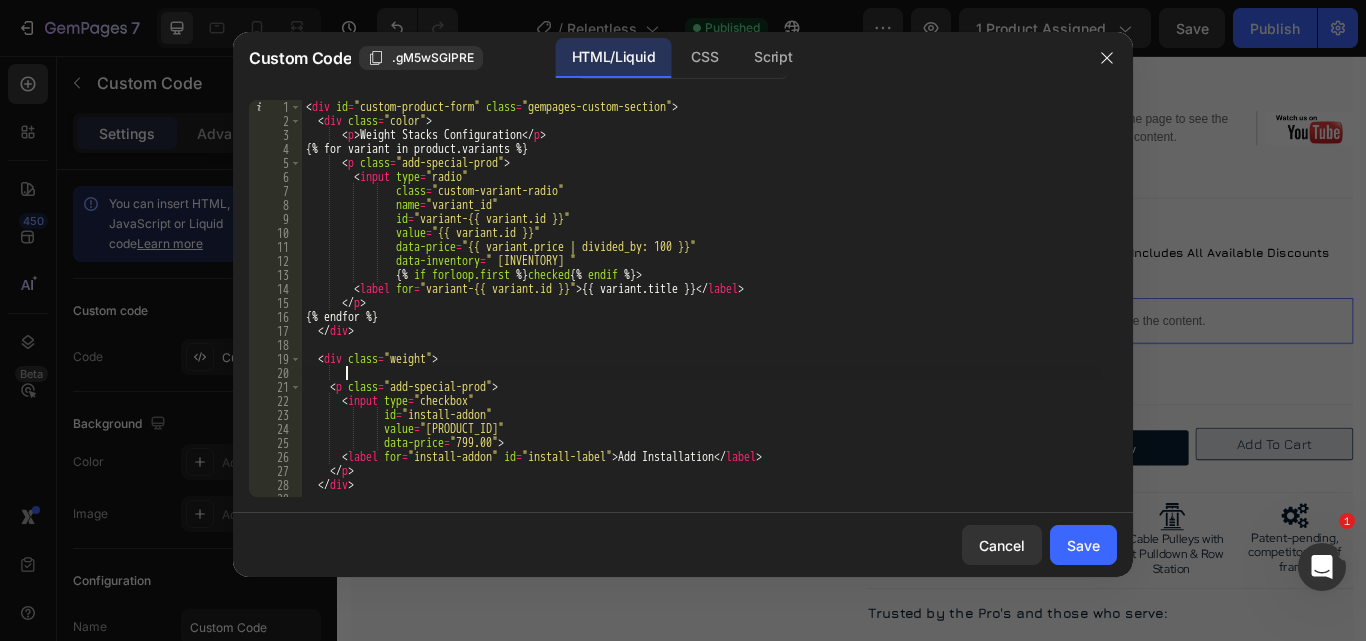 scroll, scrollTop: 0, scrollLeft: 2, axis: horizontal 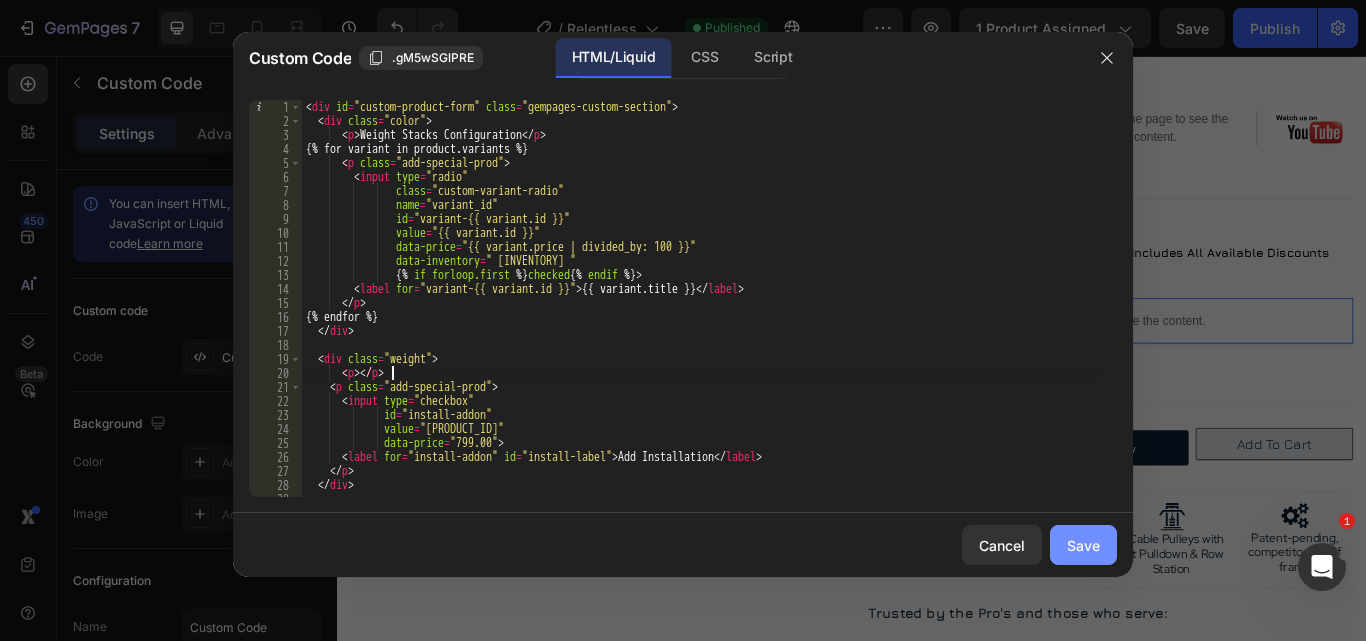type on "<p></p>" 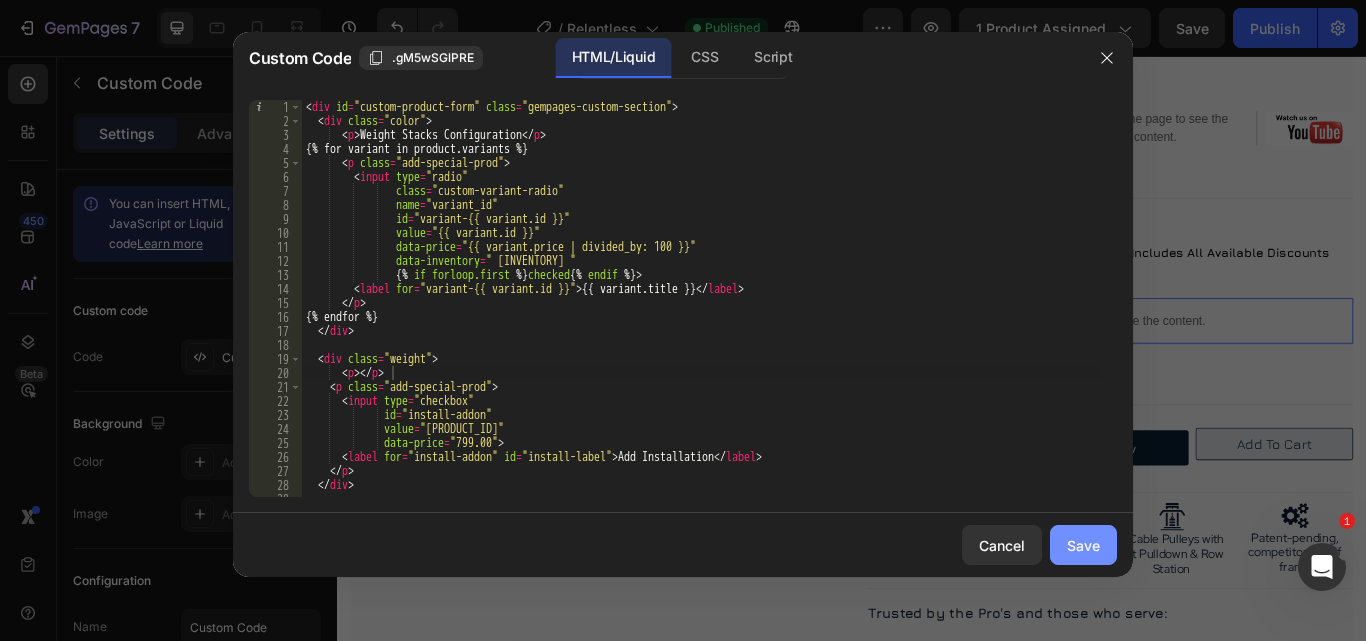 drag, startPoint x: 1096, startPoint y: 543, endPoint x: 1071, endPoint y: 560, distance: 30.232433 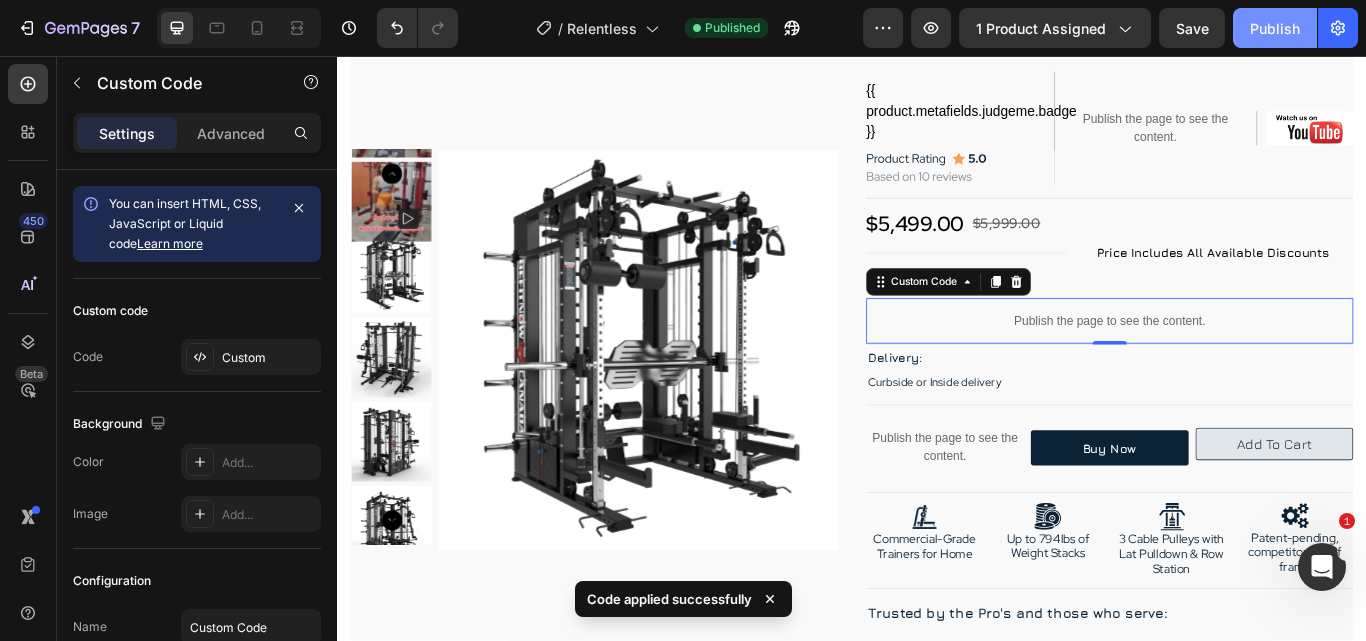 click on "Publish" at bounding box center [1275, 28] 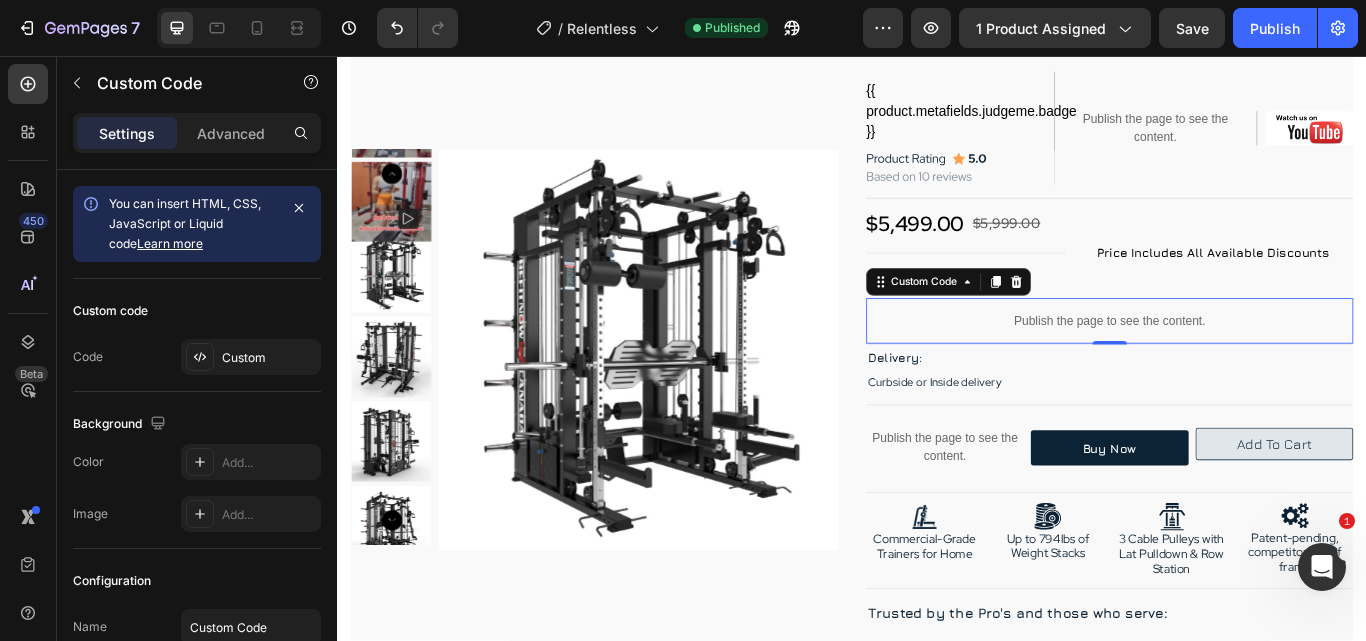 click on "Publish the page to see the content." at bounding box center [1237, 365] 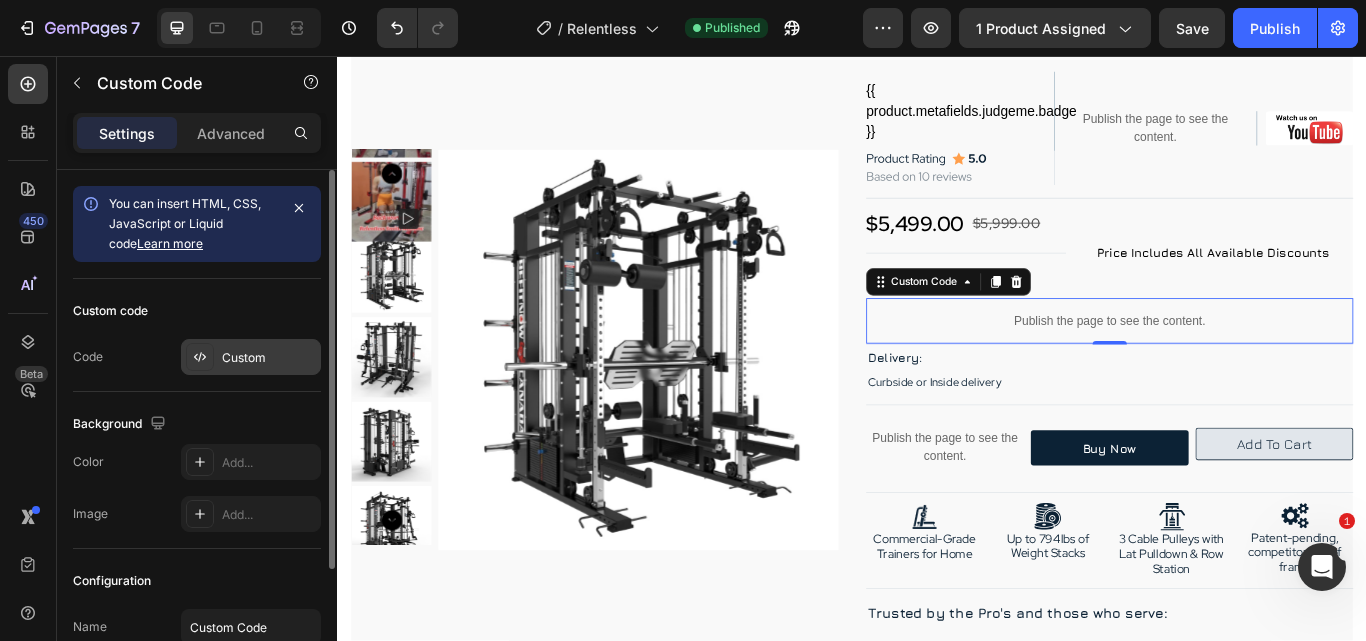 click on "Custom" at bounding box center (269, 358) 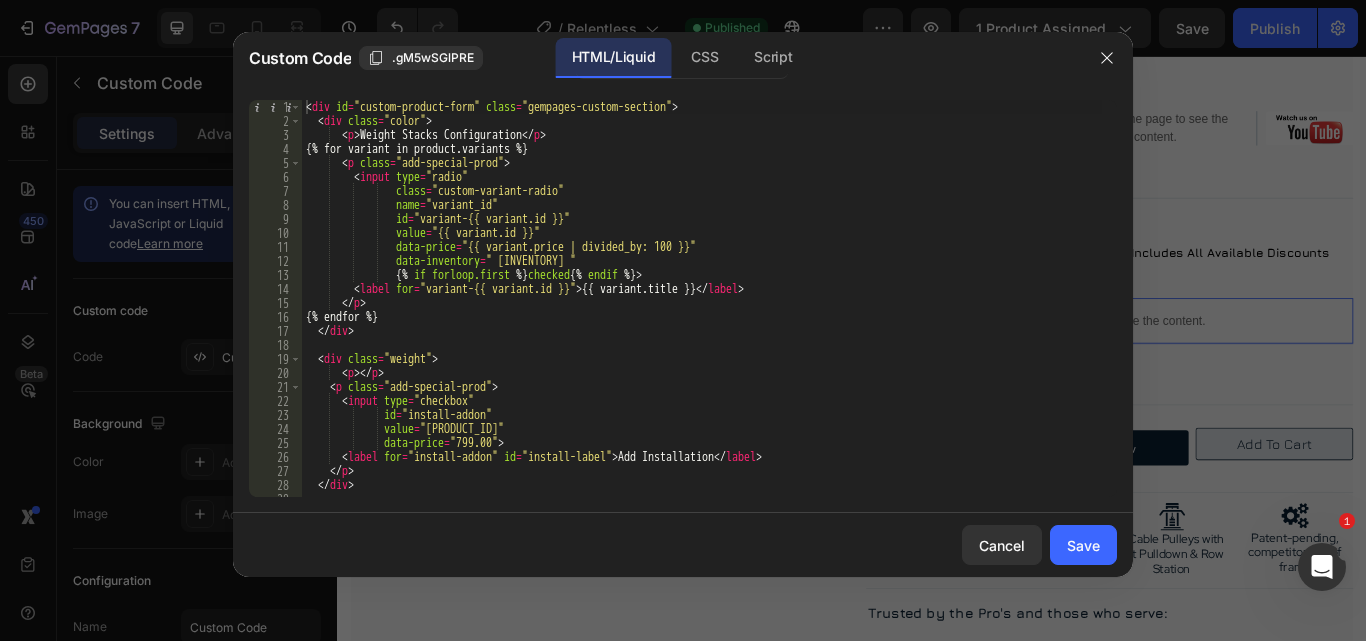 type on "<p>Weight Stacks Configuration</p>" 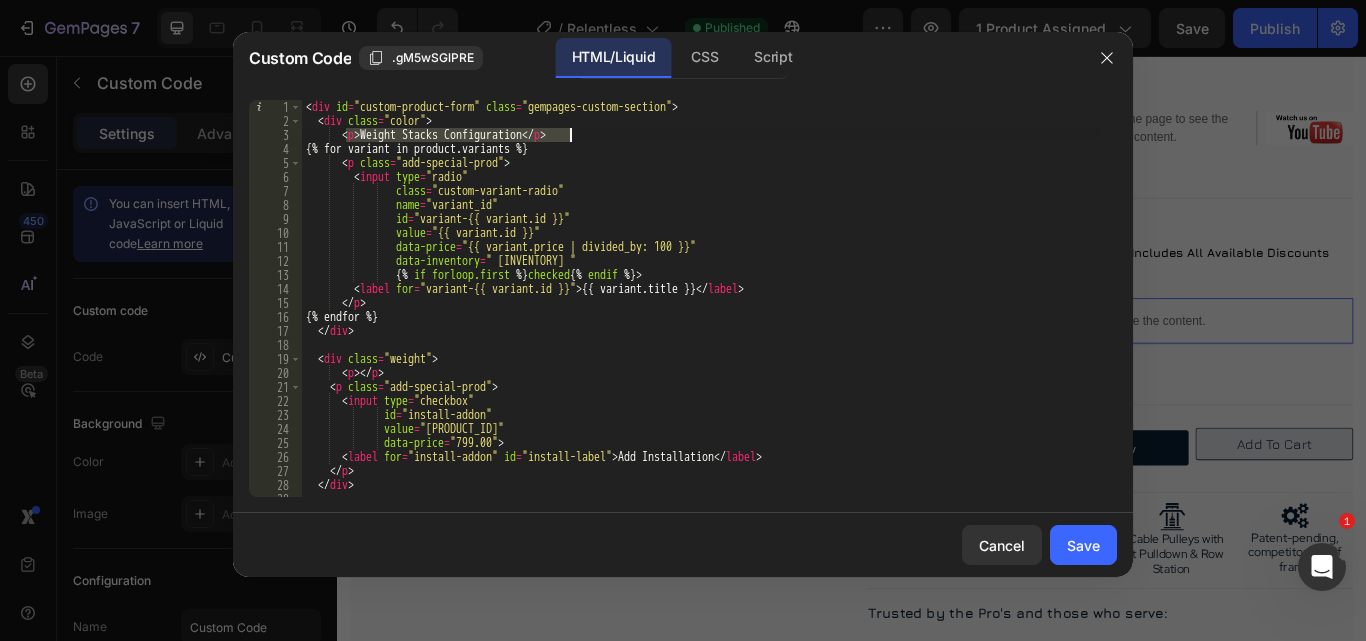 drag, startPoint x: 344, startPoint y: 131, endPoint x: 570, endPoint y: 131, distance: 226 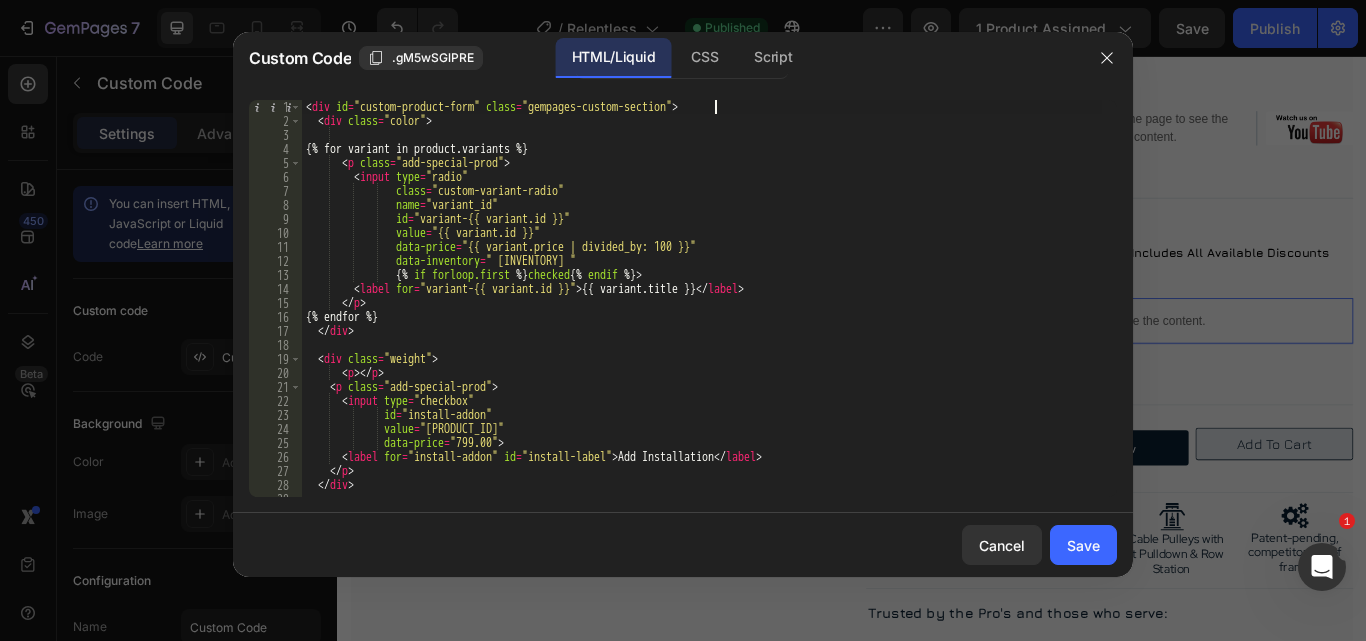 click on "< div   id = "custom-product-form"   class = "gempages-custom-section" >    < div   class = "color" >             {% for variant in product.variants %}         < p   class = "add-special-prod" >           < input   type = "radio"                    class = "custom-variant-radio"                    name = "variant_id"                    id = "variant-{{ variant.id }}"                    value = "{{ variant.id }}"                    data-price = "{{ variant.price | divided_by: 100 }}"                    data-inventory = "{{ variant.inventory_quantity }}"                    {%   if   forloop.first   %} checked {%   endif   %} >           < label   for = "variant-{{ variant.id }}" > {{ variant.title }} </ label >         </ p >     {% endfor %}    </ div >    < div   class = "weight" >         < p > </ p >      < p   class = "add-special-prod" >         < input   type = "checkbox"                  id = "install-addon"                  value = "42271486214213"                  data-price = "799.00" >         <   =" at bounding box center (702, 312) 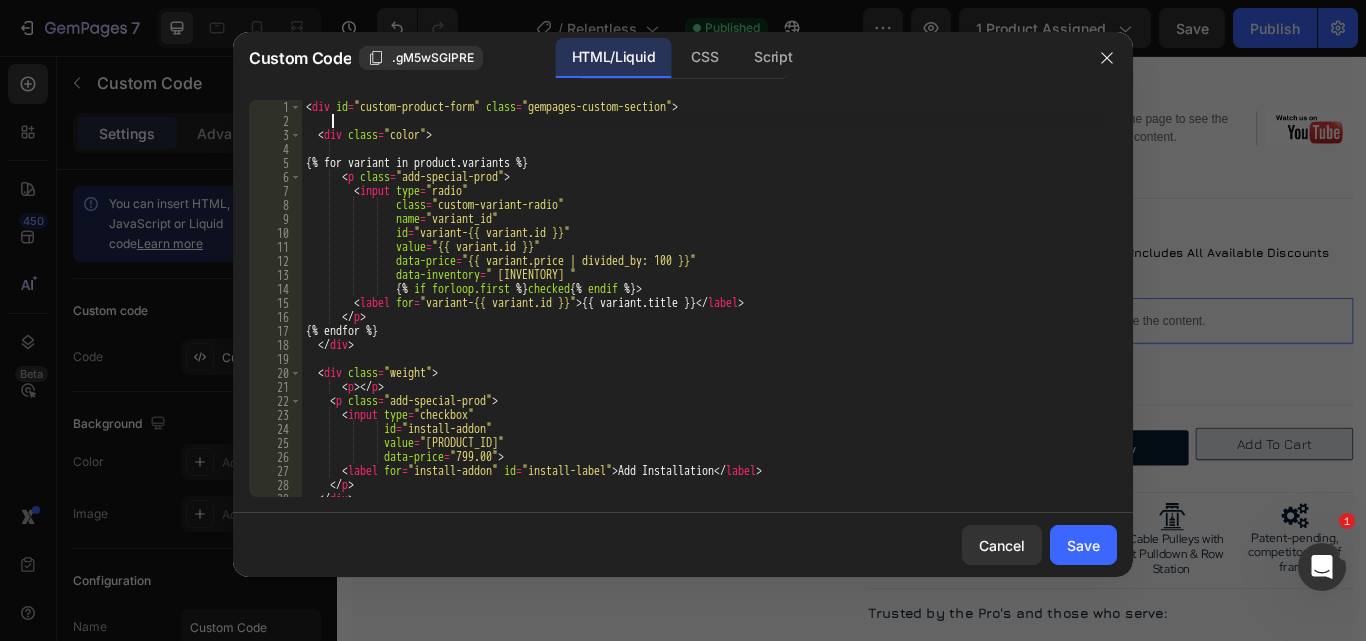 scroll, scrollTop: 0, scrollLeft: 1, axis: horizontal 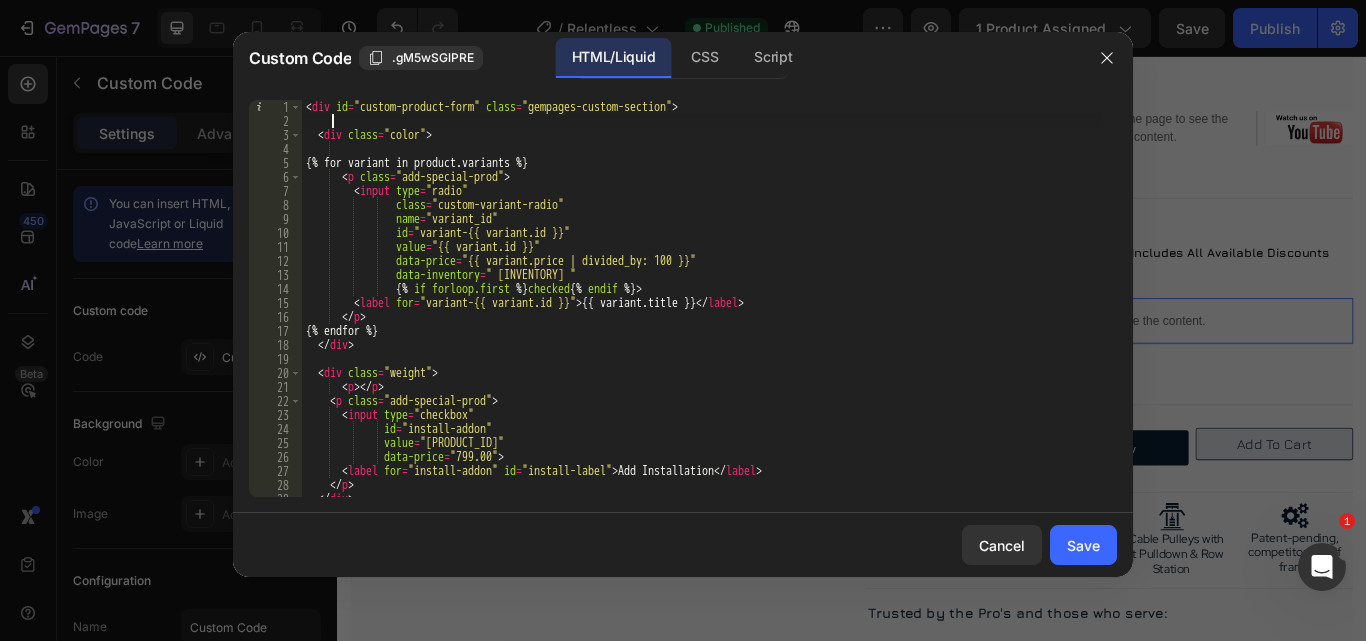 paste on "<p>Weight Stacks Configuration</p>" 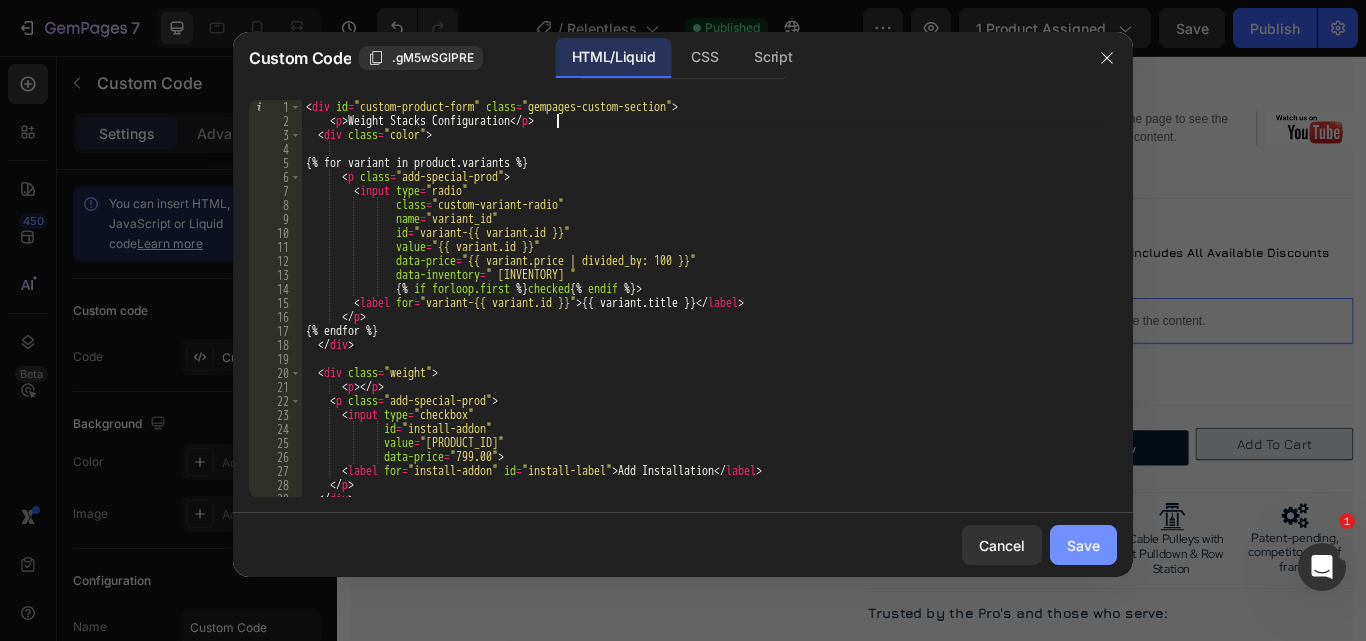 type on "<p>Weight Stacks Configuration</p>" 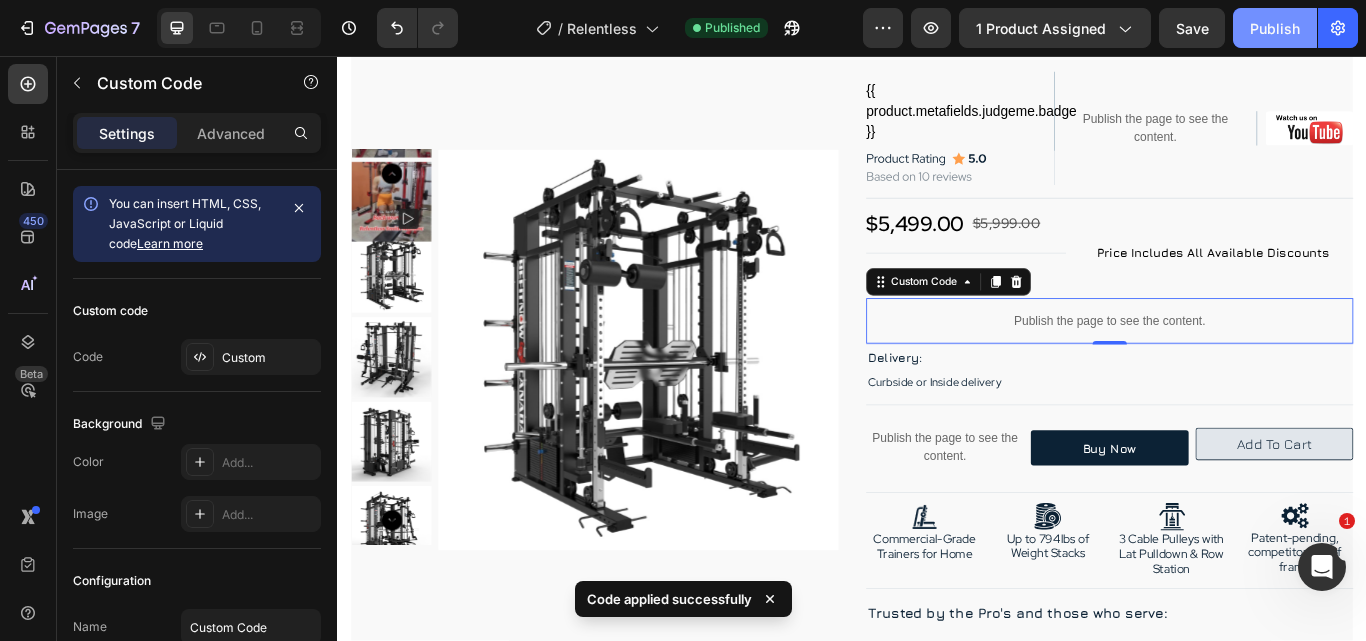 click on "Publish" at bounding box center (1275, 28) 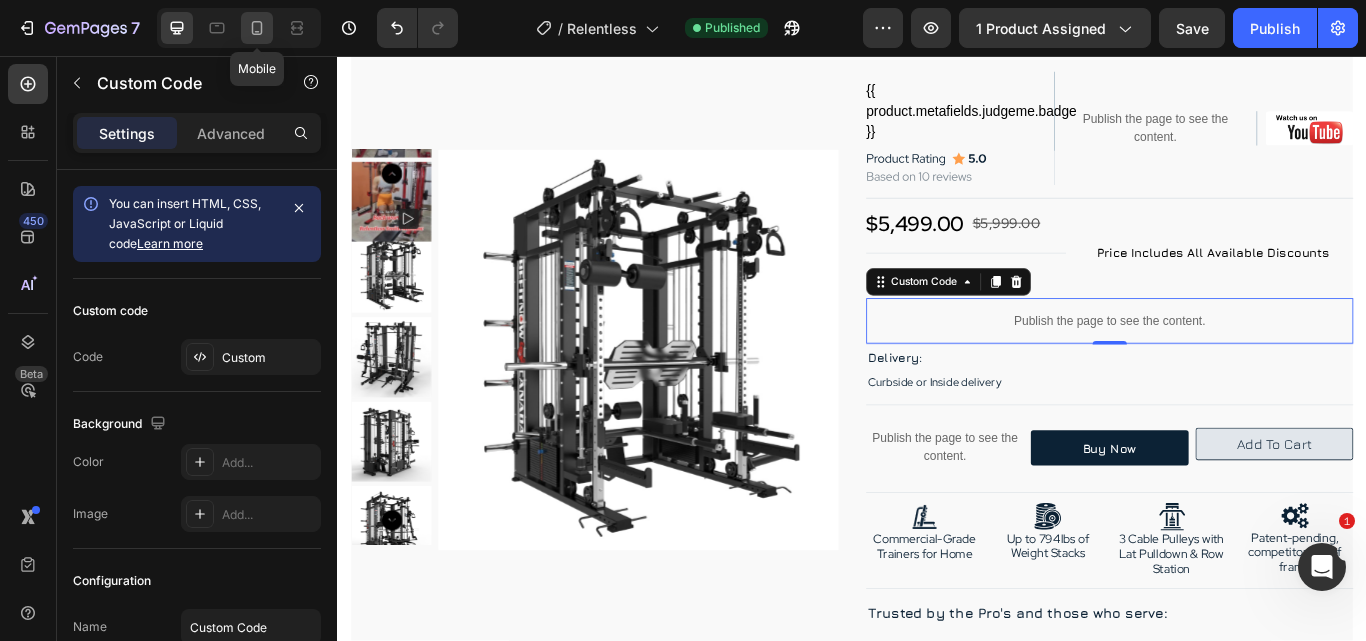 click 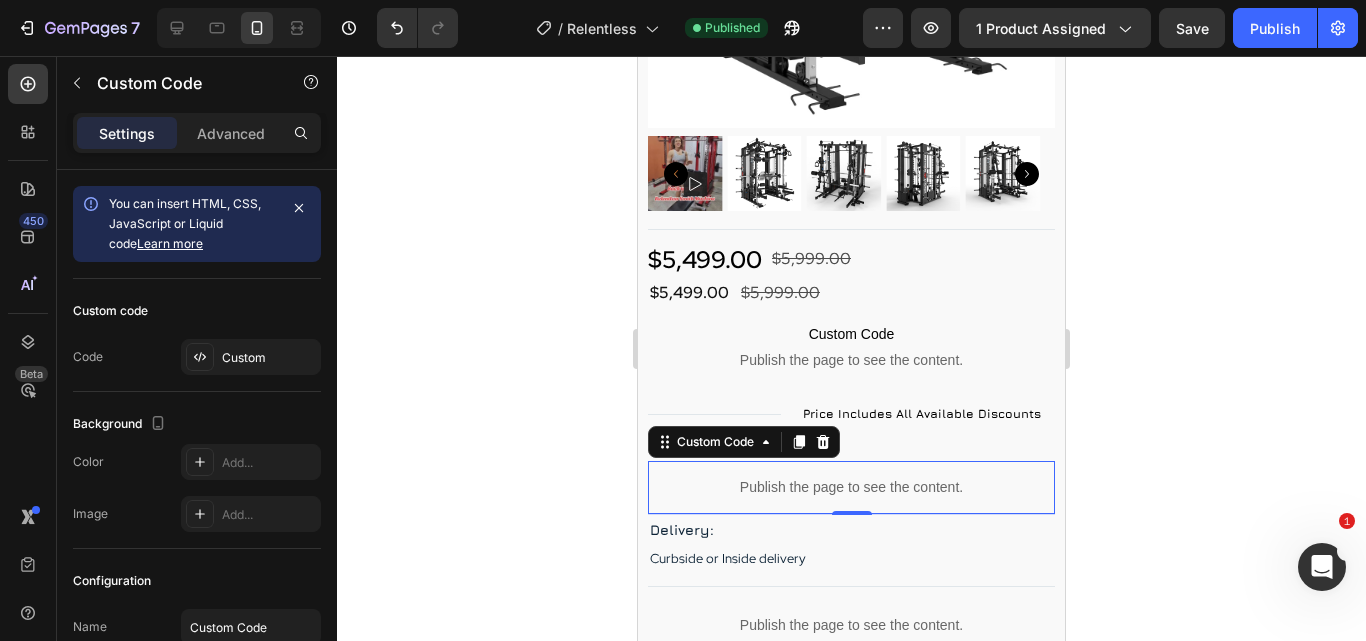 scroll, scrollTop: 700, scrollLeft: 0, axis: vertical 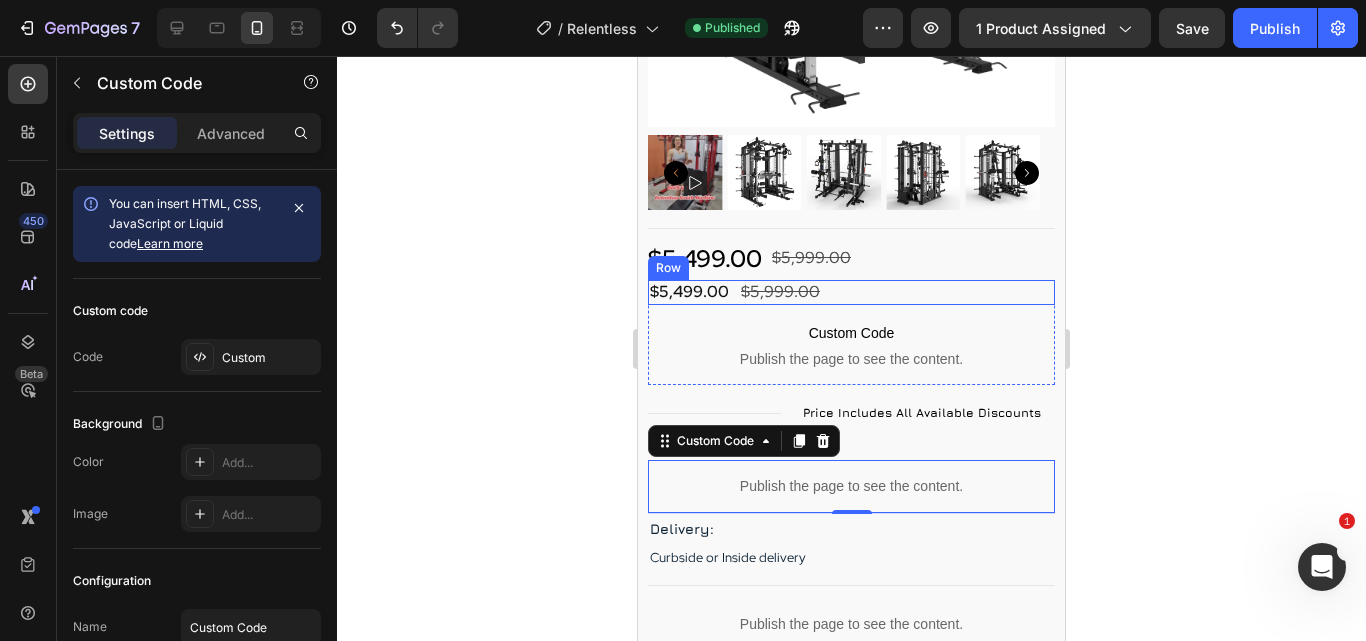 click on "$5,499.00 Product Price Product Price $5,999.00 Product Price Product Price Row" at bounding box center [851, 292] 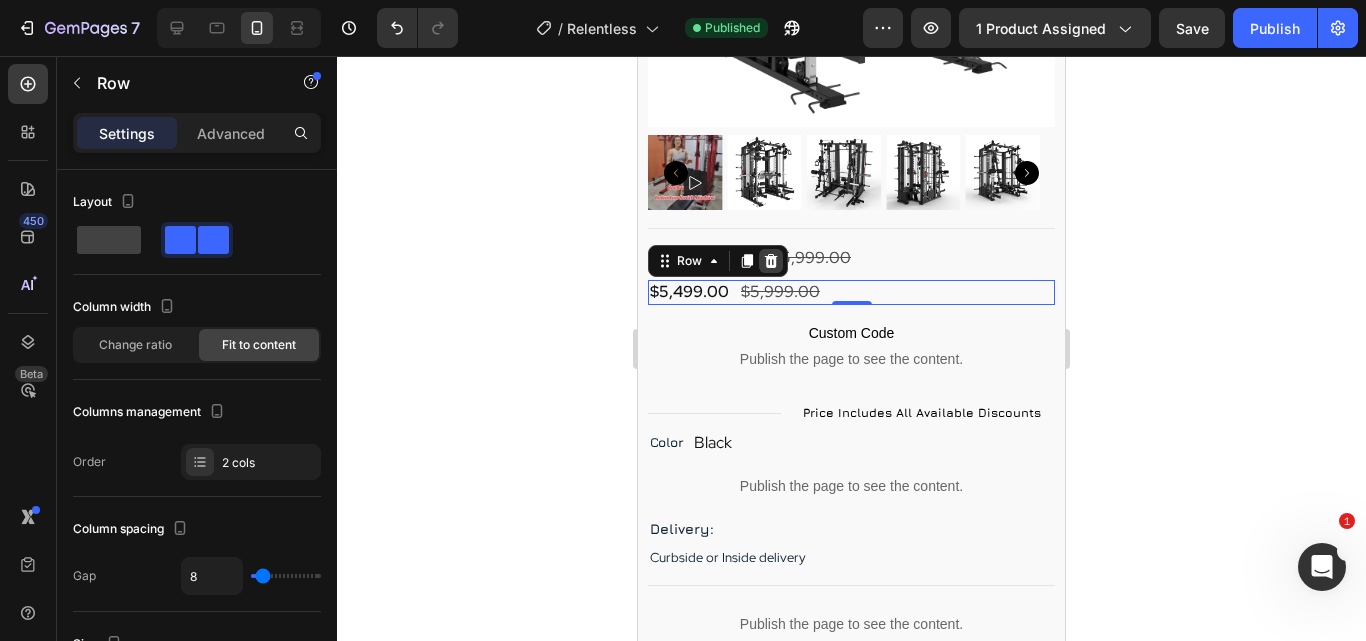 click 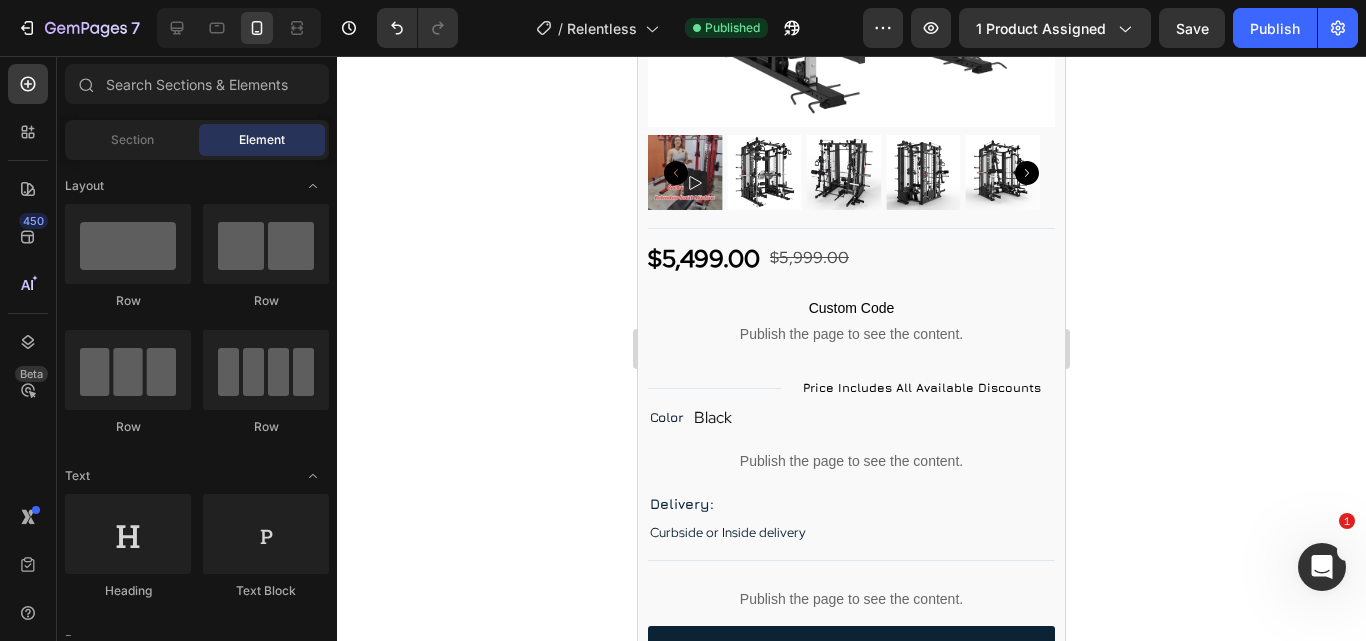 drag, startPoint x: 1273, startPoint y: 27, endPoint x: 1225, endPoint y: 136, distance: 119.1008 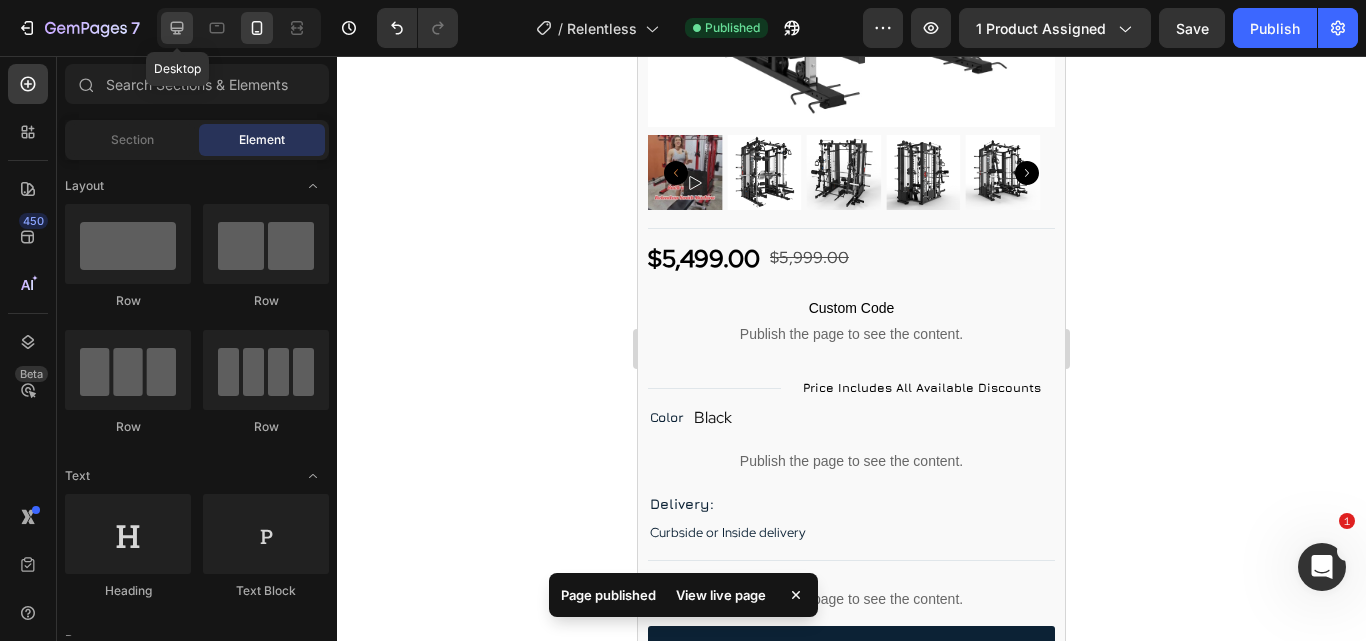 click 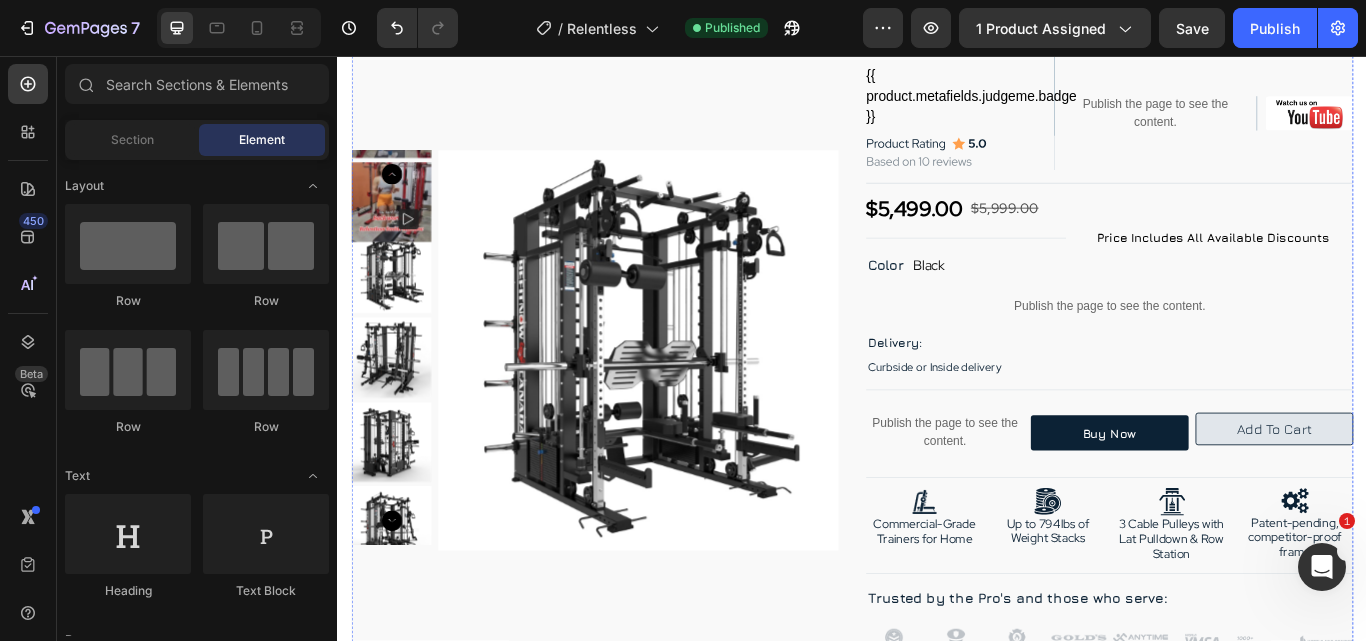 scroll, scrollTop: 176, scrollLeft: 0, axis: vertical 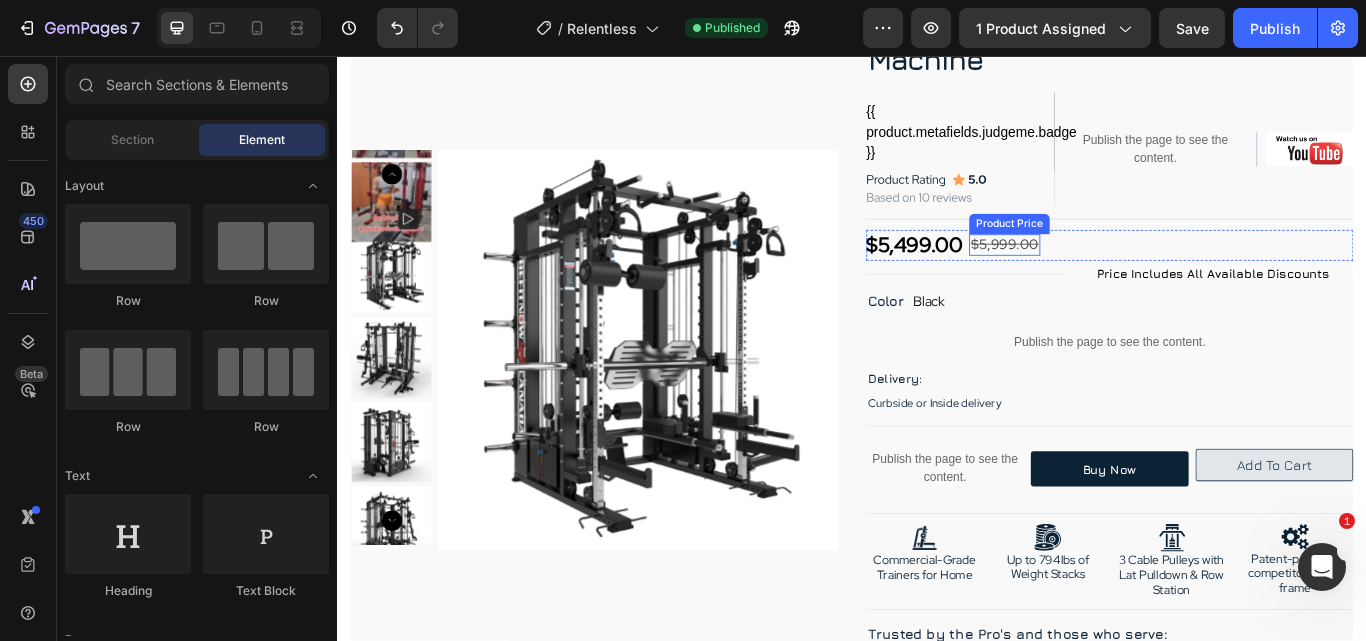 click on "$5,999.00" at bounding box center [1114, 276] 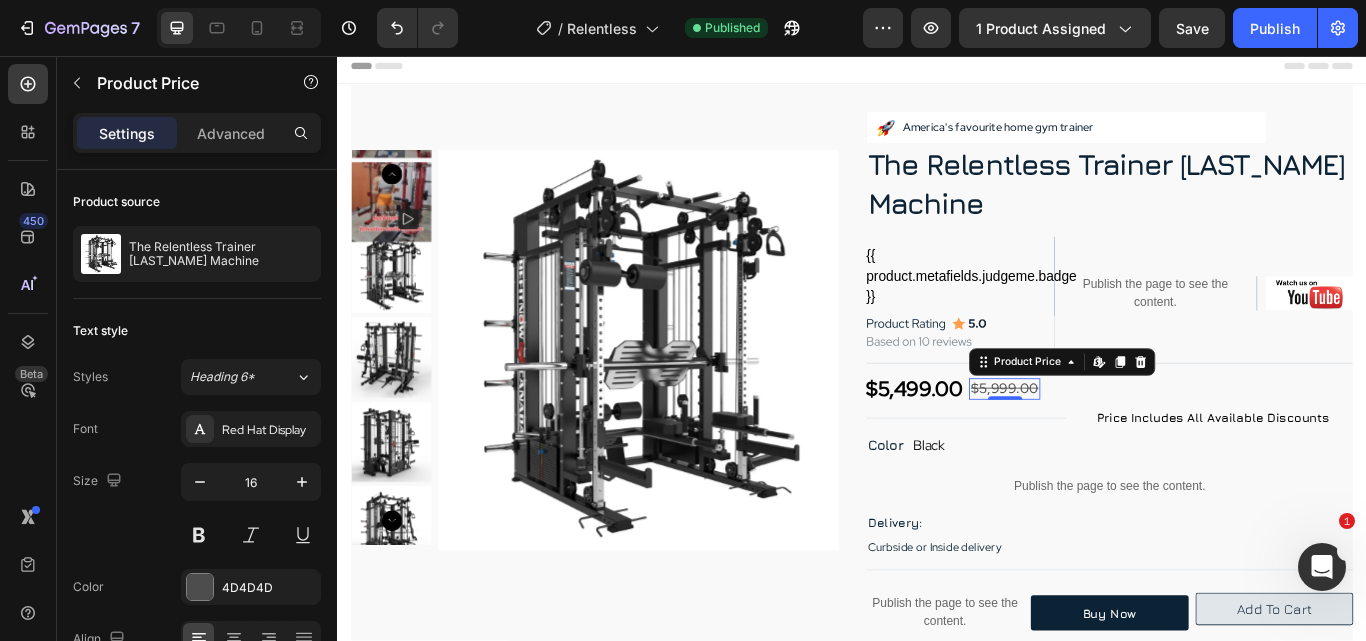 scroll, scrollTop: 0, scrollLeft: 0, axis: both 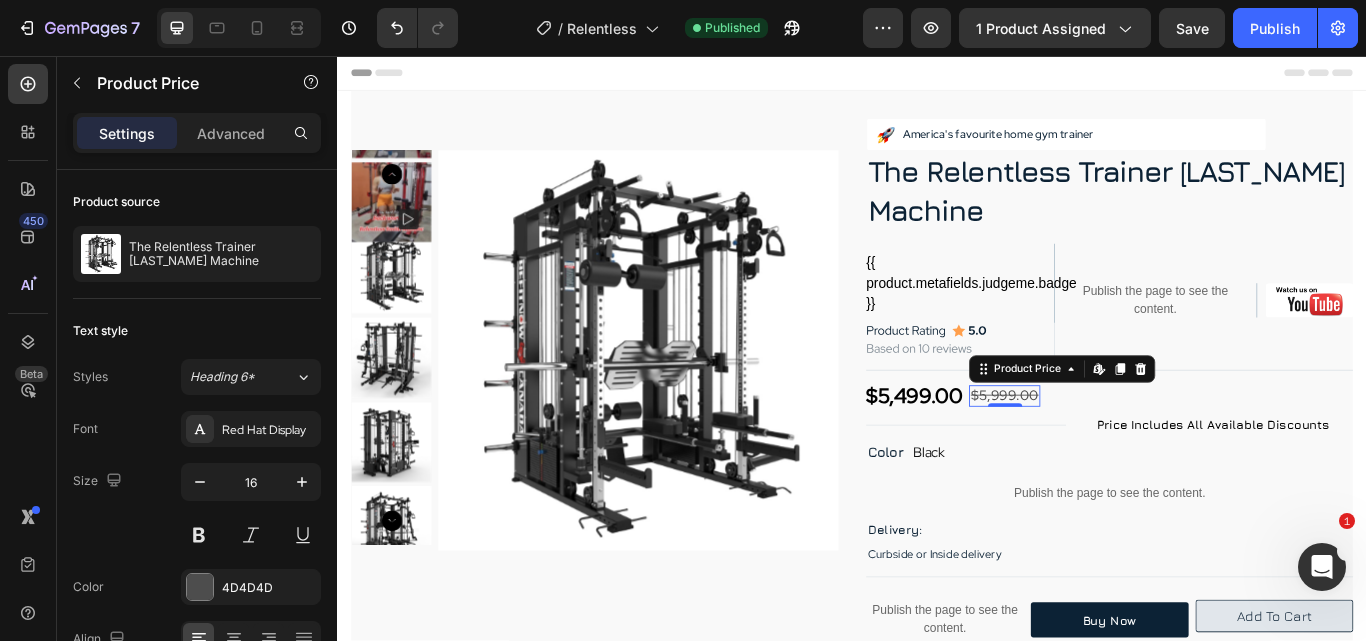 click on "$5,999.00" at bounding box center [1114, 452] 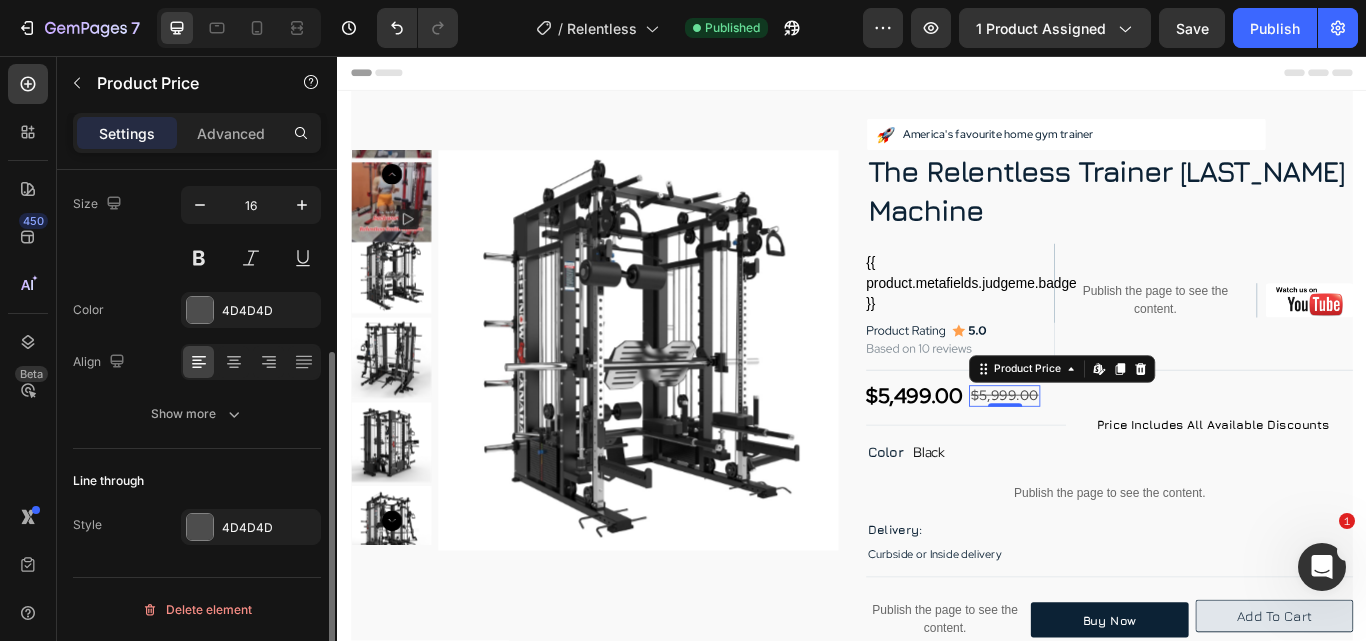 scroll, scrollTop: 0, scrollLeft: 0, axis: both 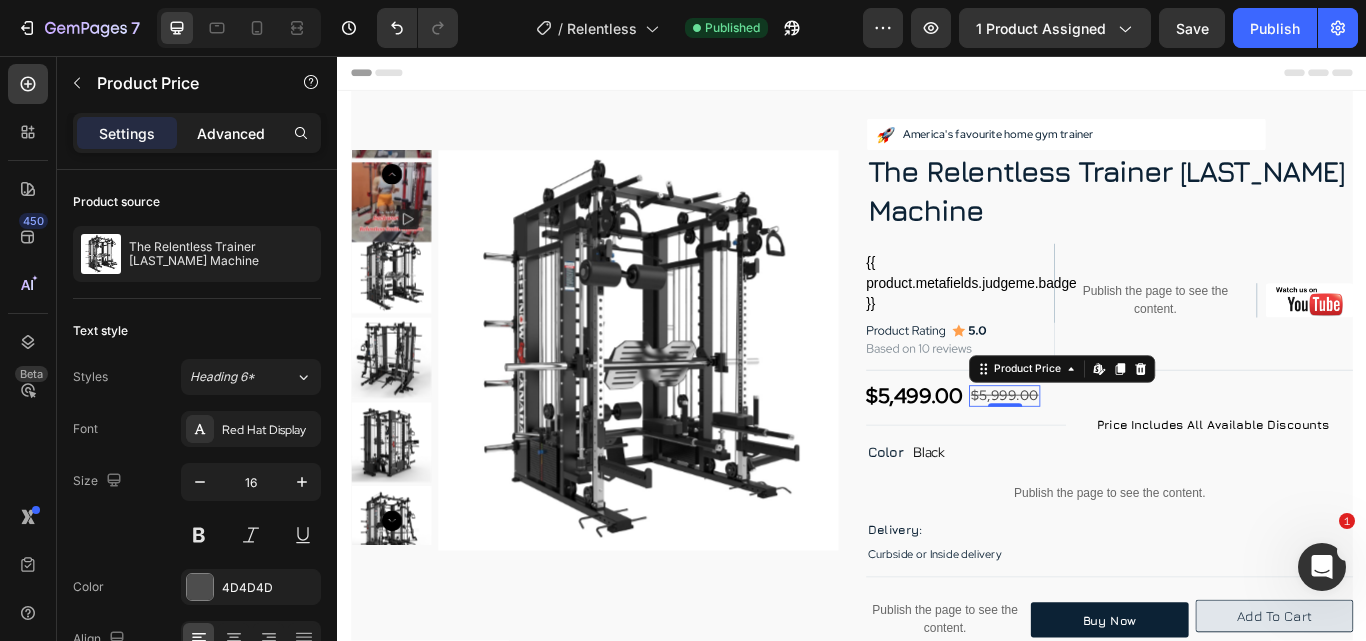 click on "Advanced" at bounding box center (231, 133) 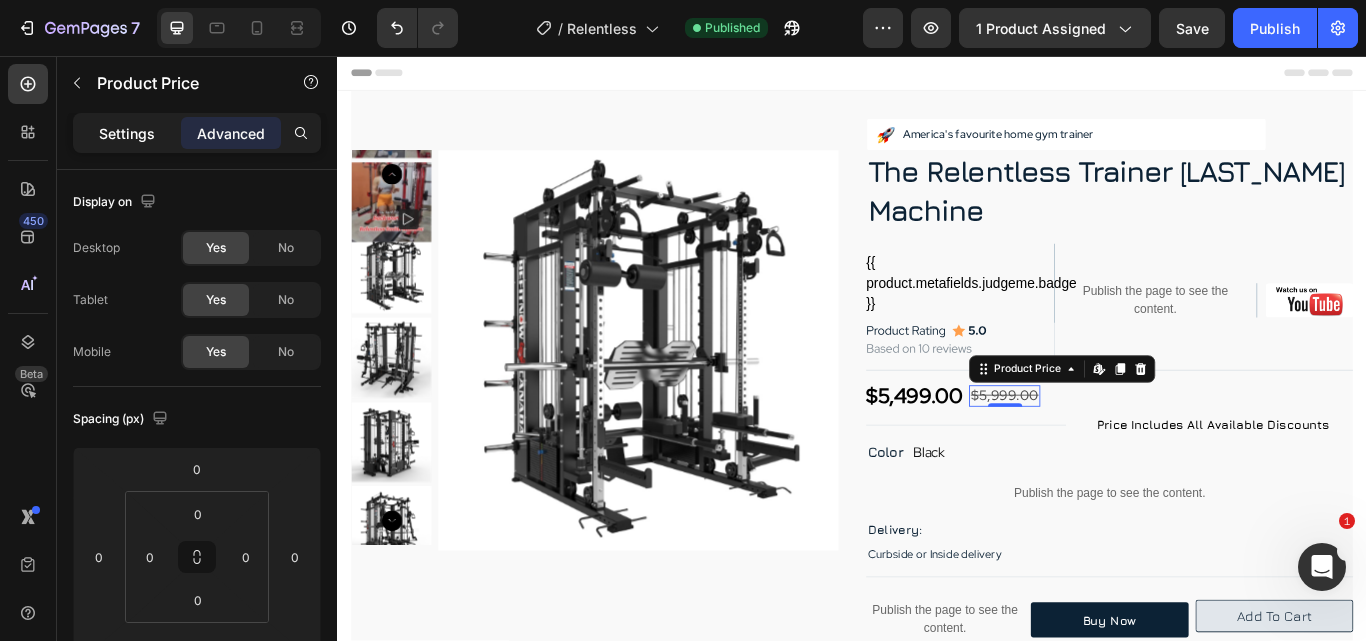 click on "Settings" at bounding box center (127, 133) 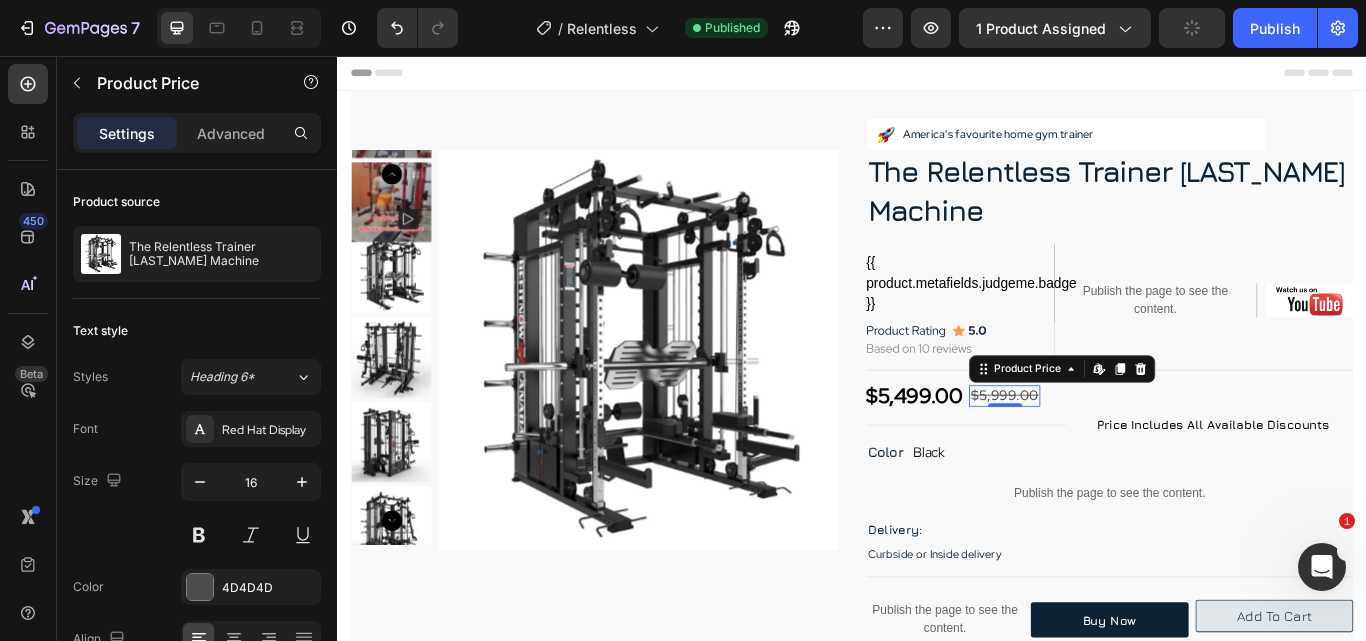 click on "$5,999.00" at bounding box center (1114, 452) 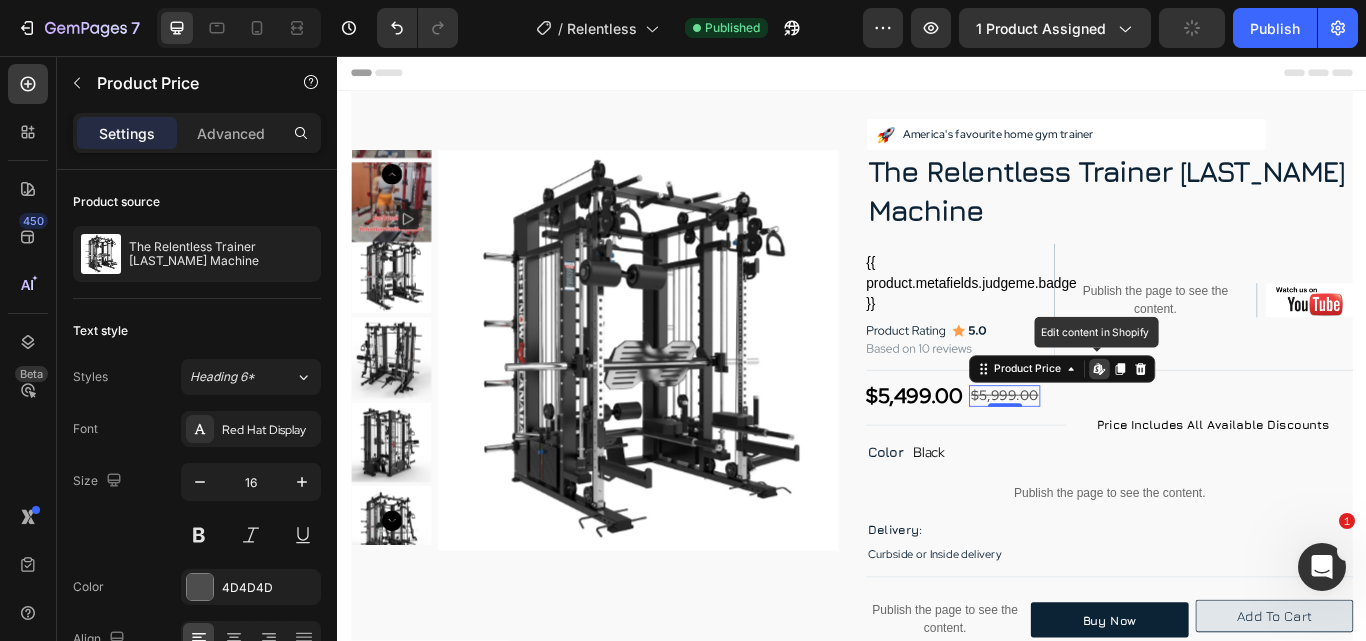 click on "$5,999.00" at bounding box center (1114, 452) 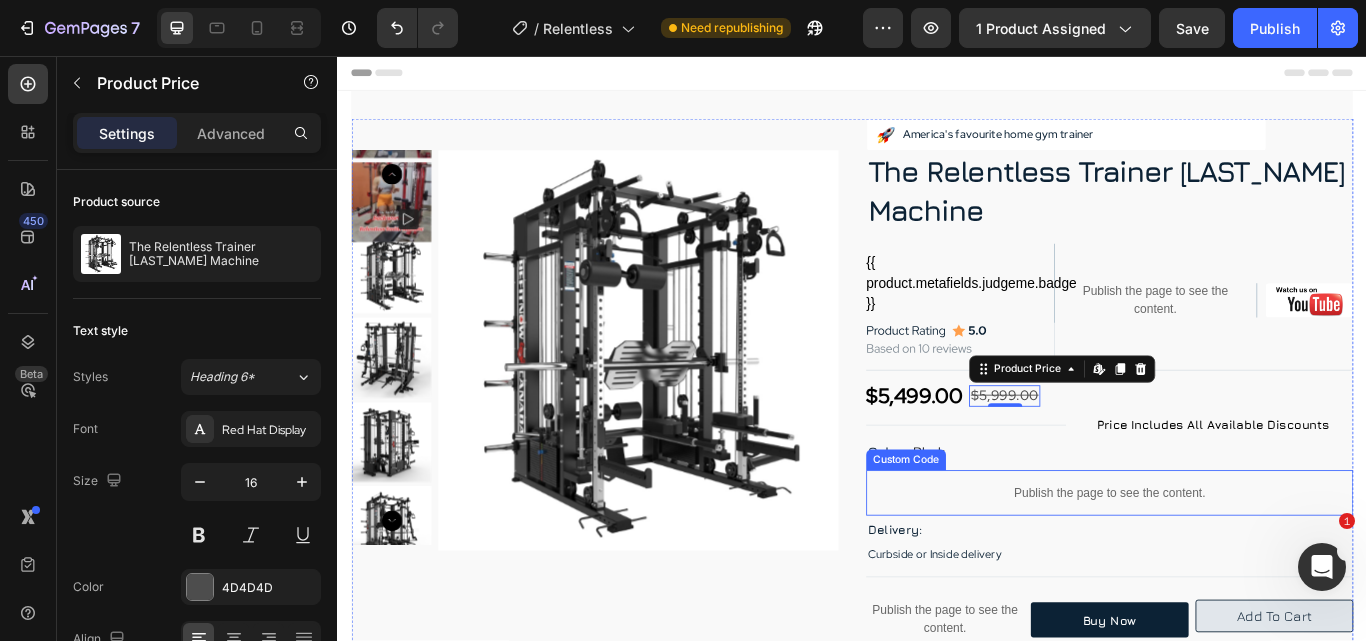 click on "Publish the page to see the content." at bounding box center (1237, 565) 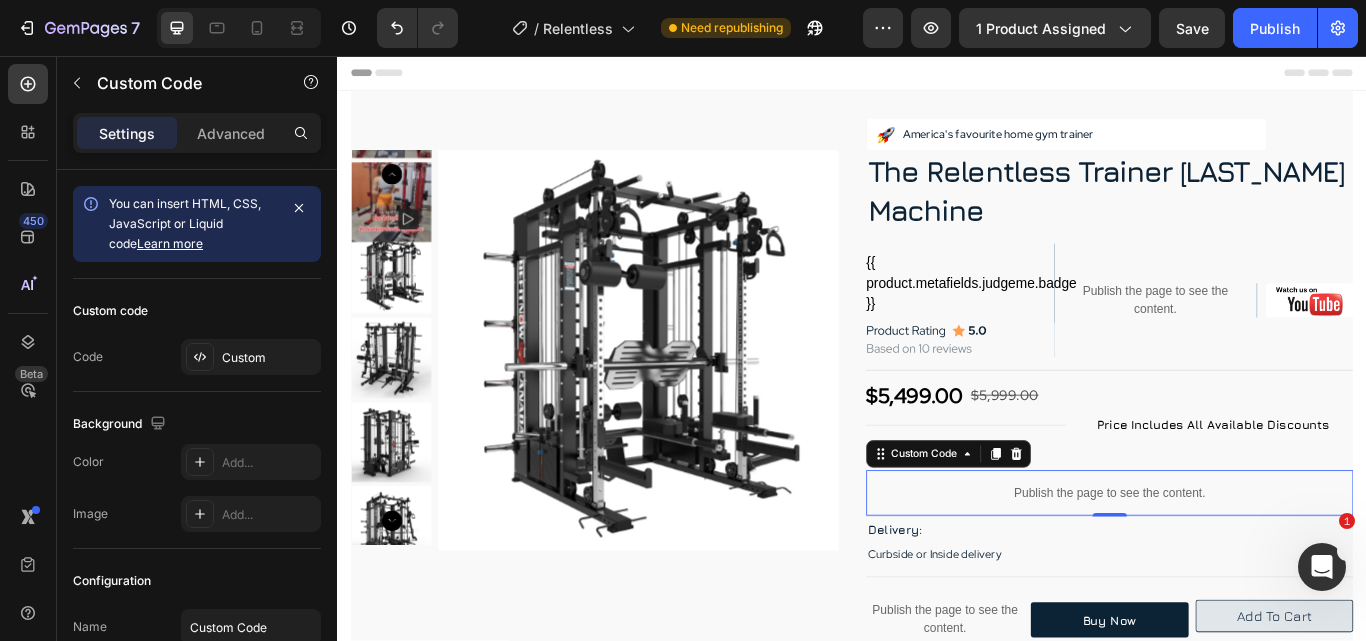 click on "Publish the page to see the content." at bounding box center (1237, 565) 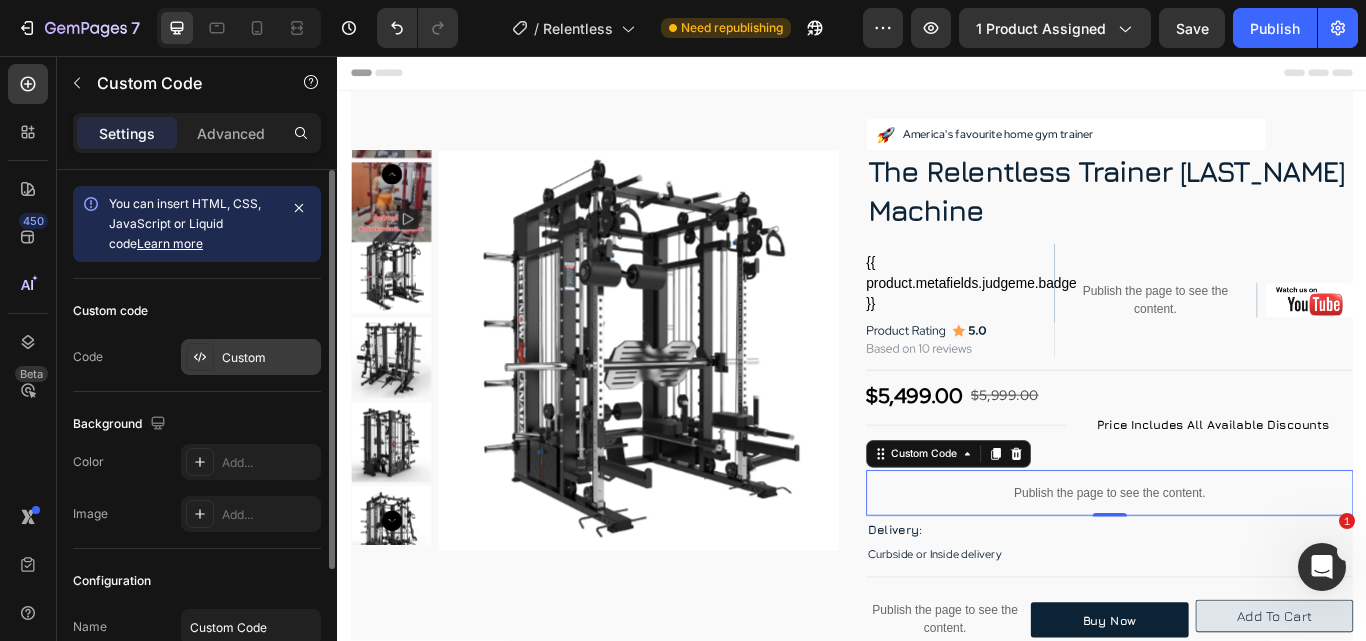 click on "Custom" at bounding box center [269, 358] 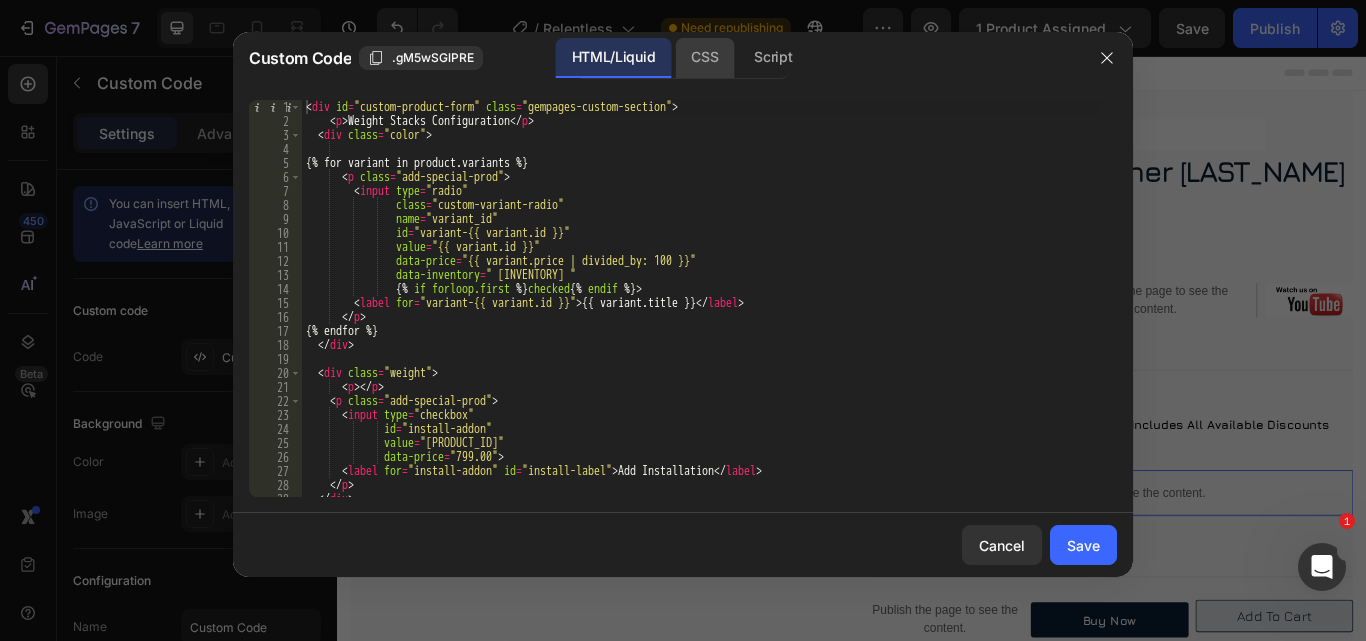 click on "CSS" 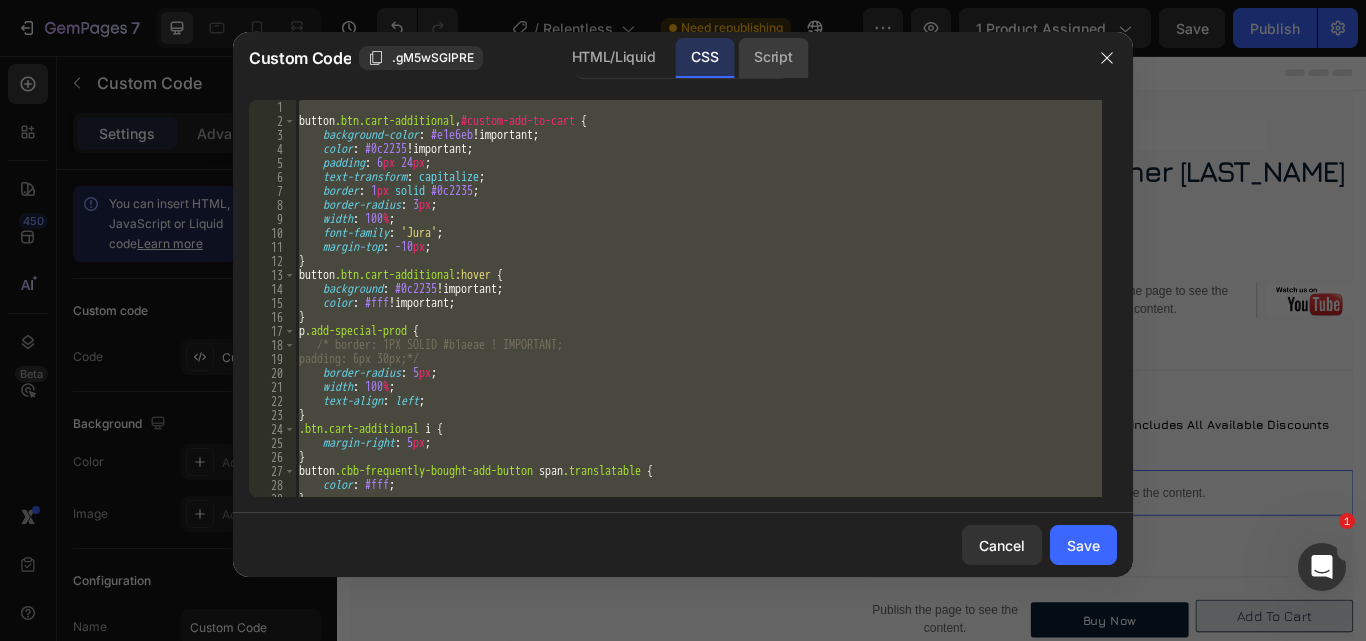 click on "Script" 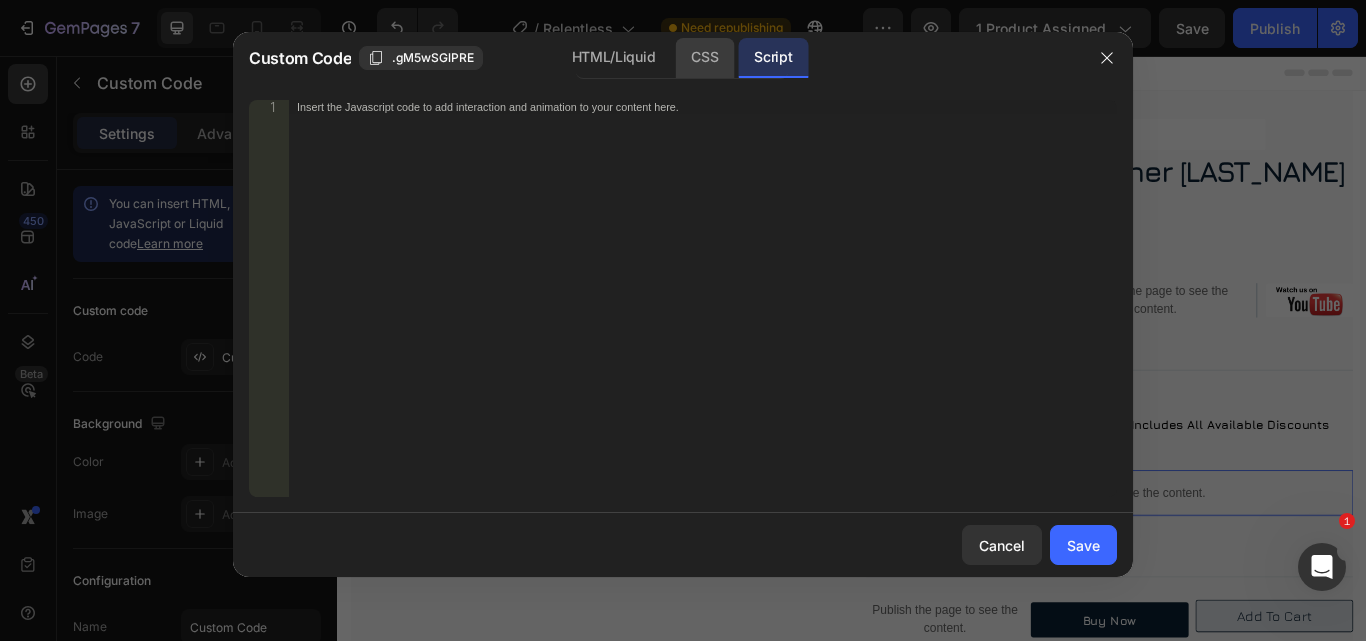 click on "CSS" 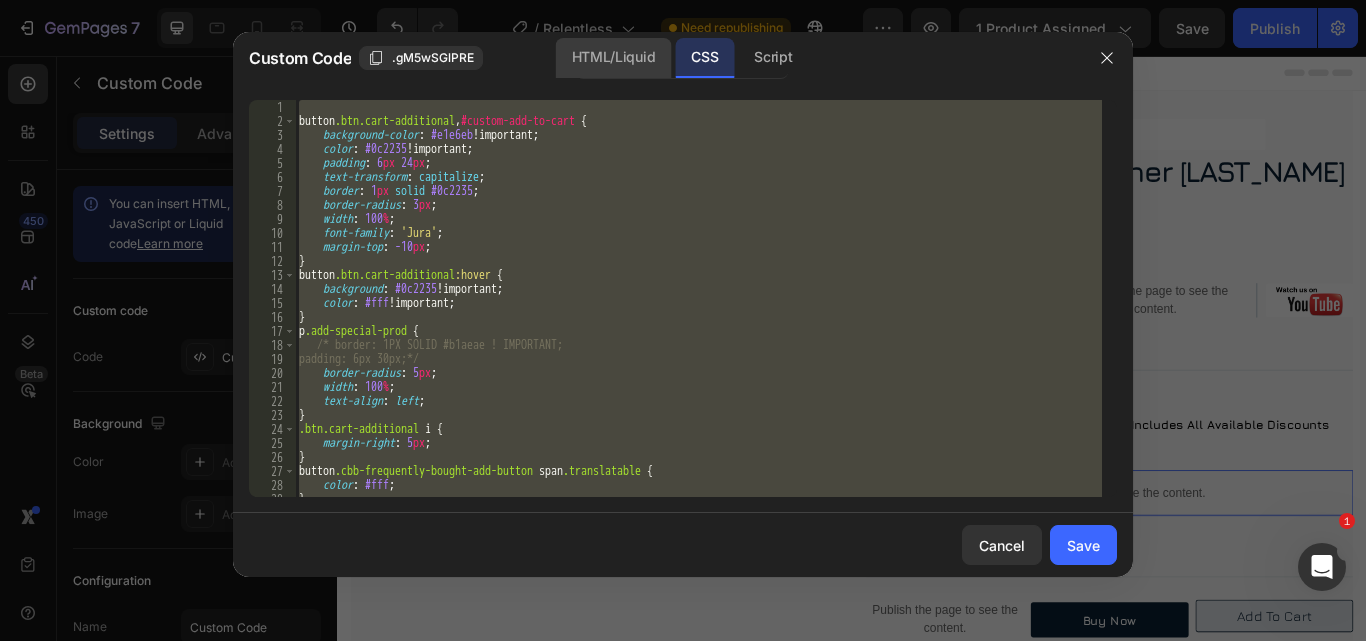 click on "HTML/Liquid" 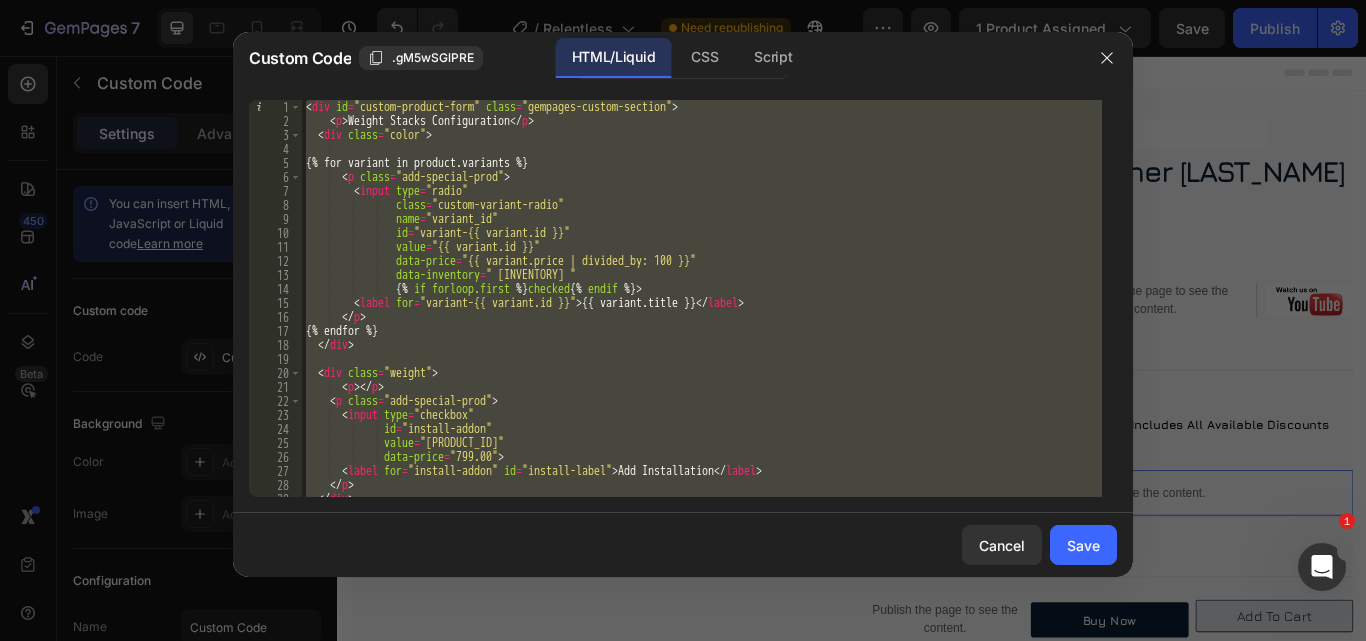 click on "< div   id = "custom-product-form"   class = "gempages-custom-section" >      < p > Weight Stacks Configuration </ p >    < div   class = "color" >             {% for variant in product.variants %}         < p   class = "add-special-prod" >           < input   type = "radio"                    class = "custom-variant-radio"                    name = "variant_id"                    id = "variant-{{ variant.id }}"                    value = "{{ variant.id }}"                    data-price = "{{ variant.price | divided_by: 100 }}"                    data-inventory = "{{ variant.inventory_quantity }}"                    {%   if   forloop.first   %} checked {%   endif   %} >           < label   for = "variant-{{ variant.id }}" > {{ variant.title }} </ label >         </ p >     {% endfor %}    </ div >    < div   class = "weight" >         < p > </ p >      < p   class = "add-special-prod" >         < input   type = "checkbox"                  id = "install-addon"                  value = "42271486214213"        =" at bounding box center (702, 298) 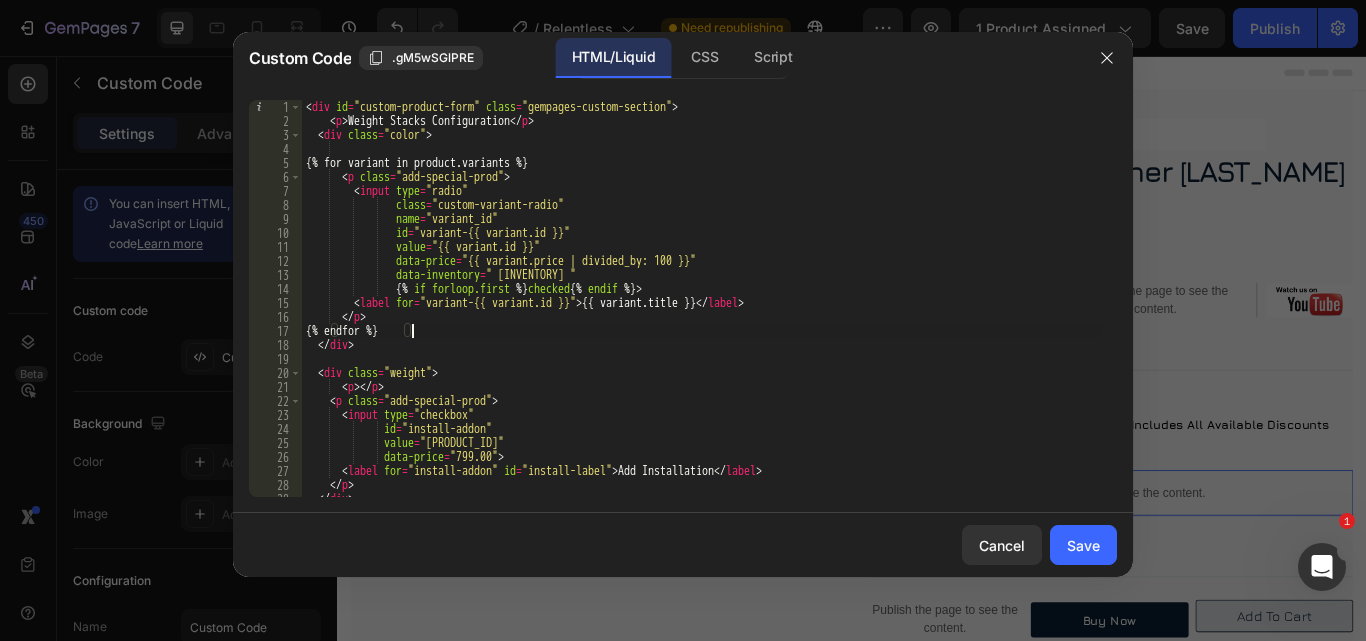 click on "< div   id = "custom-product-form"   class = "gempages-custom-section" >      < p > Weight Stacks Configuration </ p >    < div   class = "color" >             {% for variant in product.variants %}         < p   class = "add-special-prod" >           < input   type = "radio"                    class = "custom-variant-radio"                    name = "variant_id"                    id = "variant-{{ variant.id }}"                    value = "{{ variant.id }}"                    data-price = "{{ variant.price | divided_by: 100 }}"                    data-inventory = "{{ variant.inventory_quantity }}"                    {%   if   forloop.first   %} checked {%   endif   %} >           < label   for = "variant-{{ variant.id }}" > {{ variant.title }} </ label >         </ p >     {% endfor %}    </ div >    < div   class = "weight" >         < p > </ p >      < p   class = "add-special-prod" >         < input   type = "checkbox"                  id = "install-addon"                  value = "42271486214213"        =" at bounding box center (702, 312) 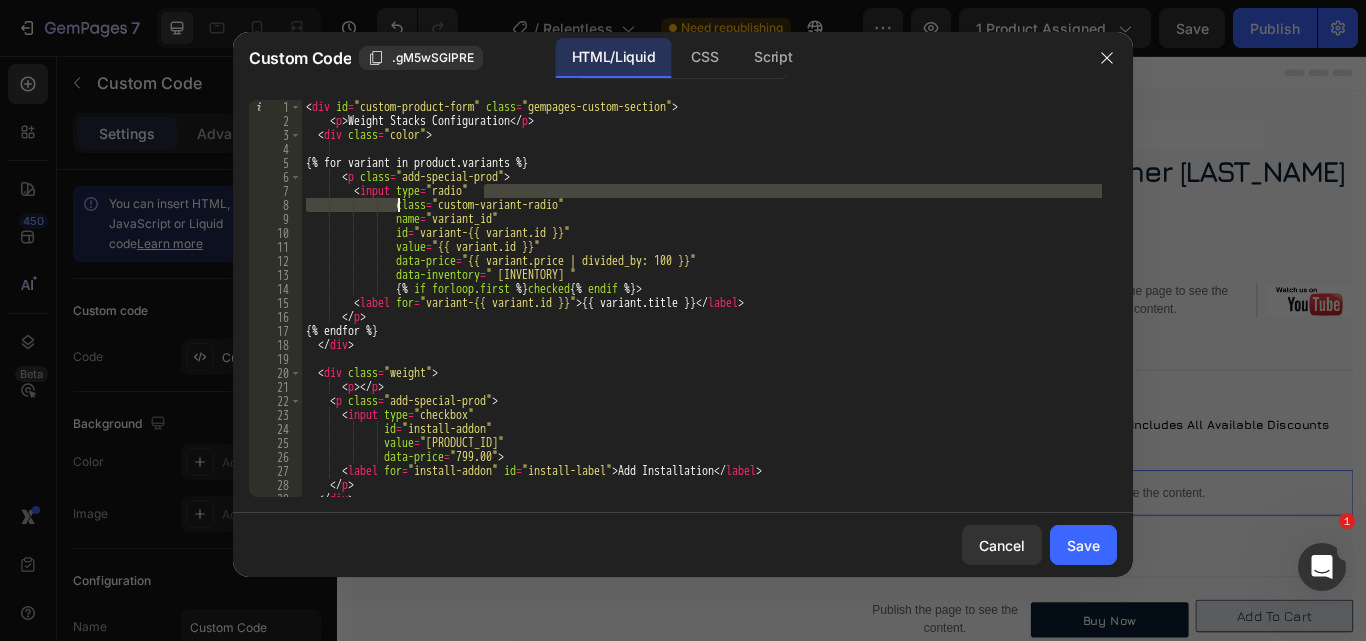 drag, startPoint x: 484, startPoint y: 189, endPoint x: 399, endPoint y: 203, distance: 86.145226 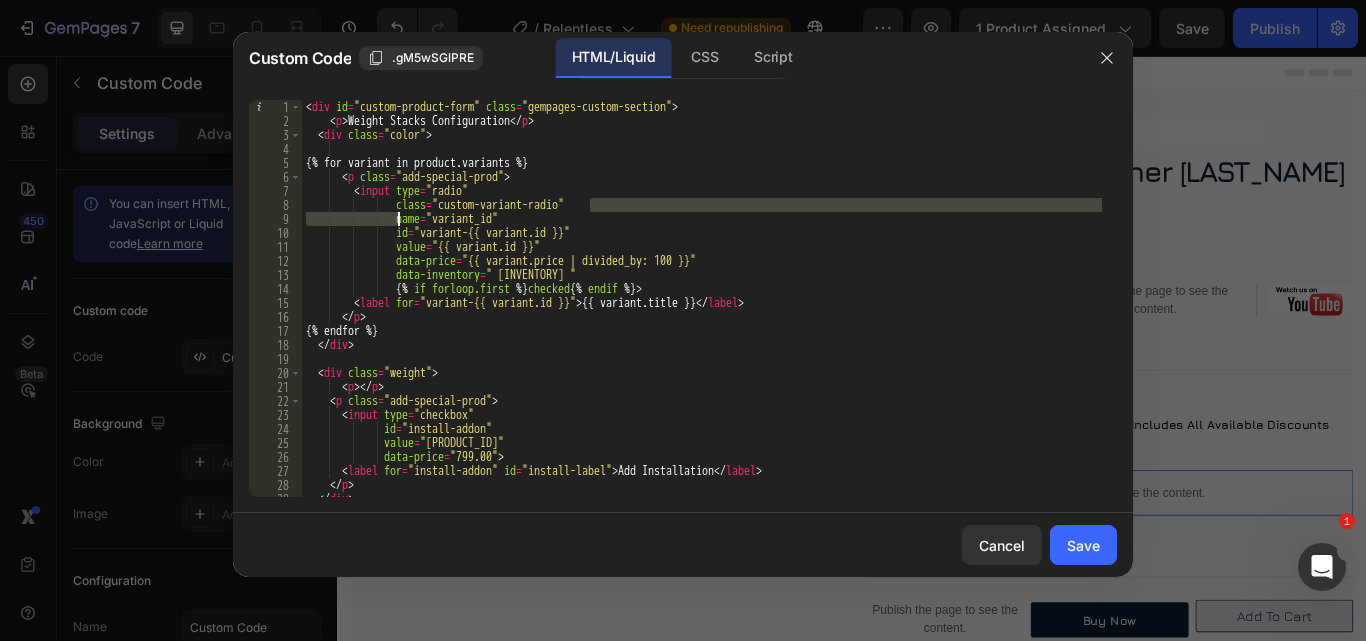 drag, startPoint x: 595, startPoint y: 202, endPoint x: 400, endPoint y: 221, distance: 195.92346 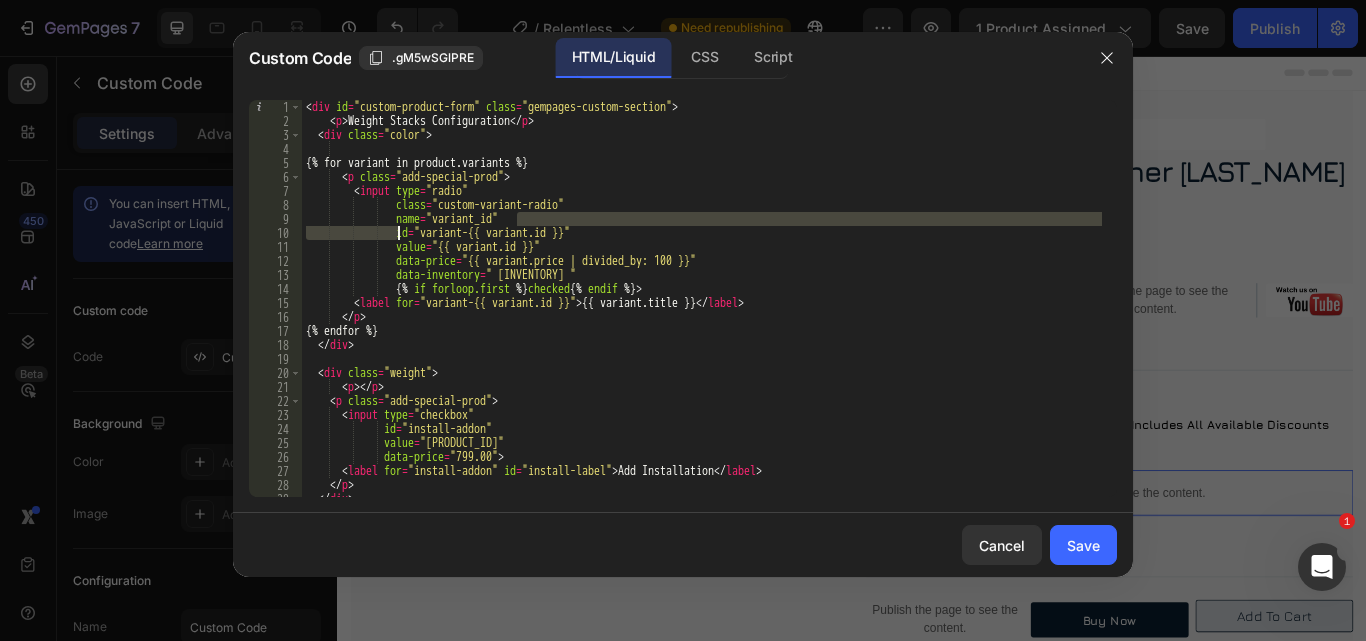 drag, startPoint x: 519, startPoint y: 219, endPoint x: 397, endPoint y: 231, distance: 122.588745 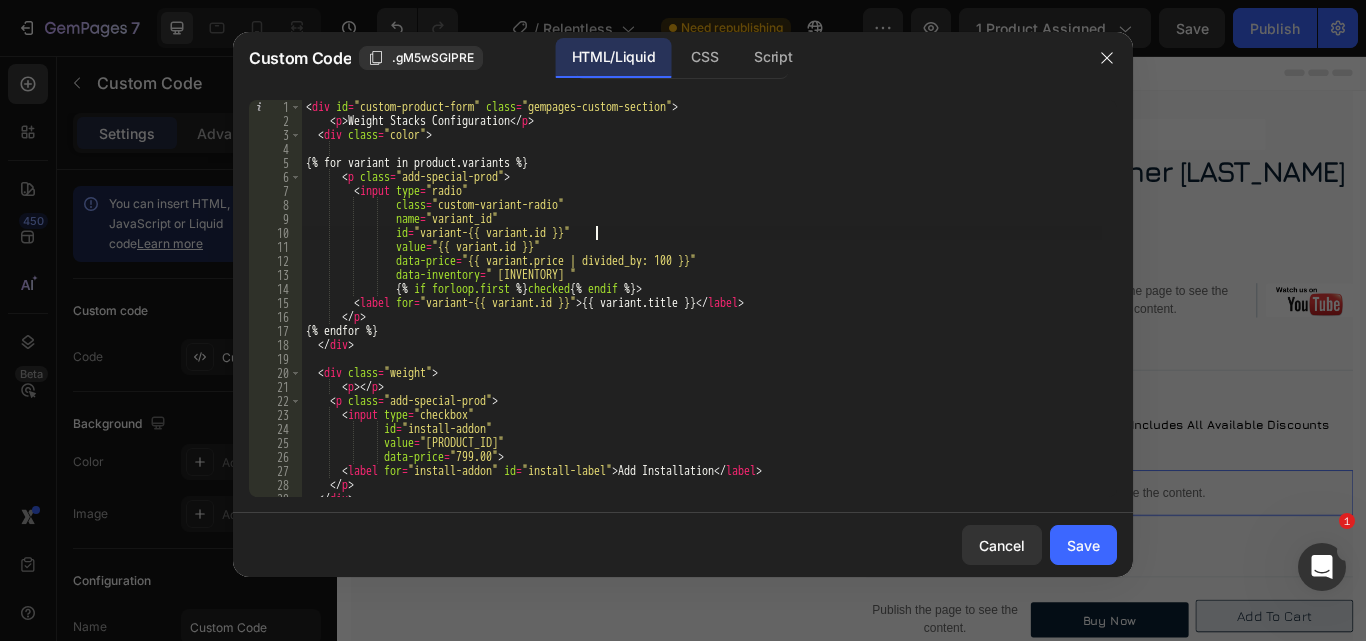 click on "< div   id = "custom-product-form"   class = "gempages-custom-section" >      < p > Weight Stacks Configuration </ p >    < div   class = "color" >             {% for variant in product.variants %}         < p   class = "add-special-prod" >           < input   type = "radio"                    class = "custom-variant-radio"                    name = "variant_id"                    id = "variant-{{ variant.id }}"                    value = "{{ variant.id }}"                    data-price = "{{ variant.price | divided_by: 100 }}"                    data-inventory = "{{ variant.inventory_quantity }}"                    {%   if   forloop.first   %} checked {%   endif   %} >           < label   for = "variant-{{ variant.id }}" > {{ variant.title }} </ label >         </ p >     {% endfor %}    </ div >    < div   class = "weight" >         < p > </ p >      < p   class = "add-special-prod" >         < input   type = "checkbox"                  id = "install-addon"                  value = "42271486214213"        =" at bounding box center (702, 312) 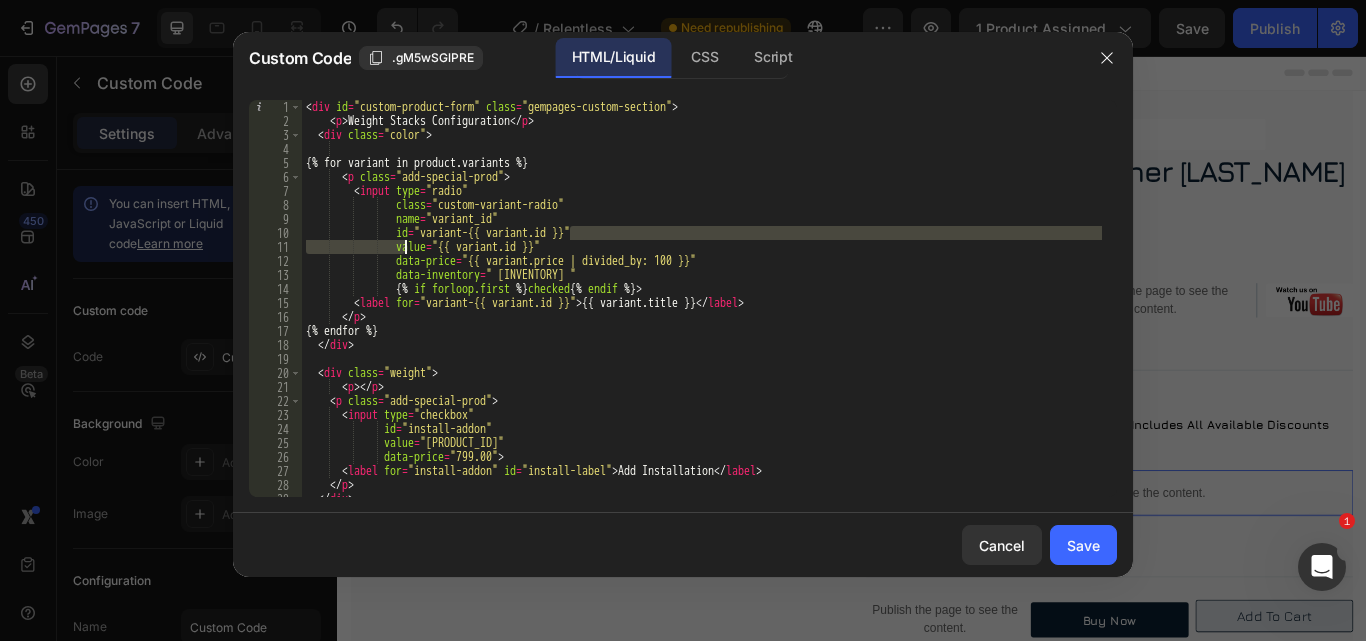 drag, startPoint x: 600, startPoint y: 227, endPoint x: 393, endPoint y: 248, distance: 208.06248 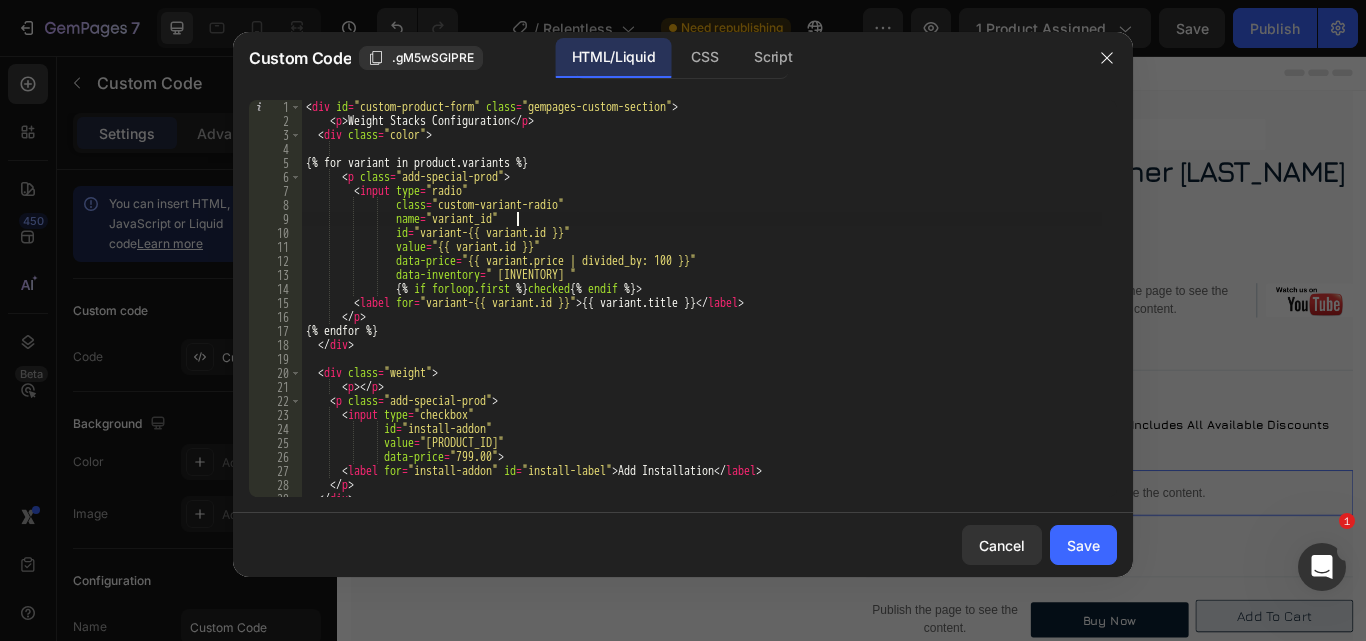 click on "< div   id = "custom-product-form"   class = "gempages-custom-section" >      < p > Weight Stacks Configuration </ p >    < div   class = "color" >             {% for variant in product.variants %}         < p   class = "add-special-prod" >           < input   type = "radio"                    class = "custom-variant-radio"                    name = "variant_id"                    id = "variant-{{ variant.id }}"                    value = "{{ variant.id }}"                    data-price = "{{ variant.price | divided_by: 100 }}"                    data-inventory = "{{ variant.inventory_quantity }}"                    {%   if   forloop.first   %} checked {%   endif   %} >           < label   for = "variant-{{ variant.id }}" > {{ variant.title }} </ label >         </ p >     {% endfor %}    </ div >    < div   class = "weight" >         < p > </ p >      < p   class = "add-special-prod" >         < input   type = "checkbox"                  id = "install-addon"                  value = "42271486214213"        =" at bounding box center [702, 312] 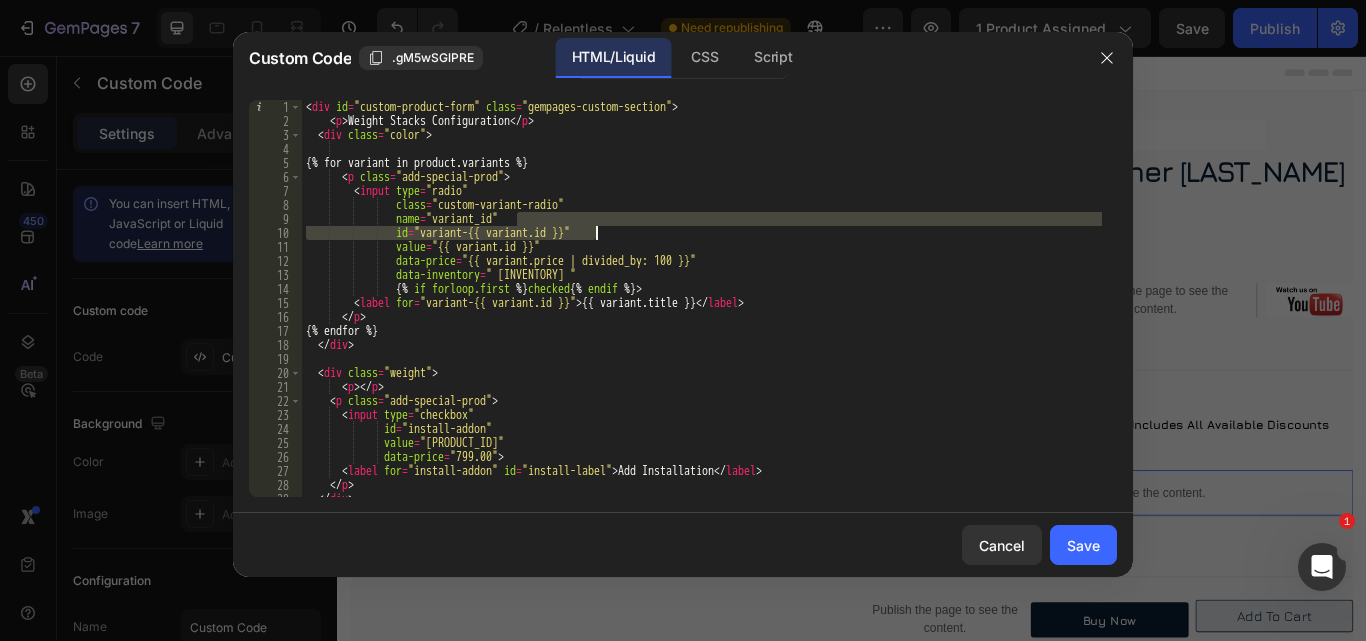 drag, startPoint x: 598, startPoint y: 225, endPoint x: 607, endPoint y: 239, distance: 16.643316 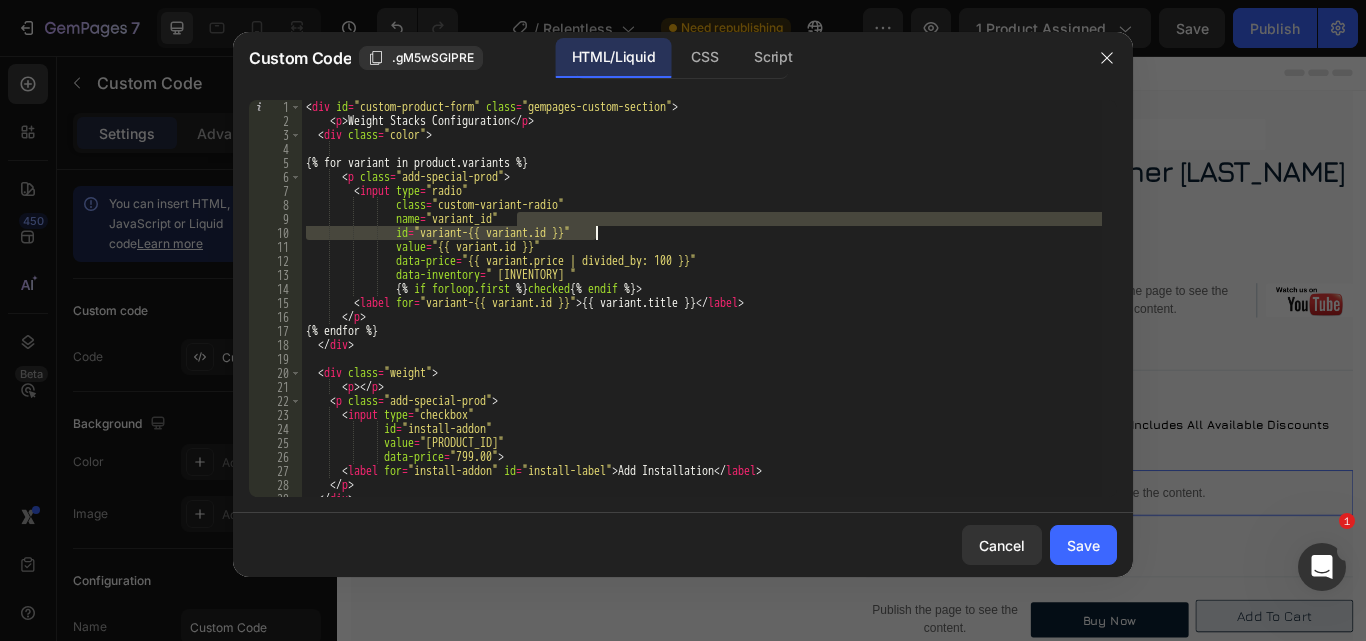 click on "< div   id = "custom-product-form"   class = "gempages-custom-section" >      < p > Weight Stacks Configuration </ p >    < div   class = "color" >             {% for variant in product.variants %}         < p   class = "add-special-prod" >           < input   type = "radio"                    class = "custom-variant-radio"                    name = "variant_id"                    id = "variant-{{ variant.id }}"                    value = "{{ variant.id }}"                    data-price = "{{ variant.price | divided_by: 100 }}"                    data-inventory = "{{ variant.inventory_quantity }}"                    {%   if   forloop.first   %} checked {%   endif   %} >           < label   for = "variant-{{ variant.id }}" > {{ variant.title }} </ label >         </ p >     {% endfor %}    </ div >    < div   class = "weight" >         < p > </ p >      < p   class = "add-special-prod" >         < input   type = "checkbox"                  id = "install-addon"                  value = "42271486214213"        =" at bounding box center [702, 298] 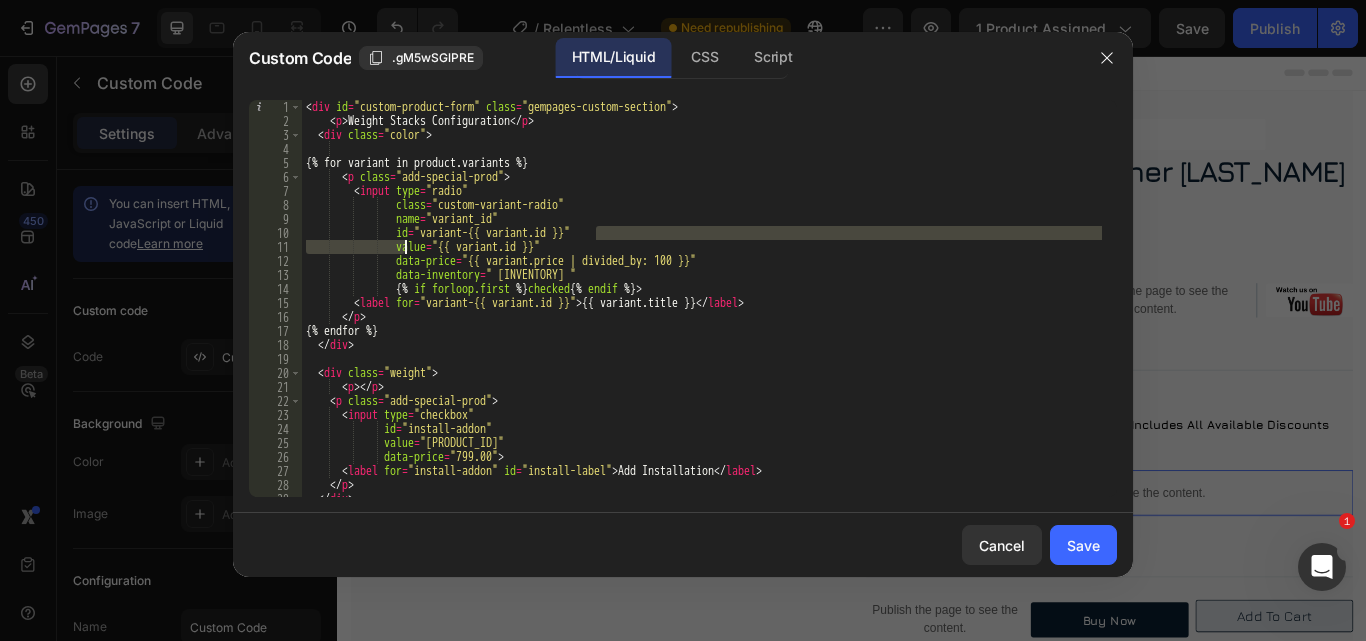 drag, startPoint x: 597, startPoint y: 233, endPoint x: 404, endPoint y: 244, distance: 193.31322 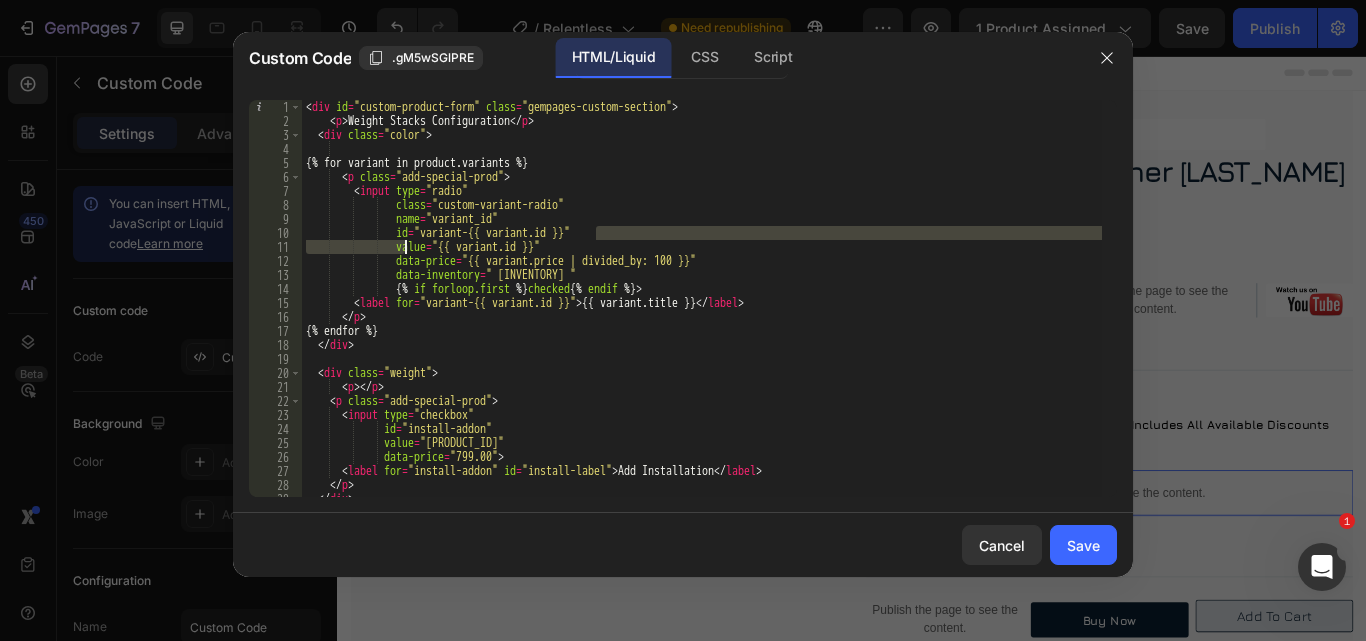 click on "< div   id = "custom-product-form"   class = "gempages-custom-section" >      < p > Weight Stacks Configuration </ p >    < div   class = "color" >             {% for variant in product.variants %}         < p   class = "add-special-prod" >           < input   type = "radio"                    class = "custom-variant-radio"                    name = "variant_id"                    id = "variant-{{ variant.id }}"                    value = "{{ variant.id }}"                    data-price = "{{ variant.price | divided_by: 100 }}"                    data-inventory = "{{ variant.inventory_quantity }}"                    {%   if   forloop.first   %} checked {%   endif   %} >           < label   for = "variant-{{ variant.id }}" > {{ variant.title }} </ label >         </ p >     {% endfor %}    </ div >    < div   class = "weight" >         < p > </ p >      < p   class = "add-special-prod" >         < input   type = "checkbox"                  id = "install-addon"                  value = "42271486214213"        =" at bounding box center (702, 298) 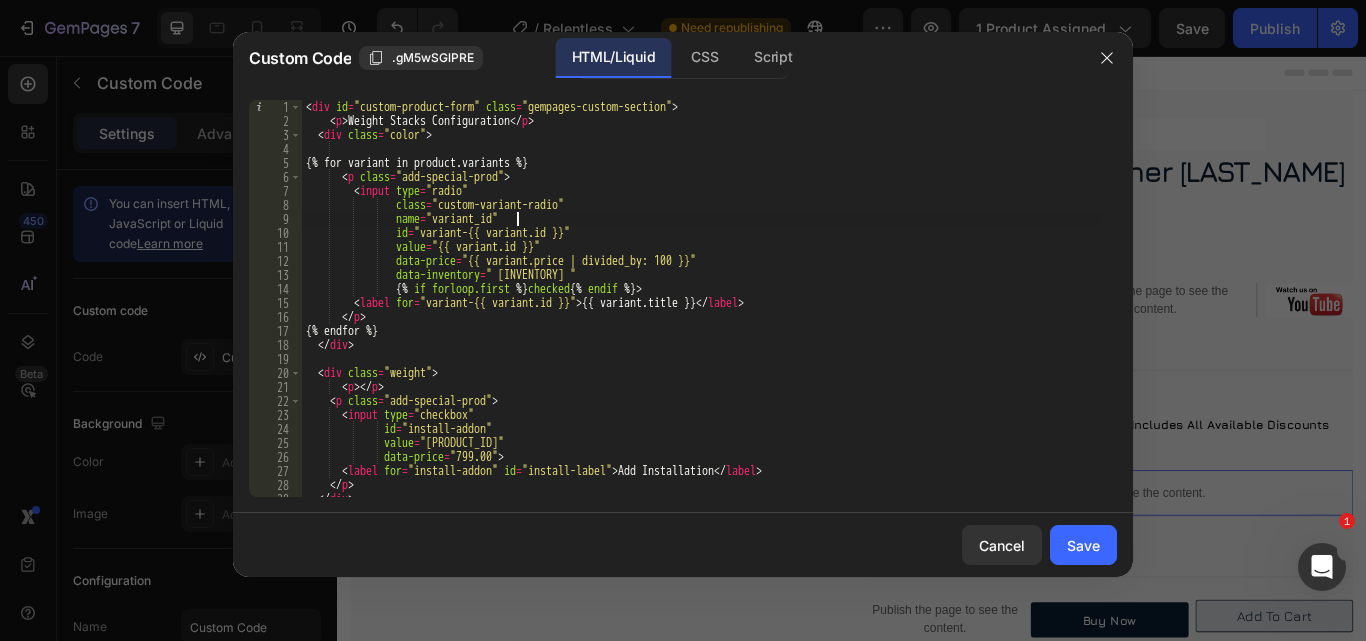 click on "< div   id = "custom-product-form"   class = "gempages-custom-section" >      < p > Weight Stacks Configuration </ p >    < div   class = "color" >             {% for variant in product.variants %}         < p   class = "add-special-prod" >           < input   type = "radio"                    class = "custom-variant-radio"                    name = "variant_id"                    id = "variant-{{ variant.id }}"                    value = "{{ variant.id }}"                    data-price = "{{ variant.price | divided_by: 100 }}"                    data-inventory = "{{ variant.inventory_quantity }}"                    {%   if   forloop.first   %} checked {%   endif   %} >           < label   for = "variant-{{ variant.id }}" > {{ variant.title }} </ label >         </ p >     {% endfor %}    </ div >    < div   class = "weight" >         < p > </ p >      < p   class = "add-special-prod" >         < input   type = "checkbox"                  id = "install-addon"                  value = "42271486214213"        =" at bounding box center [702, 312] 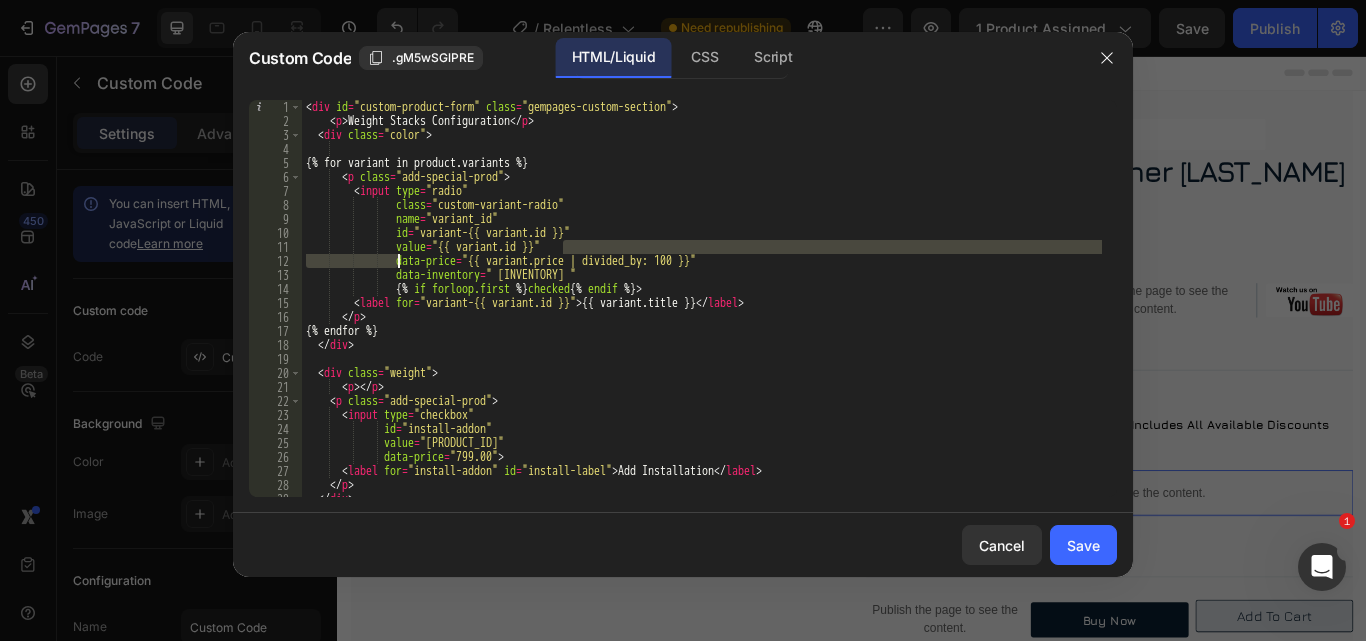 drag, startPoint x: 571, startPoint y: 243, endPoint x: 401, endPoint y: 258, distance: 170.66048 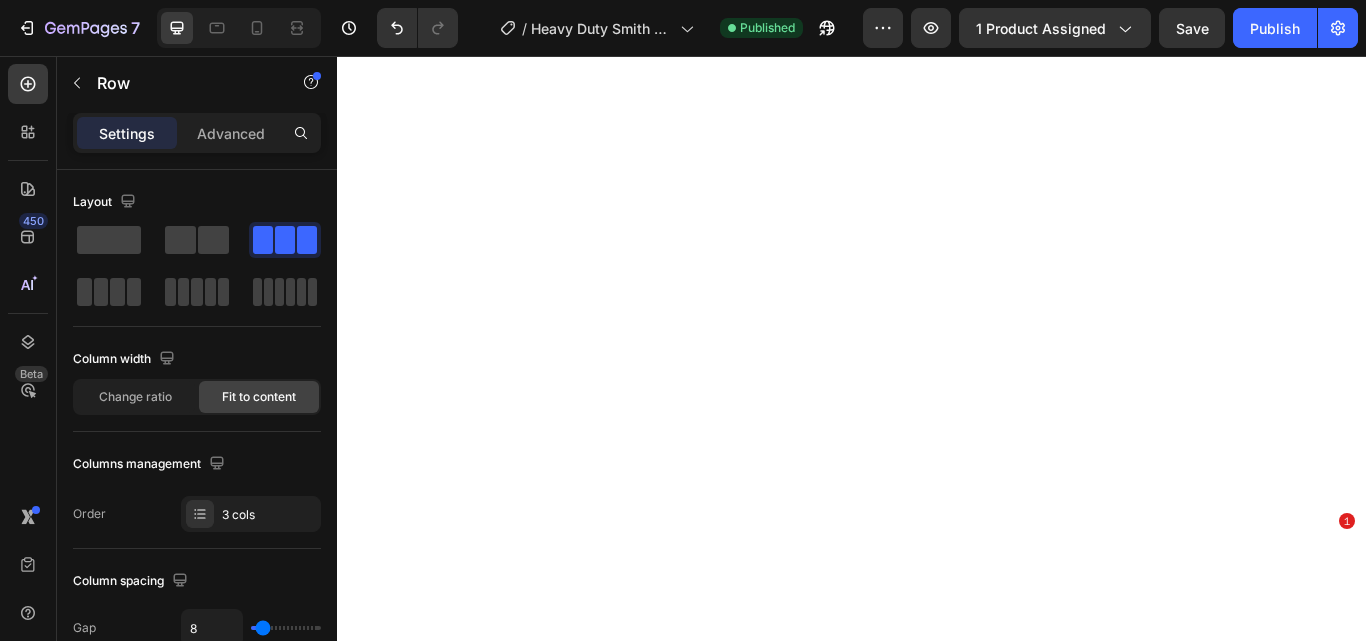 scroll, scrollTop: 0, scrollLeft: 0, axis: both 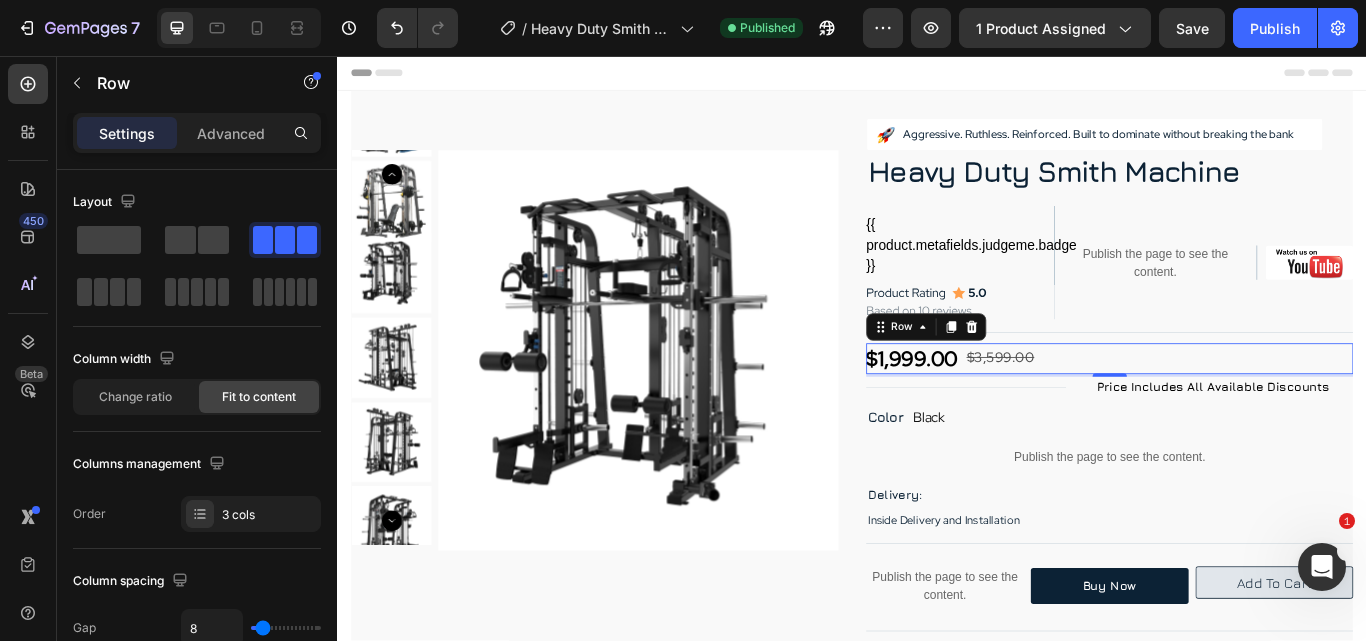 click on "$1,999.00
Custom Code $3,599.00 Product Price Product Price
Select a color Custom Code Row   3" at bounding box center (1237, 409) 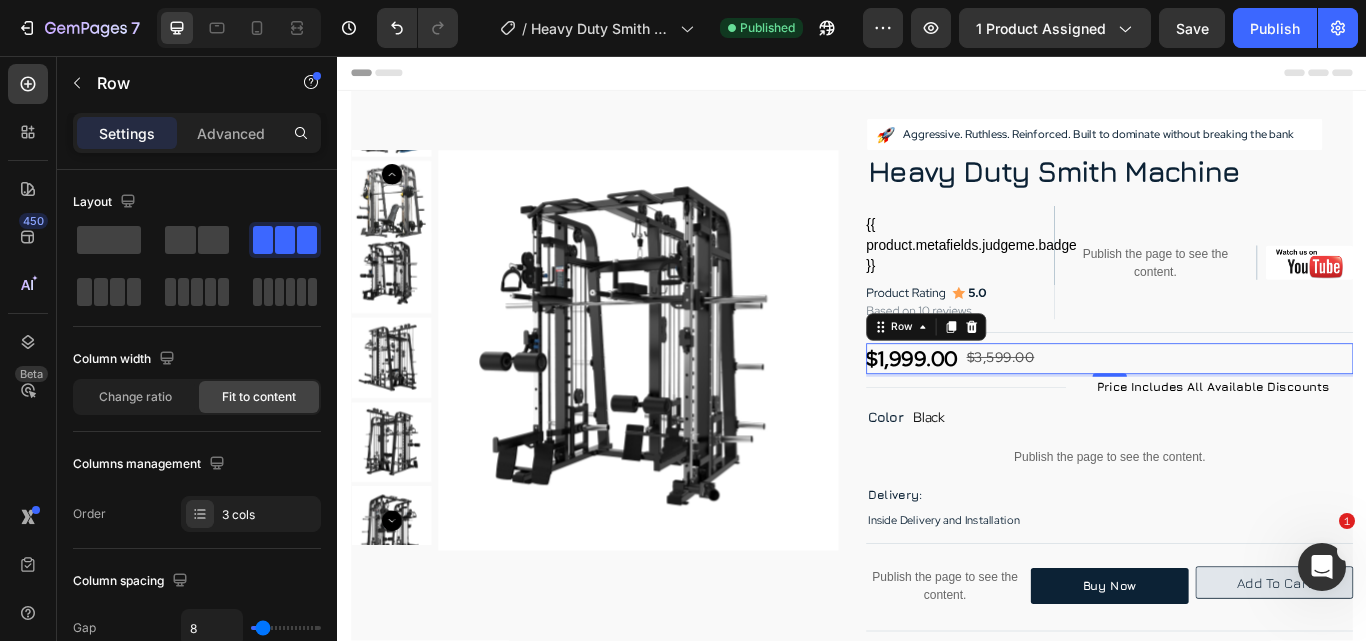 click on "$1,999.00
Custom Code $3,599.00 Product Price Product Price
Select a color Custom Code Row   3" at bounding box center (1237, 409) 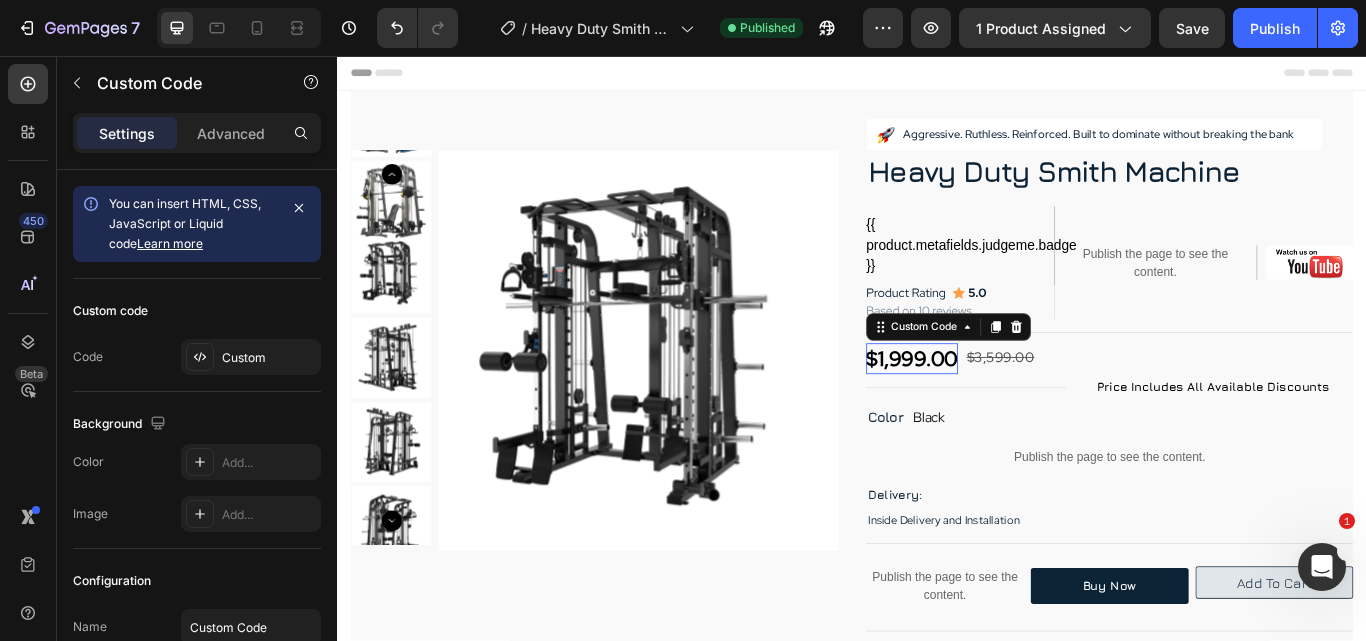 click on "$1,999.00" at bounding box center [1006, 409] 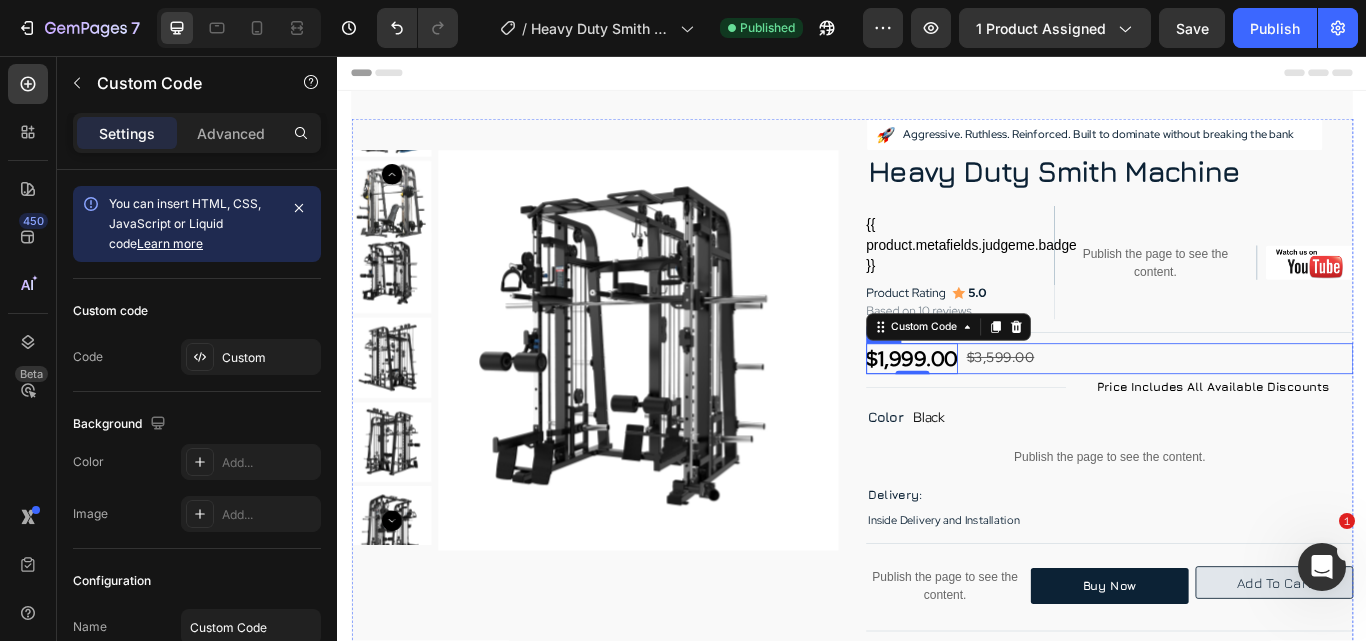 click on "$1,999.00
Custom Code   0 $3,599.00 Product Price Product Price
Select a color Custom Code Row" at bounding box center (1237, 409) 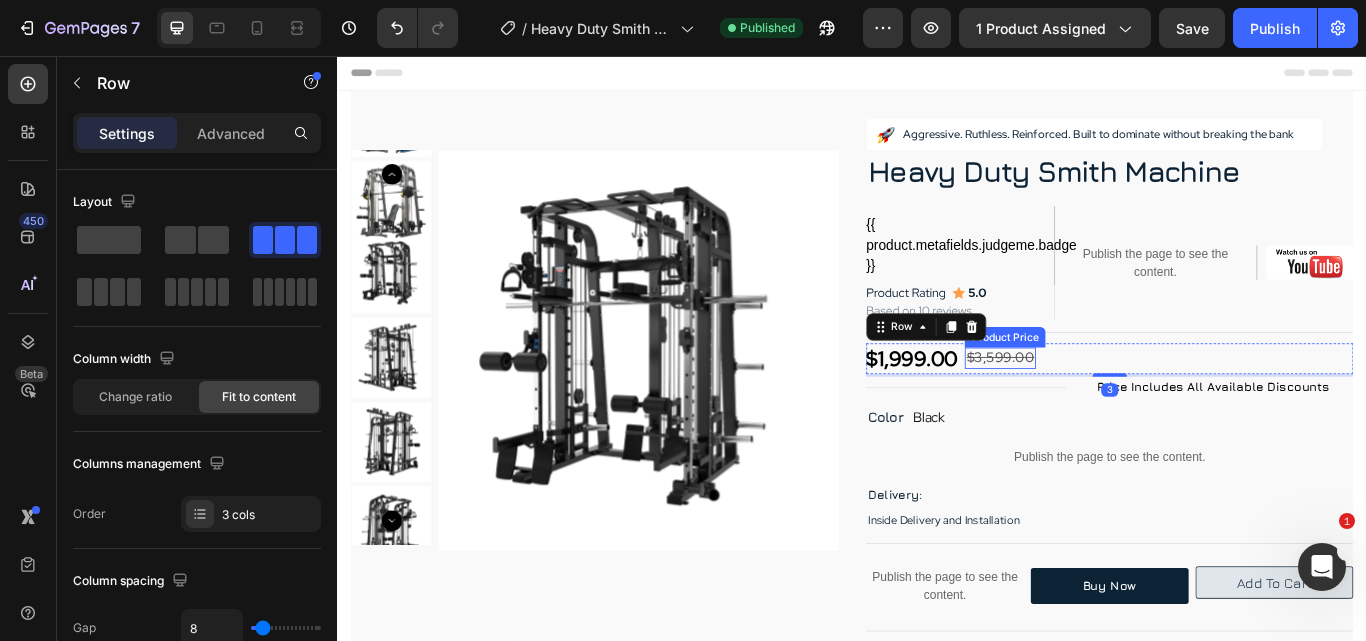 click on "$3,599.00" at bounding box center (1109, 408) 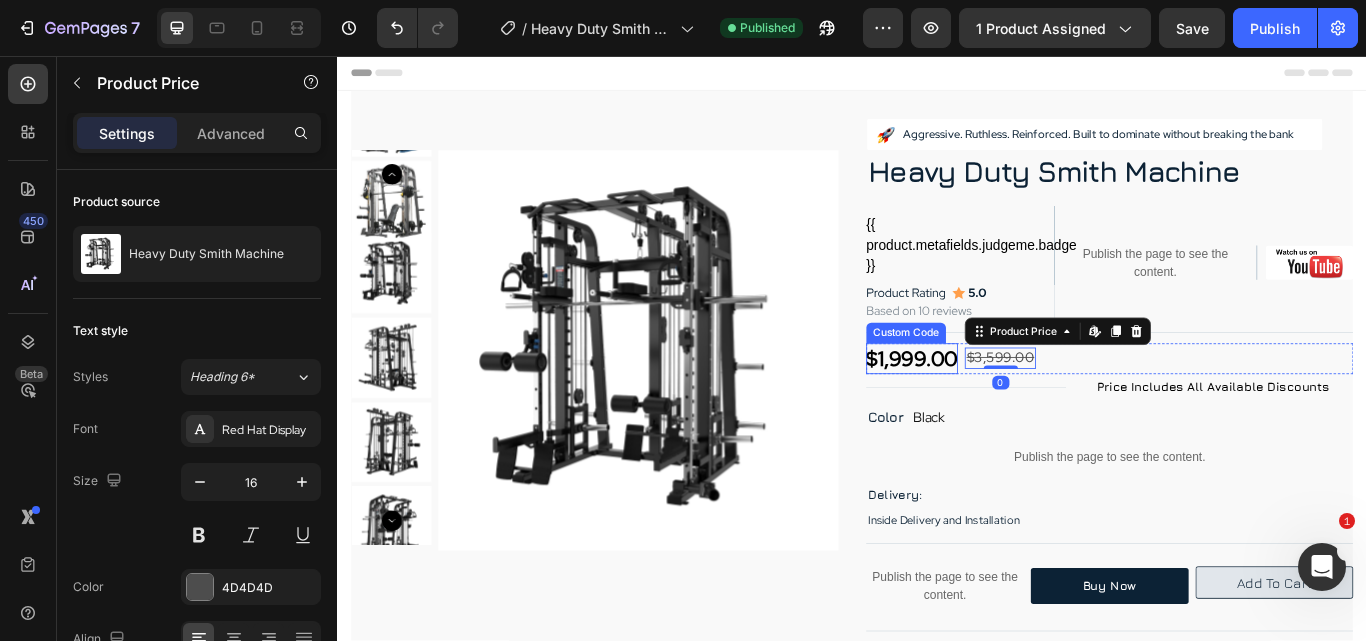 click on "$1,999.00" at bounding box center [1006, 409] 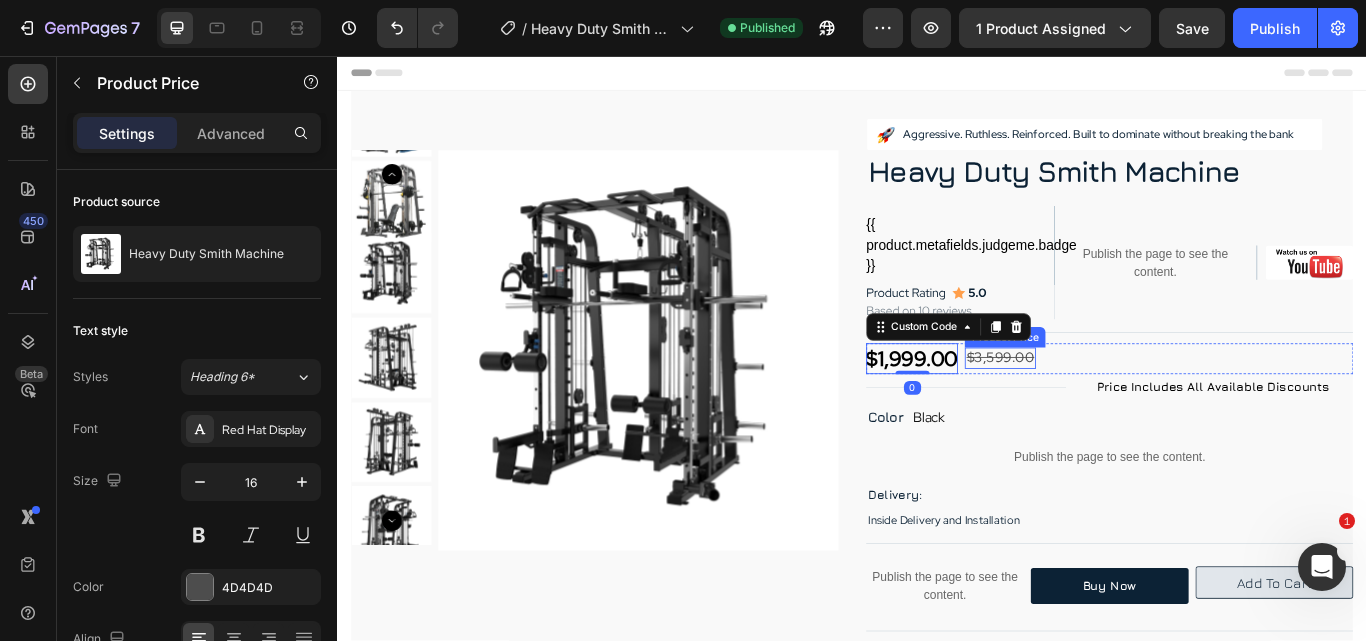click on "$3,599.00" at bounding box center (1109, 408) 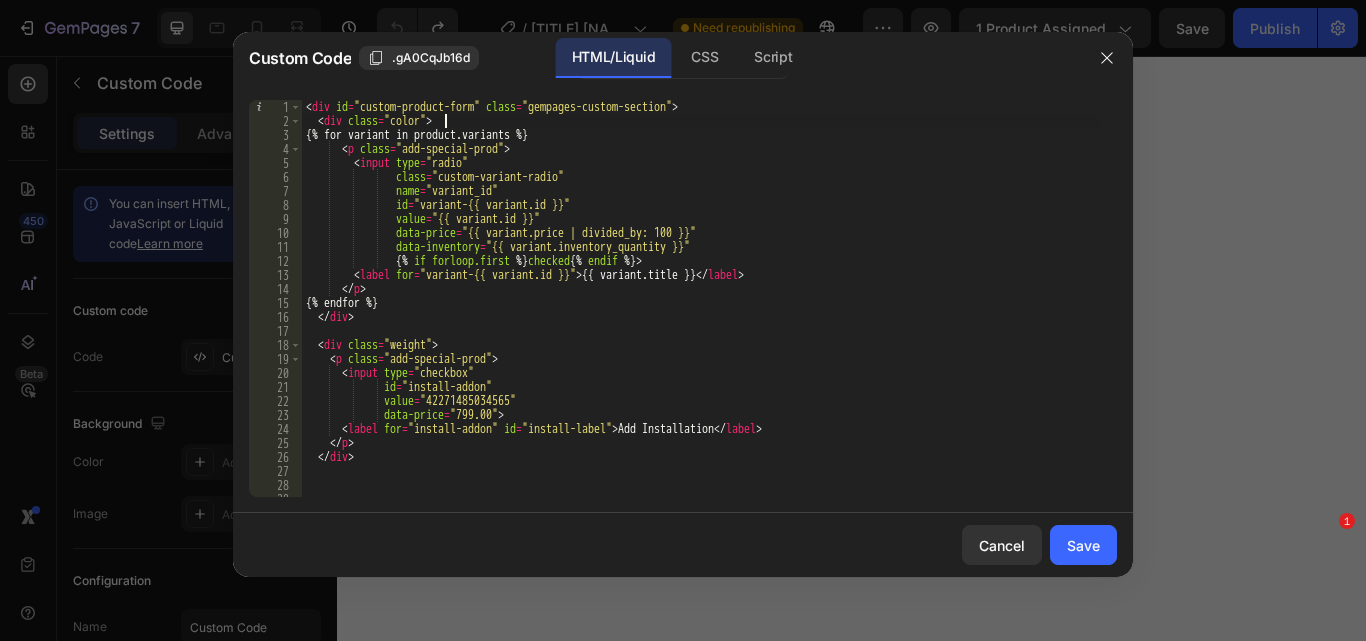 scroll, scrollTop: 0, scrollLeft: 0, axis: both 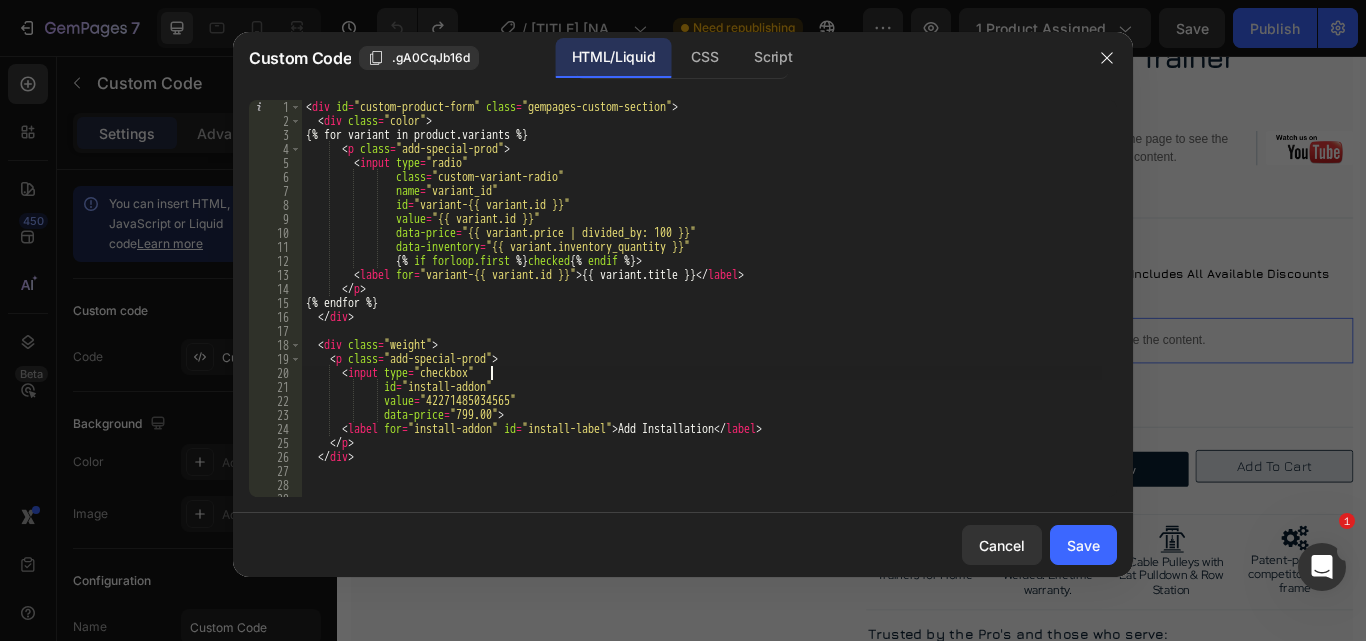 click on "< div   id = "custom-product-form"   class = "gempages-custom-section" >    < div   class = "color" >     {% for variant in product.variants %}         < p   class = "add-special-prod" >           < input   type = "radio"                    class = "custom-variant-radio"                    name = "variant_id"                    id = "variant-{{ variant.id }}"                    value = "{{ variant.id }}"                    data-price = "{{ variant.price | divided_by: 100 }}"                    data-inventory = "{{ variant.inventory_quantity }}"                    {%   if   forloop.first   %} checked {%   endif   } >           < label   for = "variant-{{ variant.id }}" > {{ variant.title }} < / label >         < / p >     {% endfor %}    < / div >    < div   class = "weight" >      < p   class = "add-special-prod" >         < input   type = "checkbox"                  id = "install-addon"                  value = "[NUMBER]"                  data-price = "[PRICE]" >         < label   for = "install-addon"" at bounding box center (702, 312) 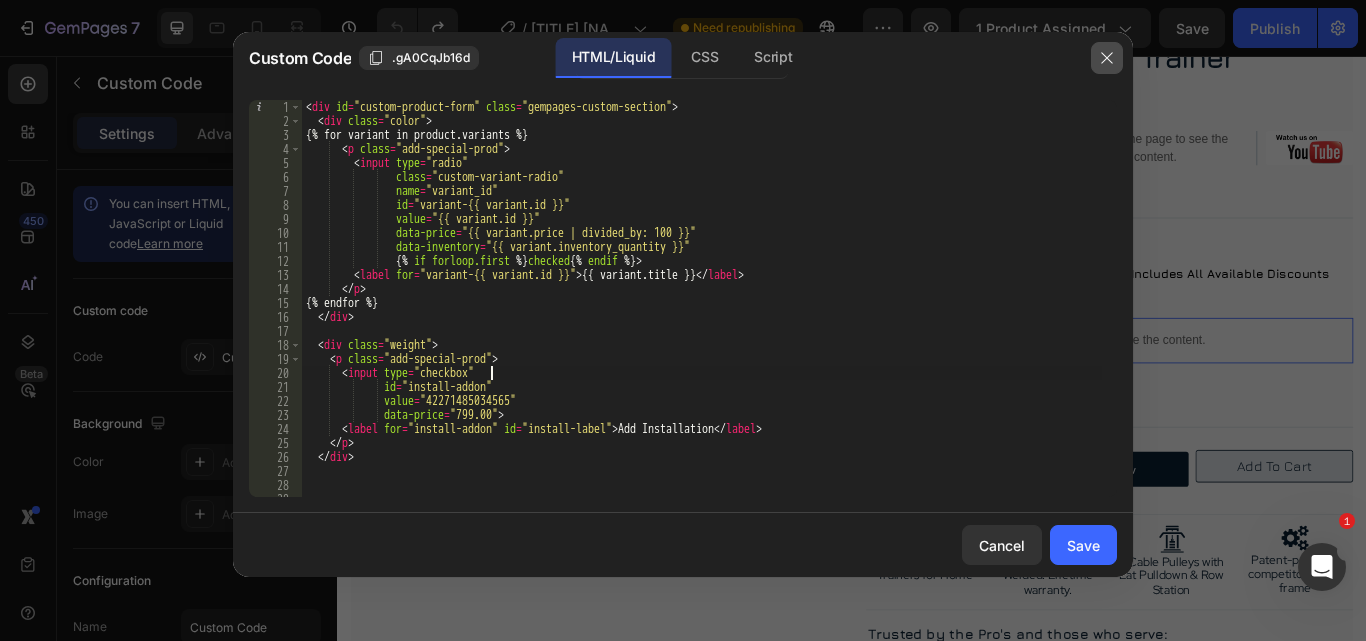 click 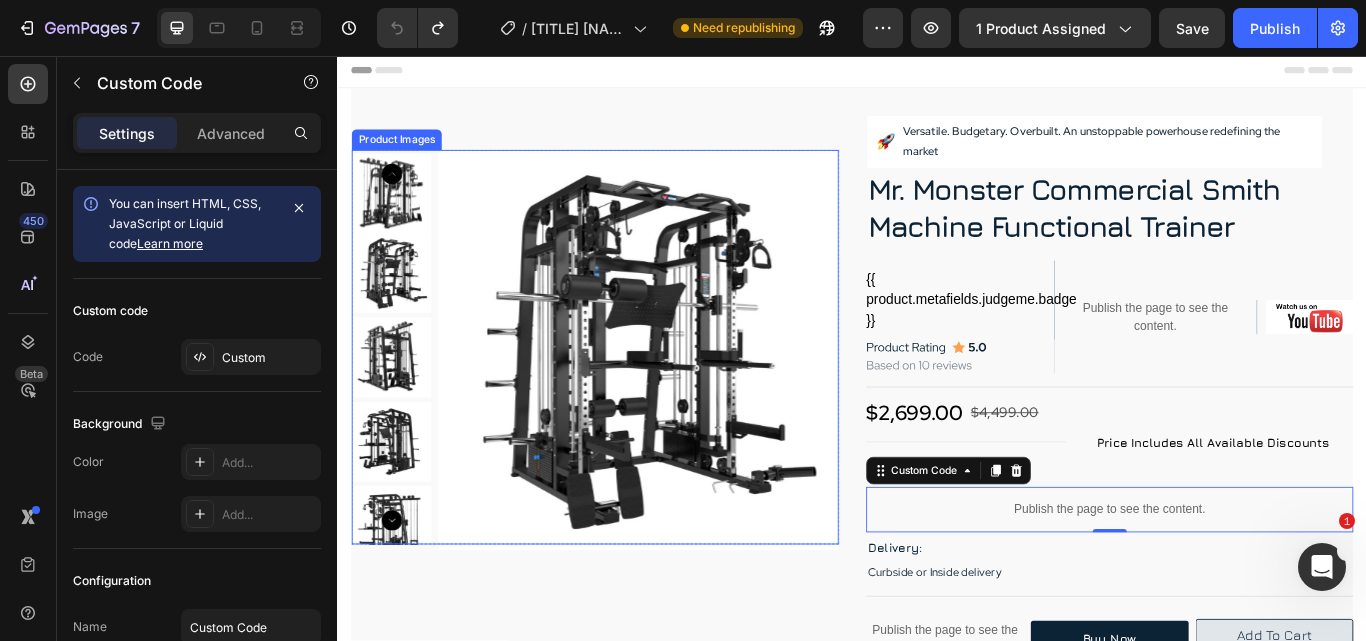 scroll, scrollTop: 0, scrollLeft: 0, axis: both 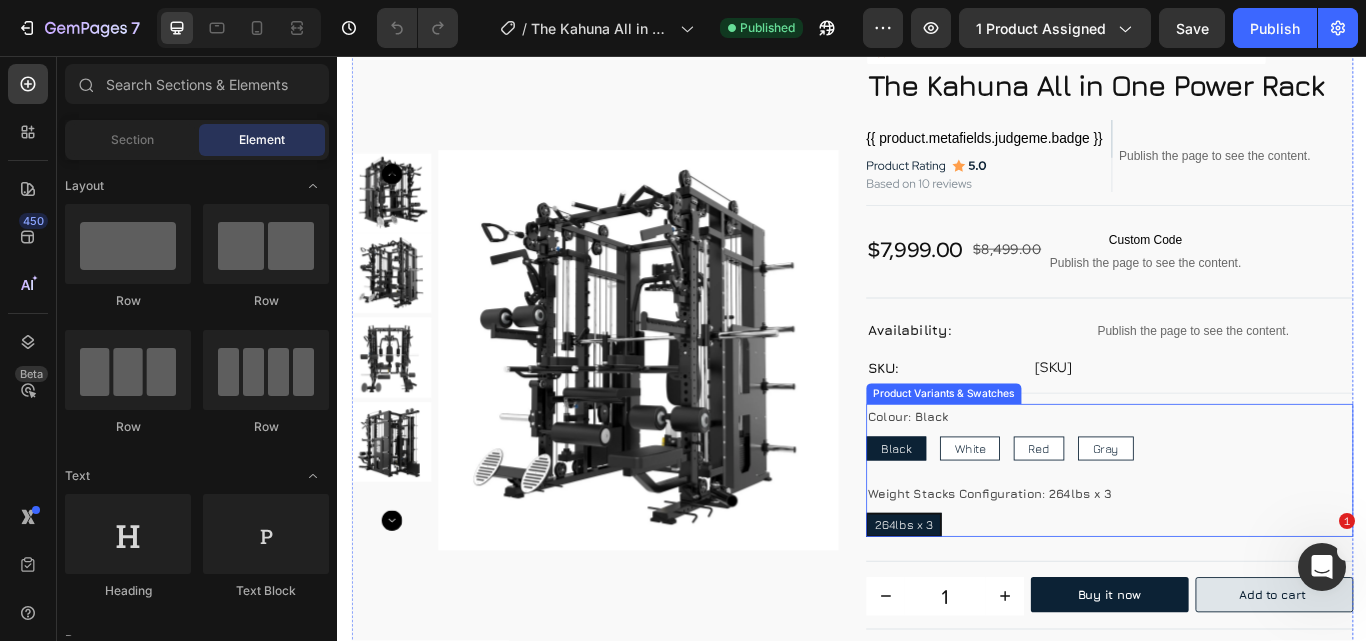 click on "Colour: Black Black Black Black White White White Red Red Red Gray Gray Gray" at bounding box center (1237, 494) 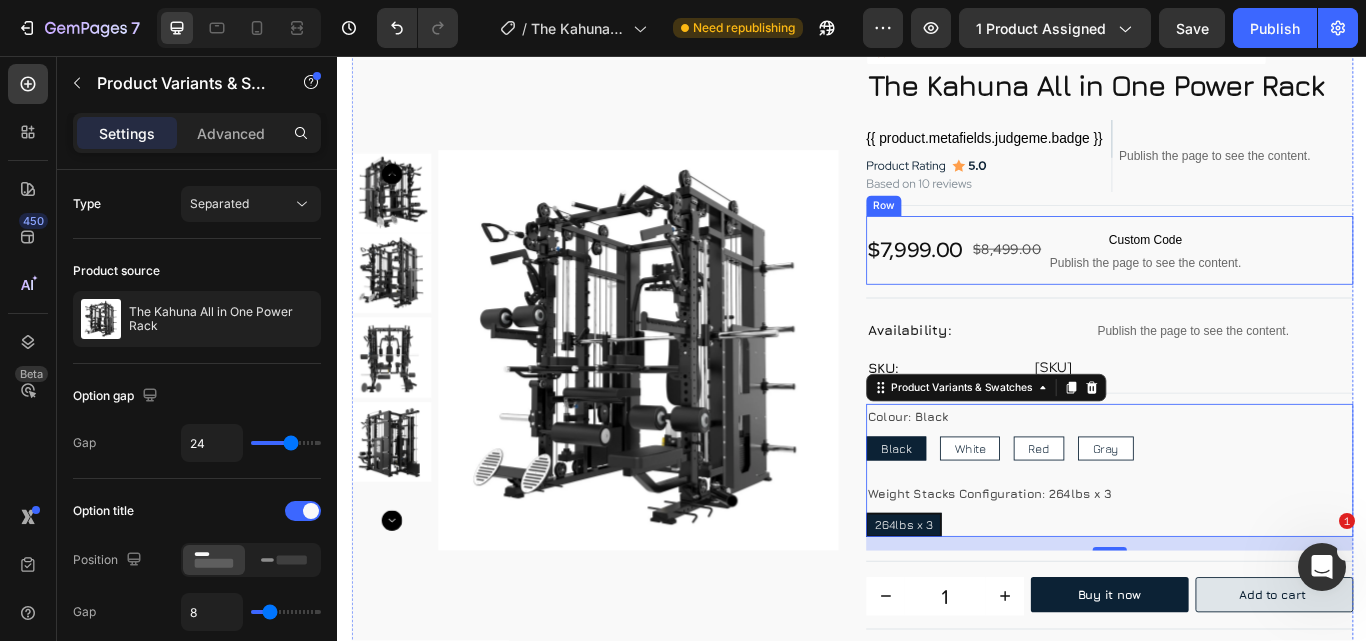 click on "[PRICE] [PRODUCT] [PRICE] [PRICE] [PRICE] [PRICE] [CUSTOM_CODE] [CONTENT] [CUSTOM_CODE]" at bounding box center [1237, 283] 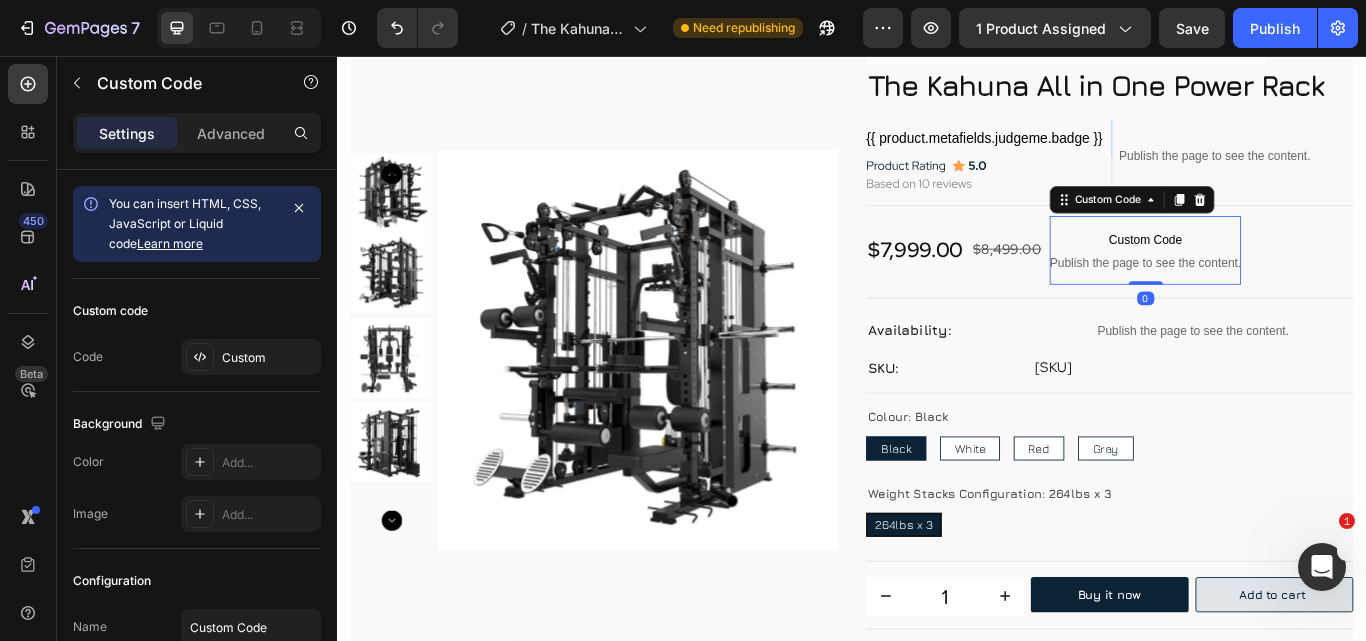 click on "Custom Code" at bounding box center (1278, 271) 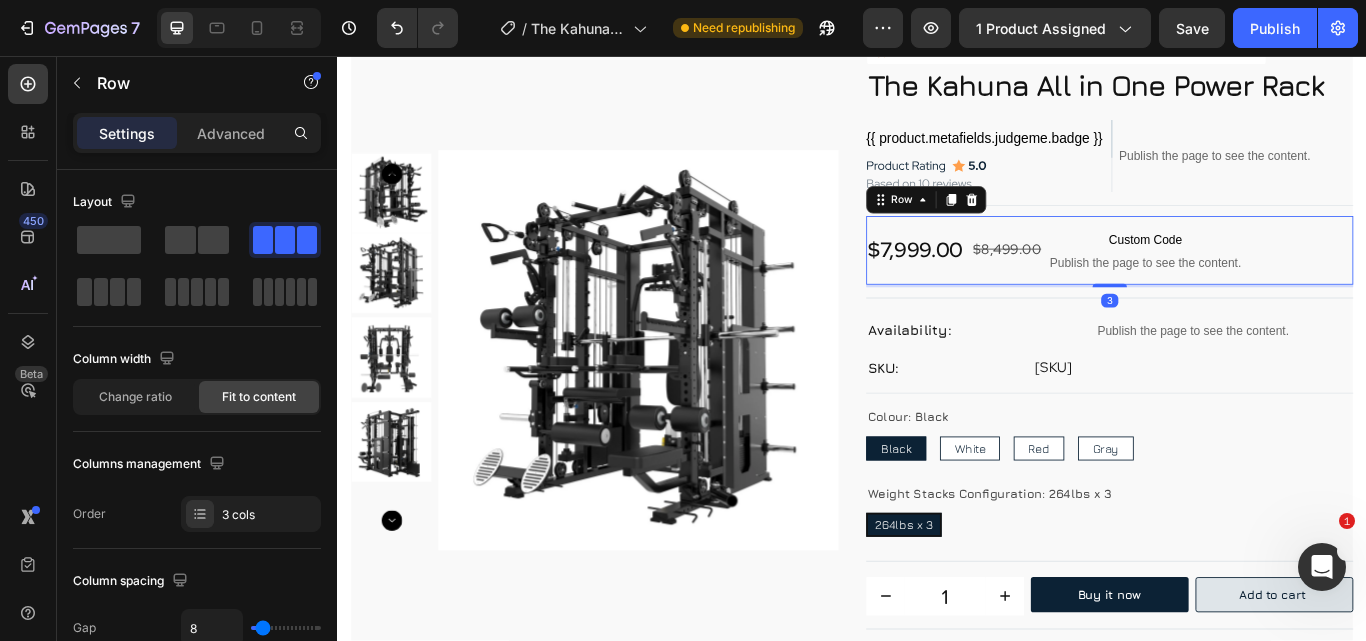 click on "[PRICE] [PRODUCT] [PRICE] [PRICE] [PRICE] [PRICE] [CUSTOM_CODE] [CONTENT] [CUSTOM_CODE] [NUMBER]" at bounding box center (1237, 283) 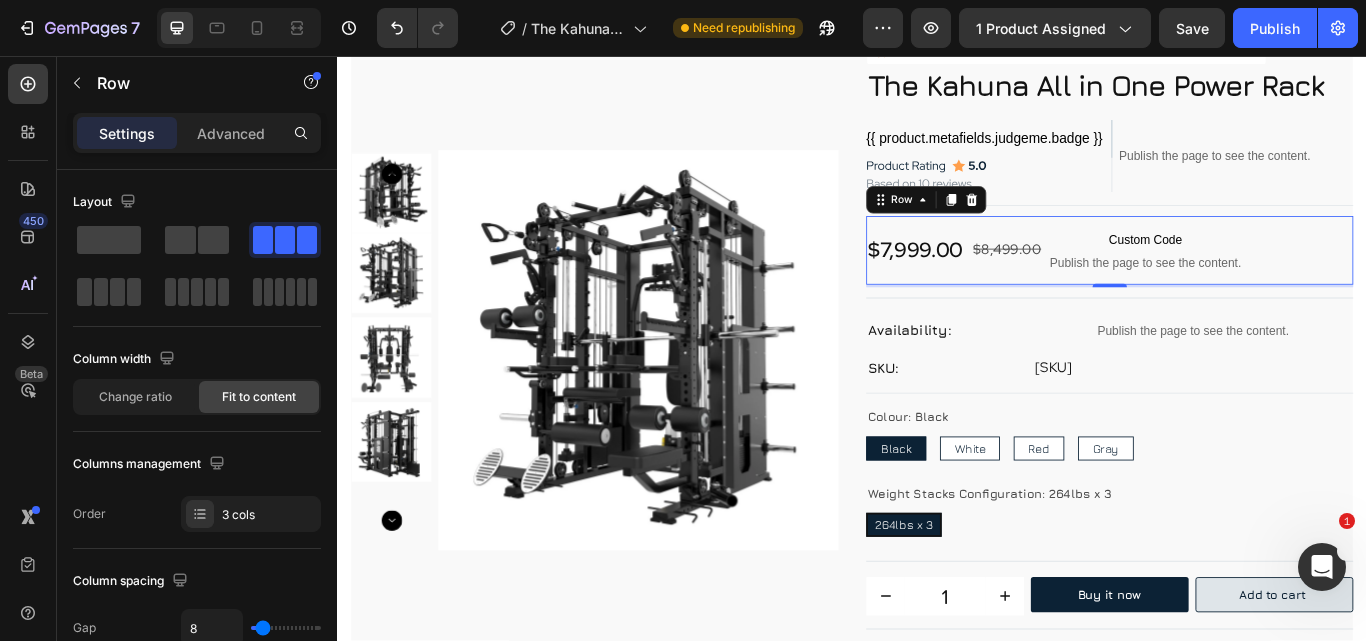 click on "[PRICE] [PRODUCT] [PRICE] [PRICE] [PRICE] [PRICE] [CUSTOM_CODE] [CONTENT] [CUSTOM_CODE] [NUMBER]" at bounding box center [1237, 283] 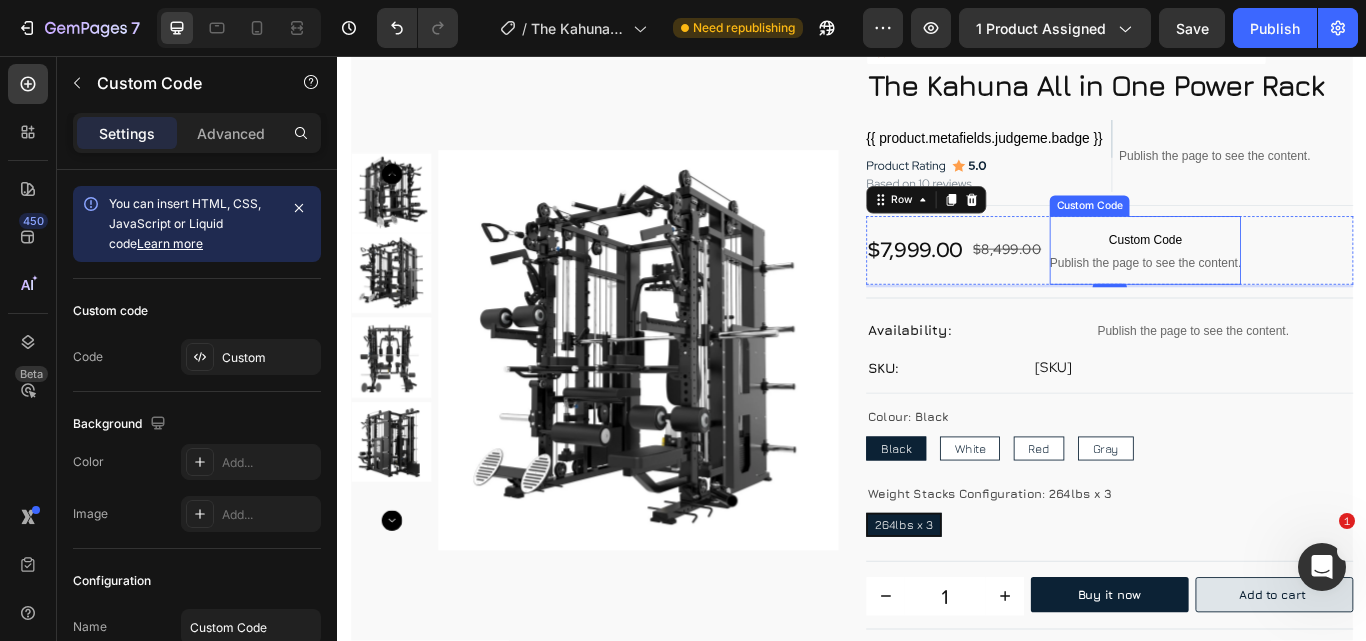 click on "Custom Code" at bounding box center [1278, 271] 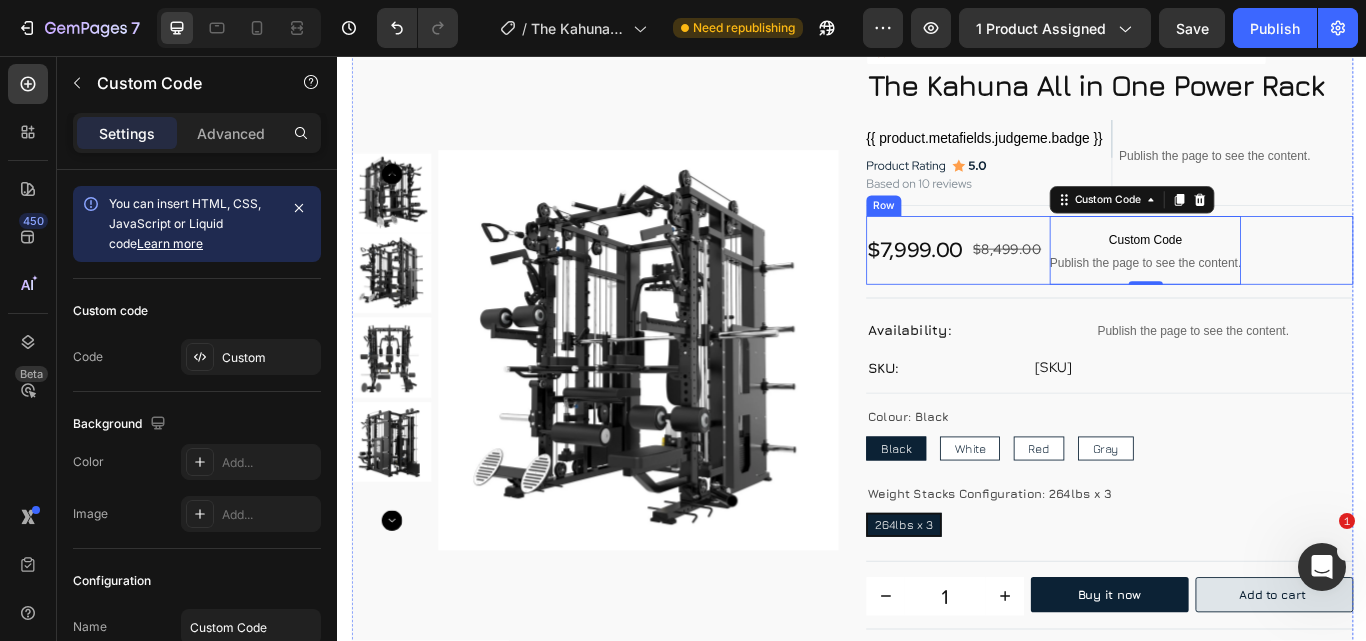 click on "[PRICE] [PRODUCT] [PRICE] [PRICE] [PRICE] [PRICE] [CUSTOM_CODE] [CONTENT] [CUSTOM_CODE]" at bounding box center (1237, 283) 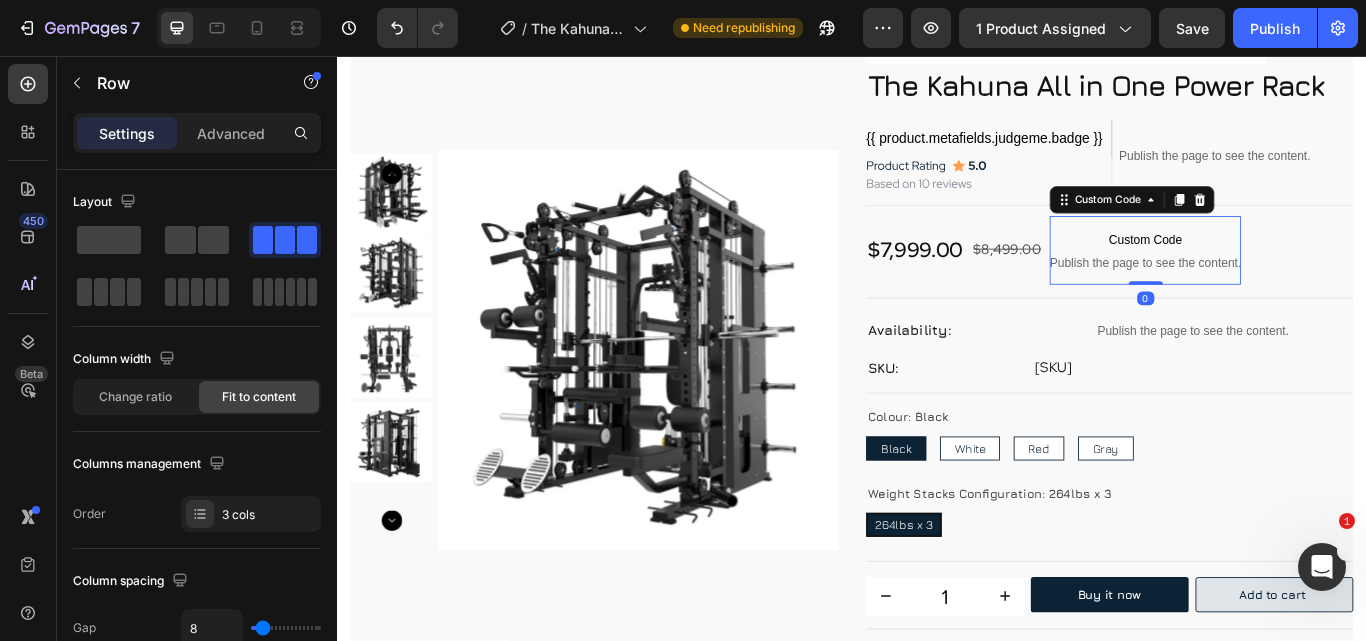 click on "Custom Code
Publish the page to see the content." at bounding box center (1278, 283) 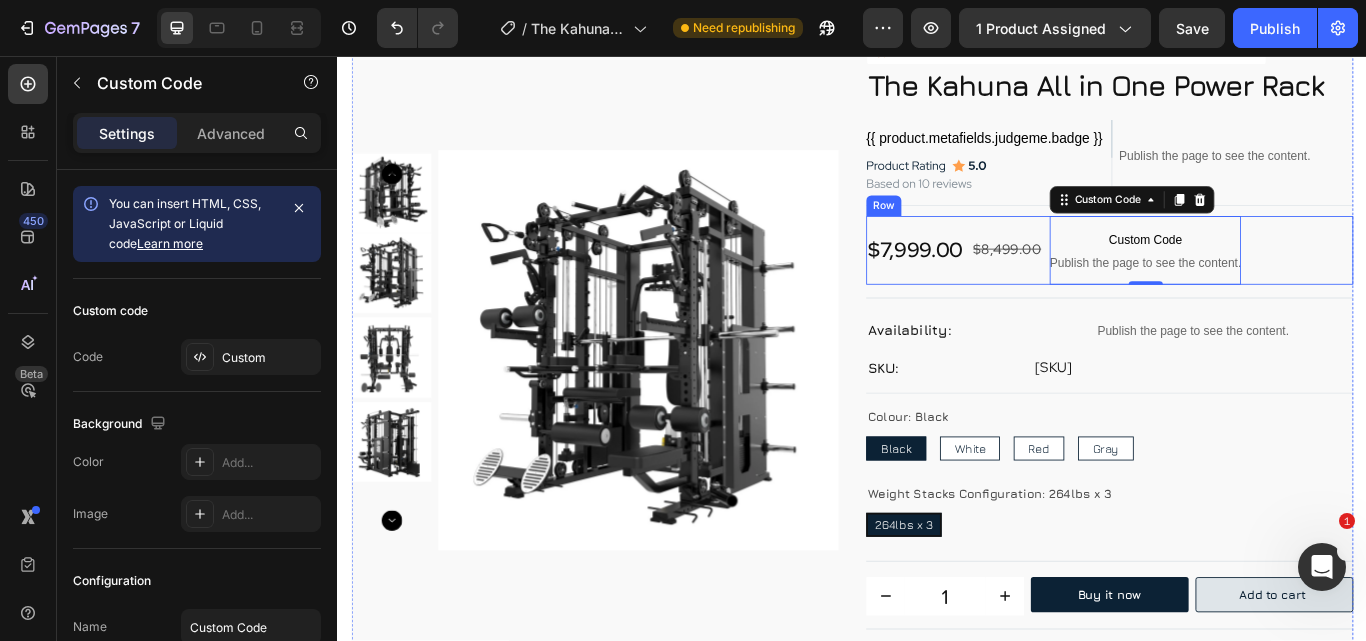click on "[PRICE] [PRODUCT] [PRICE] [PRICE] [PRICE] [PRICE] [CUSTOM_CODE] [CONTENT] [CUSTOM_CODE]" at bounding box center [1237, 283] 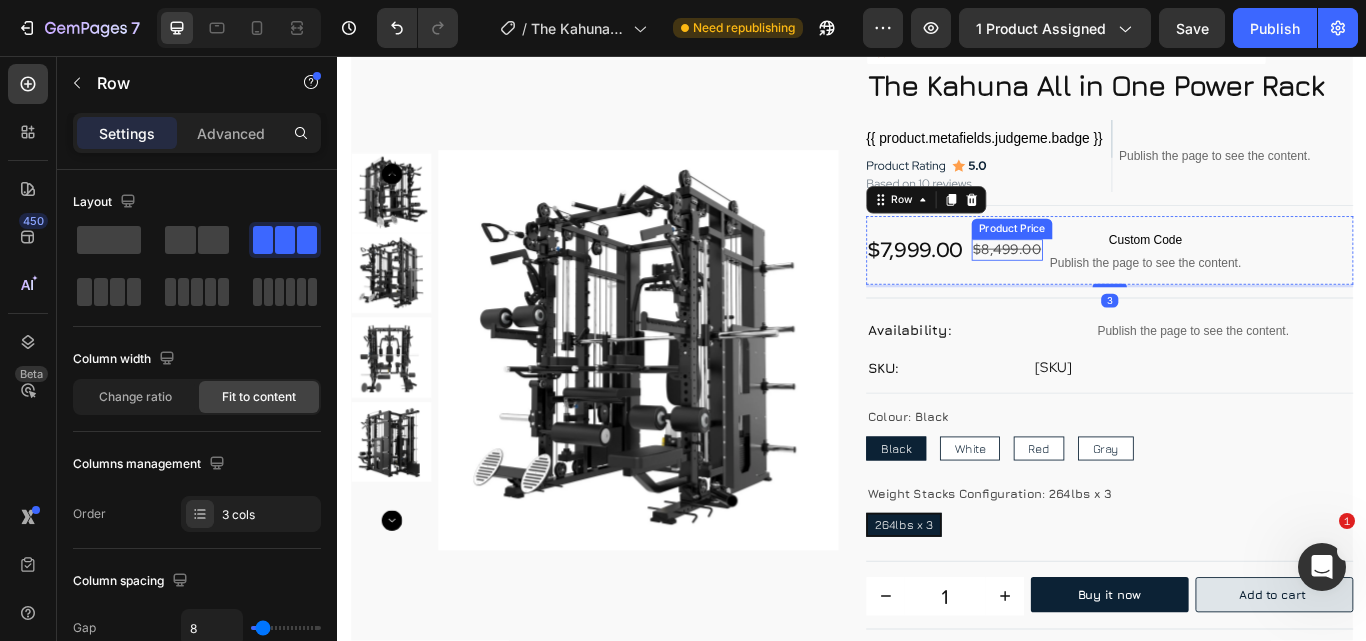click on "$8,499.00" at bounding box center (1117, 282) 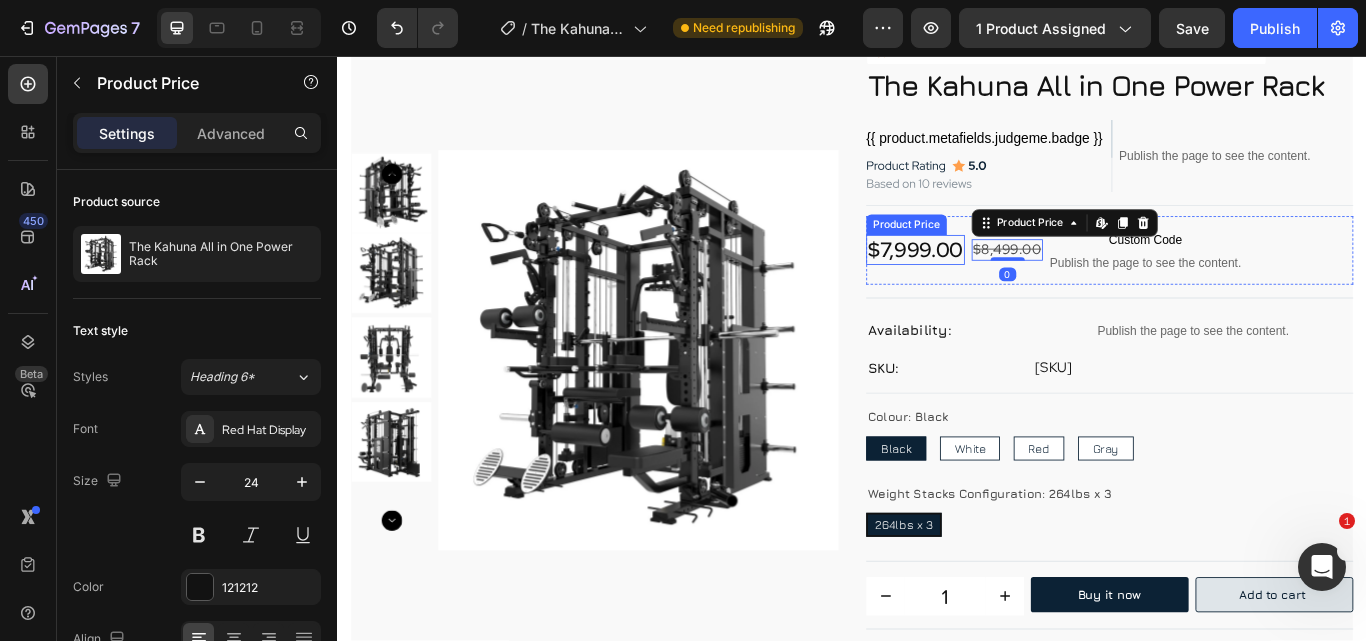 click on "$7,999.00" at bounding box center [1010, 282] 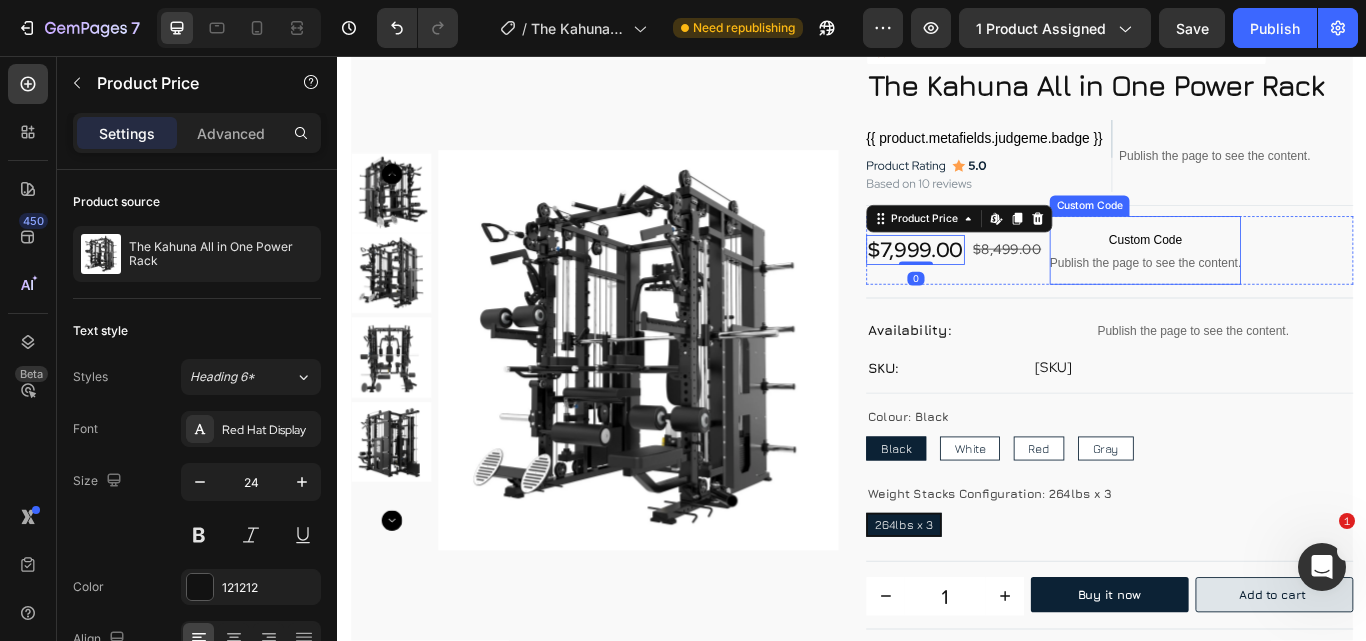 click on "Custom Code" at bounding box center (1278, 271) 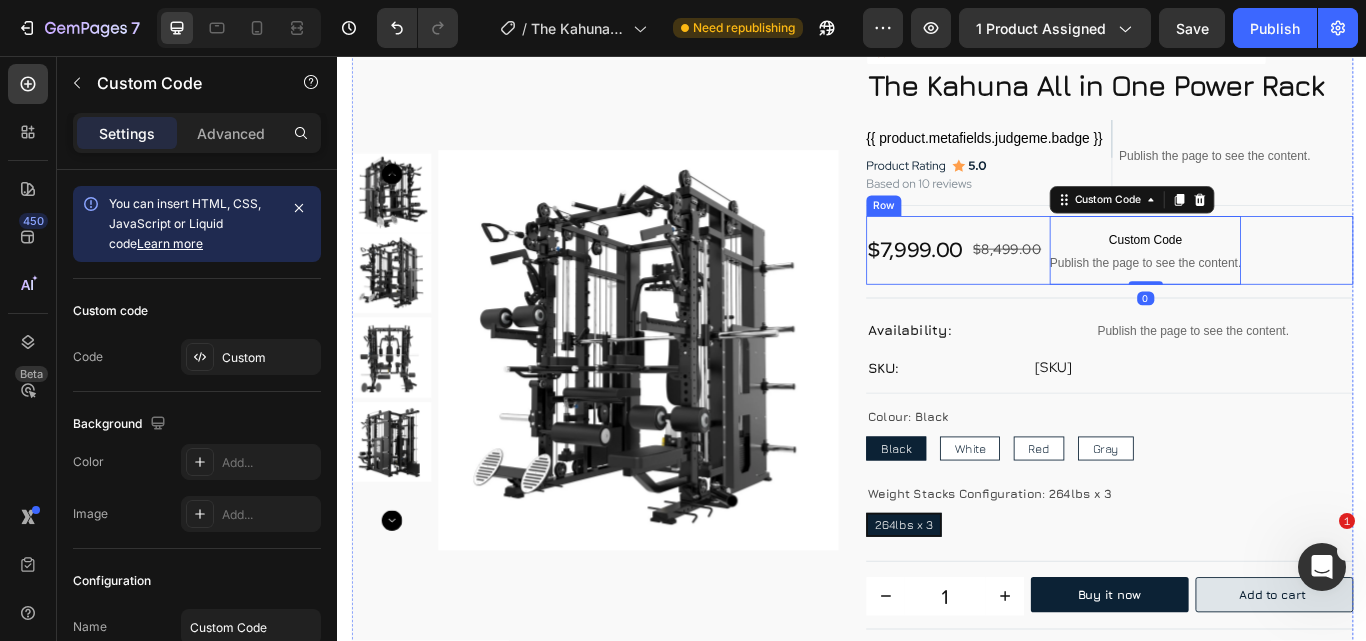 click on "[PRICE] [PRODUCT] [PRICE] [PRICE] [PRICE] [PRICE] [CUSTOM_CODE] [CONTENT] [CUSTOM_CODE]" at bounding box center [1237, 283] 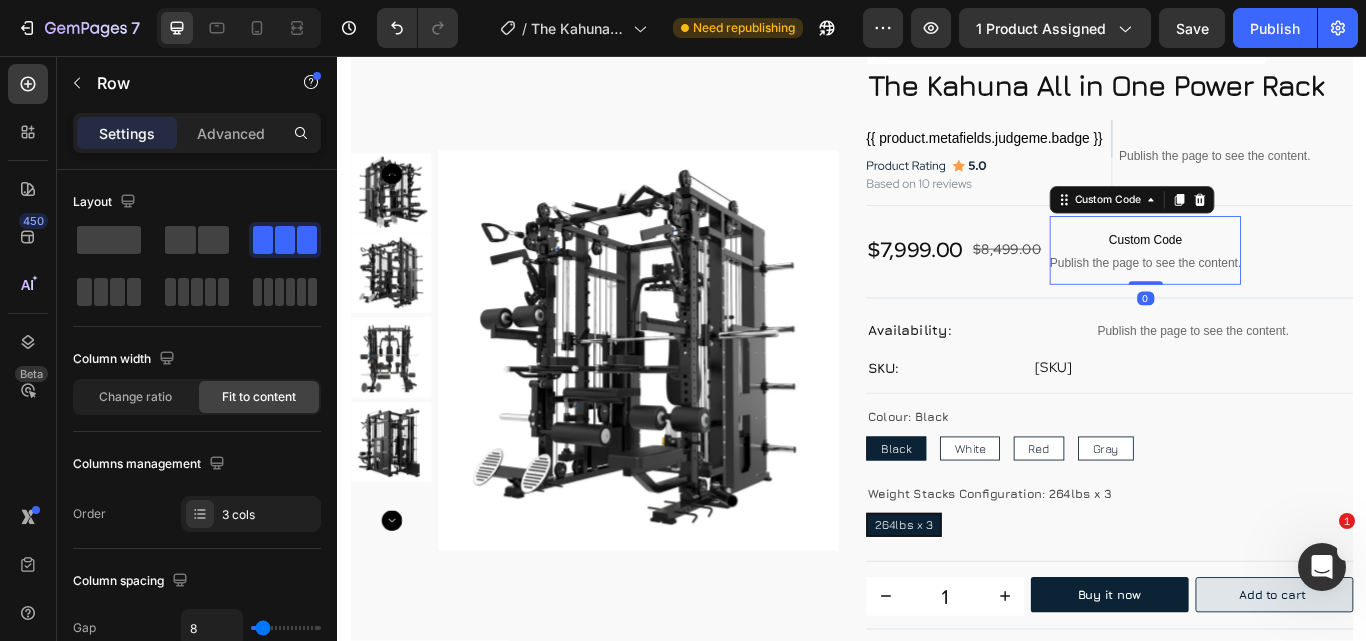 click on "Custom Code" at bounding box center [1278, 271] 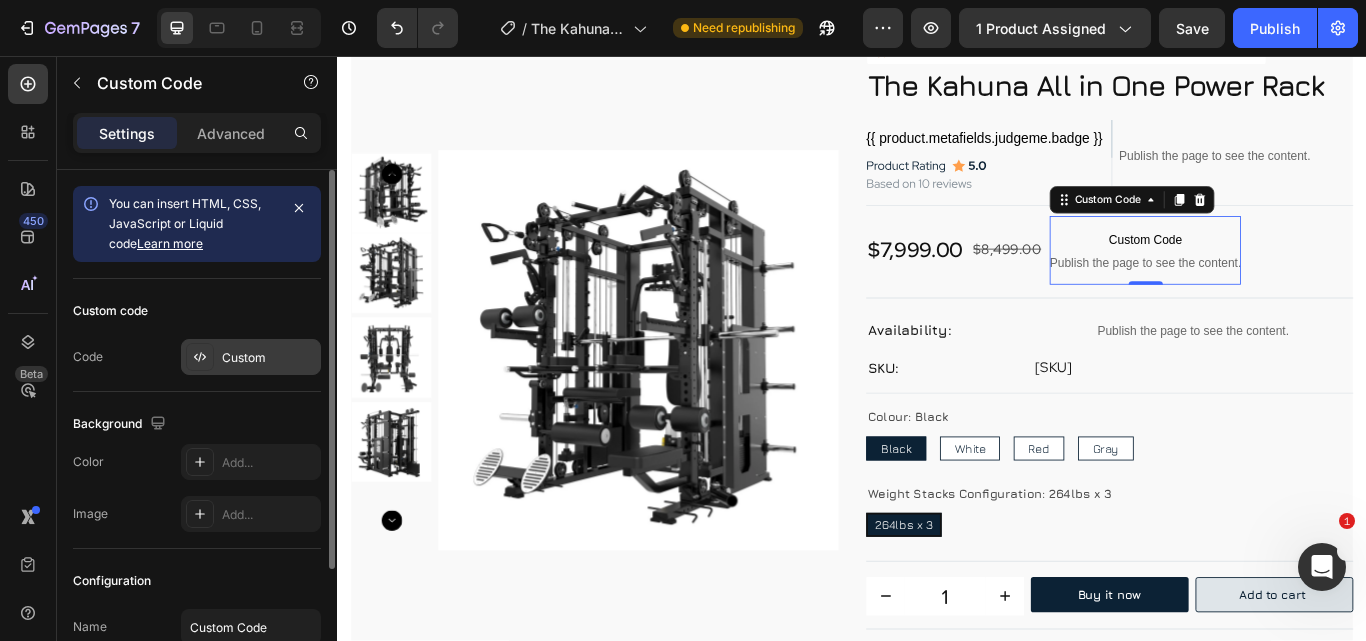 click on "Custom" at bounding box center [269, 358] 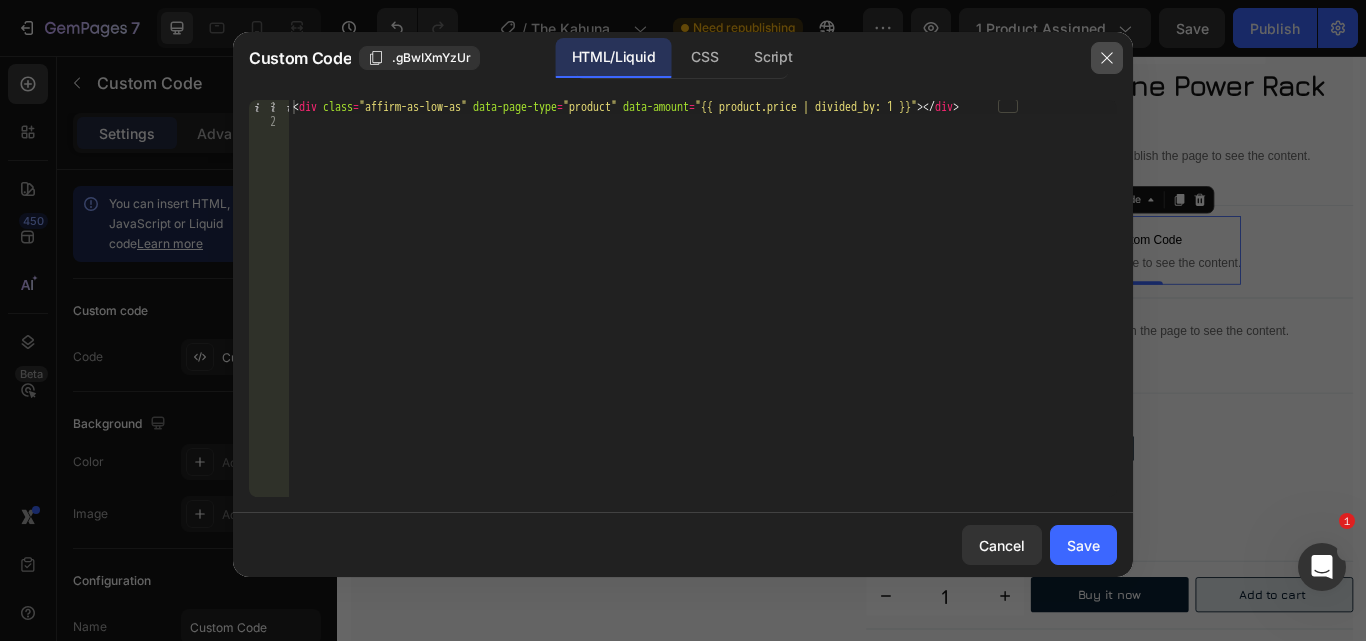 click 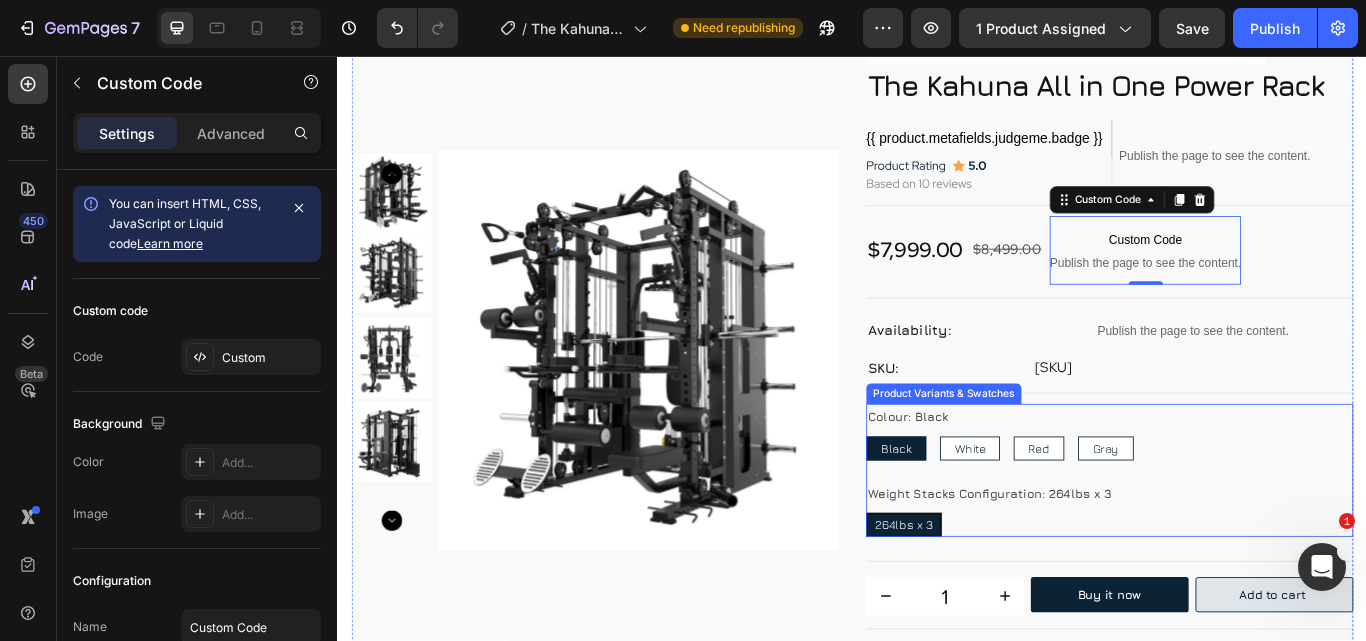 click on "Colour: Black Black Black Black White White White Red Red Red Gray Gray Gray" at bounding box center [1237, 494] 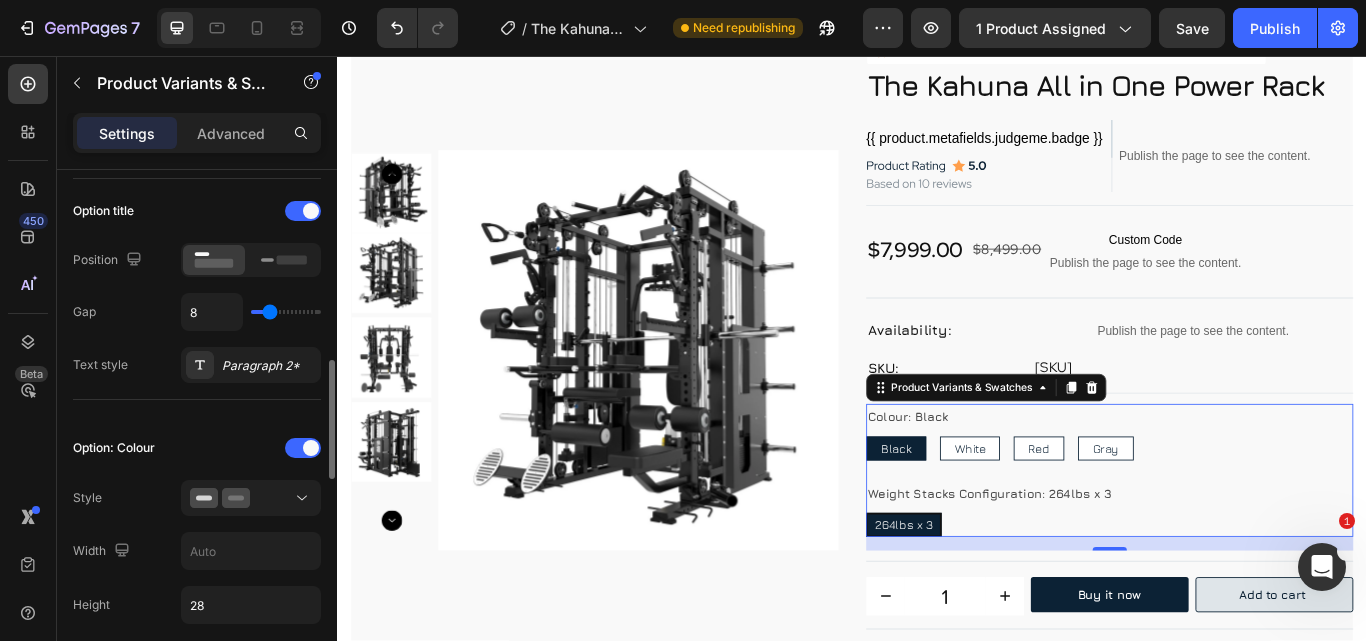 scroll, scrollTop: 400, scrollLeft: 0, axis: vertical 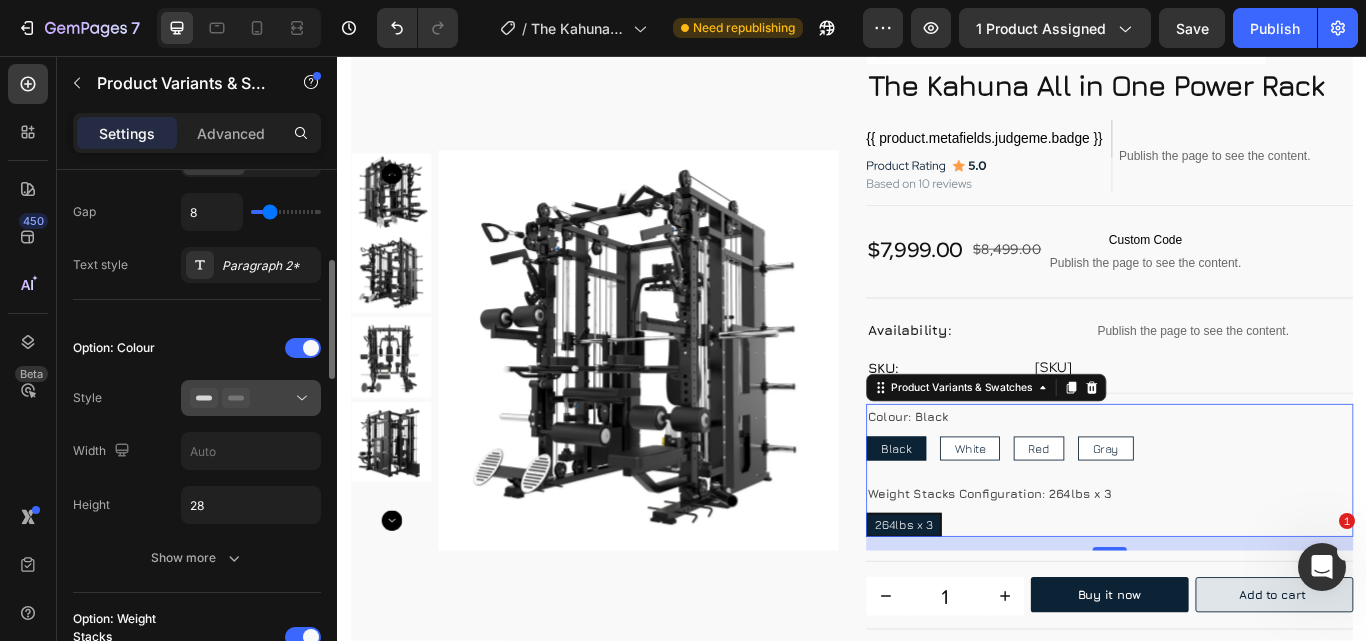 click at bounding box center (251, 398) 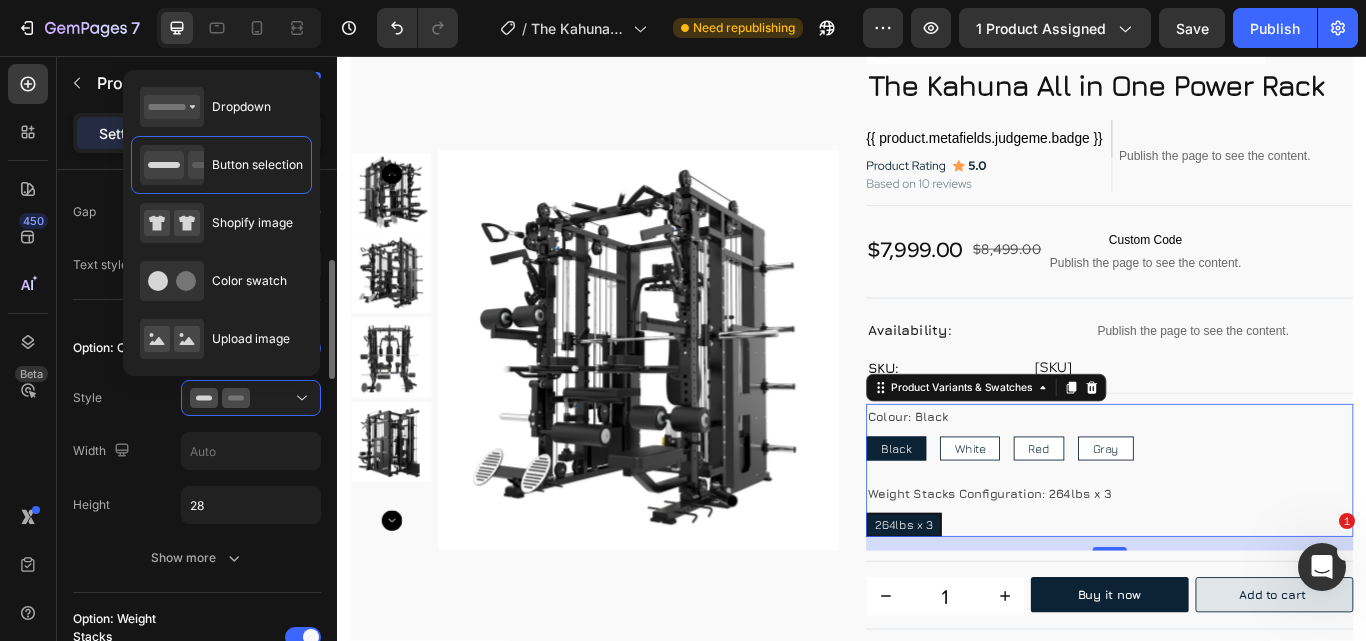click on "Style" 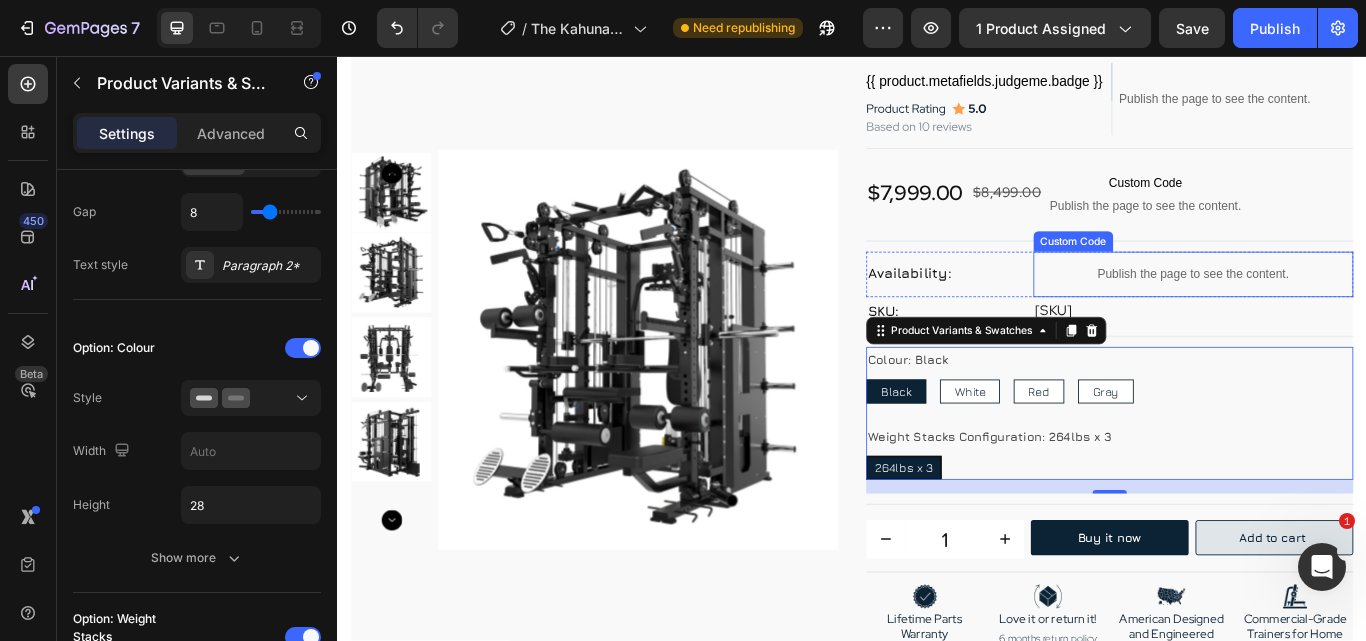 scroll, scrollTop: 200, scrollLeft: 0, axis: vertical 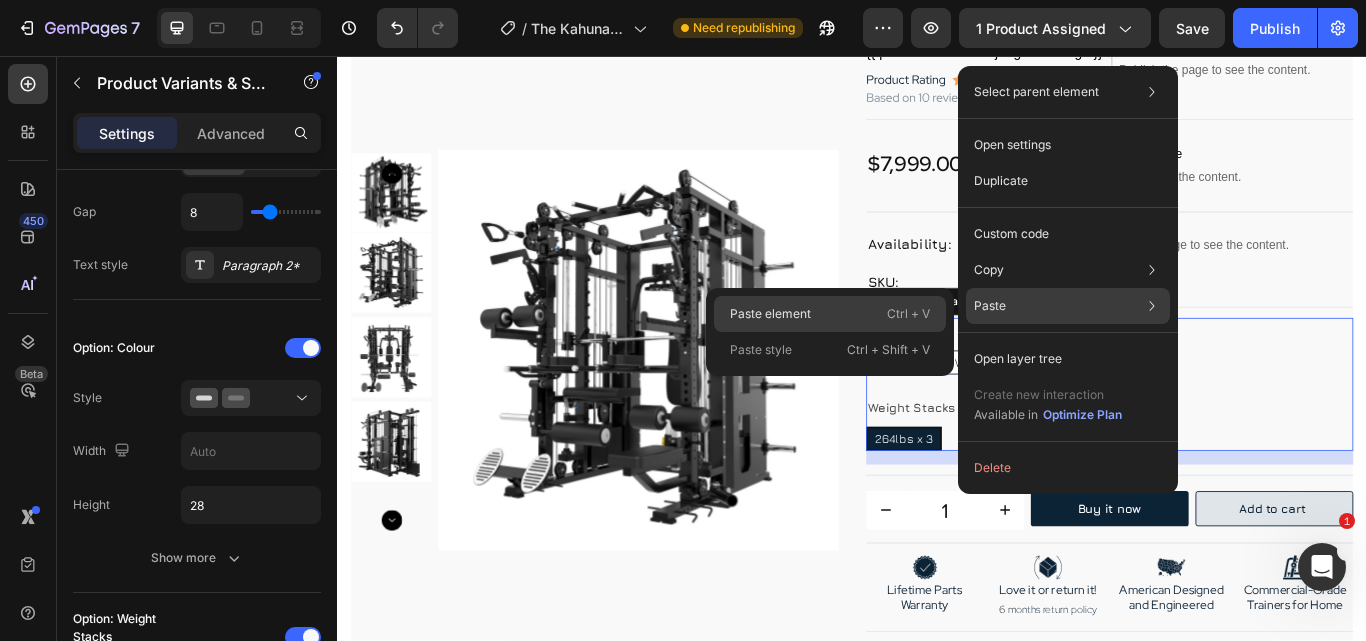 drag, startPoint x: 583, startPoint y: 290, endPoint x: 837, endPoint y: 305, distance: 254.44254 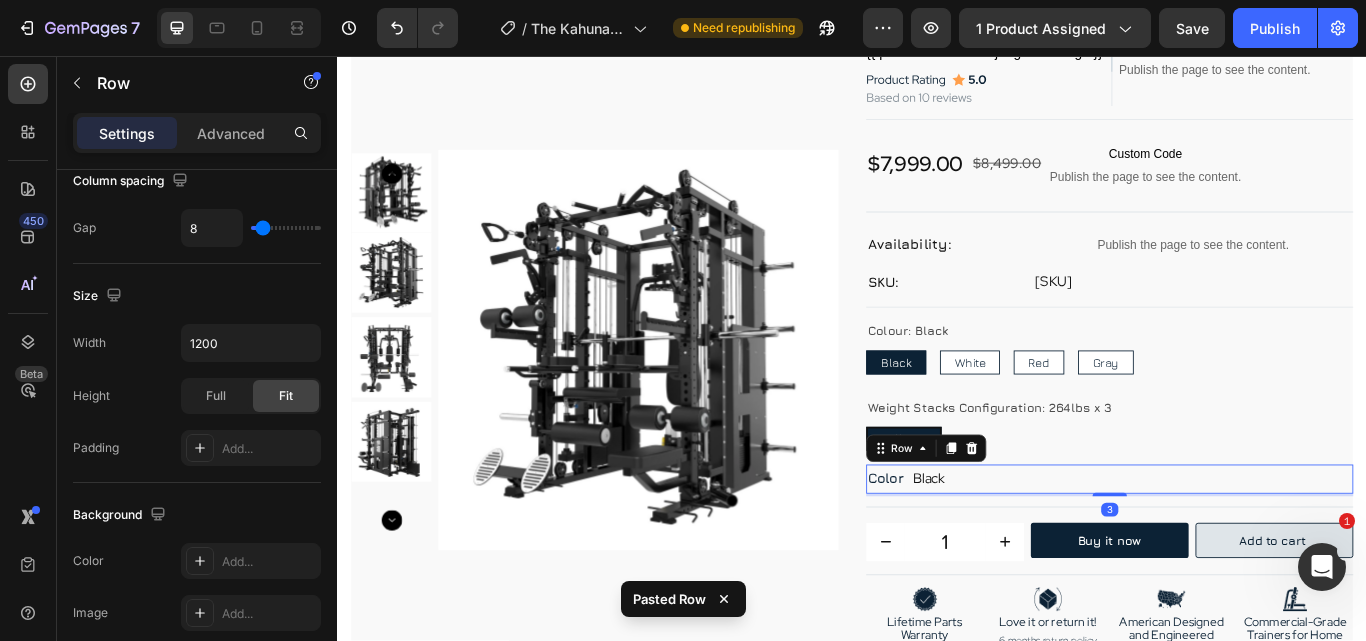 scroll, scrollTop: 0, scrollLeft: 0, axis: both 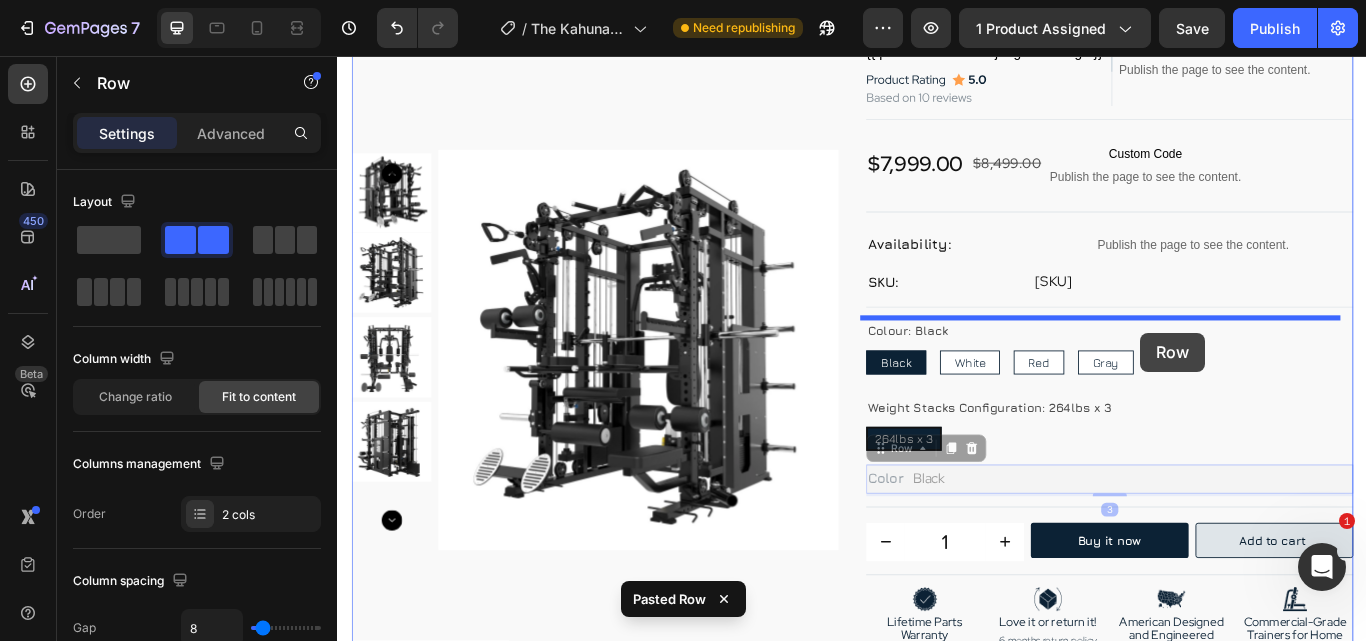 drag, startPoint x: 1419, startPoint y: 543, endPoint x: 1273, endPoint y: 379, distance: 219.57231 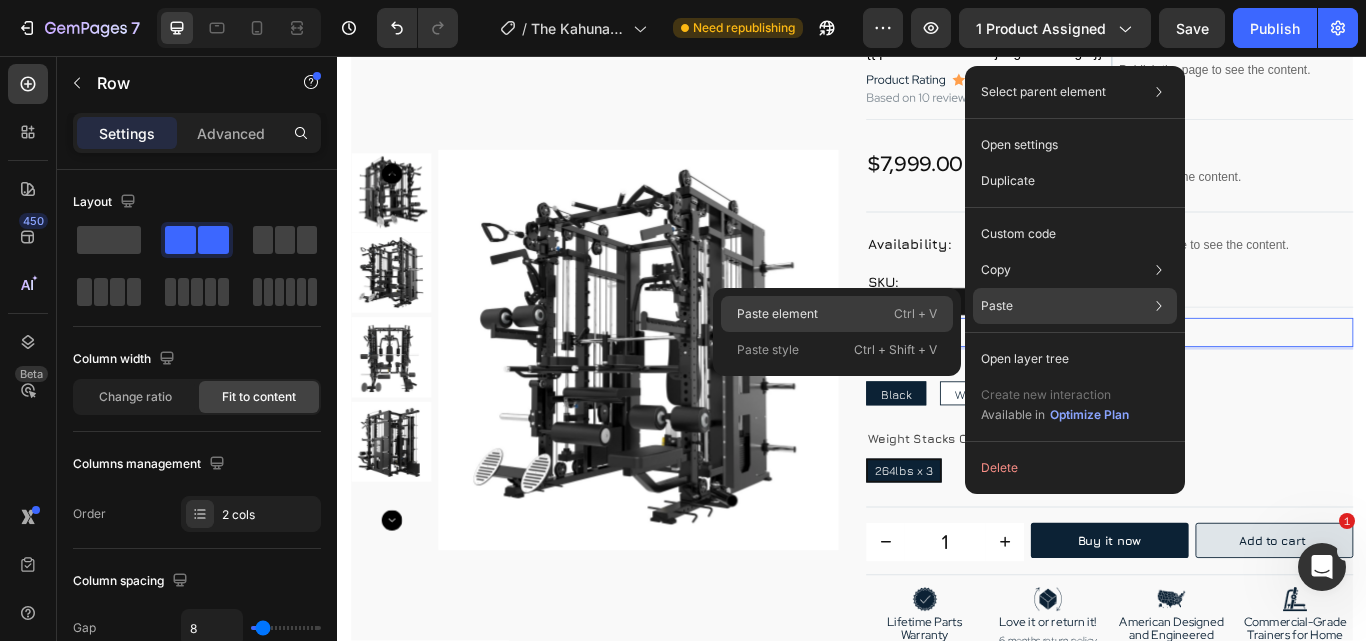 drag, startPoint x: 611, startPoint y: 292, endPoint x: 861, endPoint y: 307, distance: 250.4496 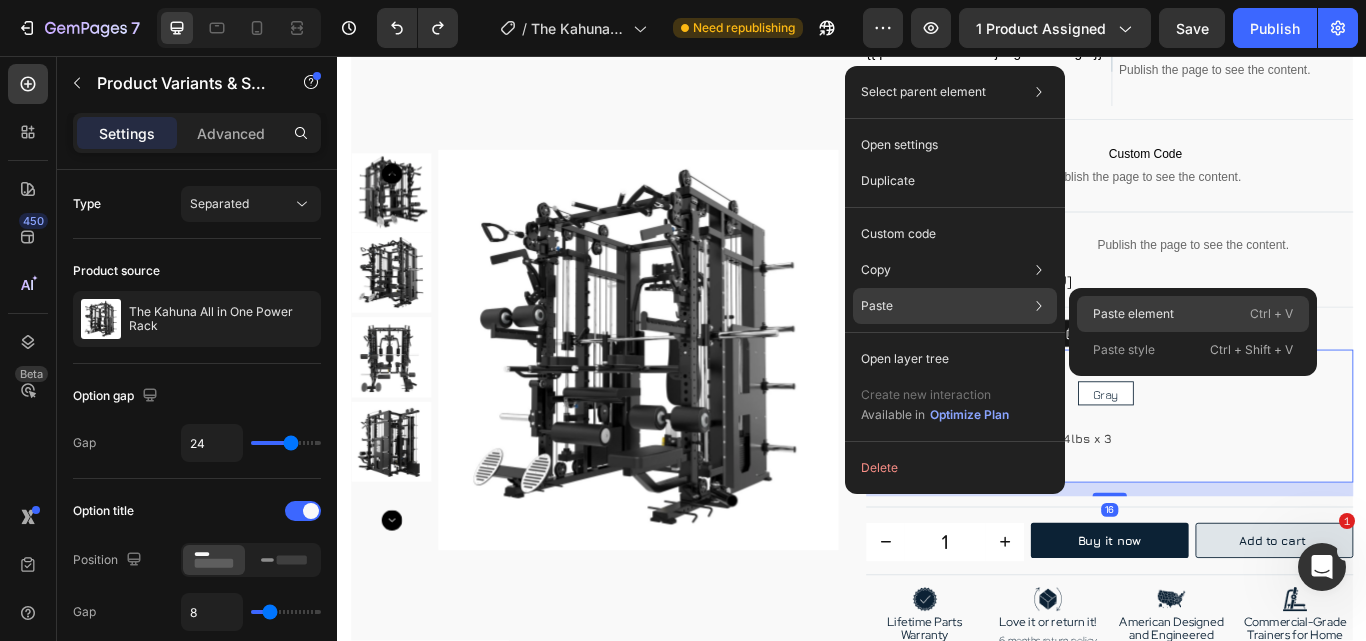 click on "Paste element" at bounding box center (1133, 314) 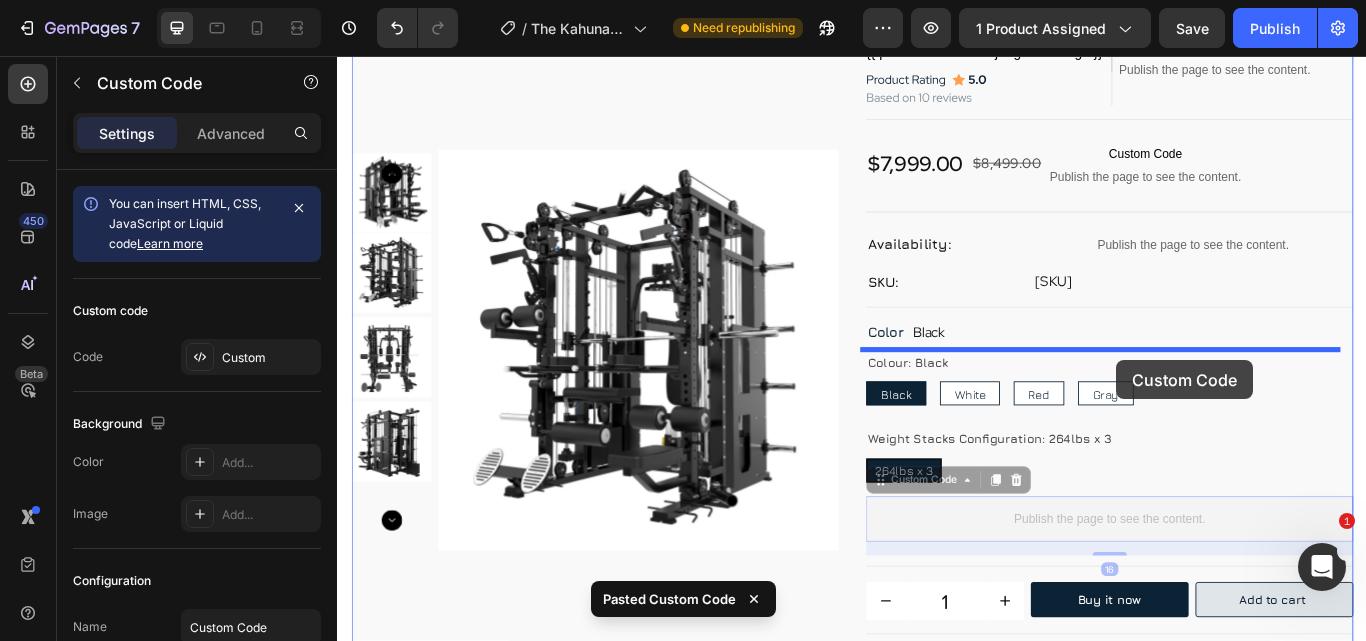 drag, startPoint x: 1322, startPoint y: 579, endPoint x: 1246, endPoint y: 411, distance: 184.39088 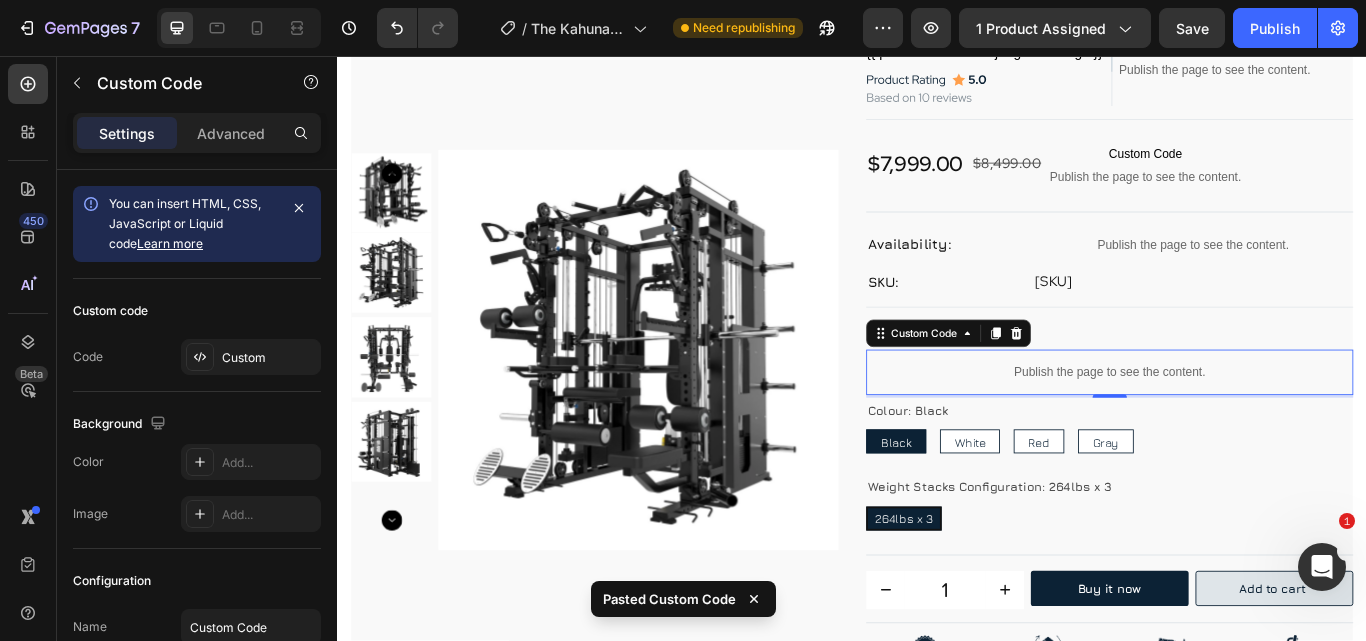 click on "Publish the page to see the content." at bounding box center [1237, 425] 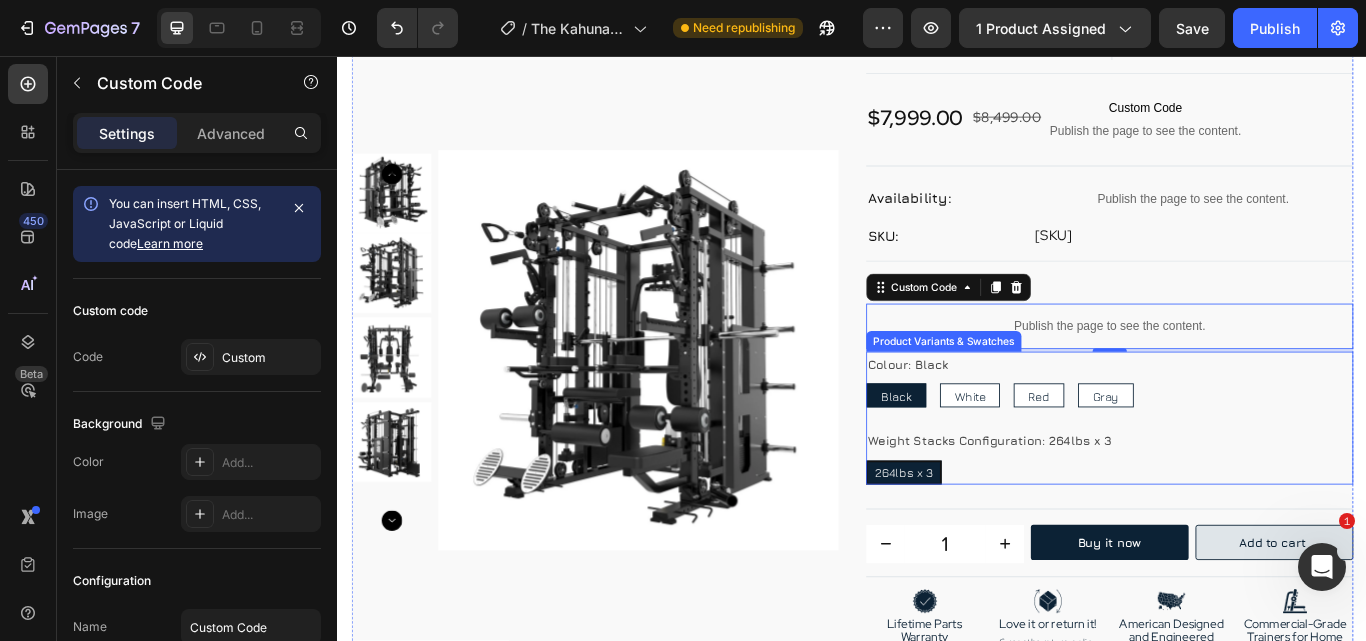 scroll, scrollTop: 300, scrollLeft: 0, axis: vertical 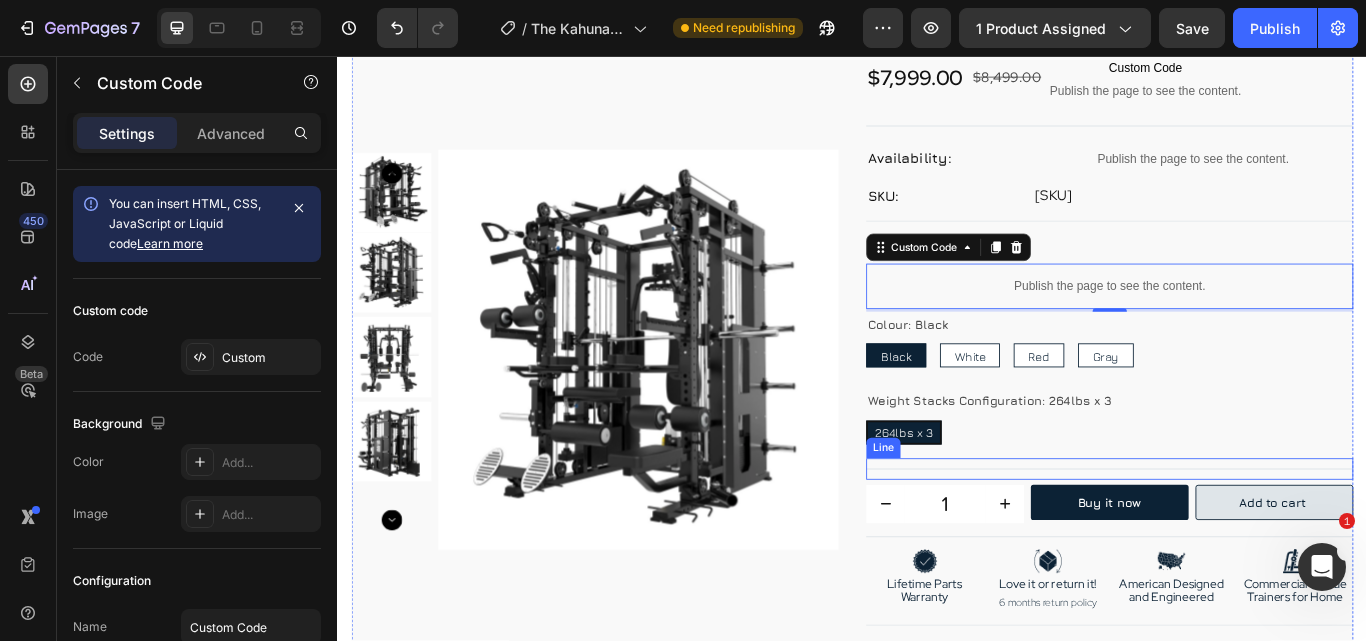 click on "Title Line" at bounding box center [1237, 538] 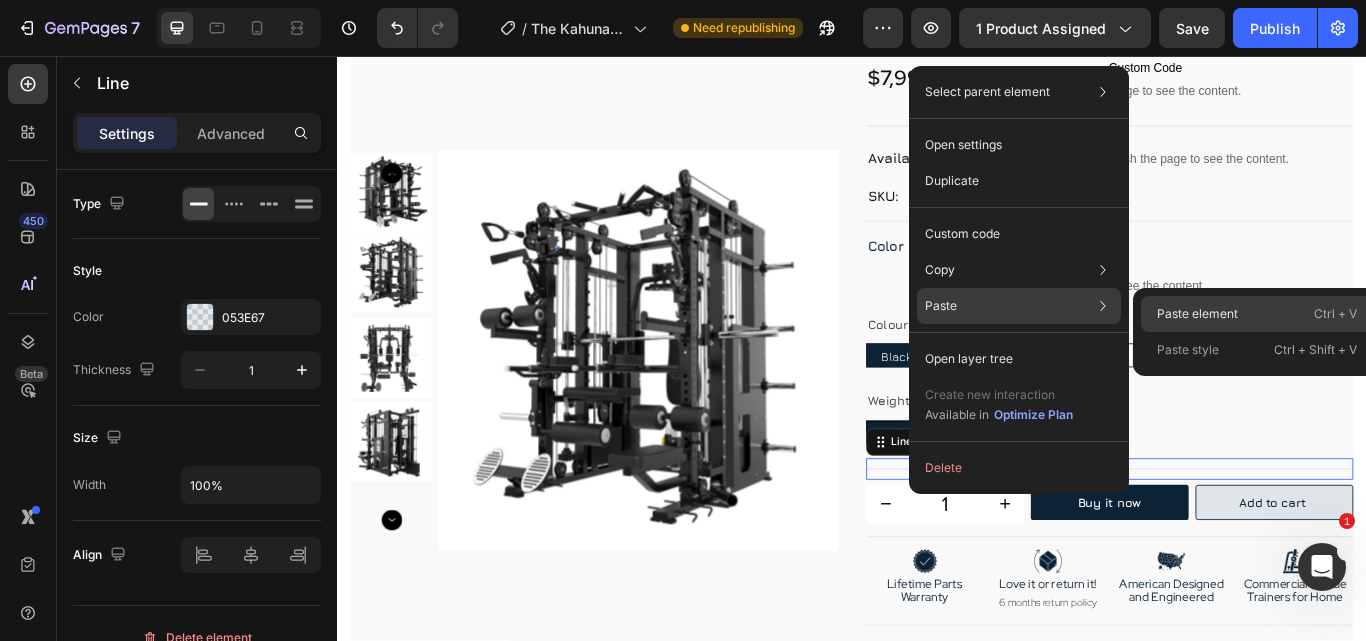 click on "Paste element" at bounding box center [1197, 314] 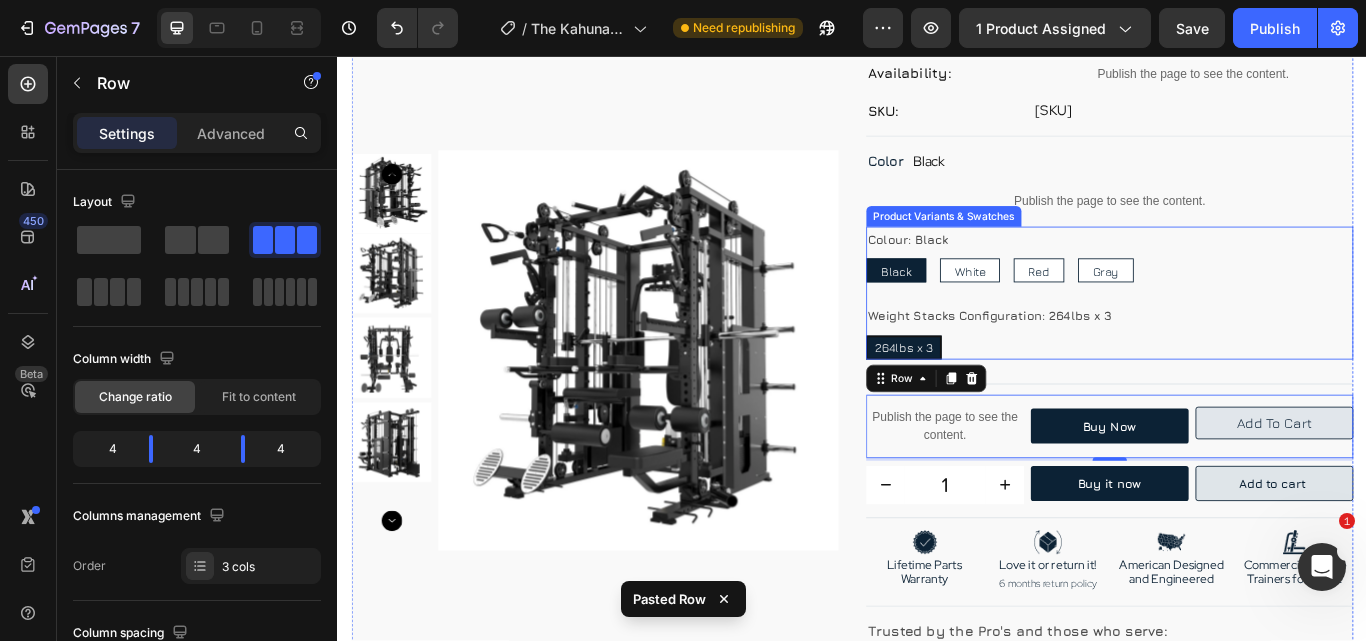 scroll, scrollTop: 300, scrollLeft: 0, axis: vertical 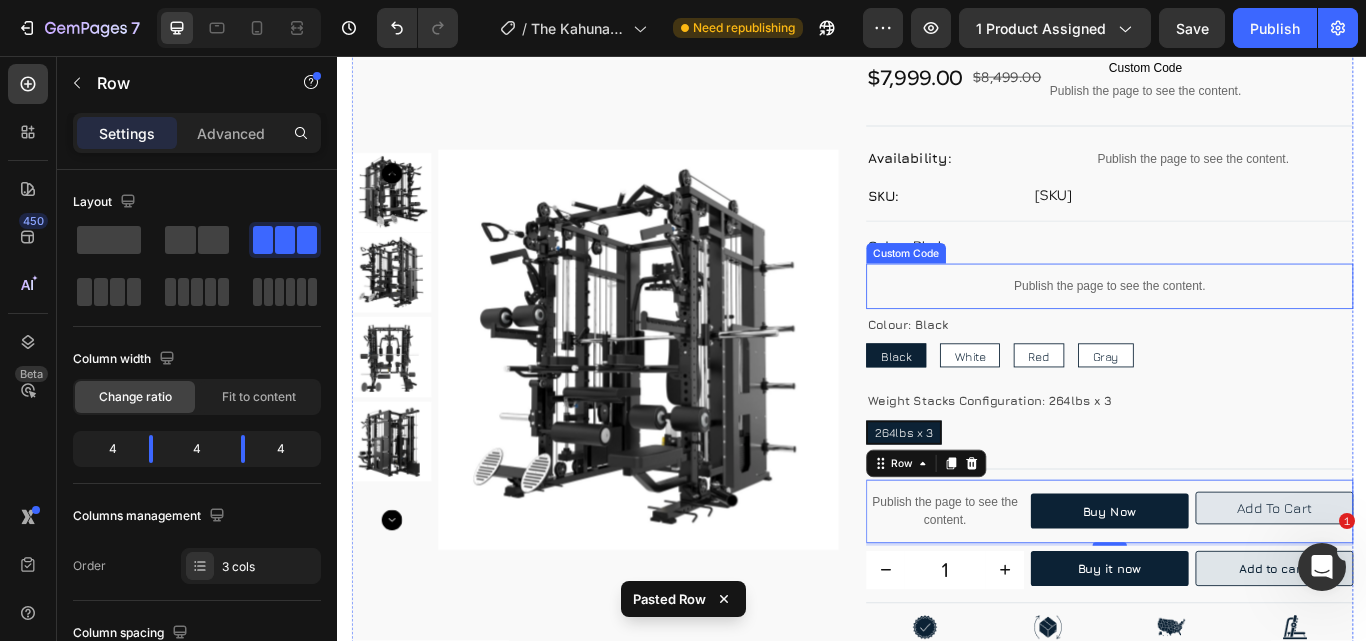 click on "Publish the page to see the content." at bounding box center [1237, 325] 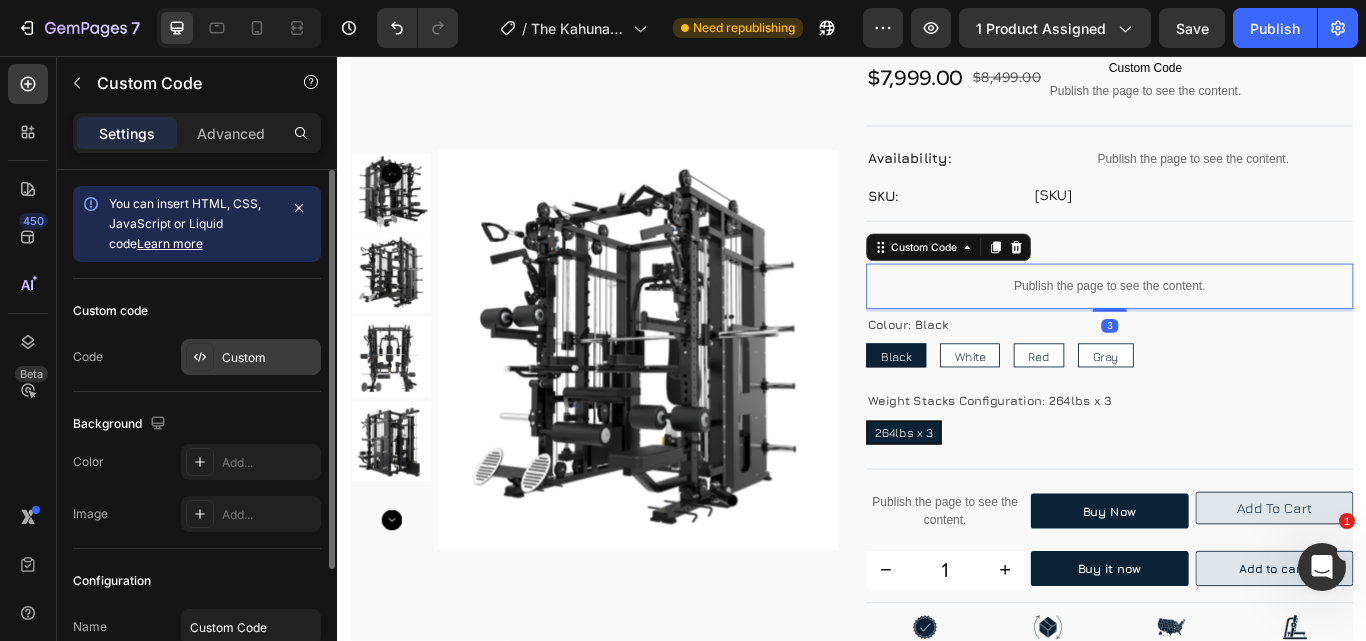 click on "Custom" at bounding box center [269, 358] 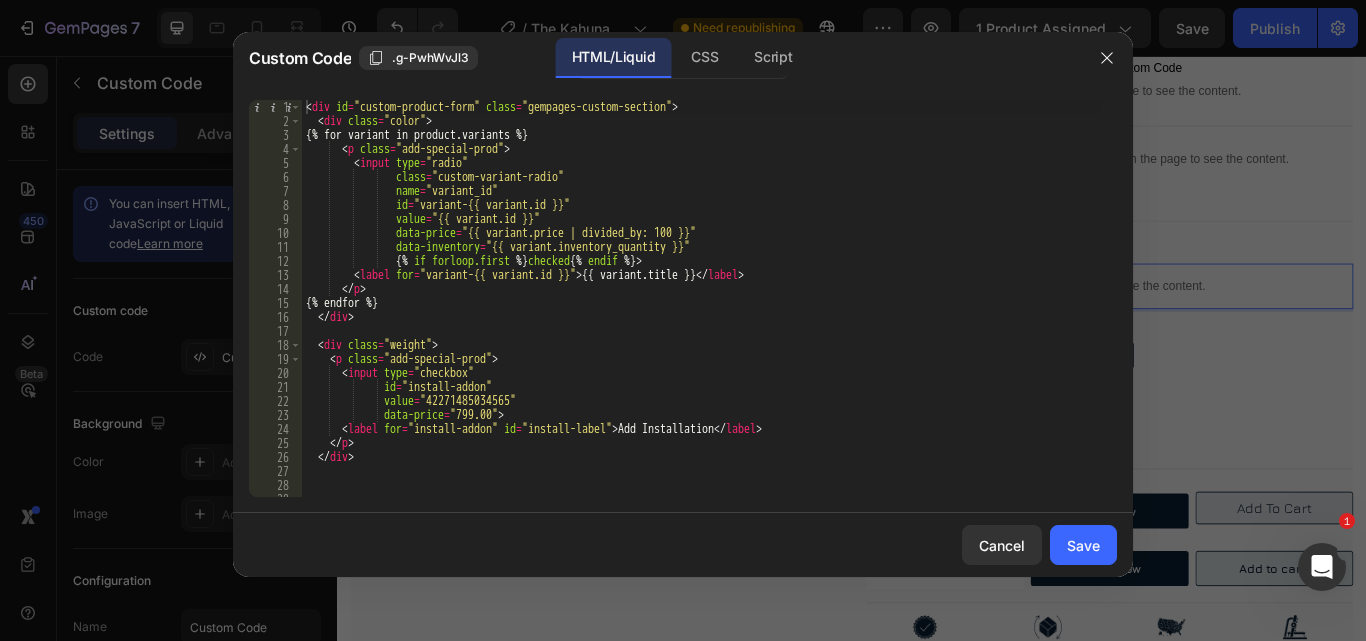 click on "value="[NUMBER]" [ACTION]="[PRICE]"" at bounding box center [702, 312] 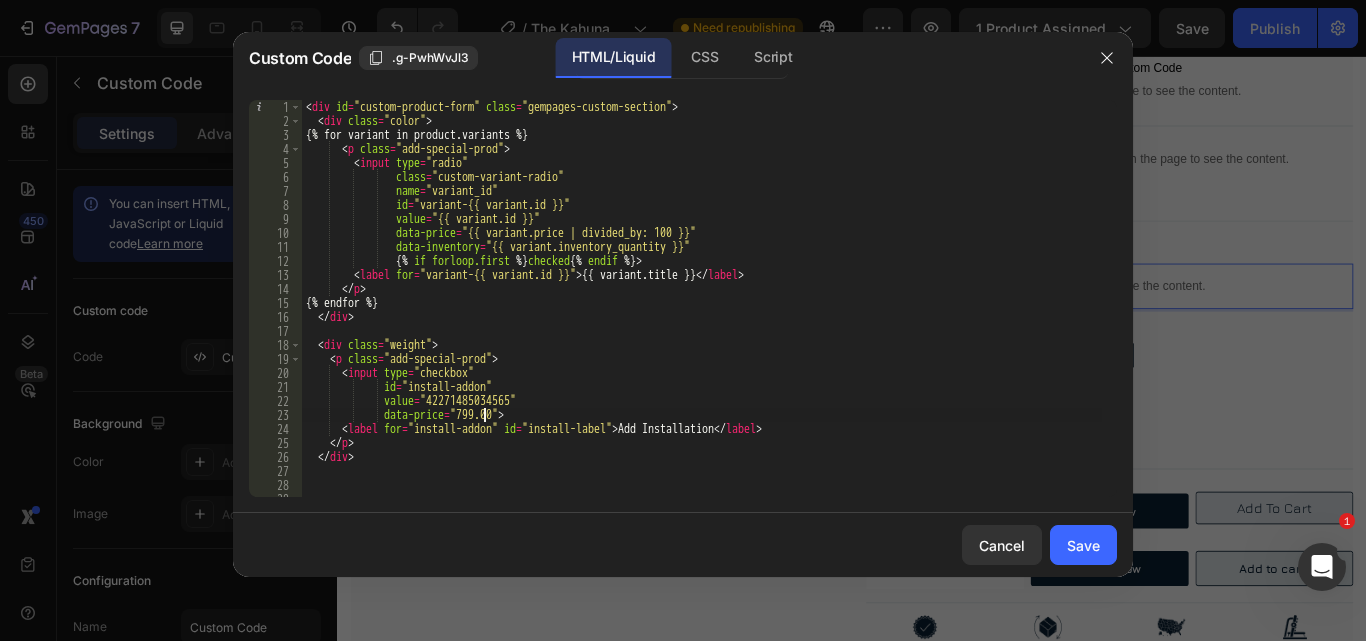 click on "value="[NUMBER]" [ACTION]="[PRICE]"" at bounding box center [702, 312] 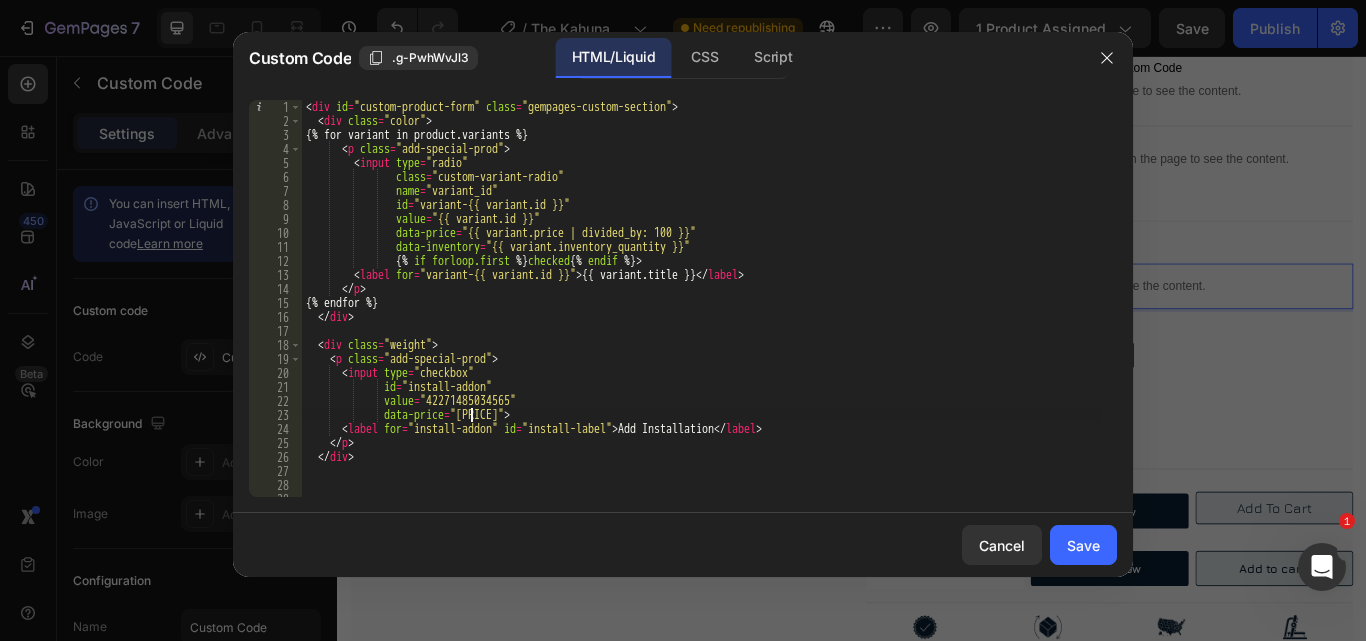 scroll, scrollTop: 0, scrollLeft: 14, axis: horizontal 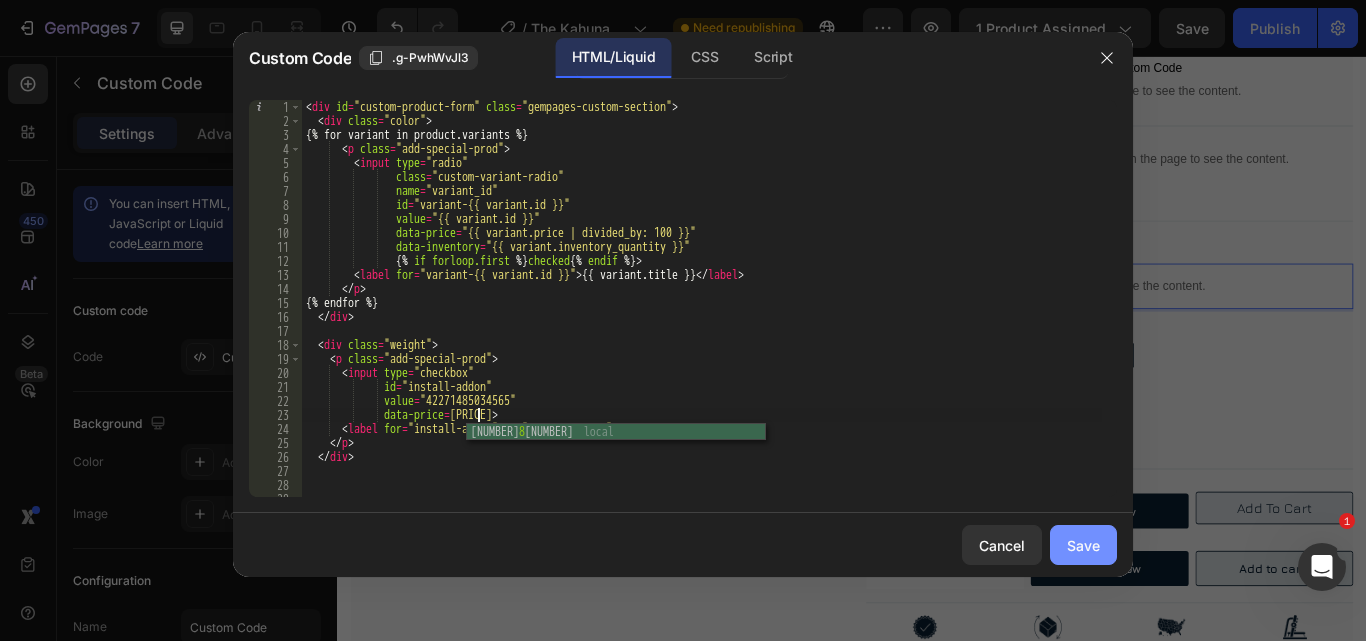 type on "data-price="[PRICE]"" 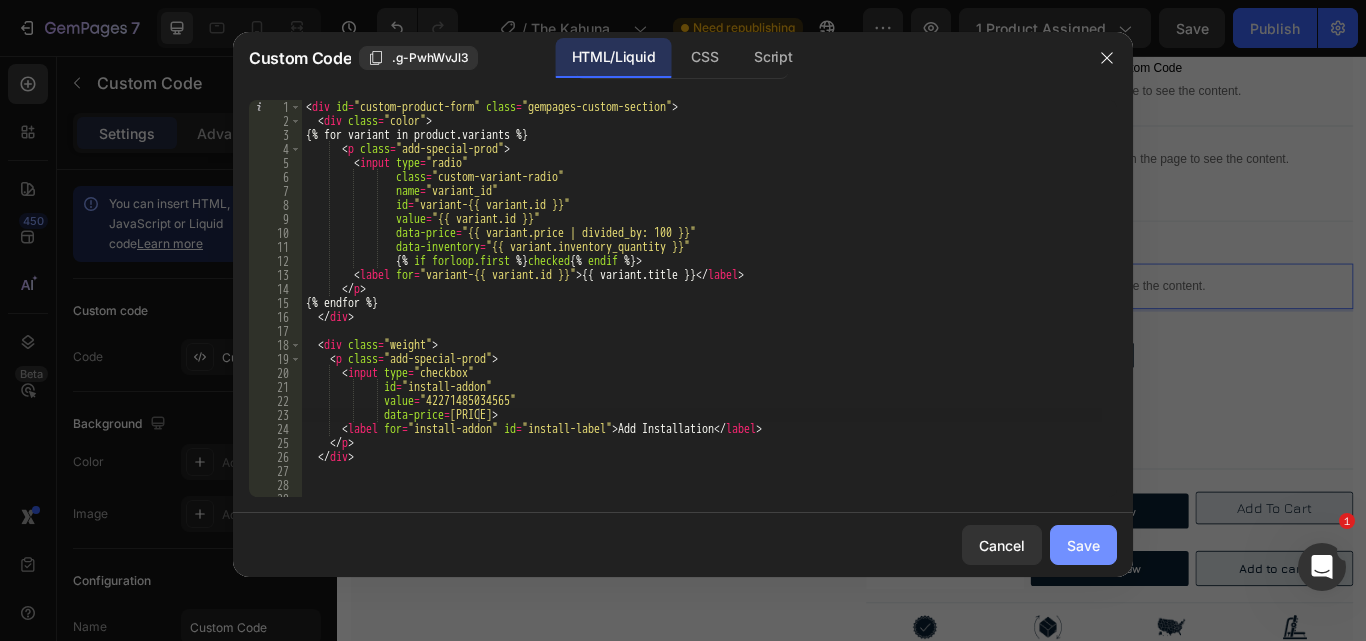 click on "Save" at bounding box center (1083, 545) 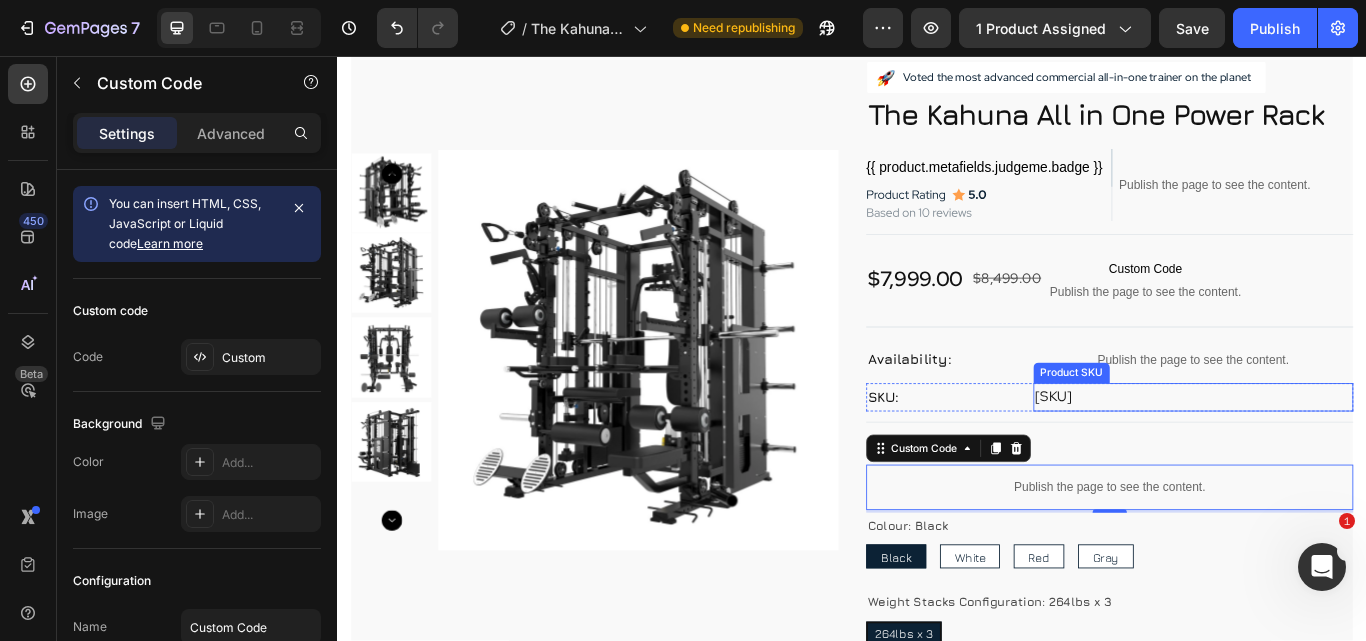 scroll, scrollTop: 100, scrollLeft: 0, axis: vertical 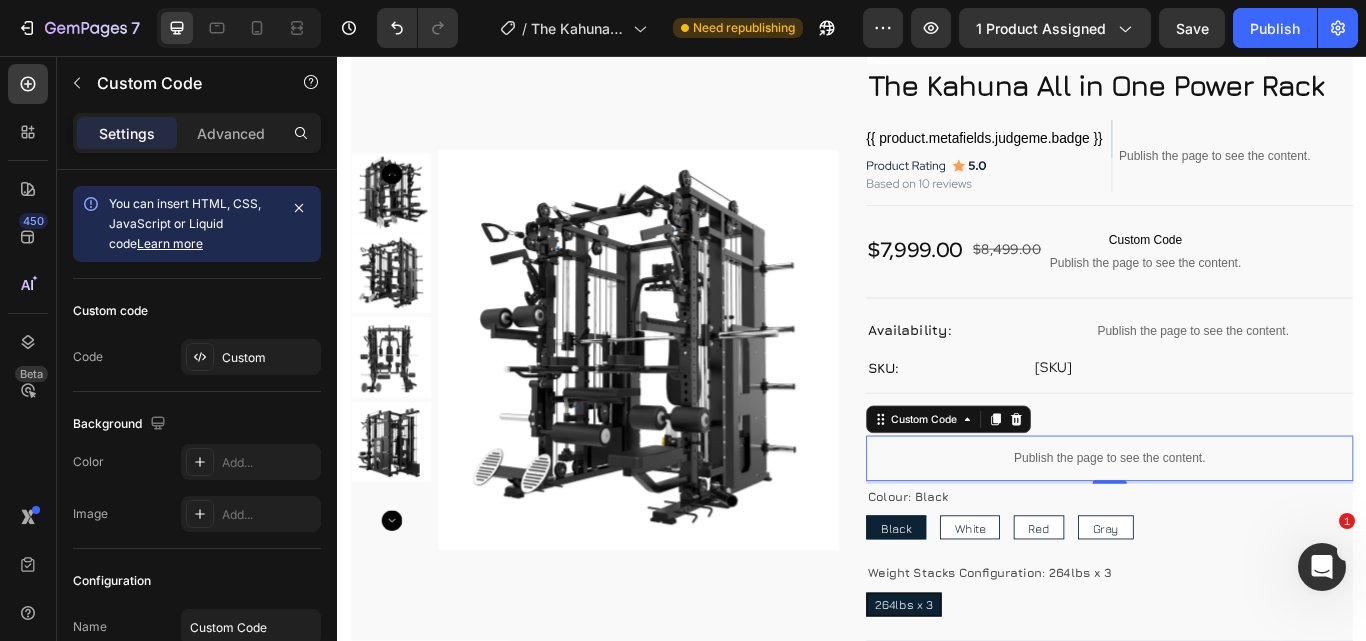 click on "Publish the page to see the content." at bounding box center [1237, 525] 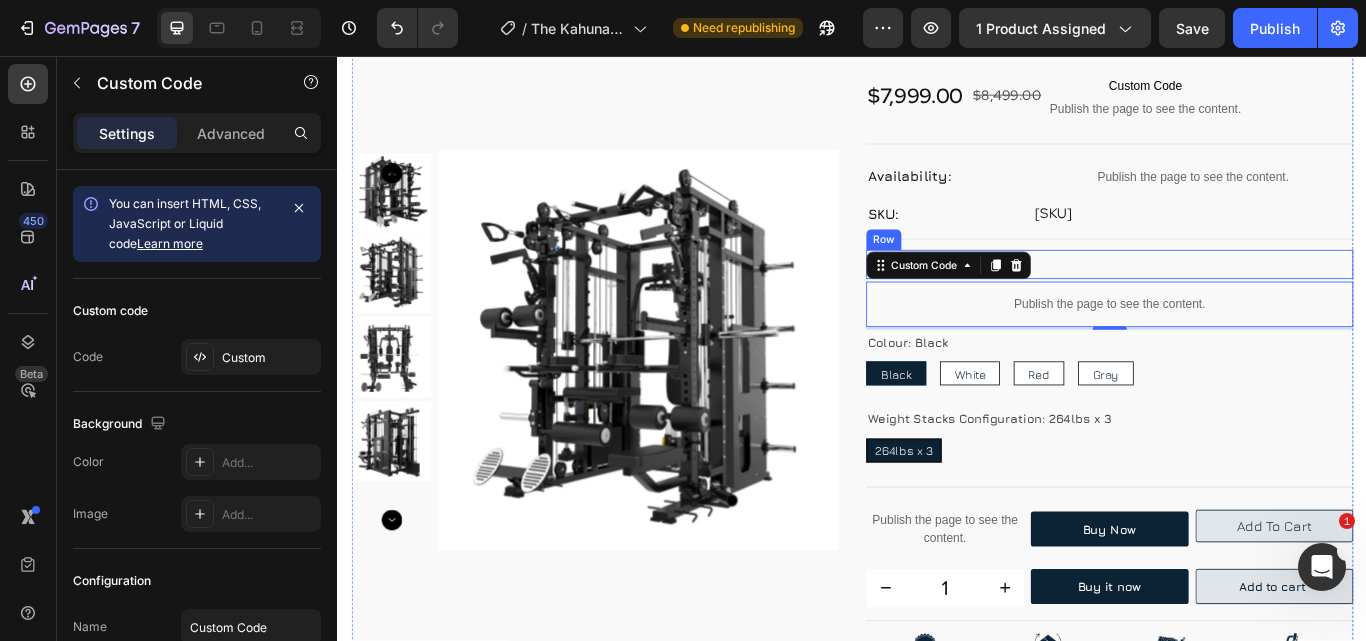 scroll, scrollTop: 300, scrollLeft: 0, axis: vertical 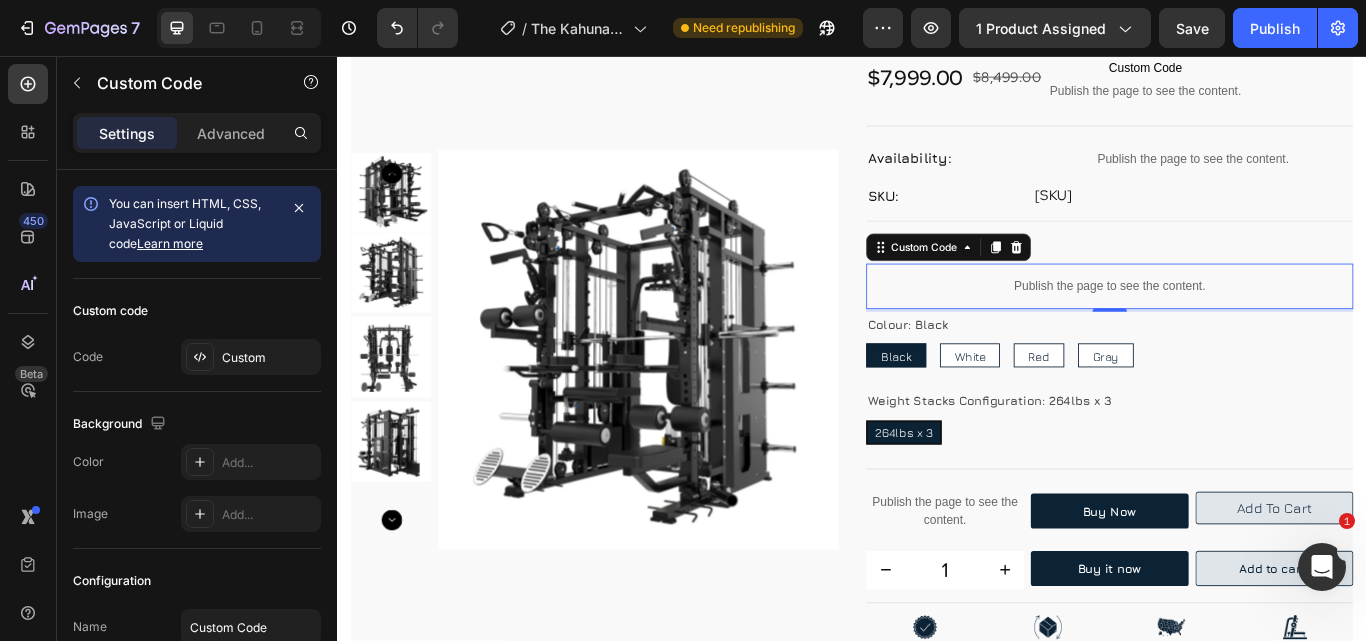 click on "Publish the page to see the content." at bounding box center (1237, 325) 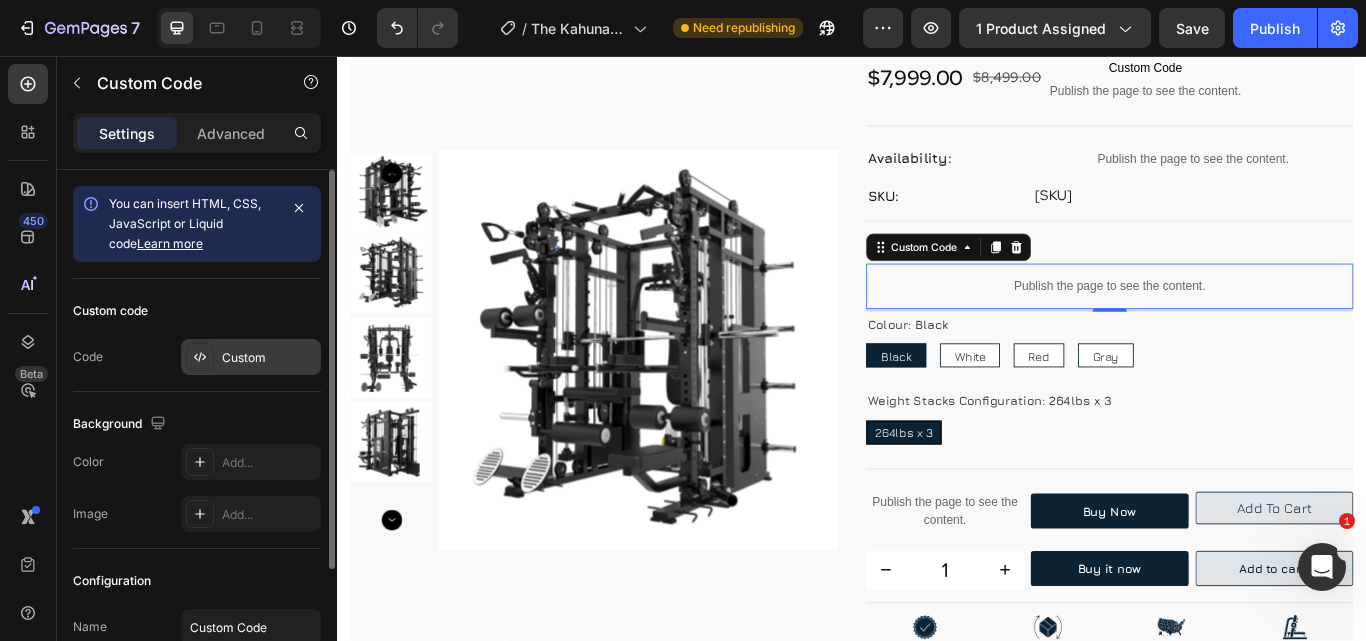 click on "Custom" at bounding box center [269, 358] 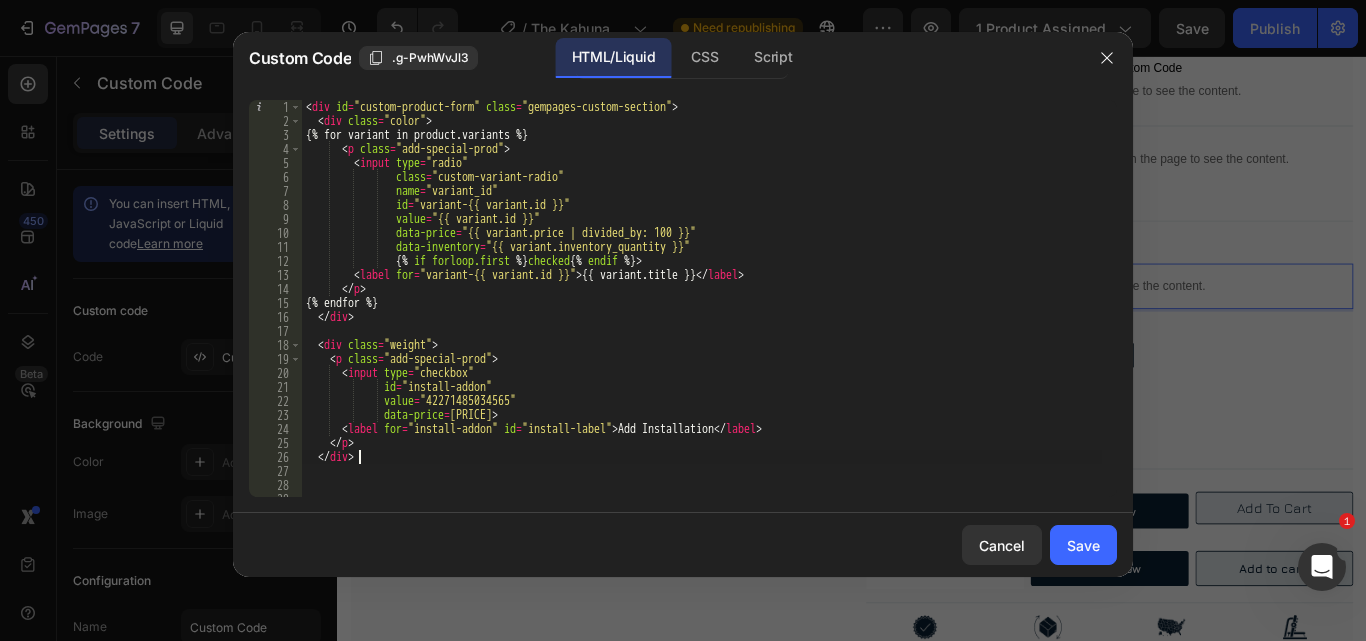 click on "value="[NUMBER]" [ACTION]="[PRICE]"" at bounding box center (702, 312) 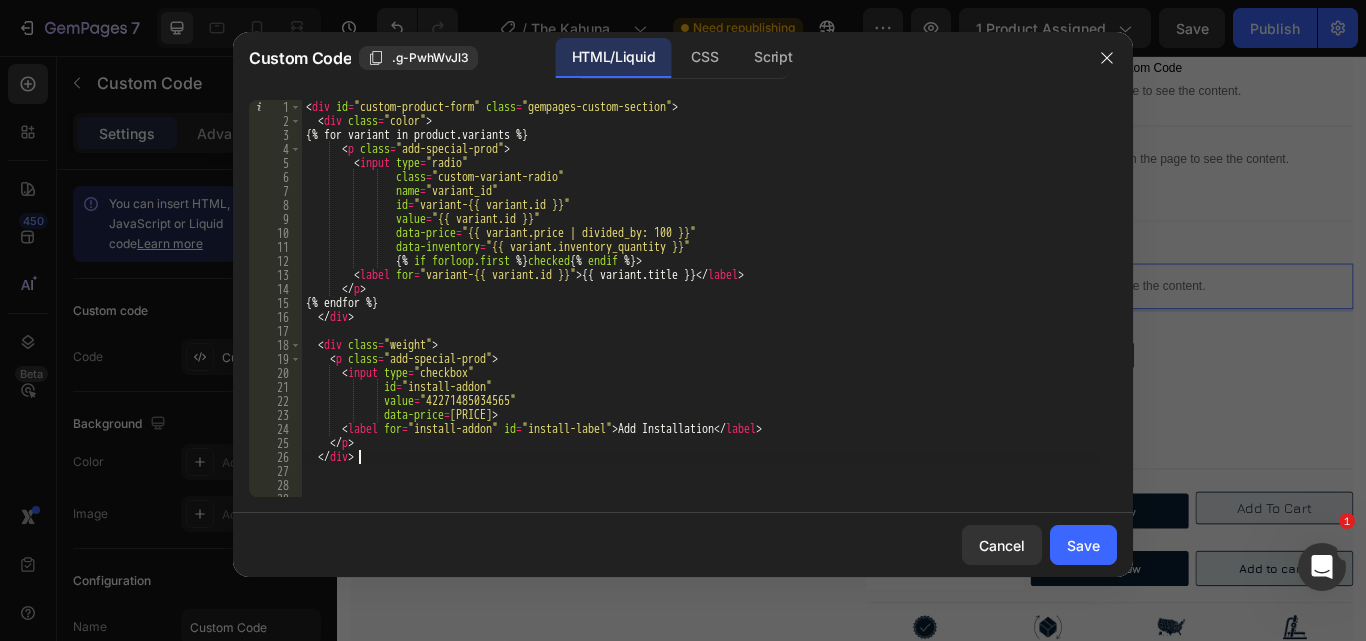 scroll, scrollTop: 60, scrollLeft: 0, axis: vertical 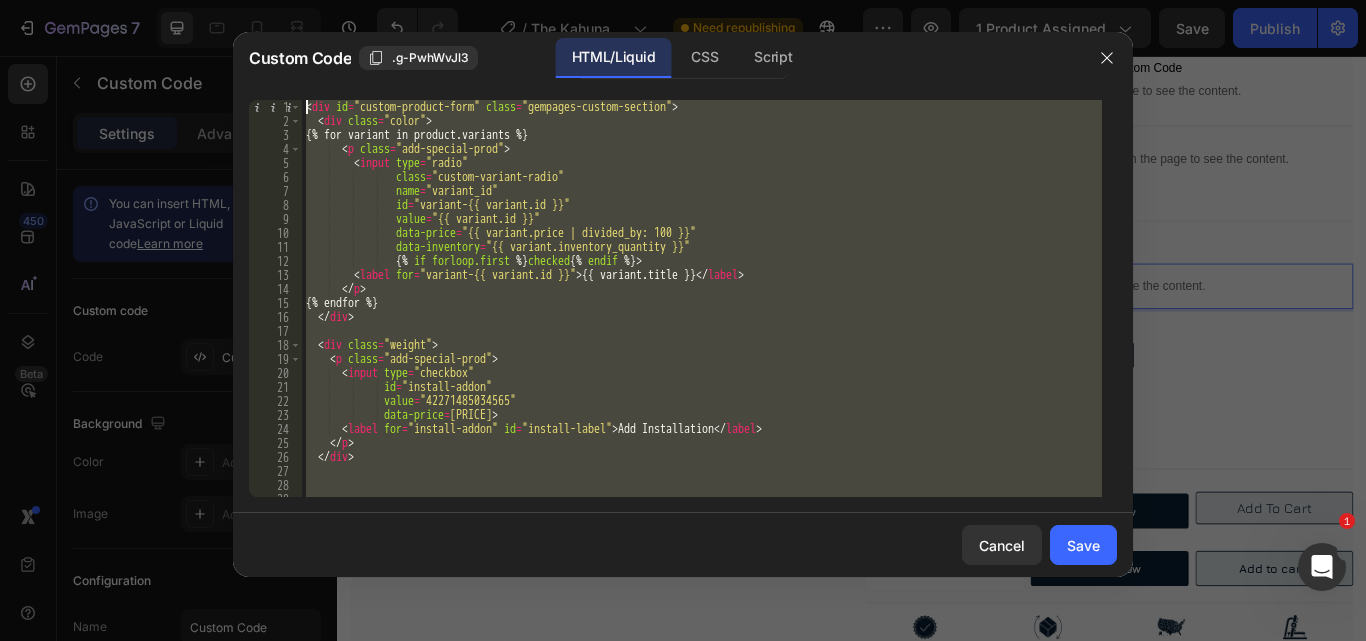 drag, startPoint x: 344, startPoint y: 462, endPoint x: 300, endPoint y: 83, distance: 381.54553 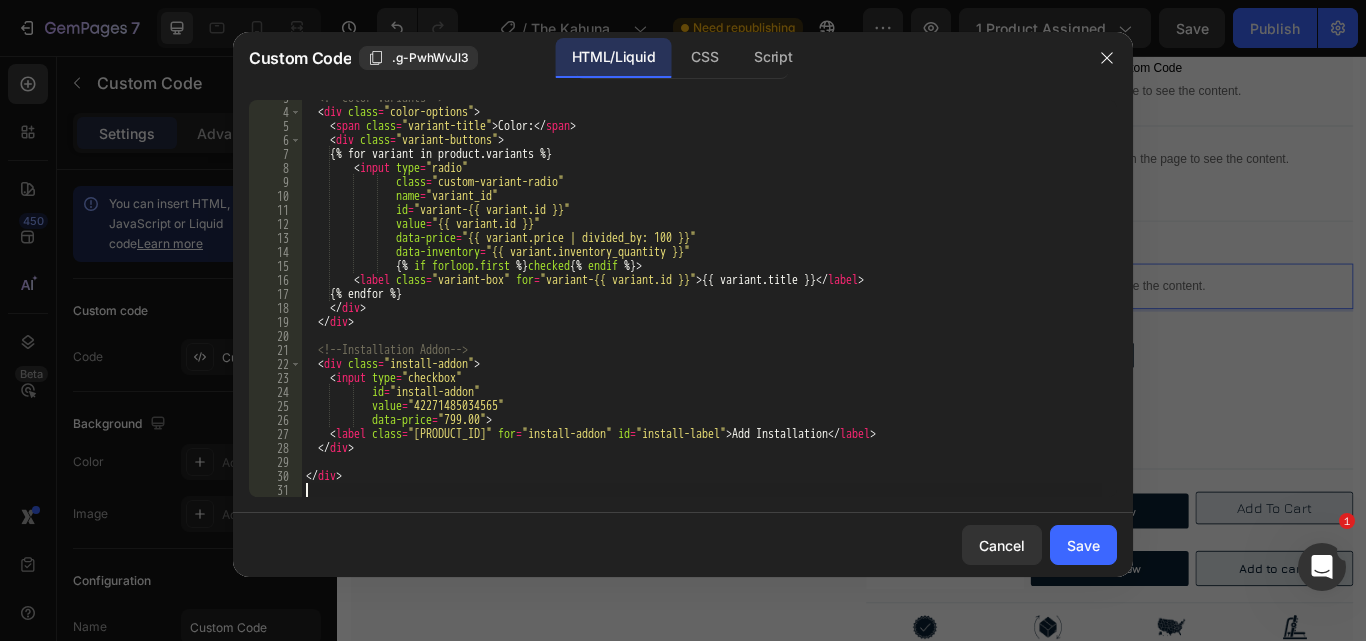 scroll, scrollTop: 37, scrollLeft: 0, axis: vertical 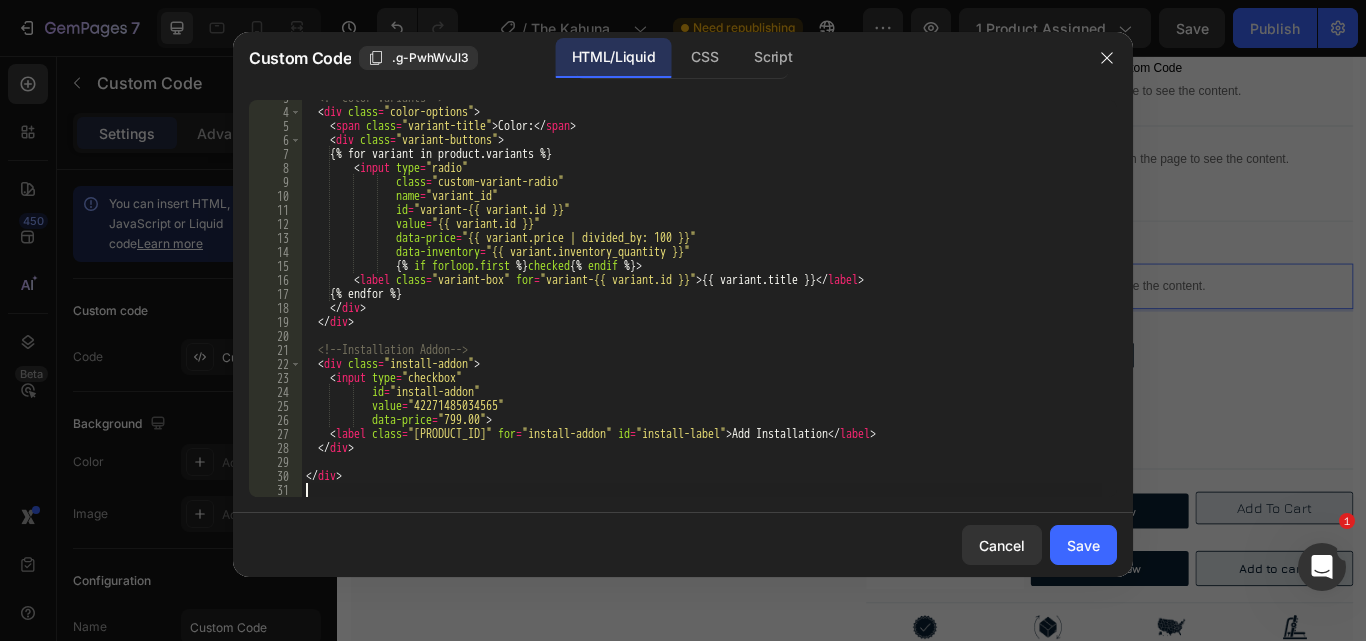 click on "Color: </ span >      < div   class = "variant-buttons" >        {% for variant in product.variants %}           < input   type = "radio"                    class = "custom-variant-radio"                    name = "variant_id"                    id = "variant-{{ variant.id }}"                    value = "{{ variant.id }}"                    data-price = "{{ variant.price | divided_by: 100 }}"                    data-inventory = "{{ variant.inventory_quantity }}"                    {%   if   forloop.first   %} checked {%   endif   %} >           < label   class = "variant-box"   for = "variant-{{ variant.id }}" > {{ variant.title }} </ label >        {% endfor %}      </ div >    </ div >    <!--  Installation Addon  -->    < div   class = "install-addon" >      < input   type = "checkbox"               id = "install-addon"               value = "[NUMBER]"               data-price = "[PRICE]" >      <" at bounding box center [702, 303] 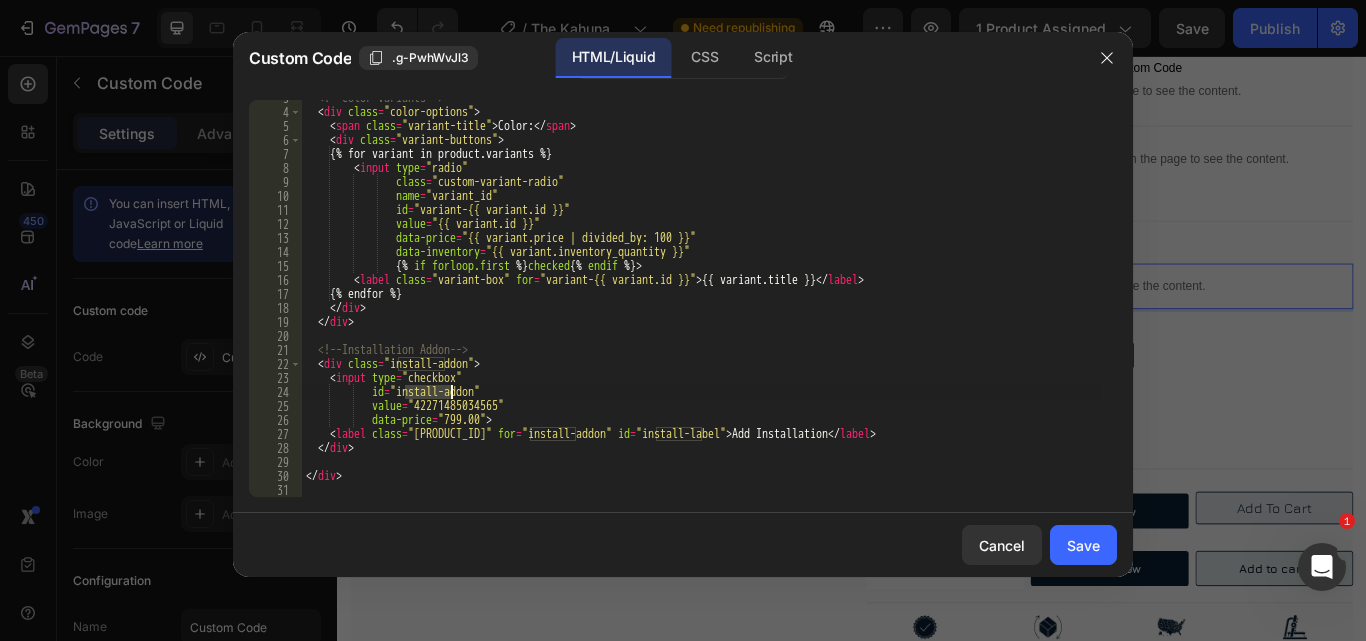 click on "Color: </ span >      < div   class = "variant-buttons" >        {% for variant in product.variants %}           < input   type = "radio"                    class = "custom-variant-radio"                    name = "variant_id"                    id = "variant-{{ variant.id }}"                    value = "{{ variant.id }}"                    data-price = "{{ variant.price | divided_by: 100 }}"                    data-inventory = "{{ variant.inventory_quantity }}"                    {%   if   forloop.first   %} checked {%   endif   %} >           < label   class = "variant-box"   for = "variant-{{ variant.id }}" > {{ variant.title }} </ label >        {% endfor %}      </ div >    </ div >    <!--  Installation Addon  -->    < div   class = "install-addon" >      < input   type = "checkbox"               id = "install-addon"               value = "[NUMBER]"               data-price = "[PRICE]" >      <" at bounding box center [702, 303] 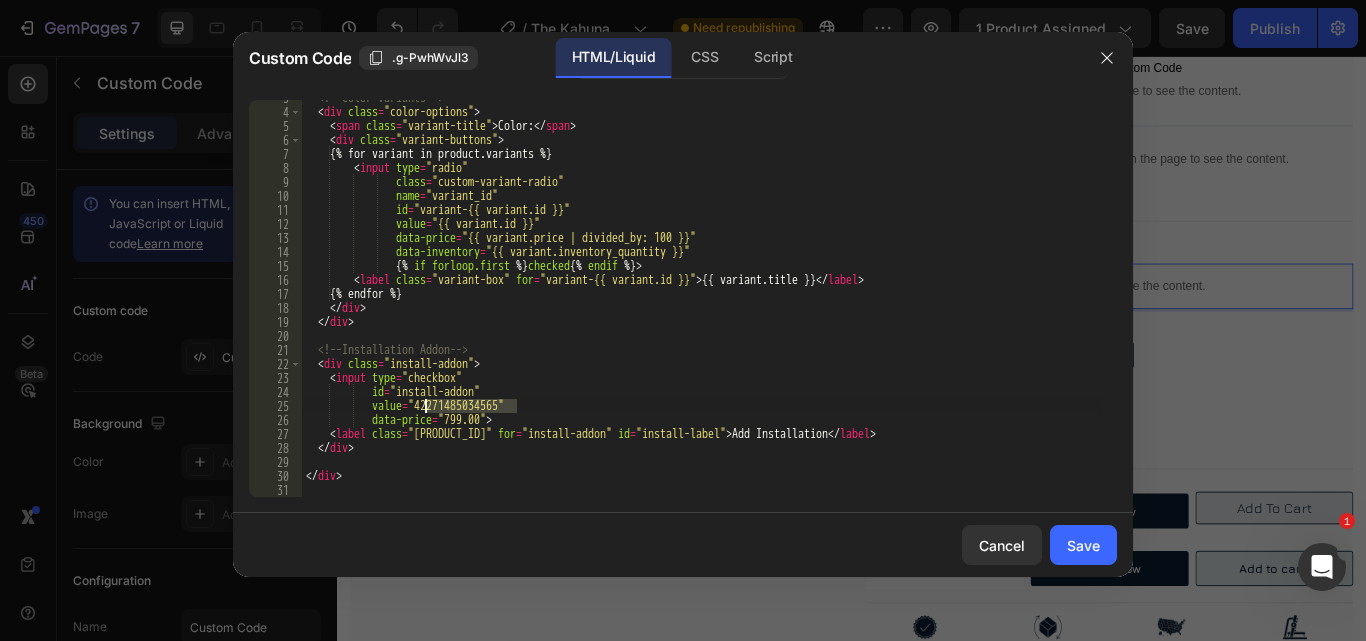 click on "Color: </ span >      < div   class = "variant-buttons" >        {% for variant in product.variants %}           < input   type = "radio"                    class = "custom-variant-radio"                    name = "variant_id"                    id = "variant-{{ variant.id }}"                    value = "{{ variant.id }}"                    data-price = "{{ variant.price | divided_by: 100 }}"                    data-inventory = "{{ variant.inventory_quantity }}"                    {%   if   forloop.first   %} checked {%   endif   %} >           < label   class = "variant-box"   for = "variant-{{ variant.id }}" > {{ variant.title }} </ label >        {% endfor %}      </ div >    </ div >    <!--  Installation Addon  -->    < div   class = "install-addon" >      < input   type = "checkbox"               id = "install-addon"               value = "[NUMBER]"               data-price = "[PRICE]" >      <" at bounding box center (702, 303) 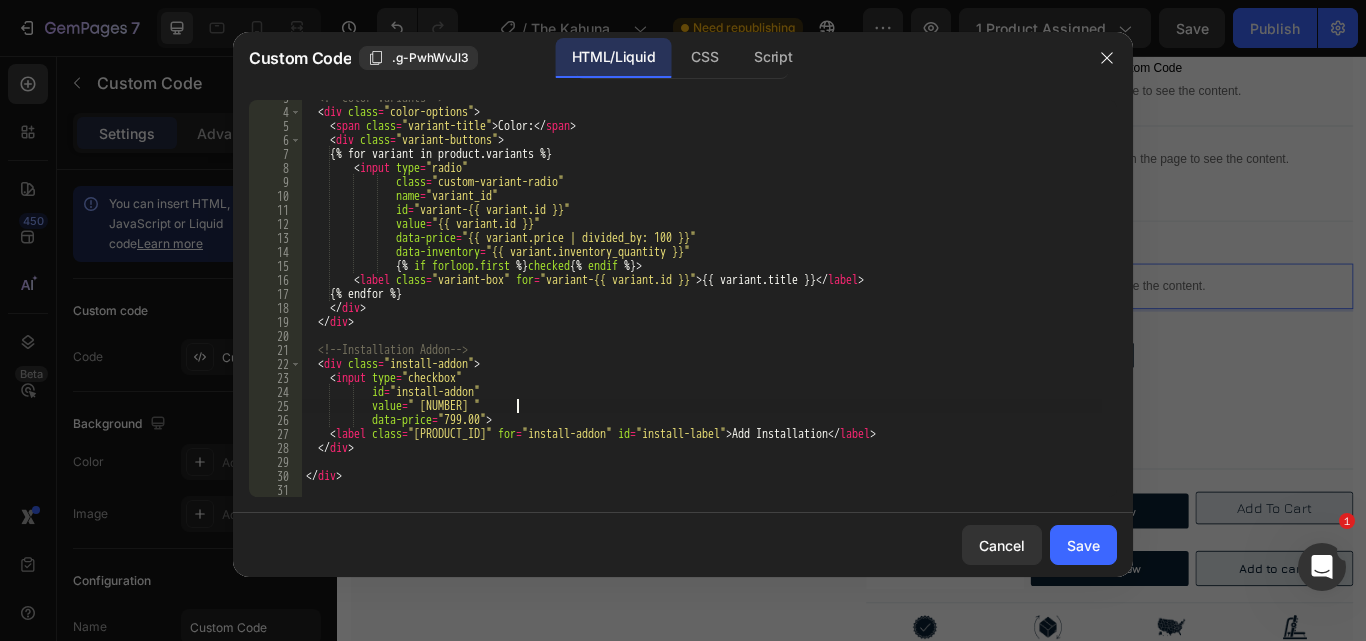 click on "value="[NUMBER]" [ACTION]="[NUMBER]"" at bounding box center (702, 303) 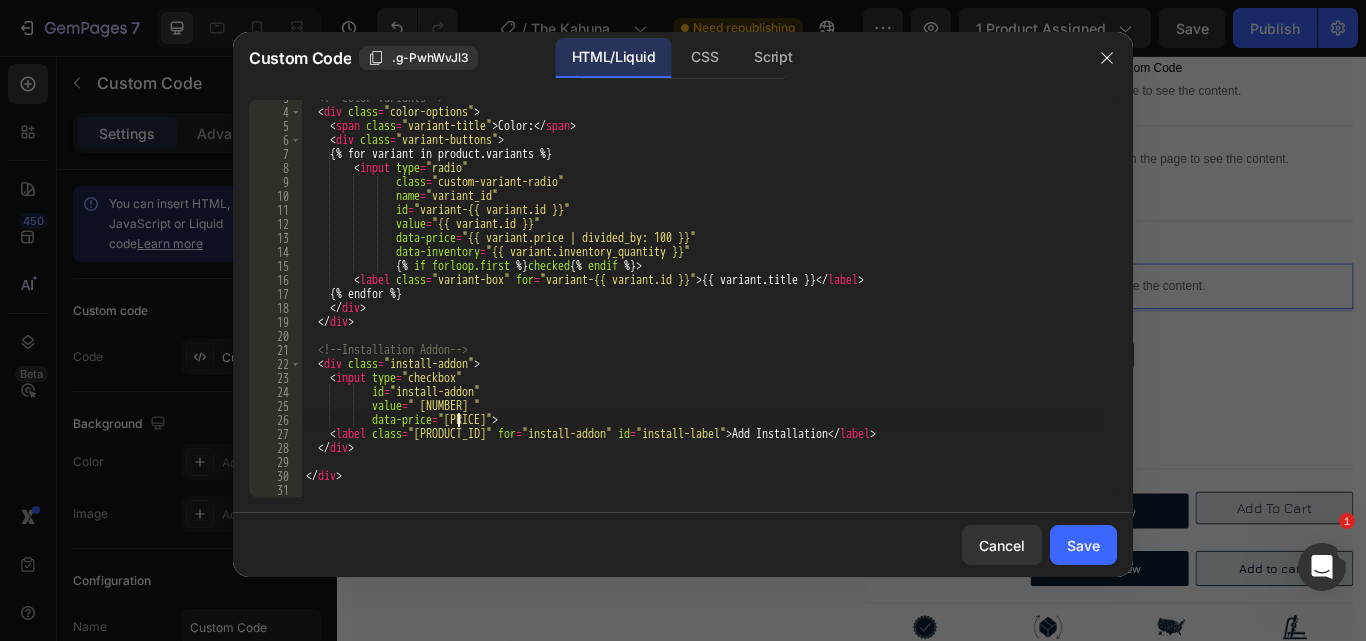 type on "data-price="[PRICE]"" 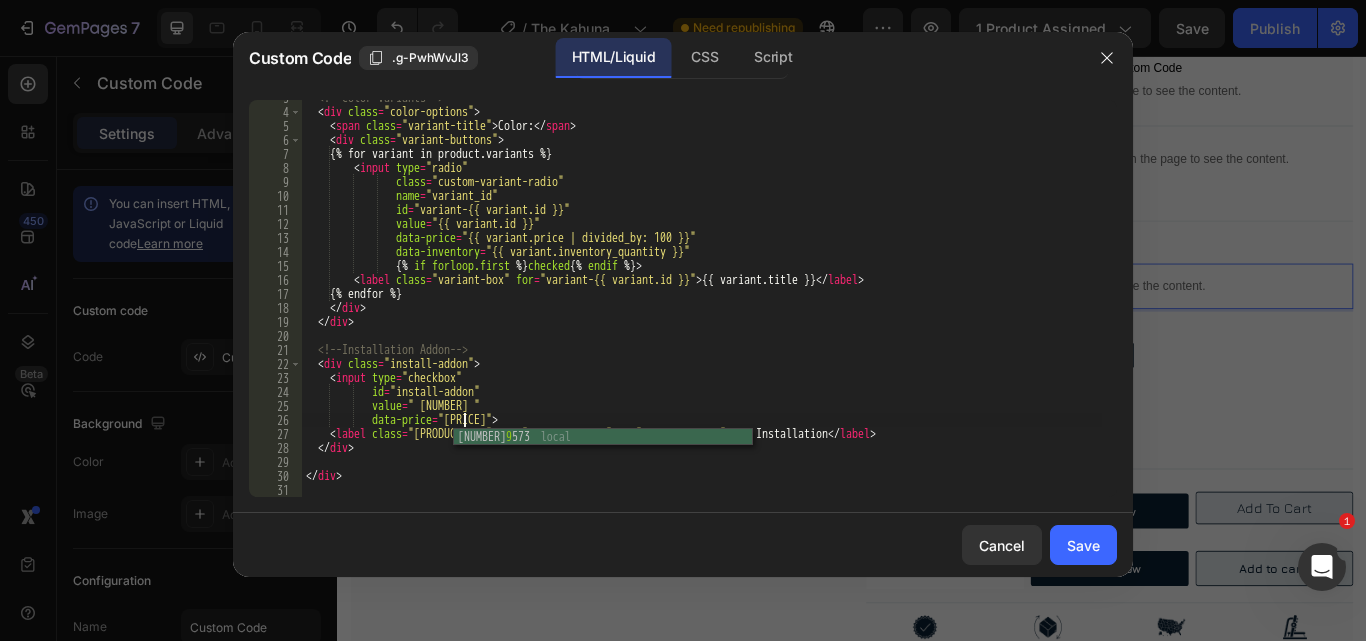 scroll, scrollTop: 0, scrollLeft: 13, axis: horizontal 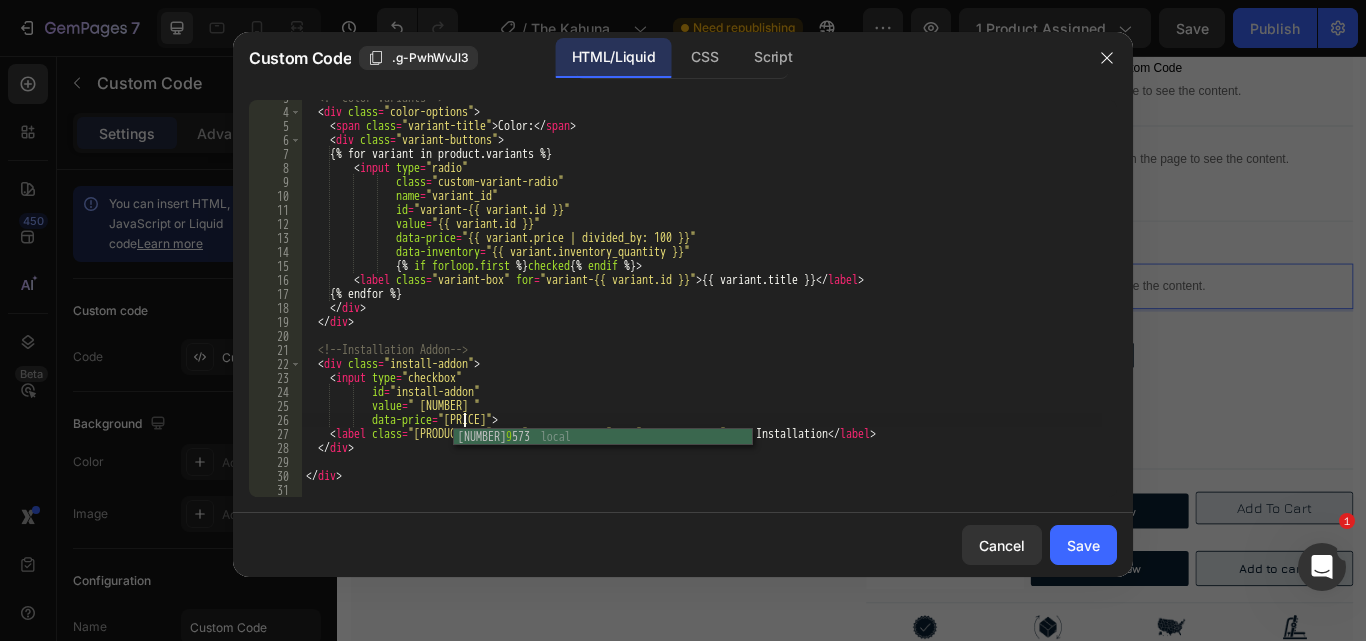 click on "value="[NUMBER]" [ACTION]="[PRICE]"" at bounding box center (702, 303) 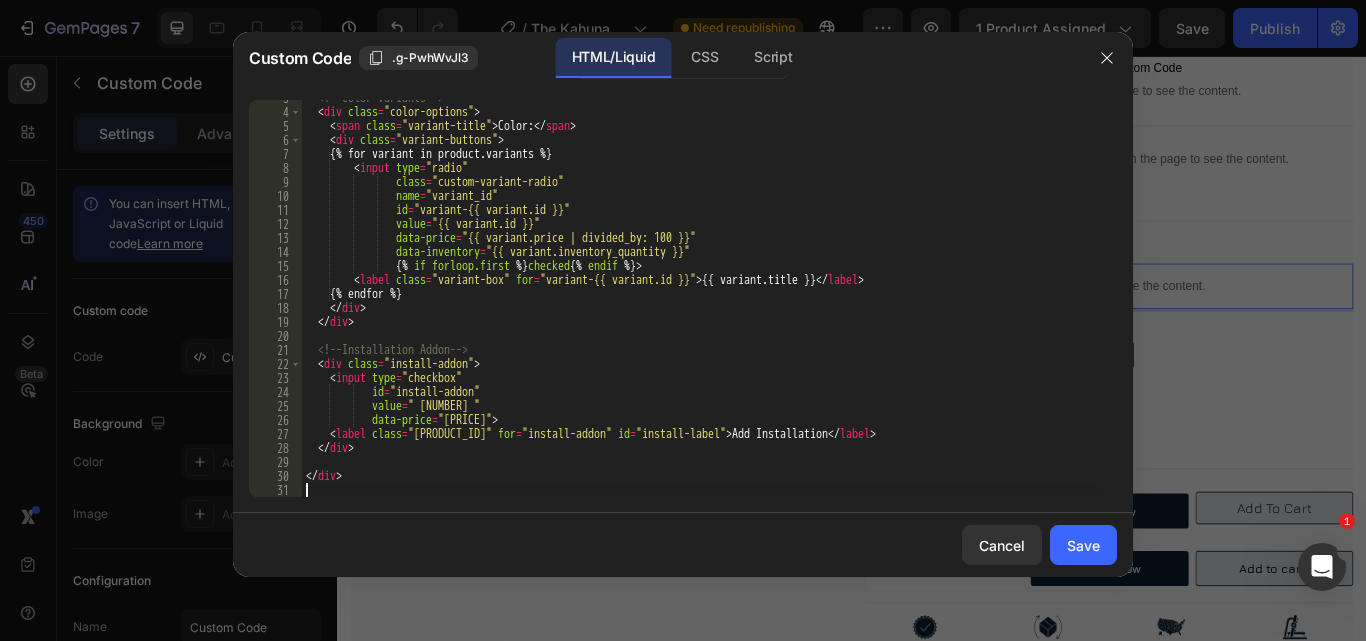 scroll, scrollTop: 97, scrollLeft: 0, axis: vertical 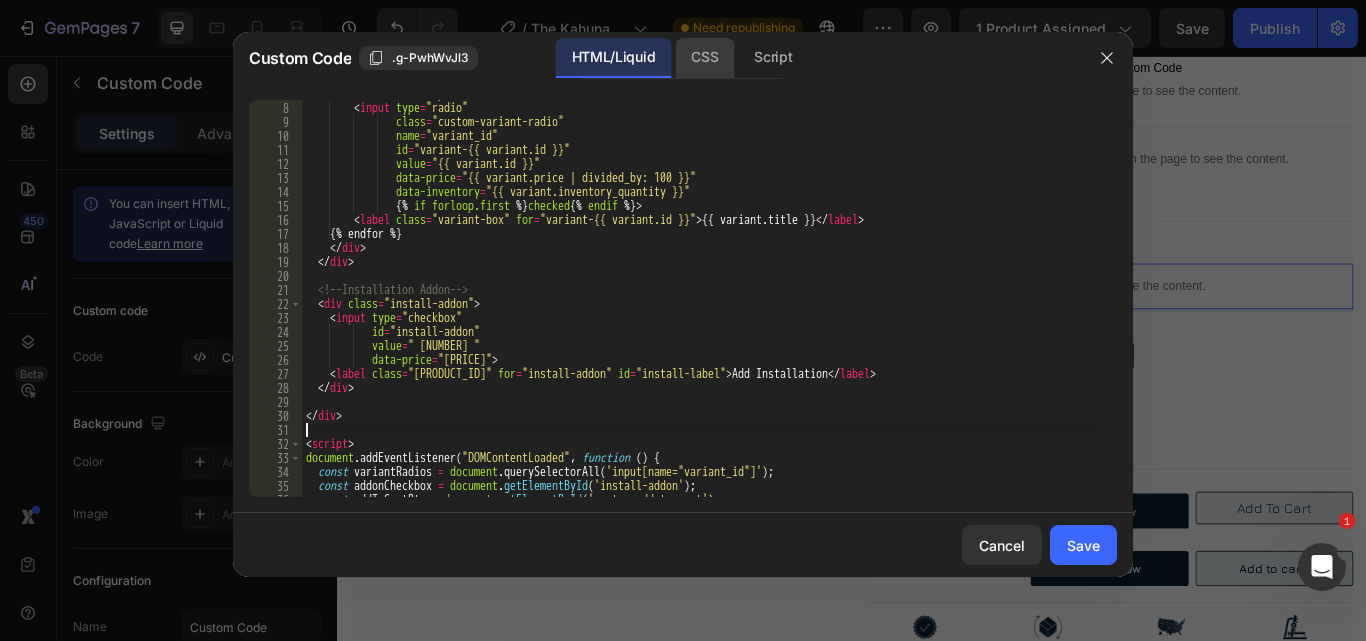 click on "CSS" 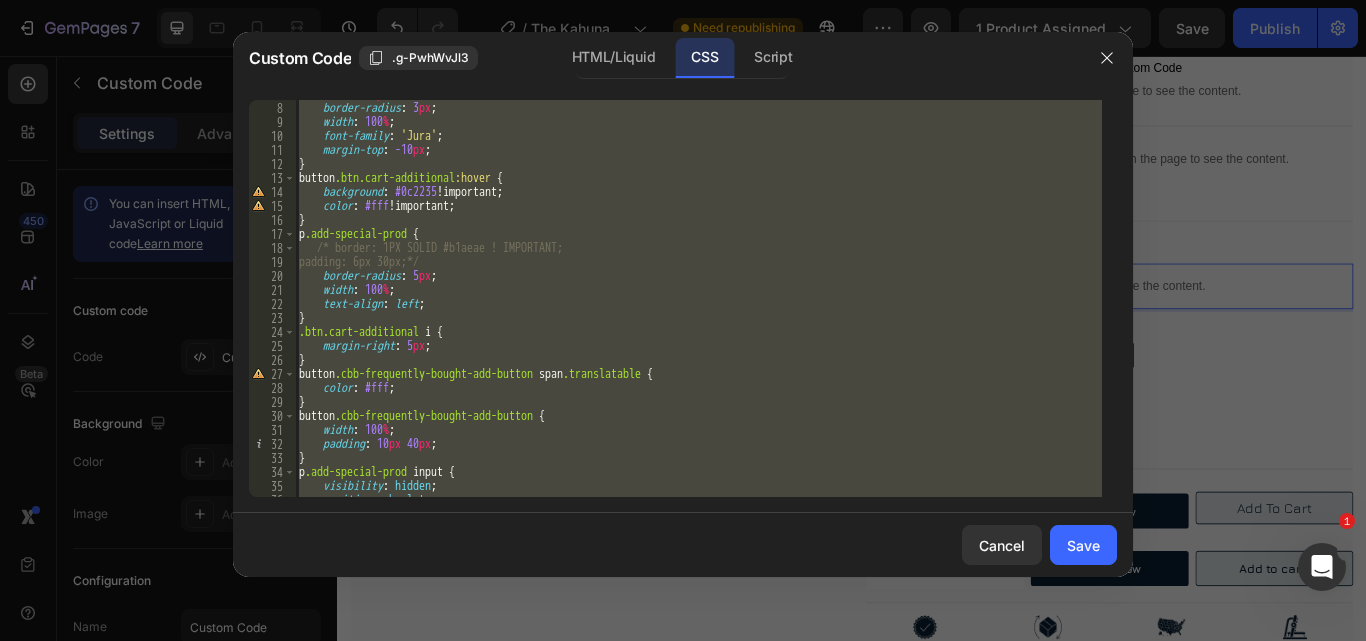 click on "border :   1 px   solid   #0c2235 ;      border-radius :   3 px ;      width :   100 % ;      font-family :   ' Jura ' ;      margin-top :   -10 px ; } button .btn.cart-additional :hover   {      background :   #0c2235  !important ;      color :   #fff  !important ; } p .add-special-prod   {     /* border: 1PX SOLID #b1aeae ! IMPORTANT;     padding: 6px 30px;*/      border-radius :   5 px ;      width :   100 % ;      text-align :   left ; } .btn.cart-additional   i   {      margin-right :   5 px ; } button .cbb-frequently-bought-add-button   span .translatable   {      color :   #fff ; } button .cbb-frequently-bought-add-button   {      width :   100 % ;      padding :   10 px   40 px ; } p .add-special-prod   input   {      visibility :   hidden ;      position :   absolute ;" at bounding box center [698, 298] 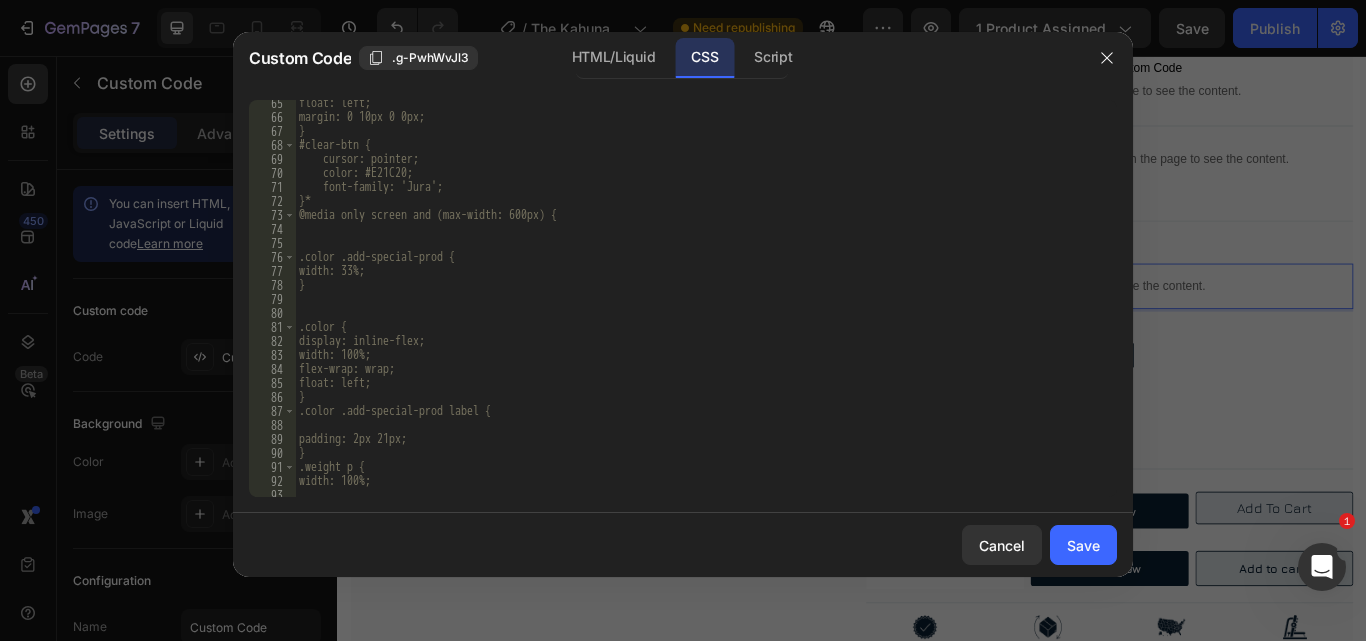 scroll, scrollTop: 989, scrollLeft: 0, axis: vertical 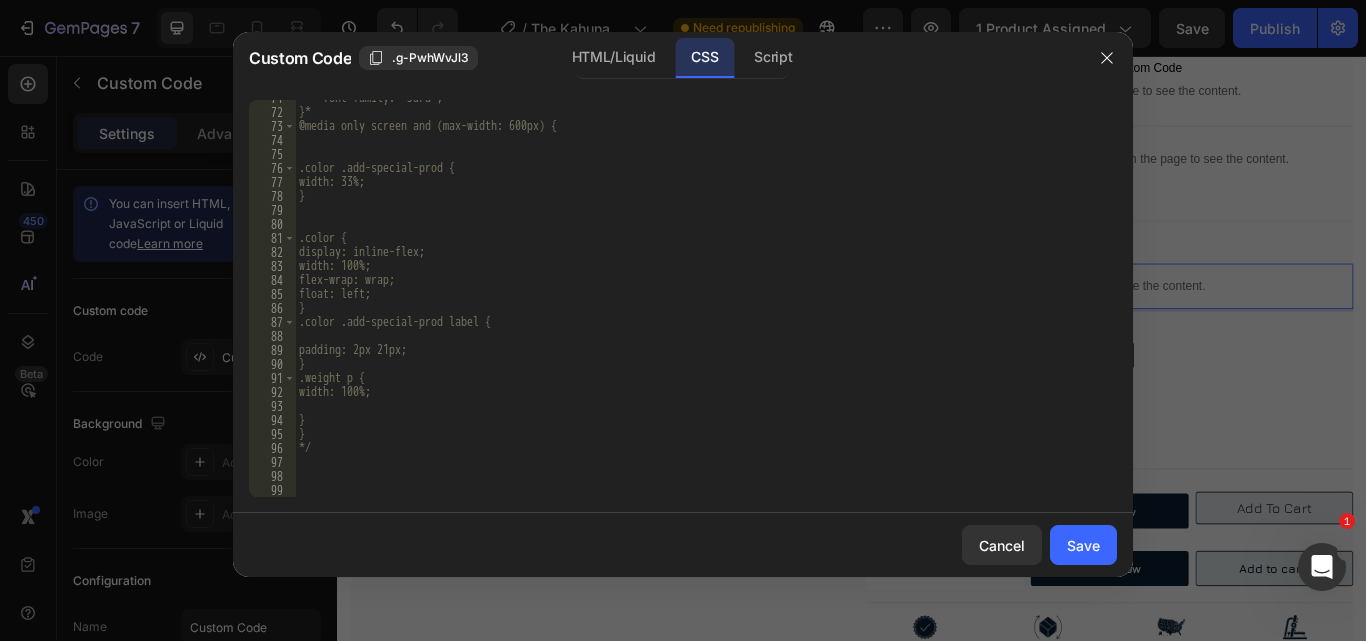 click on "font-family: 'Jura'; }* @media only screen and (max-width: 600px) {               .color .add-special-prod {     width: 33%; }              .color {     display: inline-flex;     width: 100%;     flex-wrap: wrap;     float: left; } .color .add-special-prod label {     padding: 2px 21px; } .weight p {     width: 100%;      } } */" at bounding box center (698, 303) 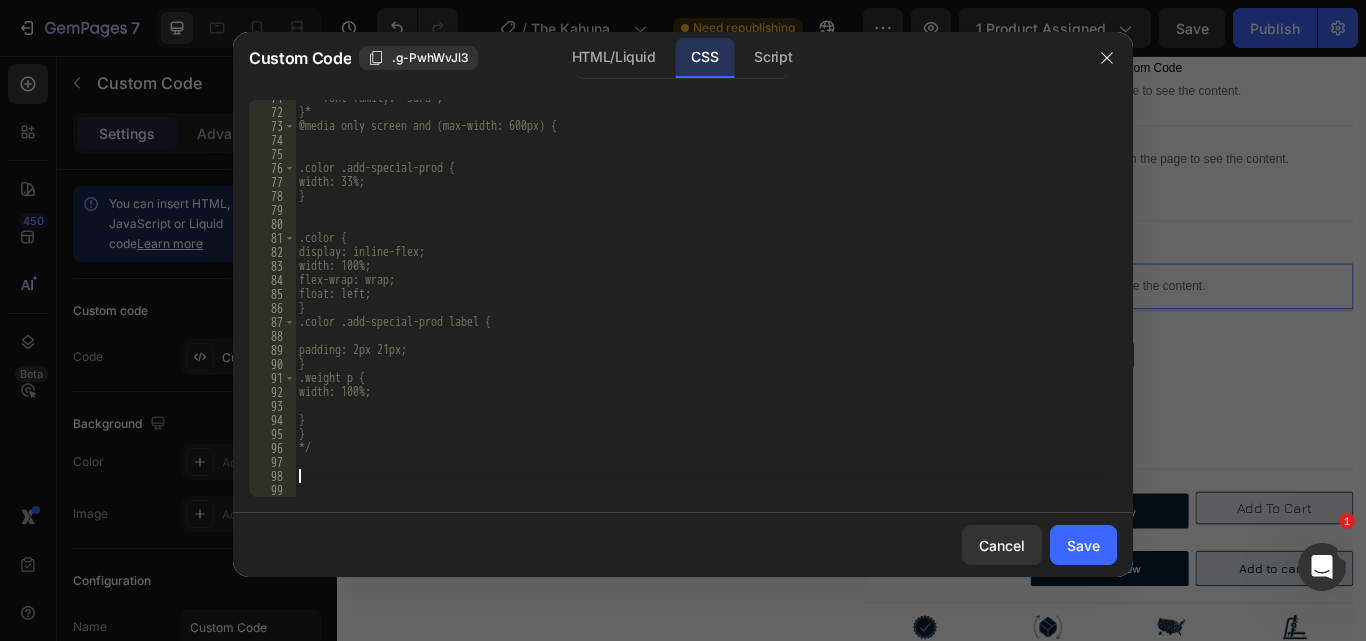 scroll, scrollTop: 1465, scrollLeft: 0, axis: vertical 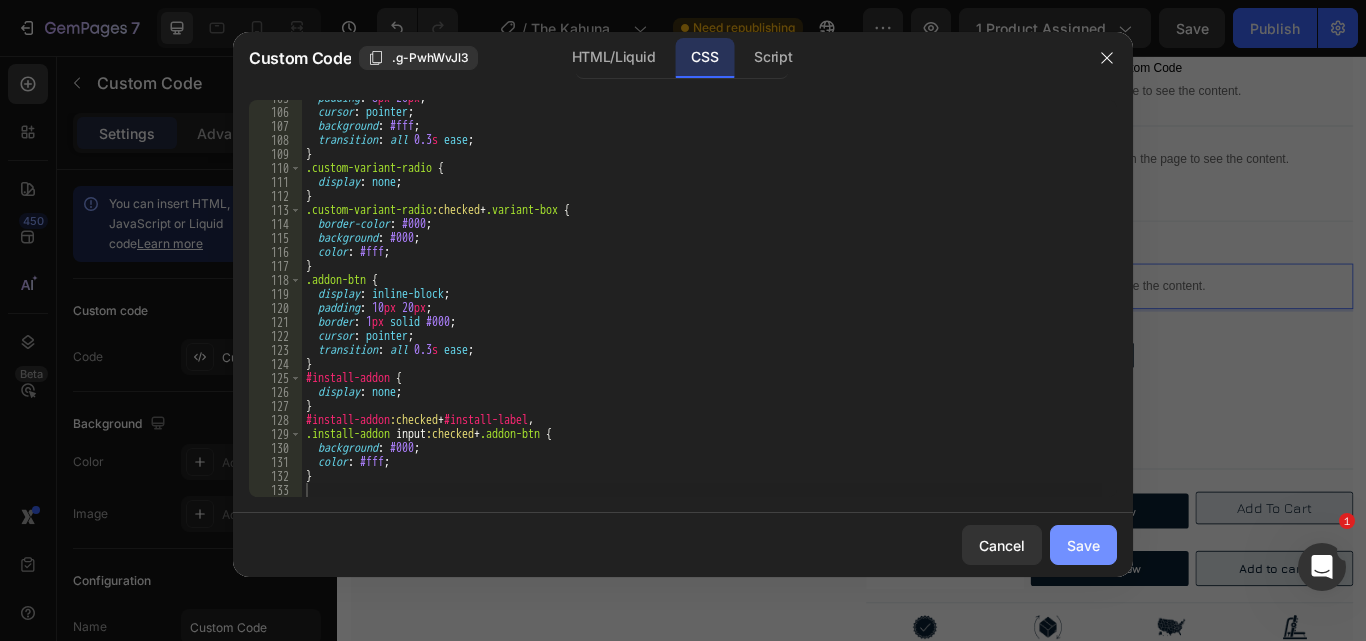 click on "Save" 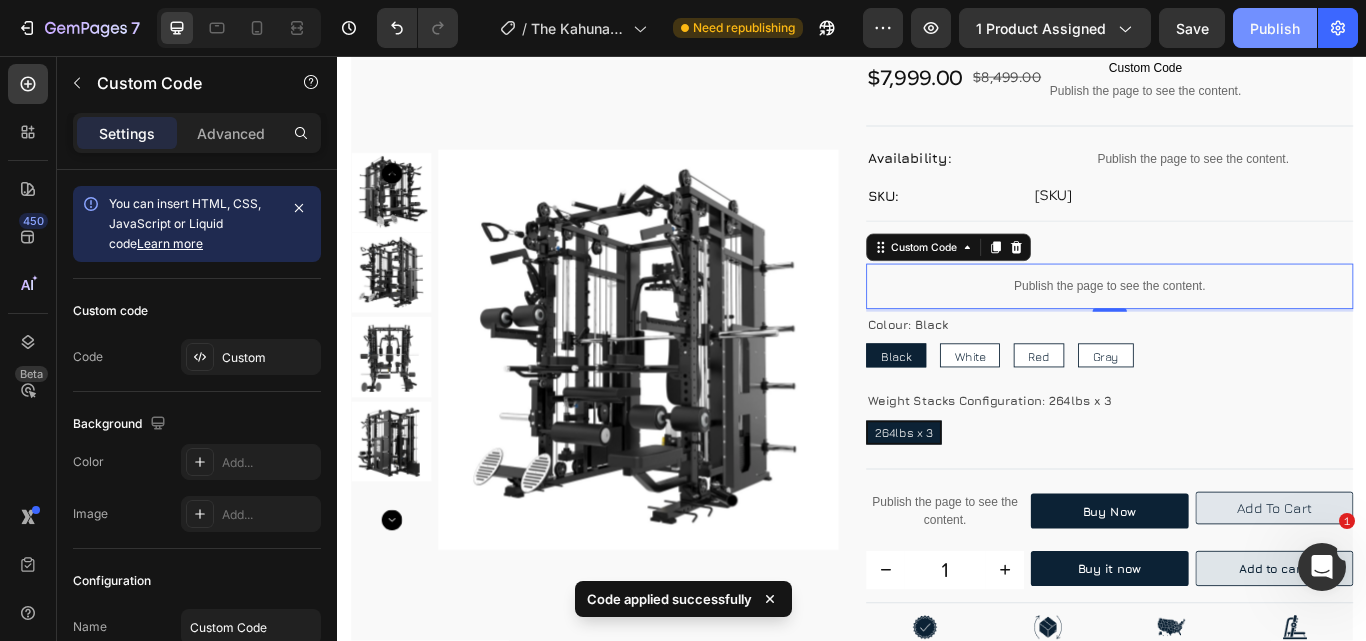 drag, startPoint x: 1278, startPoint y: 23, endPoint x: 1065, endPoint y: 103, distance: 227.52802 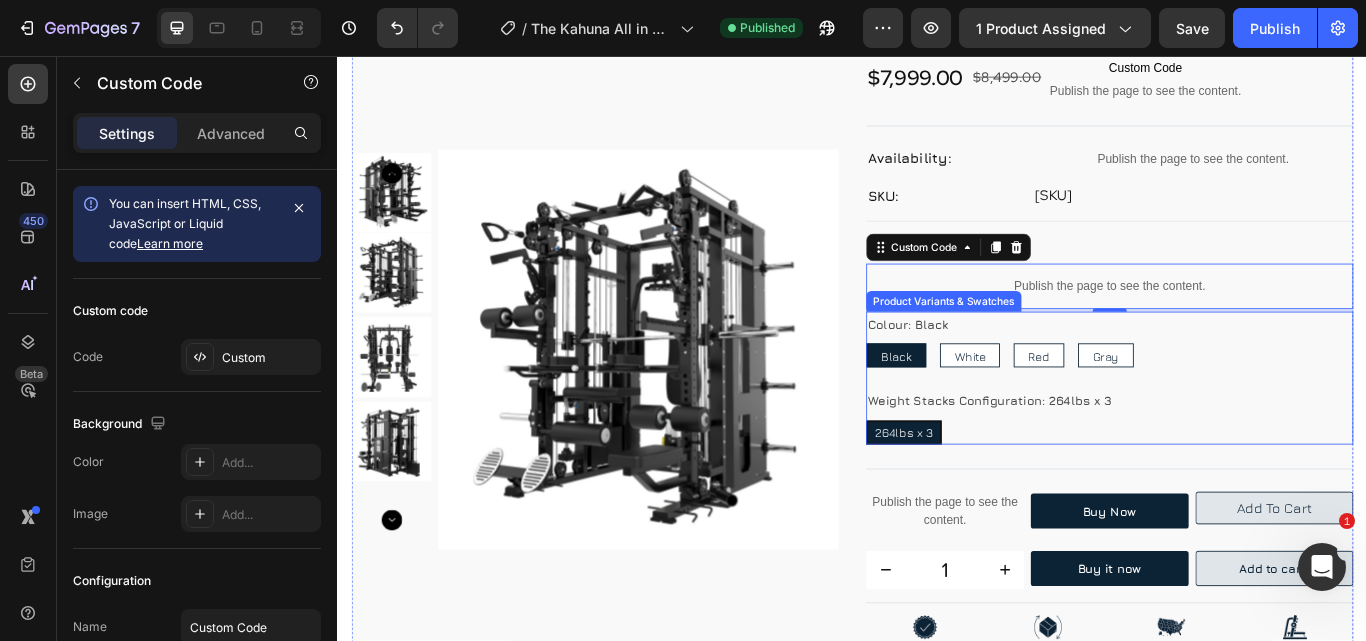 click on "[COLOR] [COLOR] [COLOR] [COLOR] [COLOR] [COLOR] [COLOR] [COLOR] [COLOR] [COLOR] [COLOR] [COLOR] [WEIGHT_CONFIG] [WEIGHT_CONFIG] [WEIGHT_CONFIG] [WEIGHT_CONFIG]" at bounding box center [1237, 432] 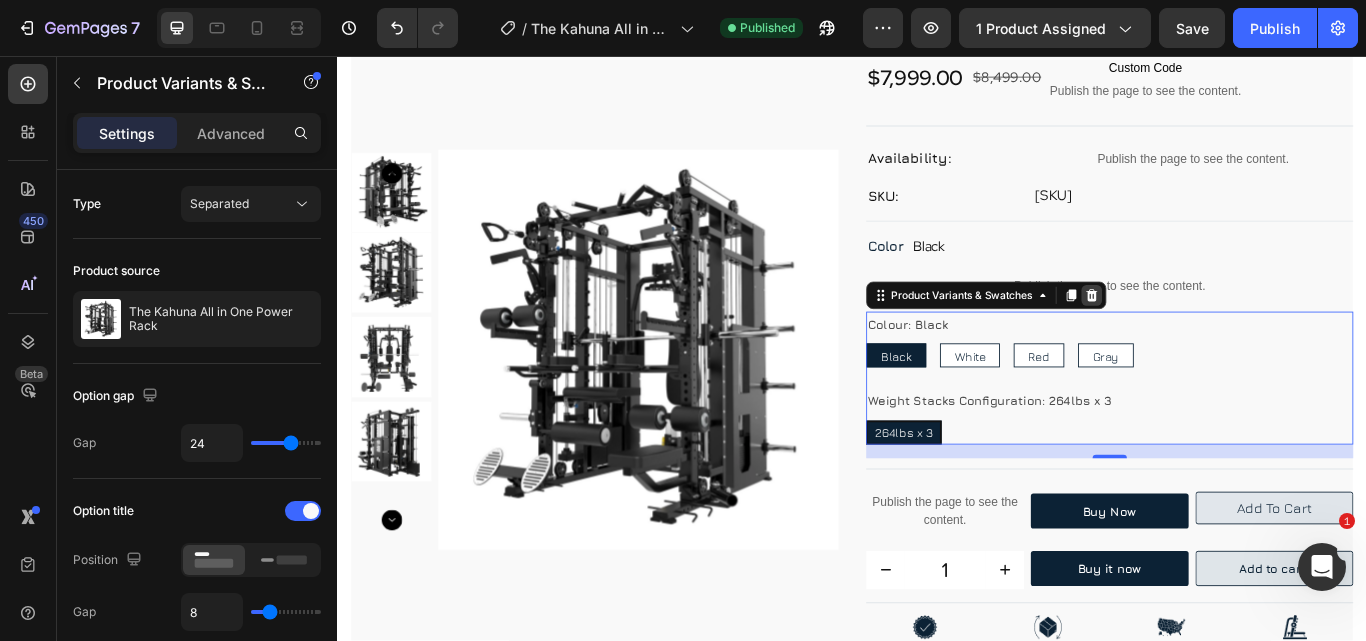 click 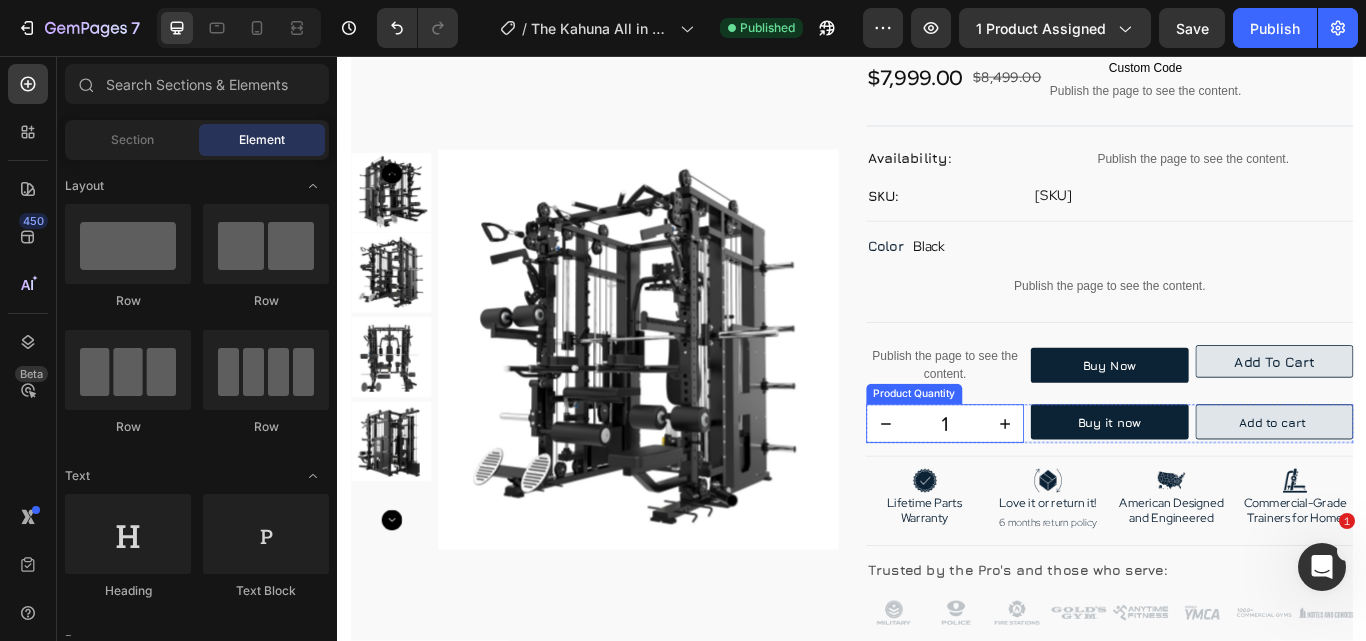 click on "1" at bounding box center (1045, 485) 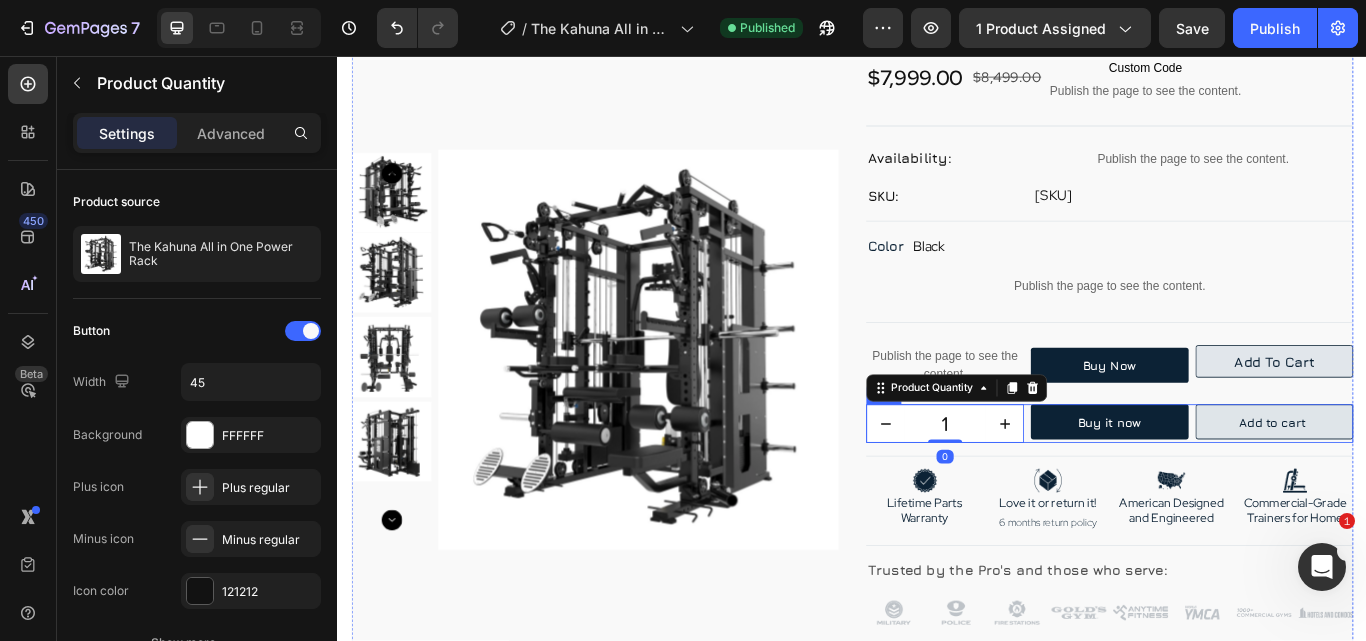 click on "[NUMBER] [PRODUCT] [QUANTITY] [ACTION] [ACTION] [ACTION] [ACTION]" at bounding box center [1237, 485] 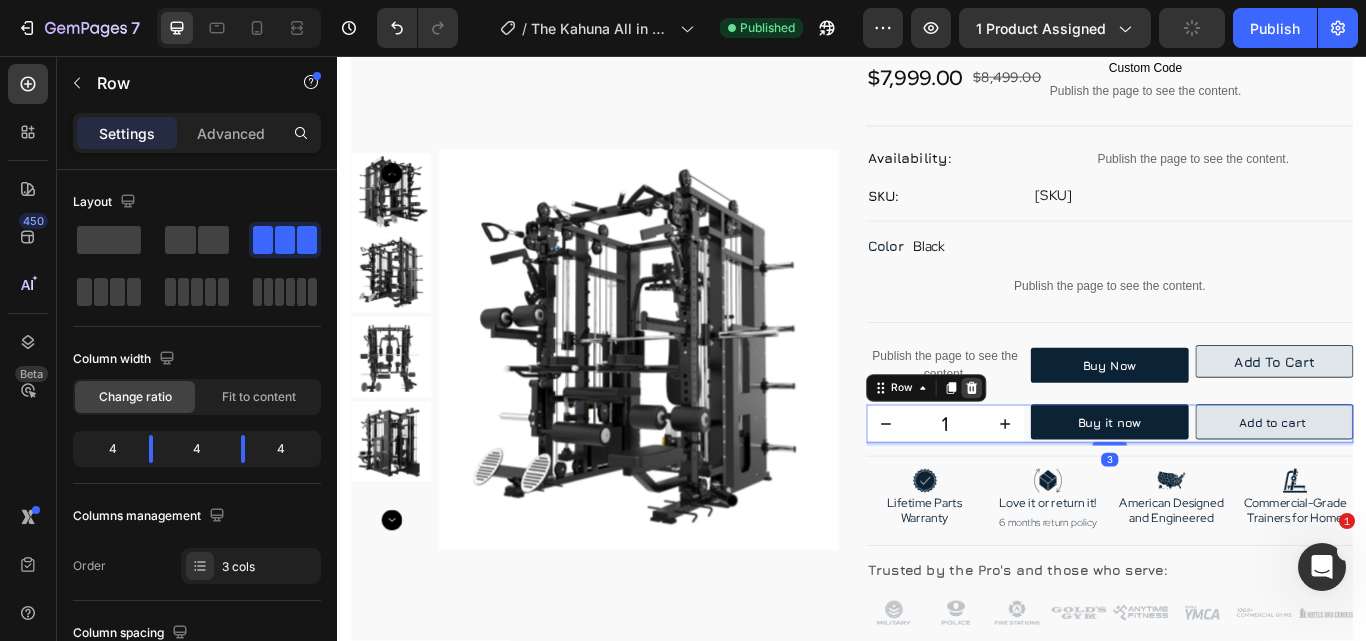click 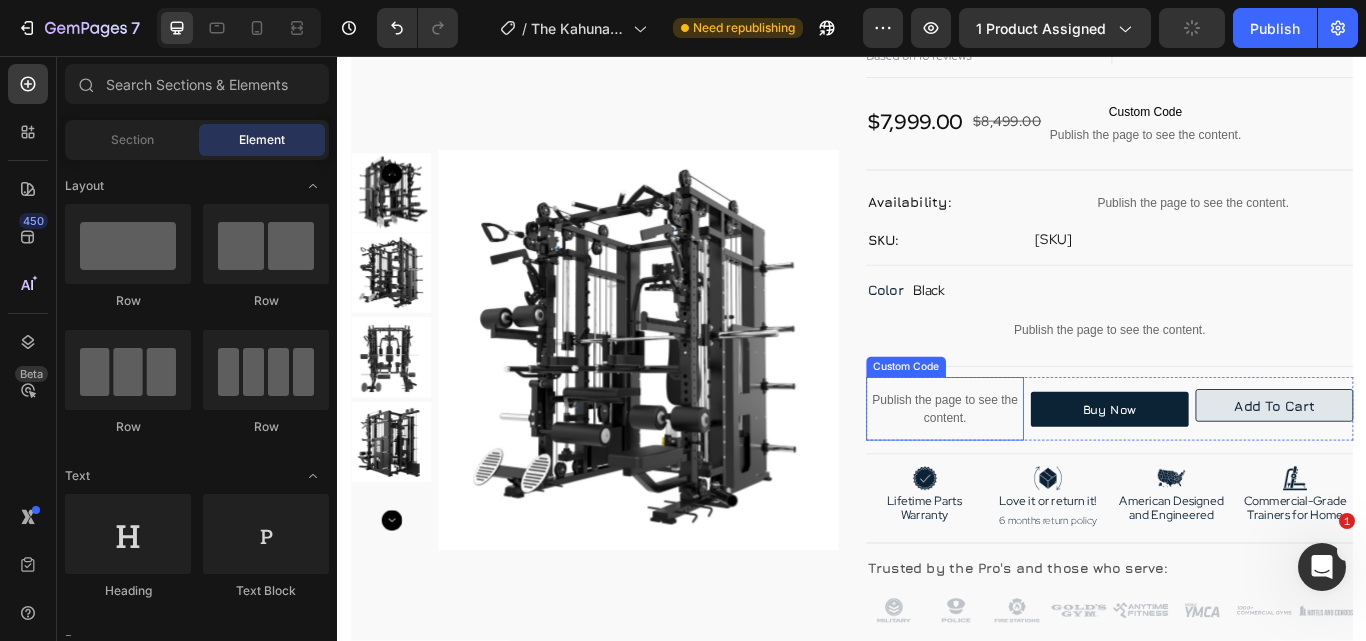 scroll, scrollTop: 200, scrollLeft: 0, axis: vertical 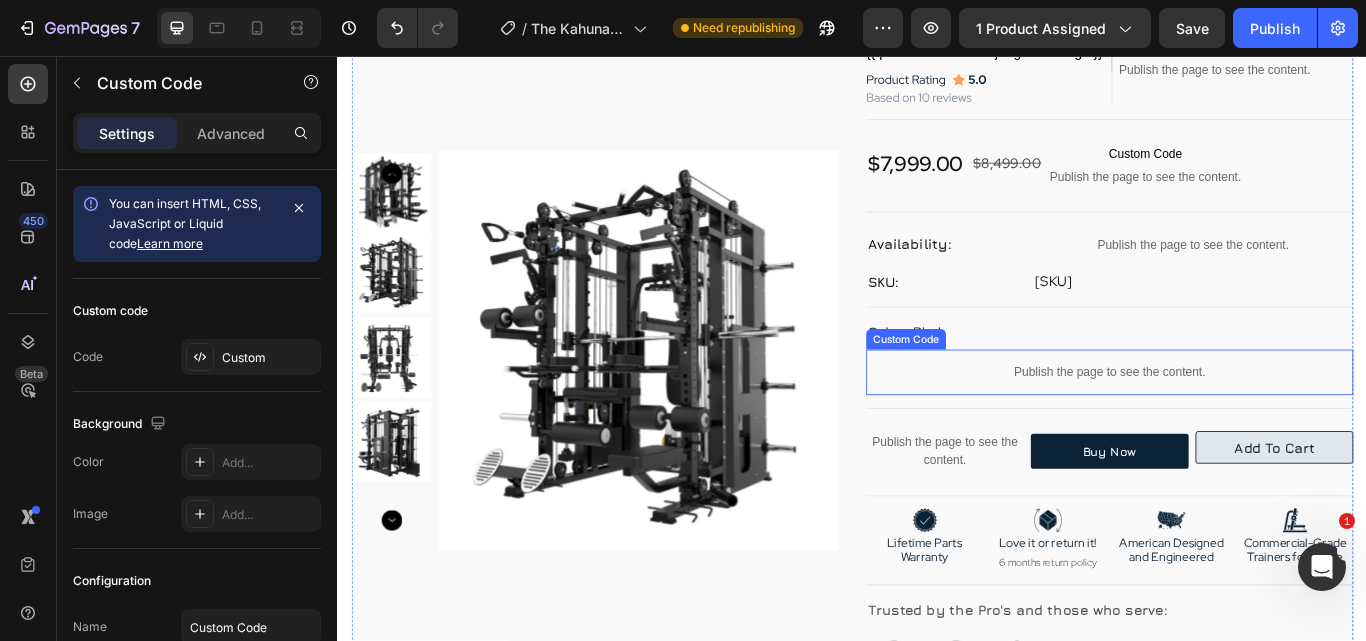click on "Publish the page to see the content." at bounding box center (1237, 425) 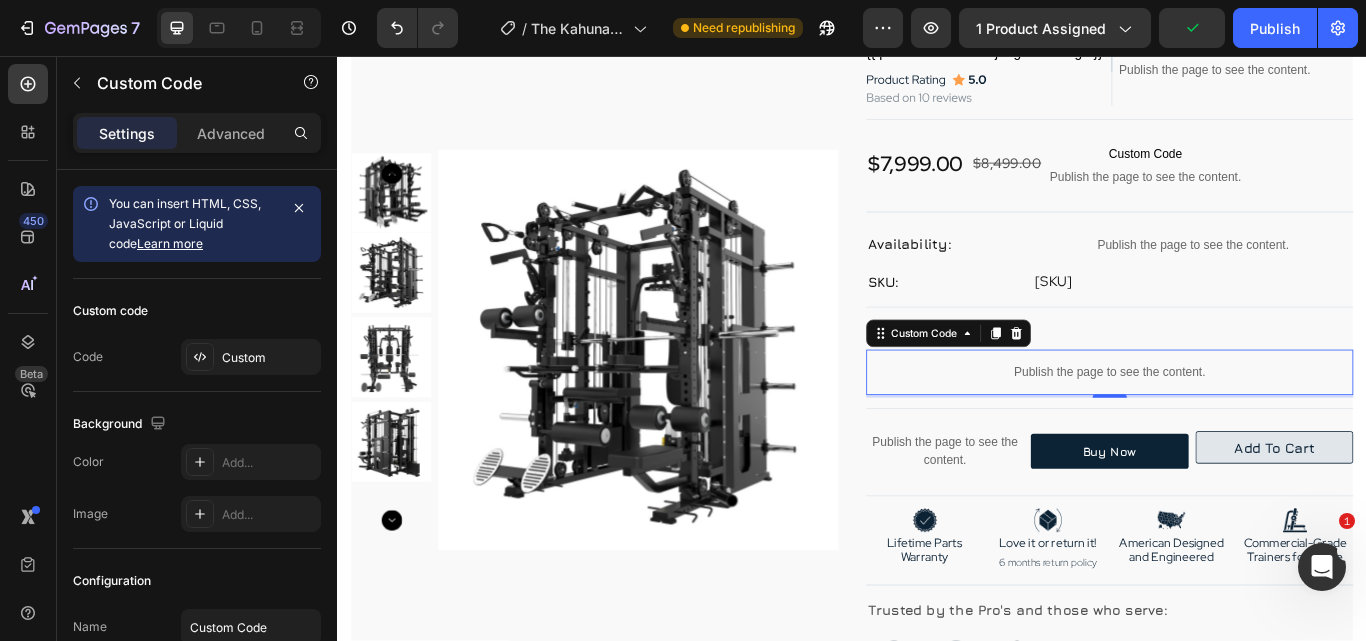 click on "Publish the page to see the content." at bounding box center [1237, 425] 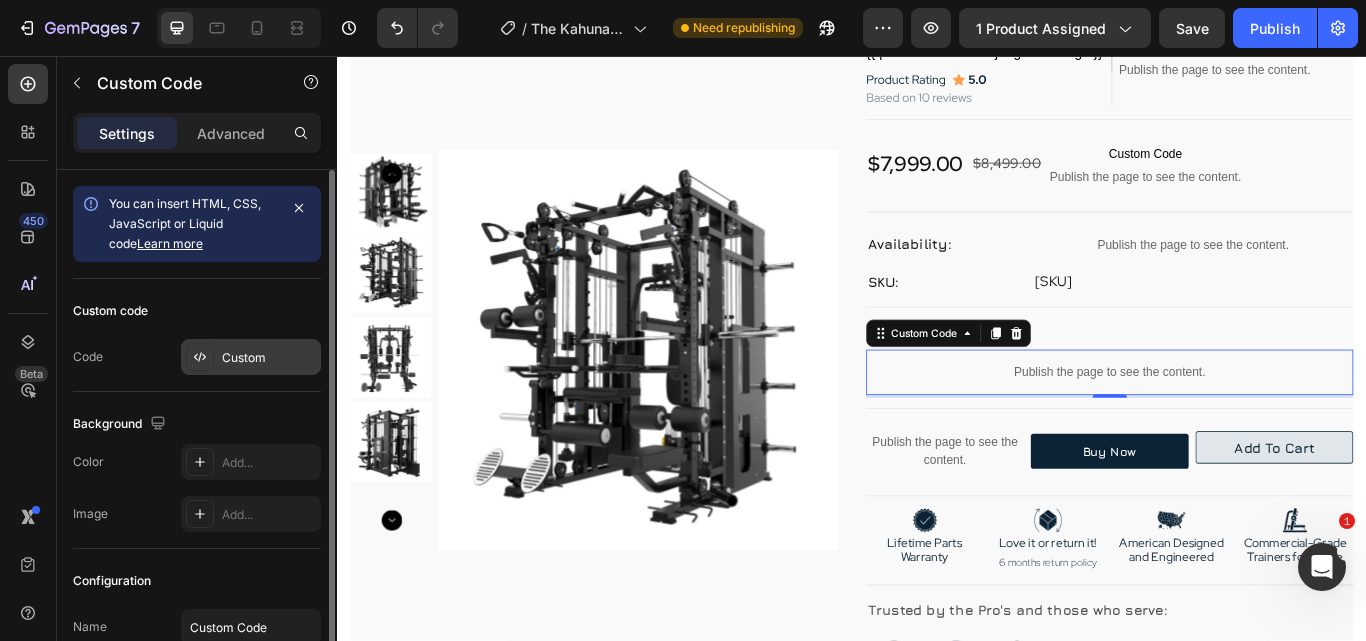 click at bounding box center (200, 357) 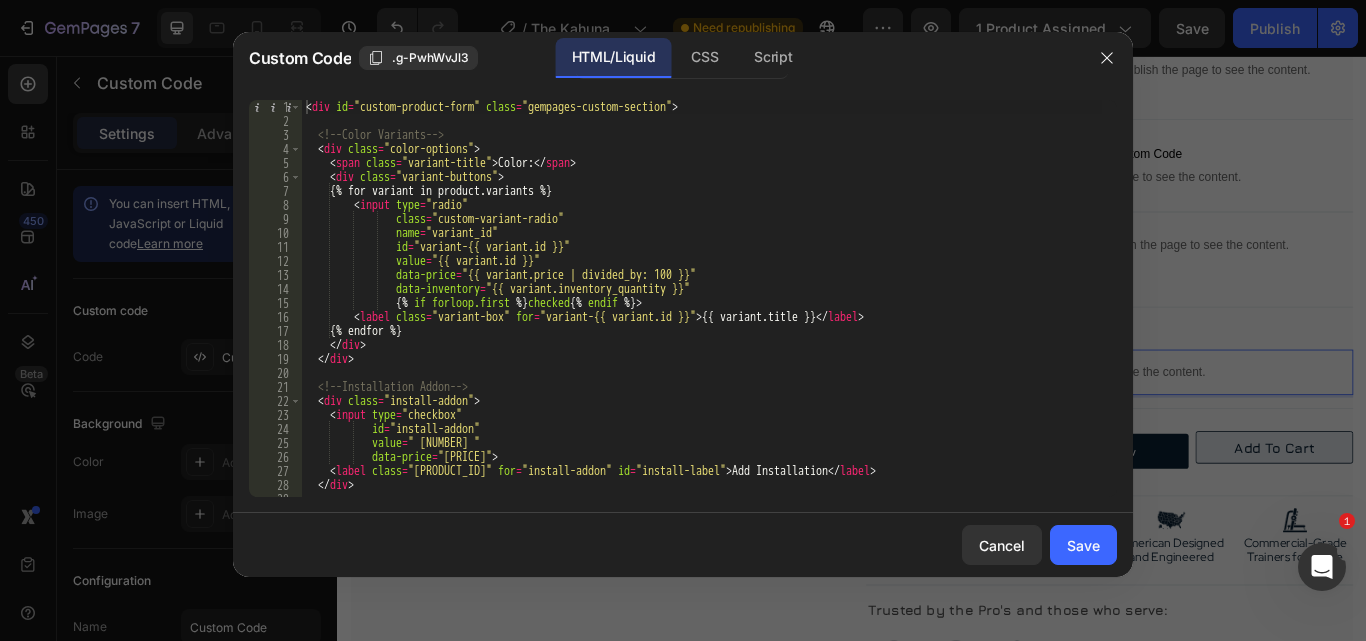 type on "</div>" 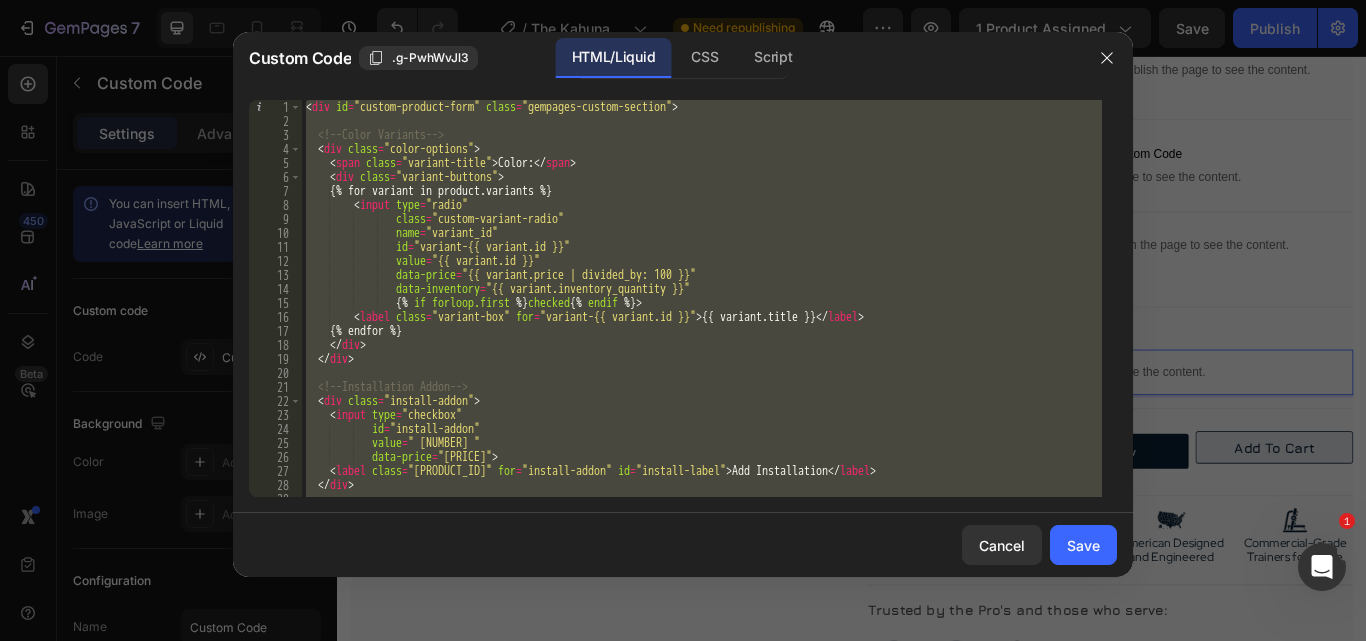 paste 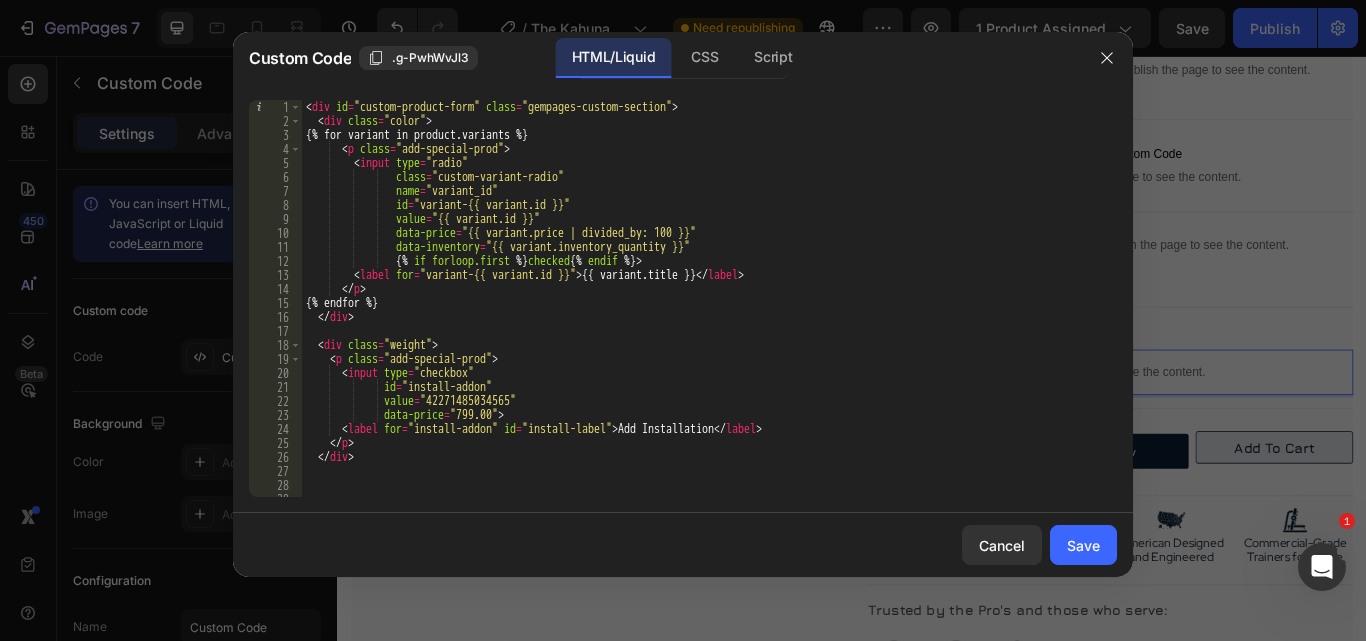 scroll, scrollTop: 0, scrollLeft: 0, axis: both 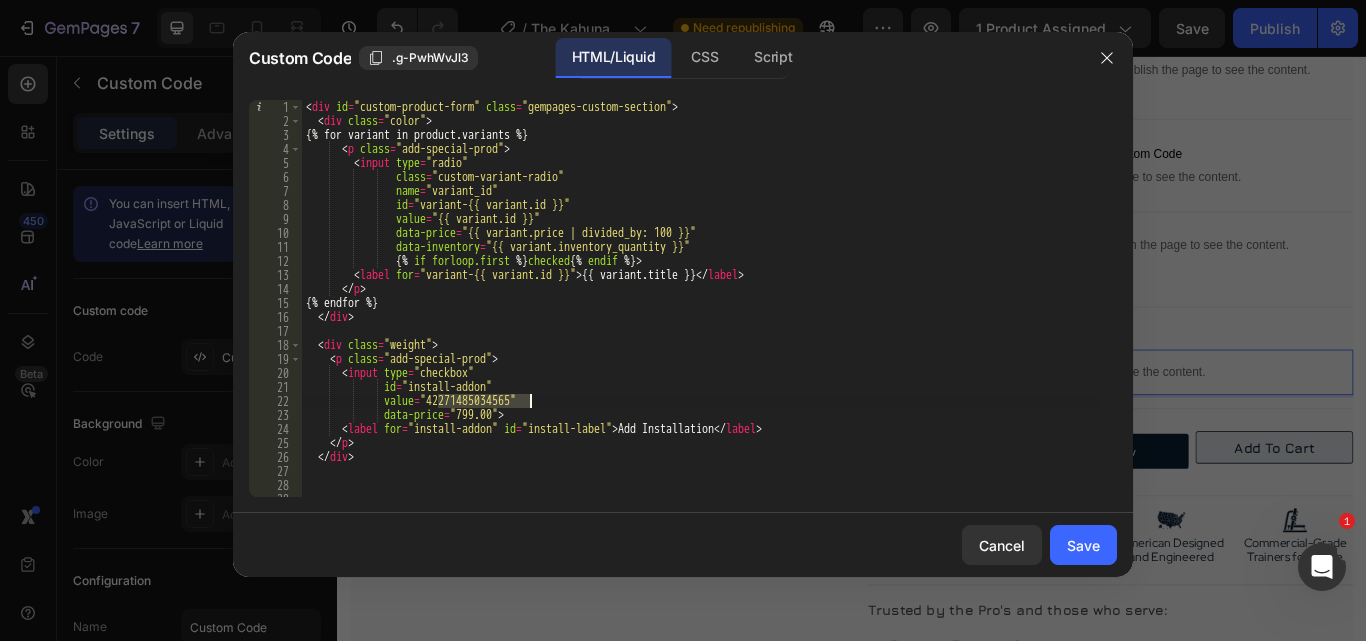 paste on "6869573" 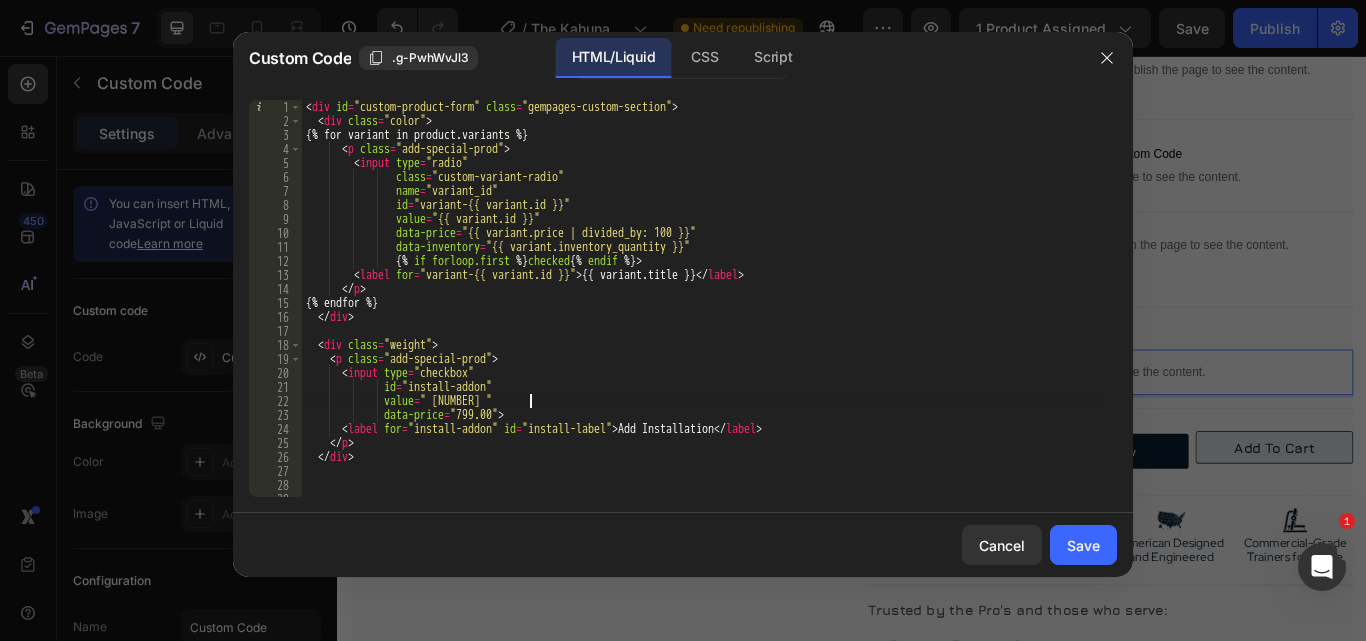click on "< div   id = "custom-product-form"   class = "gempages-custom-section" >    < div   class = "color" >     {% for variant in product.variants %}         < p   class = "add-special-prod" >           < input   type = "radio"                    class = "custom-variant-radio"                    name = "variant_id"                    id = "variant-{{ variant.id }}"                    value = "{{ variant.id }}"                    data-price = "{{ variant.price | divided_by: 100 }}"                    data-inventory = "{{ variant.inventory_quantity }}"                    {%   if   forloop.first   %} checked {%   endif   %} >           < label   for = "variant-{{ variant.id }}" > {{ variant.title }} </ label >         </ p >     {% endfor %}    </ div >    < div   class = "weight" >      < p   class = "add-special-prod" >         < input   type = "checkbox"                  id = "install-addon"                  value = "42271486869573"                  data-price = "799.00" >         < label   for = "install-addon"" at bounding box center (702, 312) 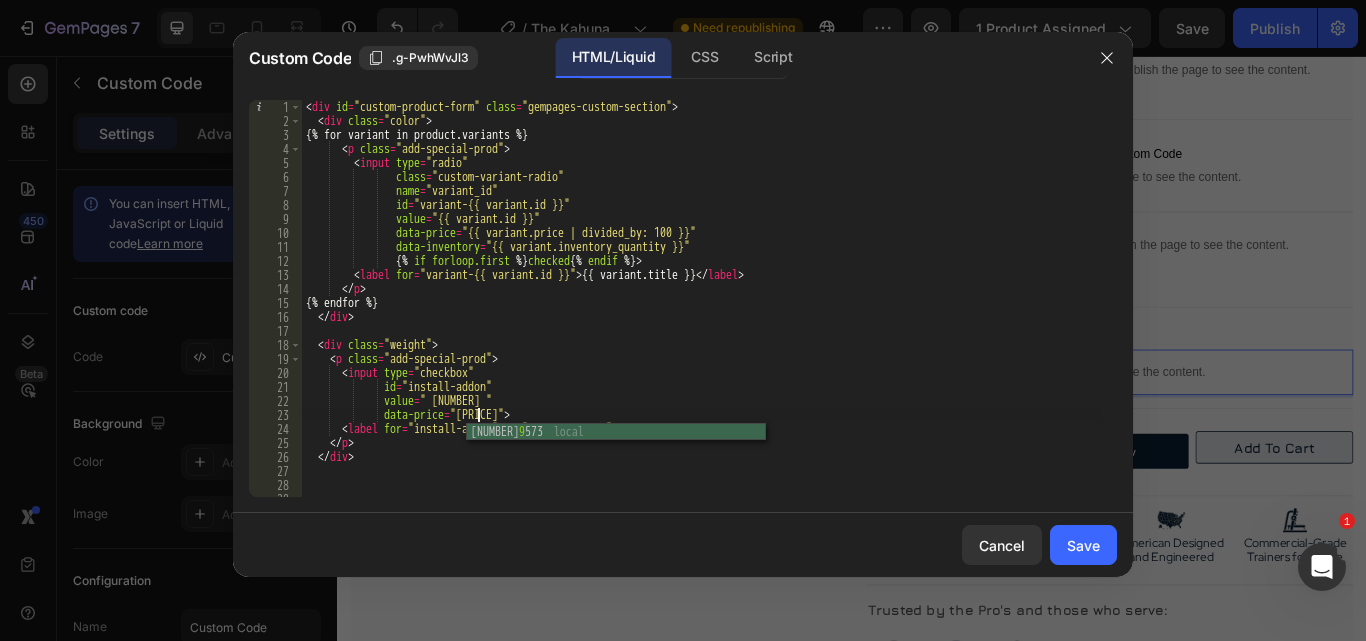 scroll, scrollTop: 0, scrollLeft: 14, axis: horizontal 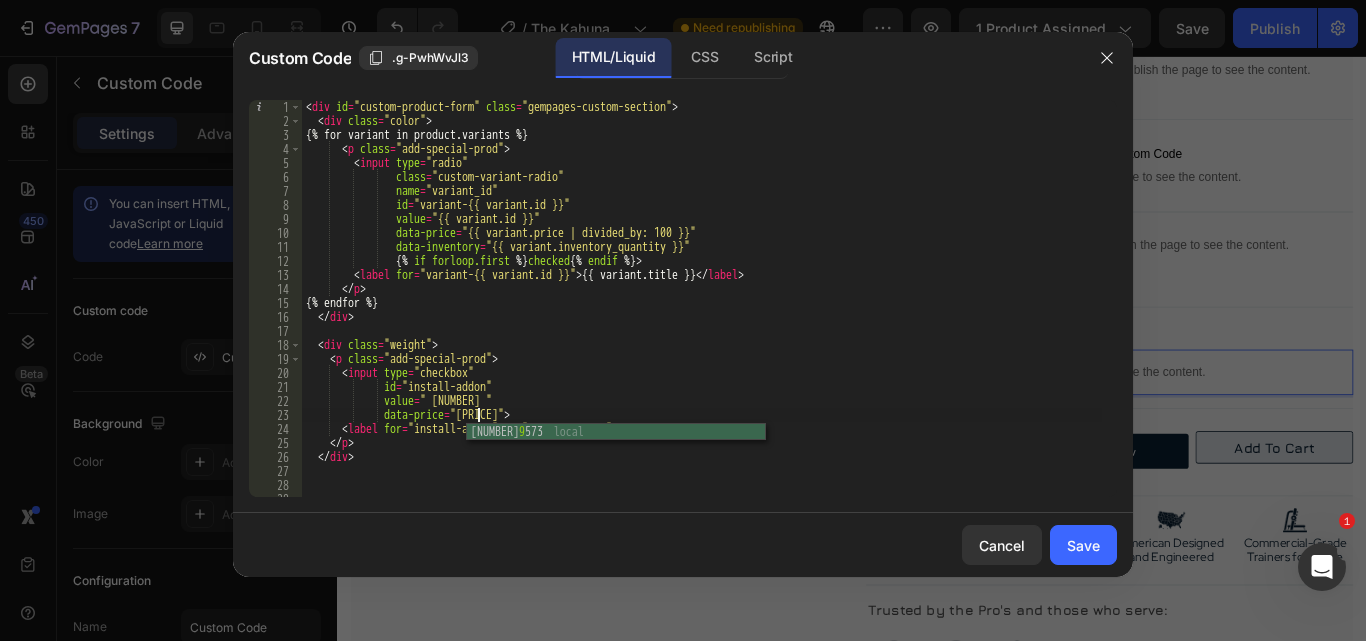 click on "< div   id = "custom-product-form"   class = "gempages-custom-section" >    < div   class = "color" >     {% for variant in product.variants %}         < p   class = "add-special-prod" >           < input   type = "radio"                    class = "custom-variant-radio"                    name = "variant_id"                    id = "variant-{{ variant.id }}"                    value = "{{ variant.id }}"                    data-price = "{{ variant.price | divided_by: 100 }}"                    data-inventory = "{{ variant.inventory_quantity }}"                    {%   if   forloop.first   %} checked {%   endif   %} >           < label   for = "variant-{{ variant.id }}" > {{ variant.title }} </ label >         </ p >     {% endfor %}    </ div >    < div   class = "weight" >      < p   class = "add-special-prod" >         < input   type = "checkbox"                  id = "install-addon"                  value = "42271486869573"                  data-price = "999.00" >         < label   for = "install-addon"" at bounding box center (702, 312) 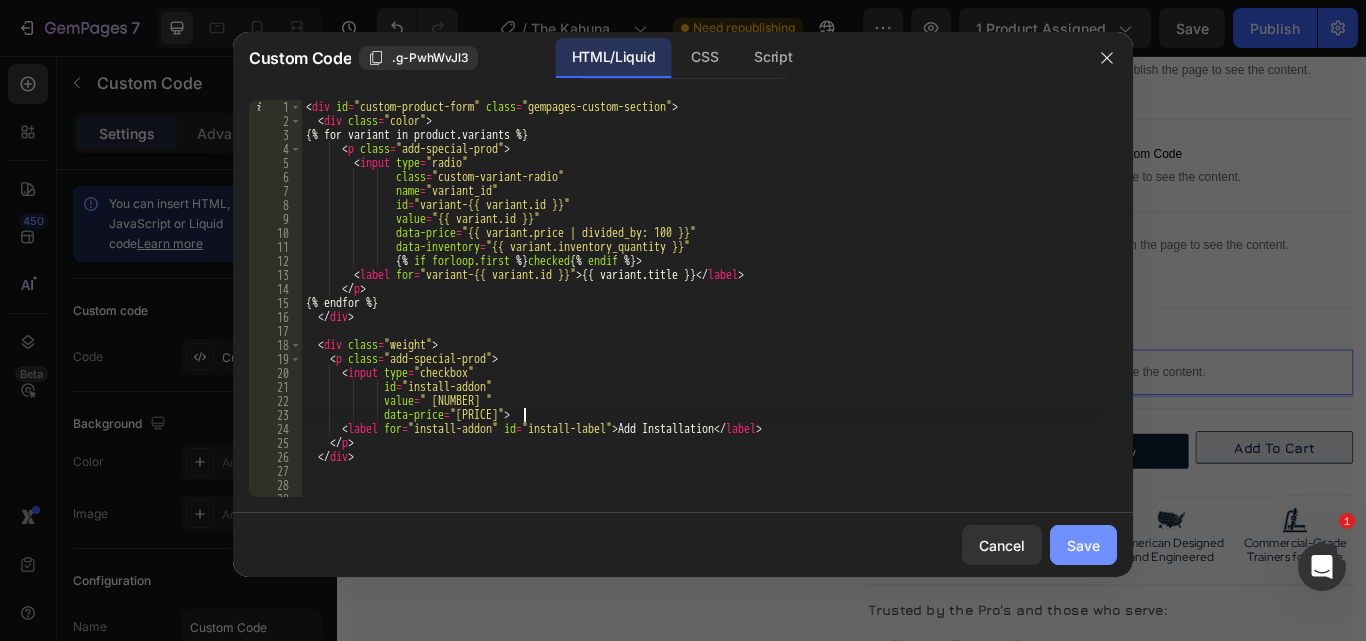 type on "data-price="999.00">" 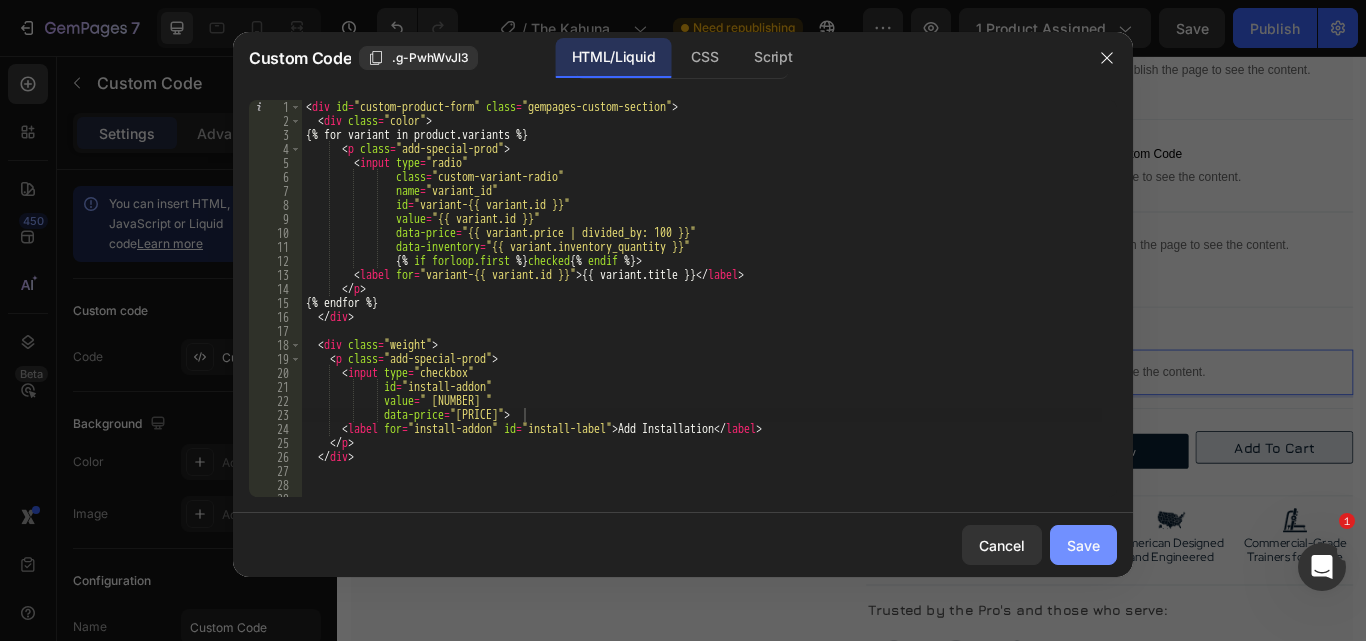click on "Save" at bounding box center (1083, 545) 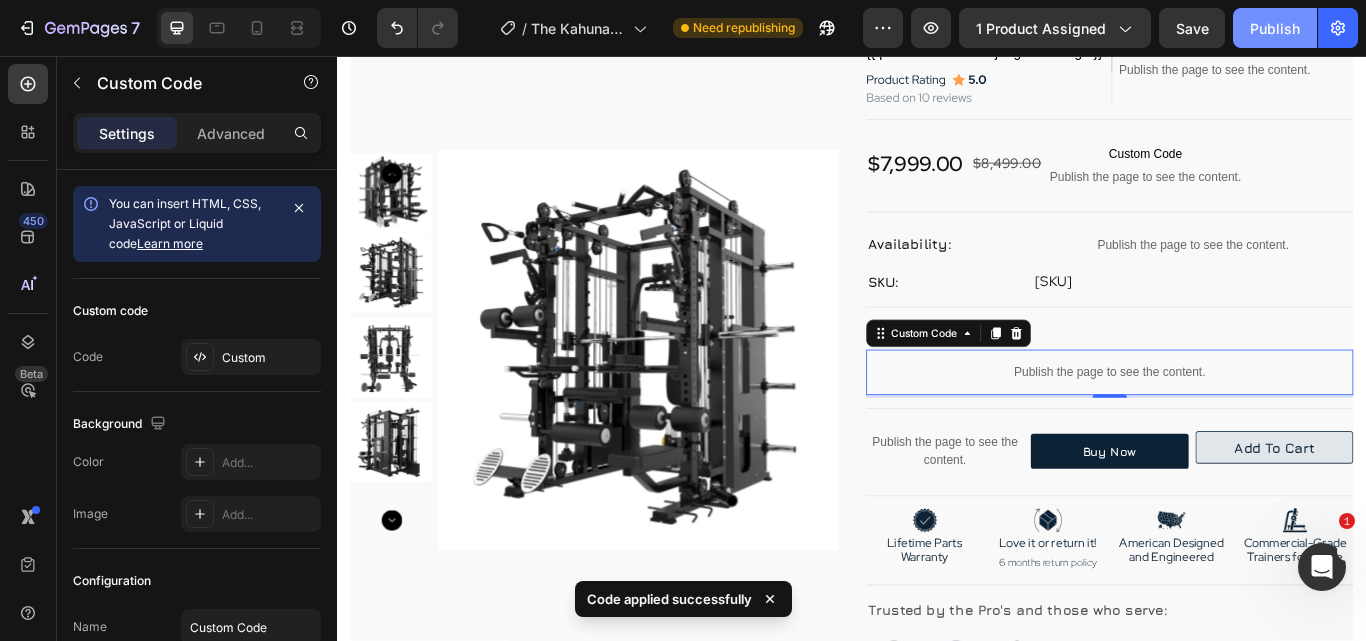 click on "Publish" at bounding box center [1275, 28] 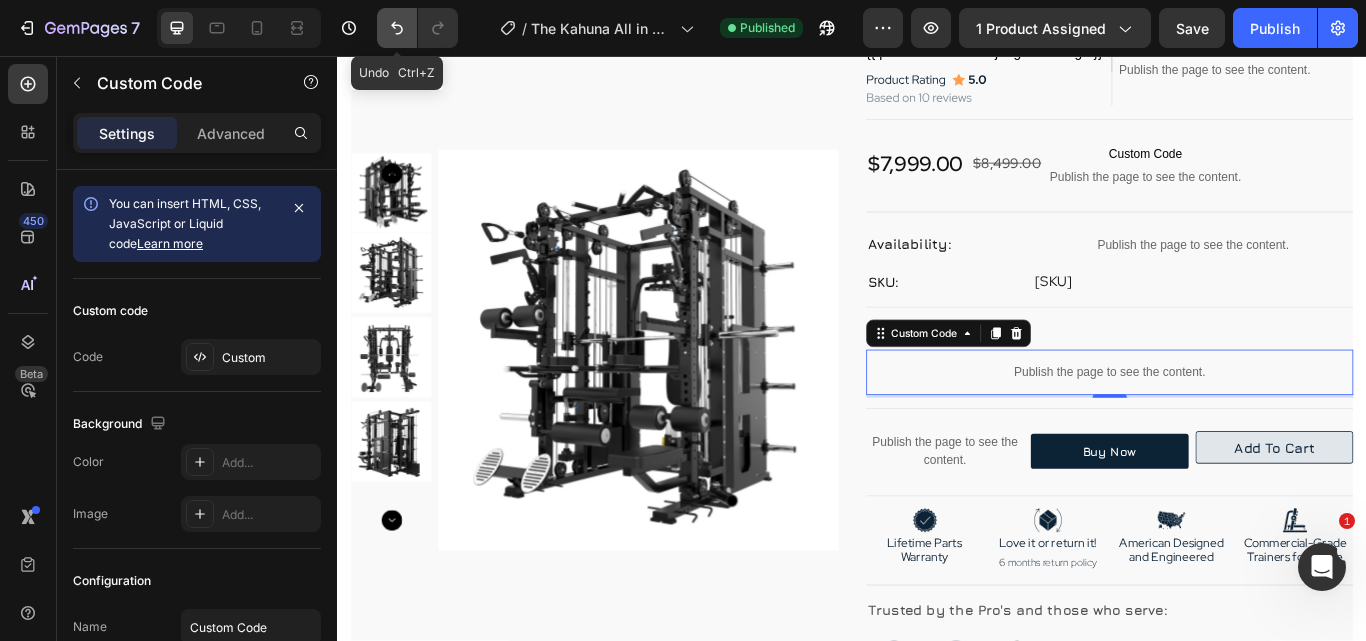 click 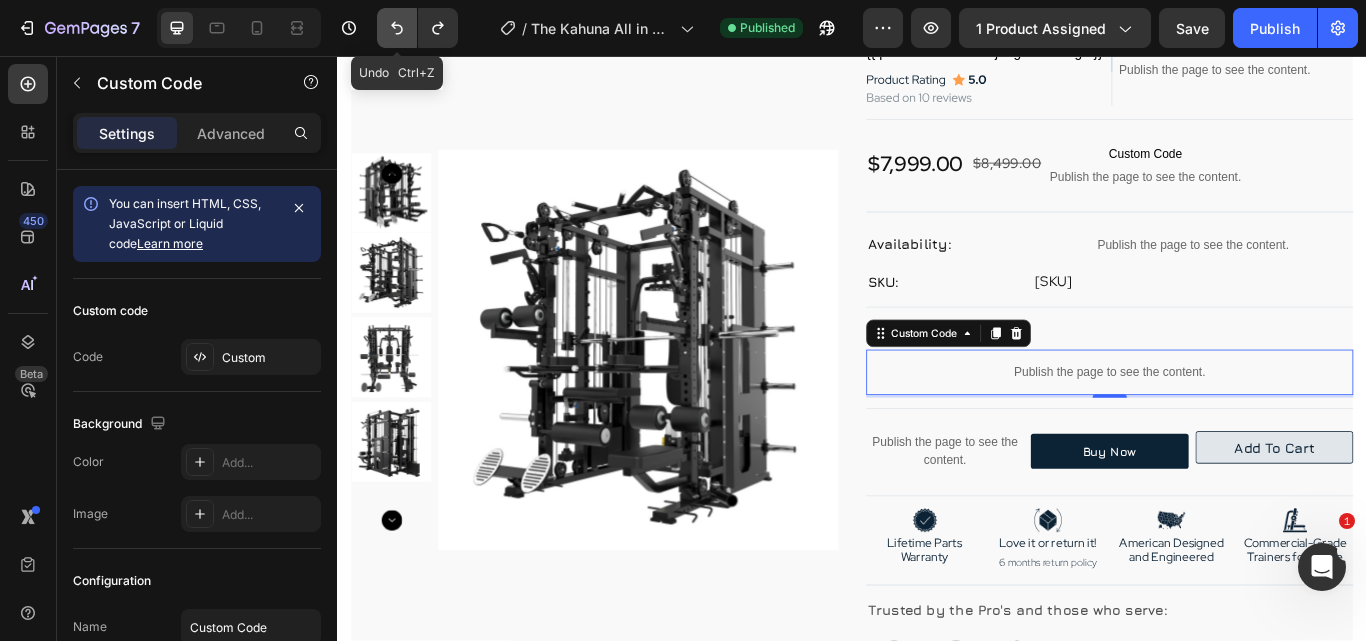 click 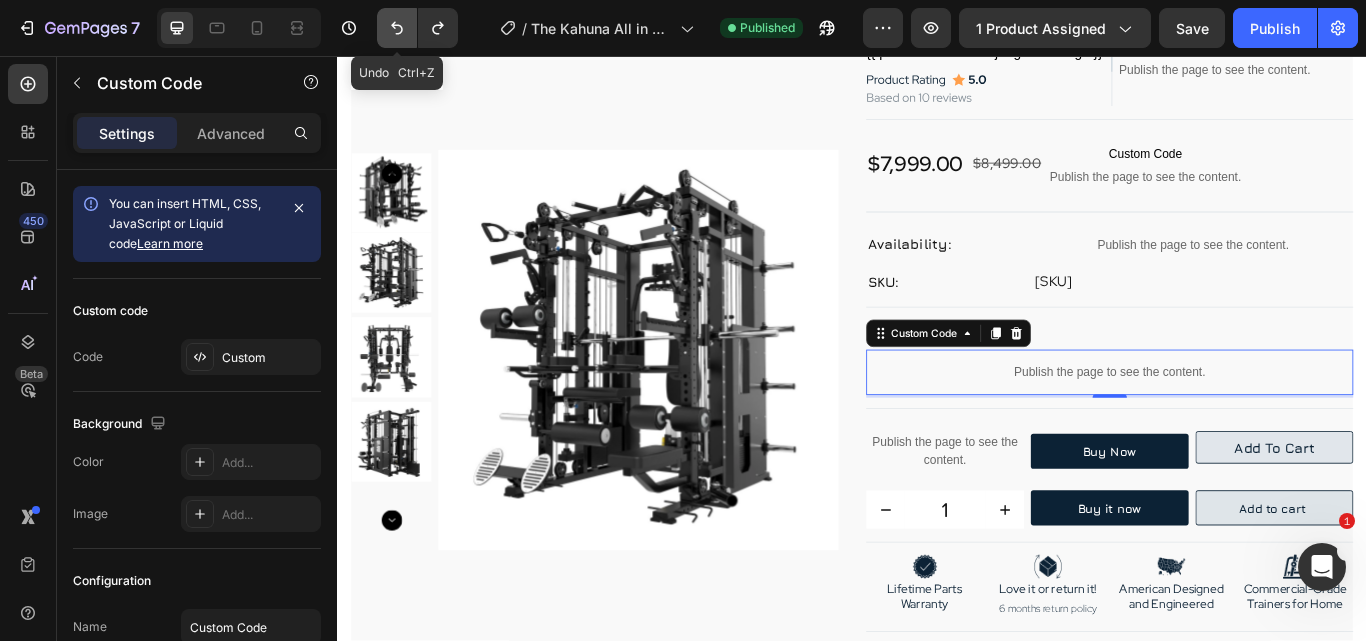 click 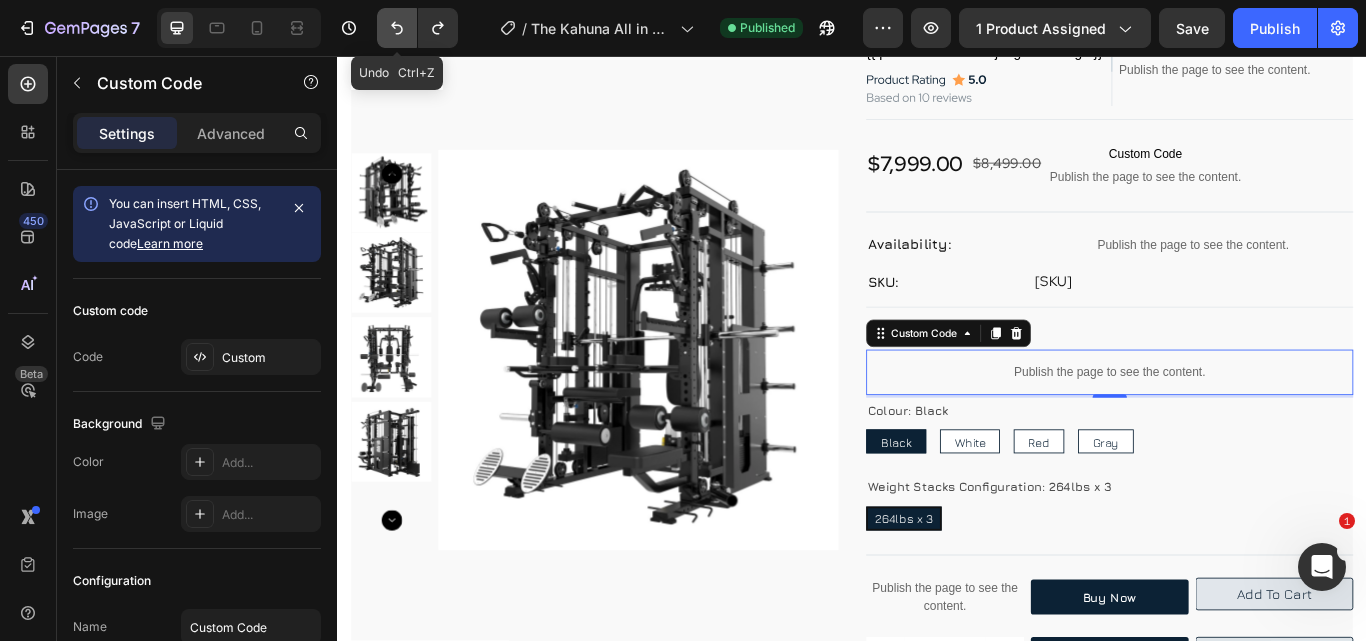 click 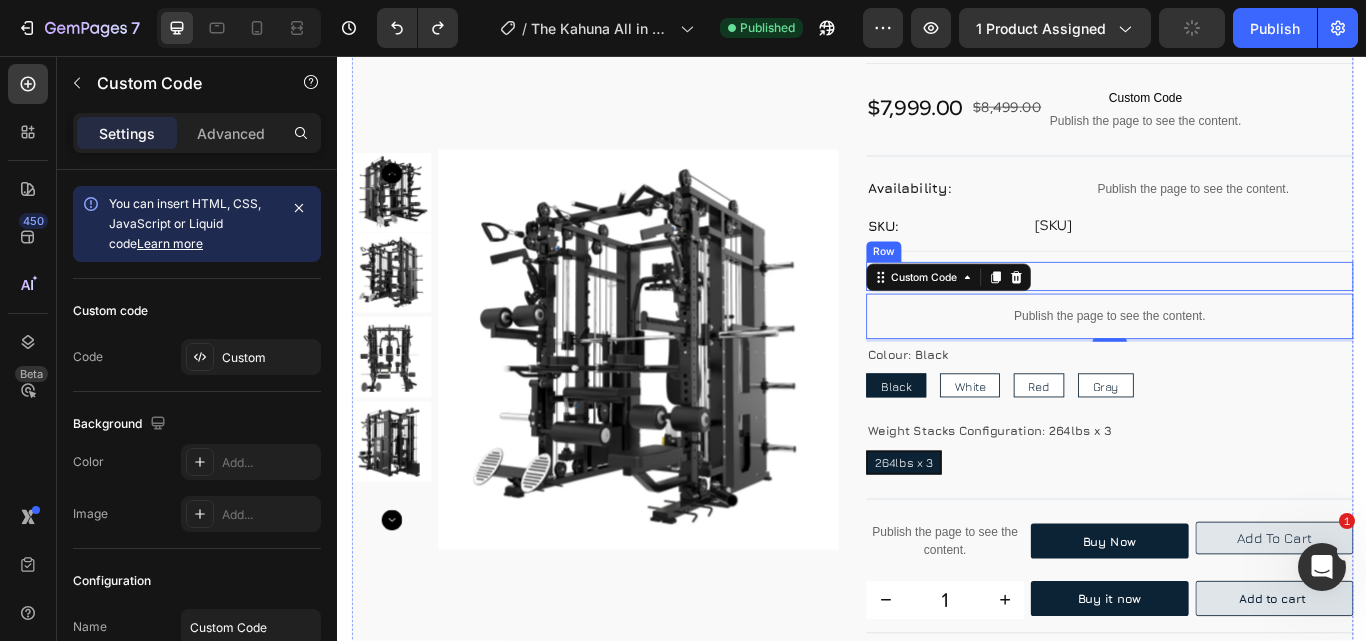 scroll, scrollTop: 300, scrollLeft: 0, axis: vertical 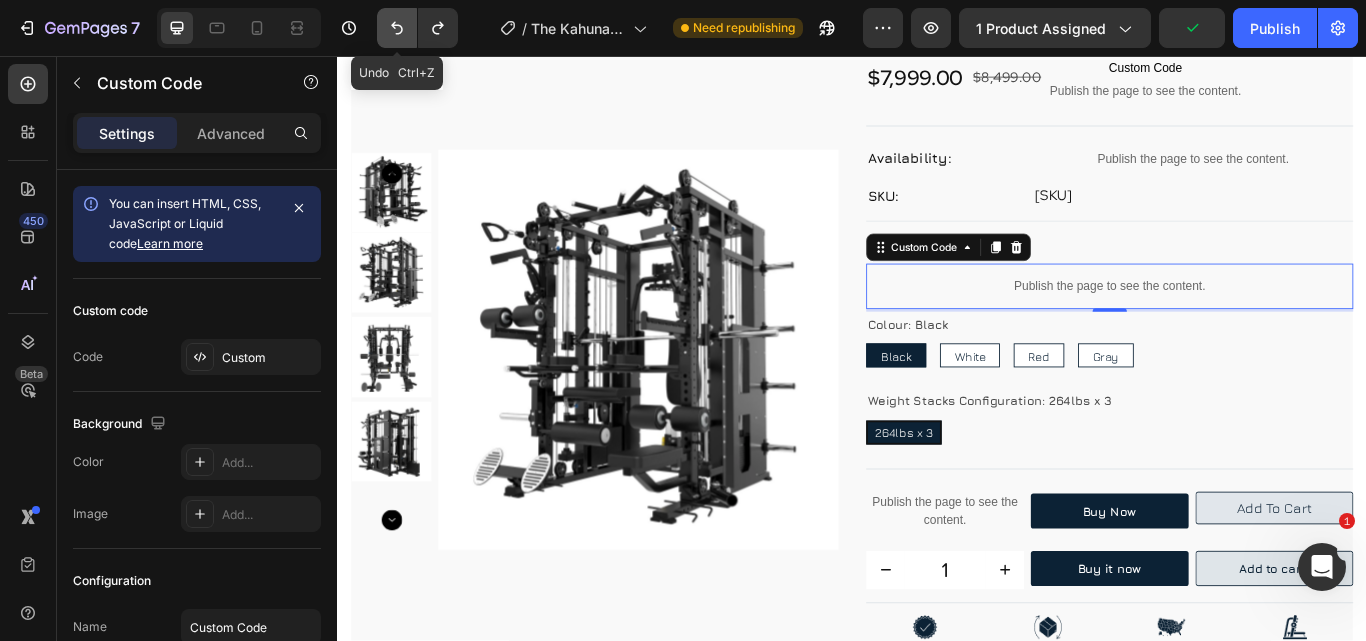 click 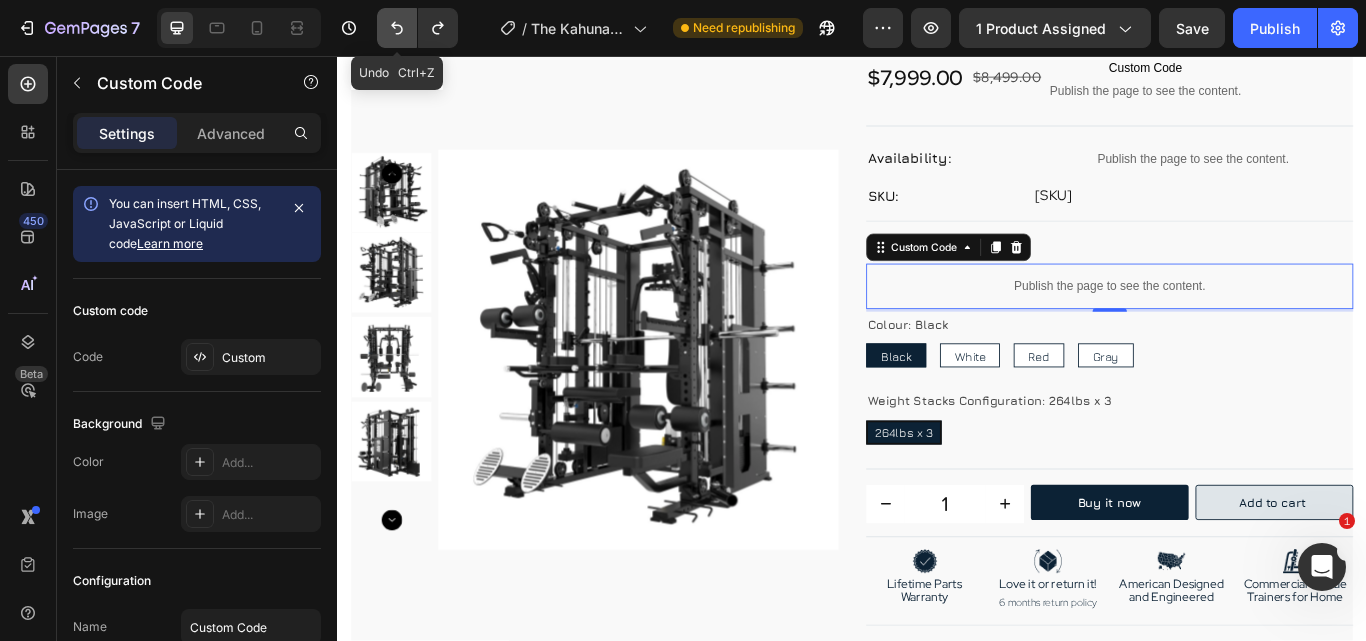 click 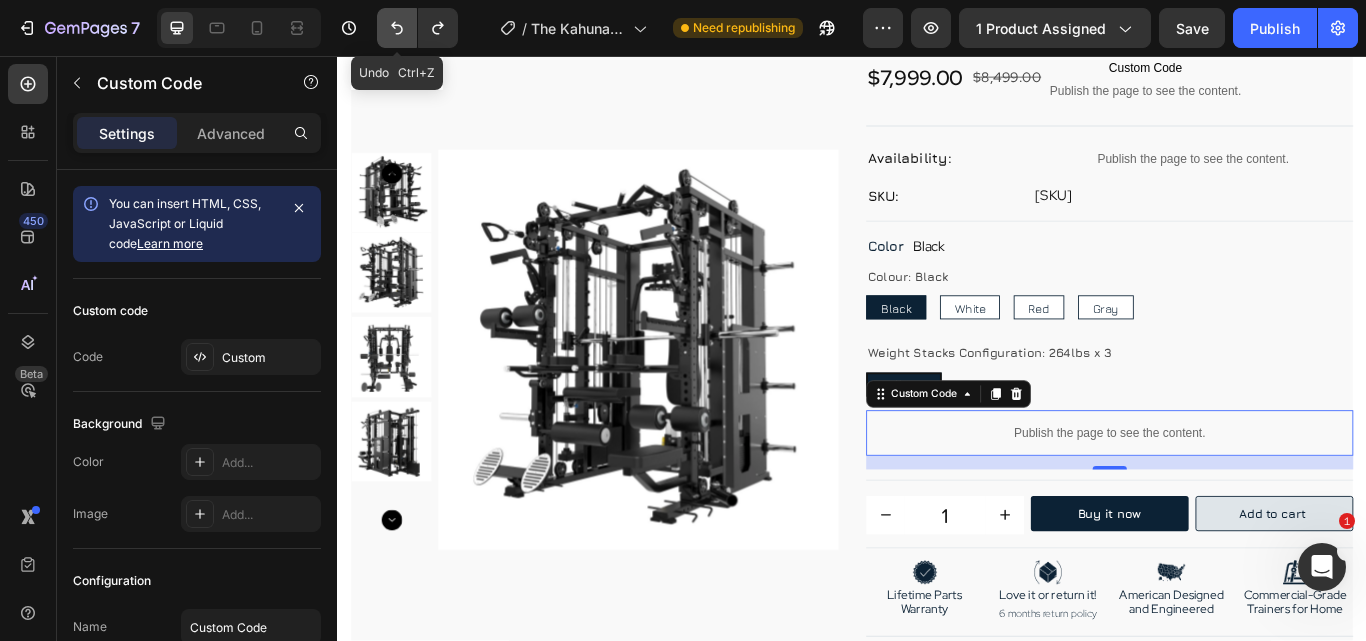 click 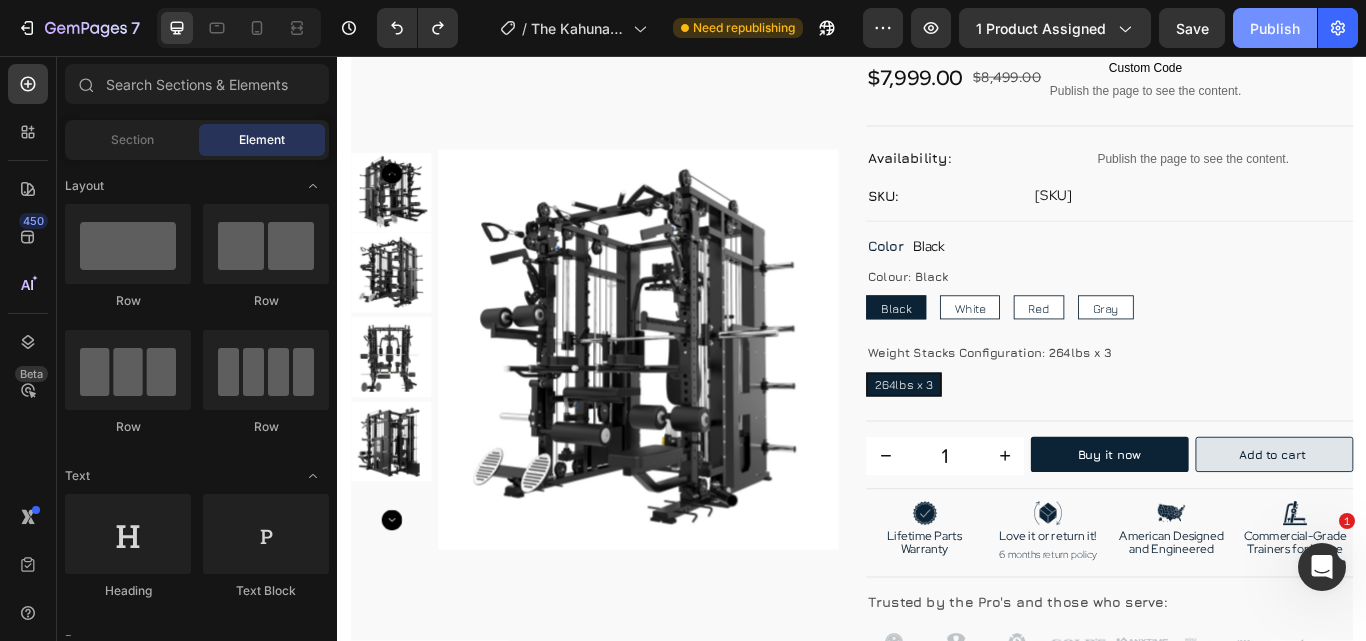 click on "Publish" at bounding box center [1275, 28] 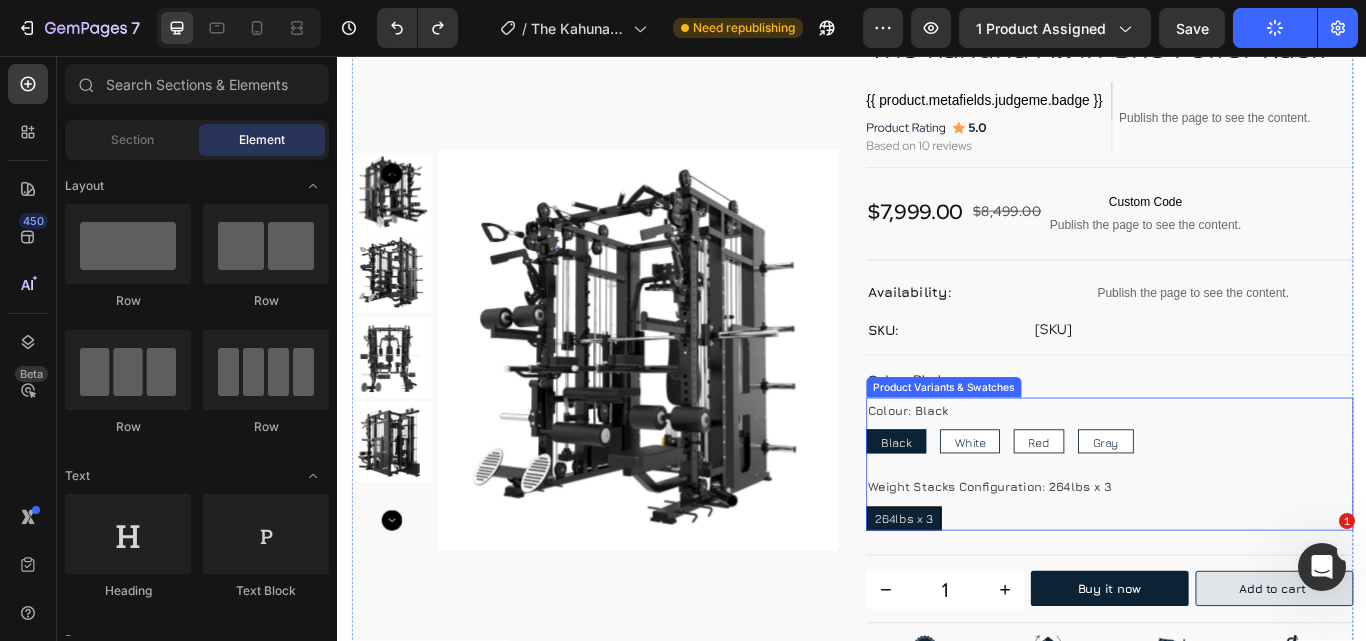 scroll, scrollTop: 100, scrollLeft: 0, axis: vertical 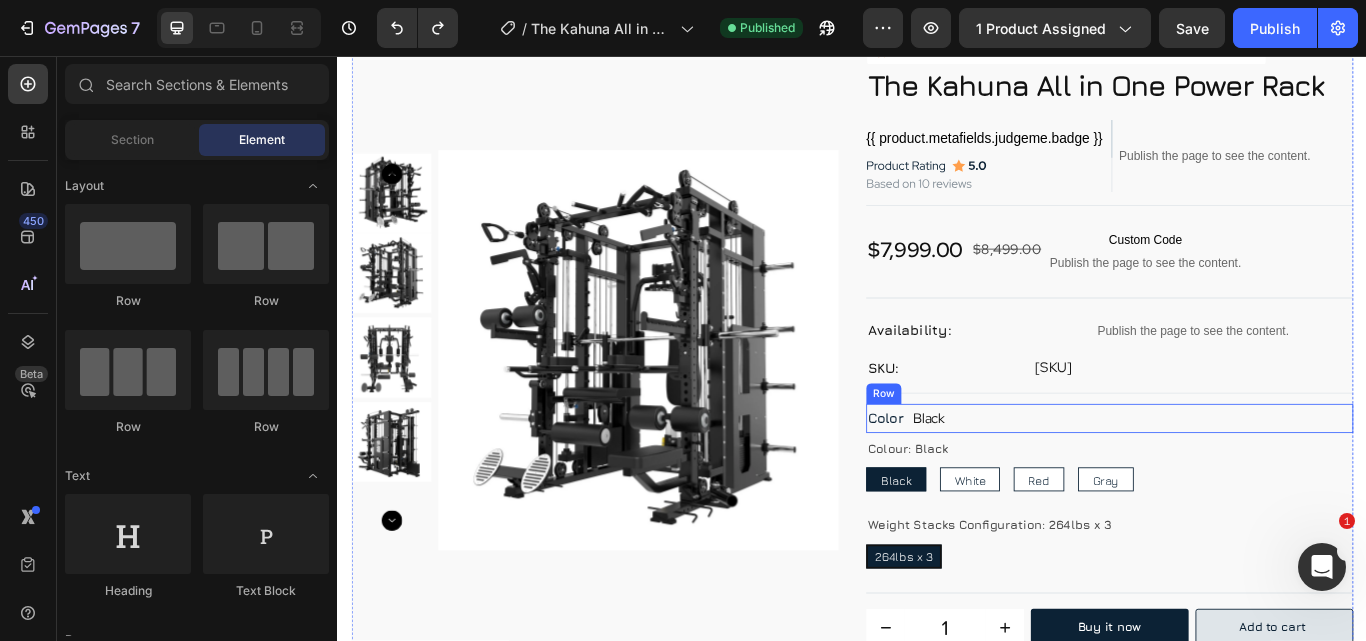 click on "Color Text Block Black
Custom Code Row" at bounding box center (1237, 479) 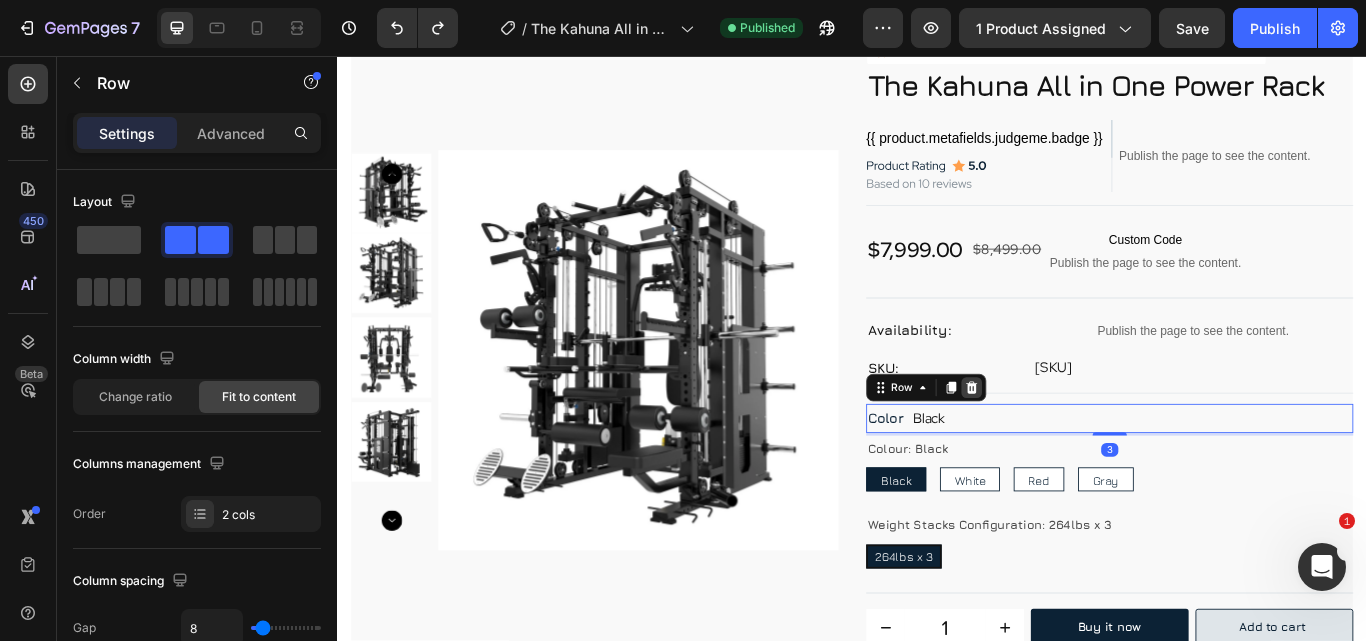 click 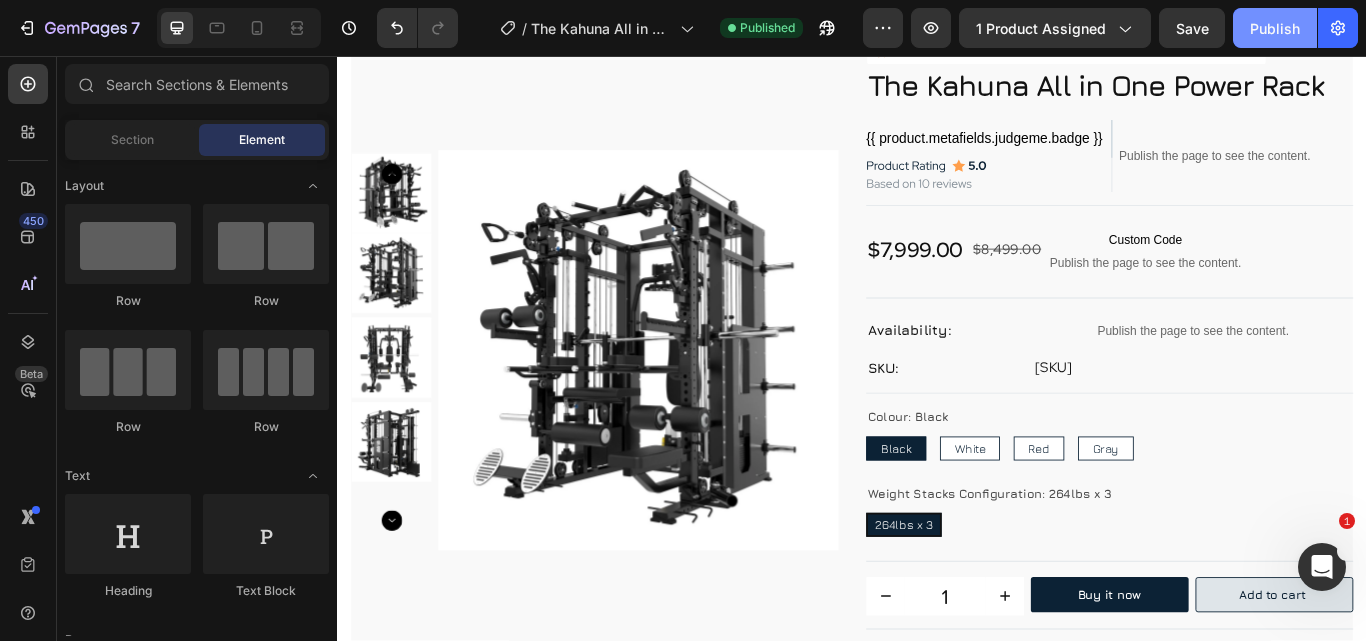 click on "Publish" at bounding box center [1275, 28] 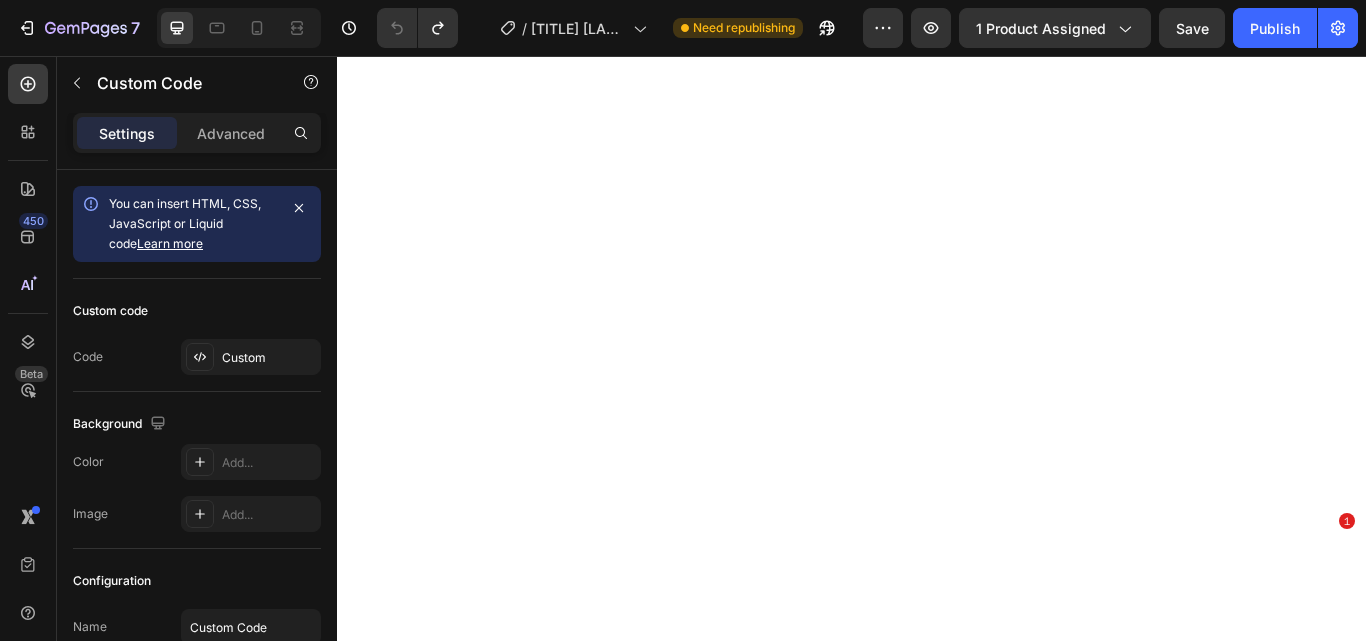 scroll, scrollTop: 0, scrollLeft: 0, axis: both 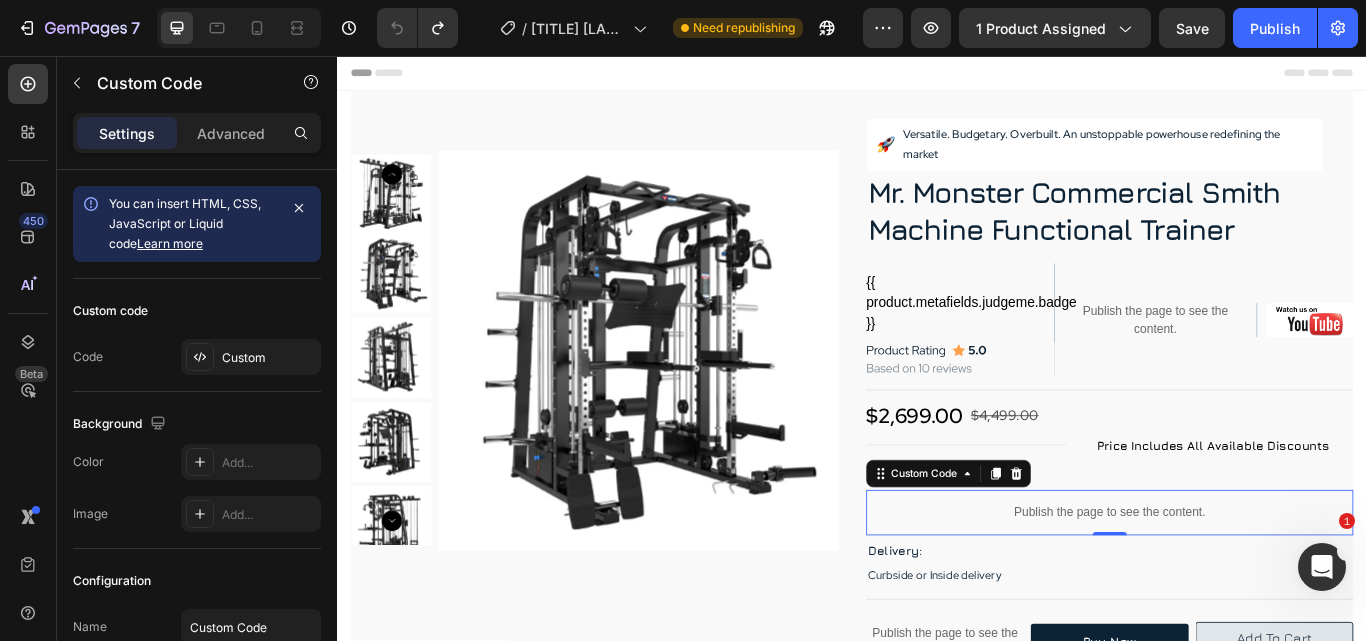 click on "Publish the page to see the content." at bounding box center (1237, 588) 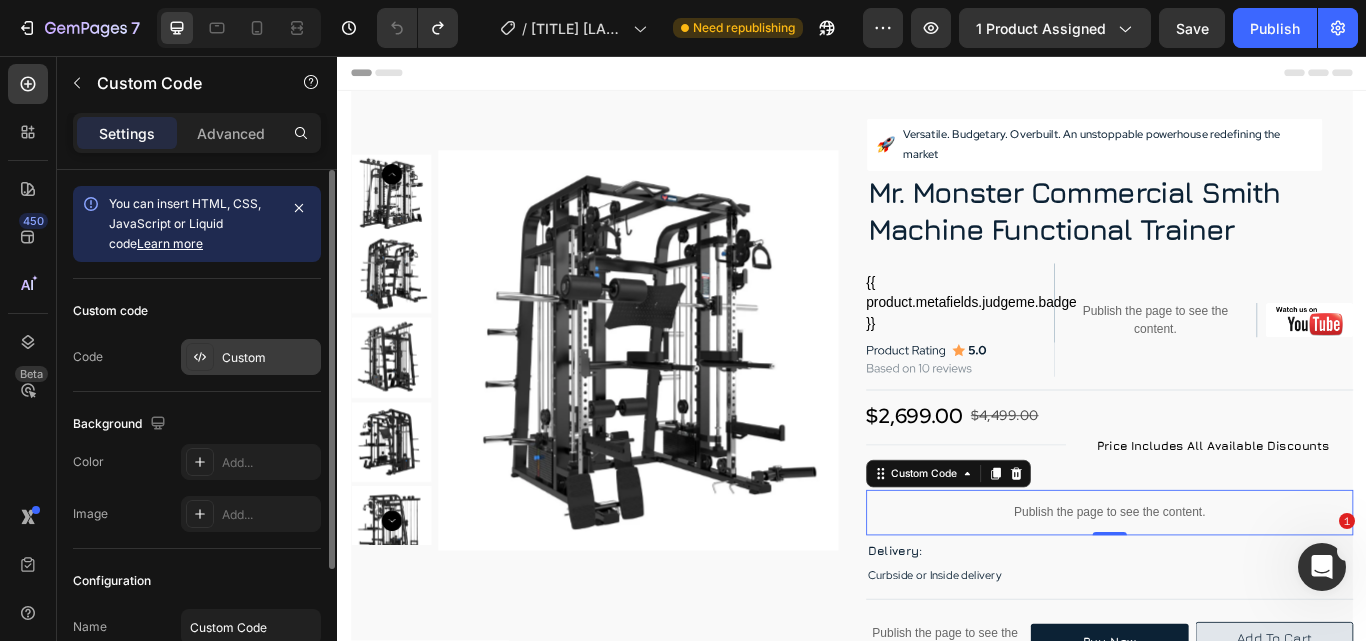 click on "Custom" at bounding box center [269, 358] 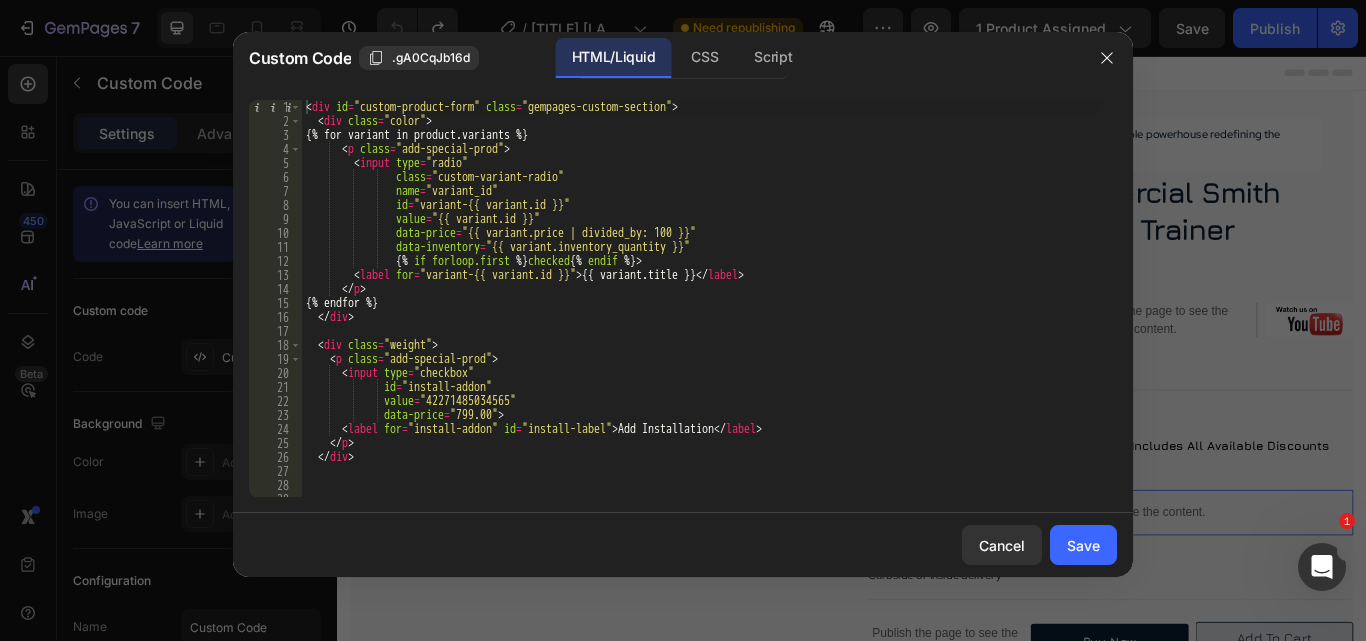 type on "<label for="variant-{{ variant.id }}">{{ variant.title }}</label>" 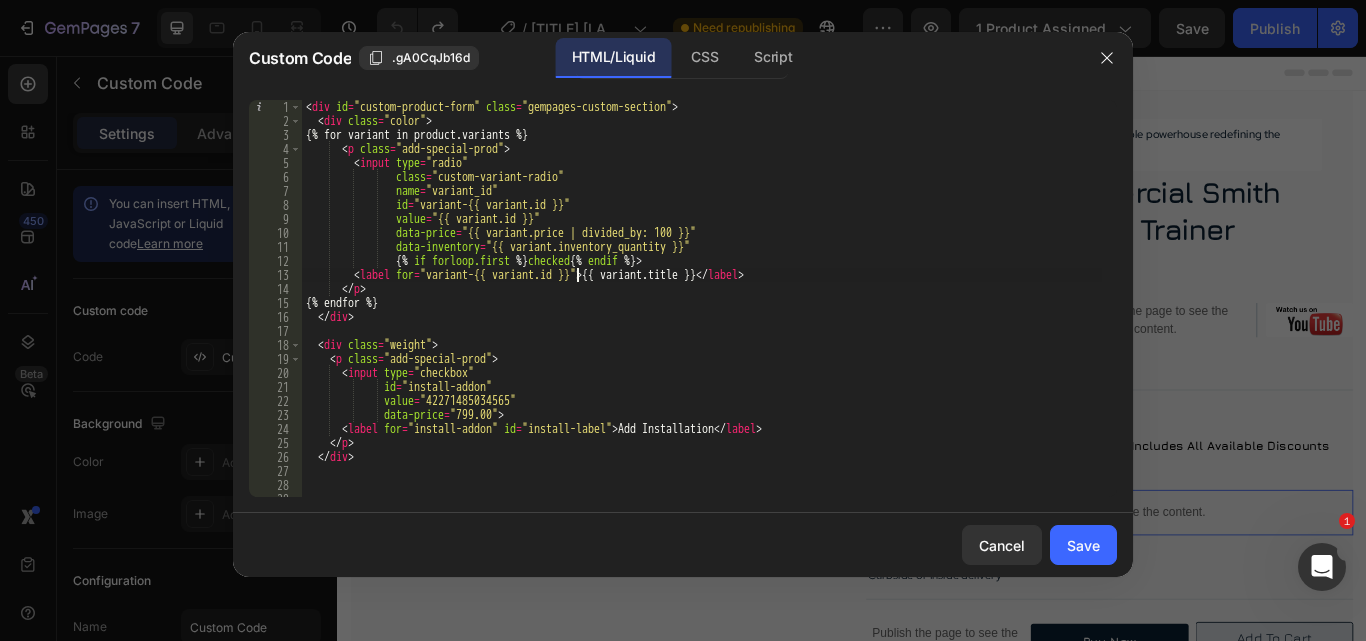click on "< div   id = "custom-product-form"   class = "gempages-custom-section" >    < div   class = "color" >     {% for variant in product.variants %}         < p   class = "add-special-prod" >           < input   type = "radio"                    class = "custom-variant-radio"                    name = "variant_id"                    id = "variant-{{ variant.id }}"                    value = "{{ variant.id }}"                    data-price = "{{ variant.price | divided_by: 100 }}"                    data-inventory = "{{ variant.inventory_quantity }}"                    {%   if   forloop.first   %} checked {%   endif   %} >           < label   for = "variant-{{ variant.id }}" > {{ variant.title }} </ label >         </ p >     {% endfor %}    </ div >    < div   class = "weight" >      < p   class = "add-special-prod" >         < input   type = "checkbox"                  id = "install-addon"                  value = "42271485034565"                  data-price = "799.00" >         < label   for = "install-addon"" at bounding box center [702, 312] 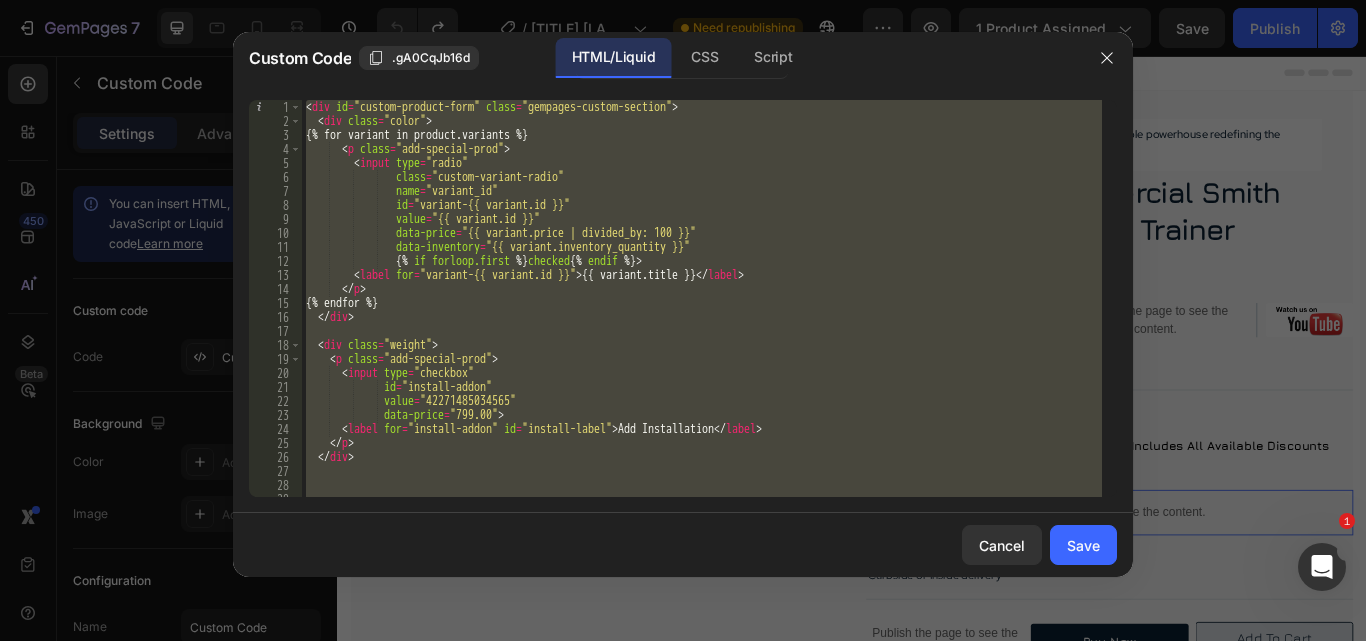 click on "< div   id = "custom-product-form"   class = "gempages-custom-section" >    < div   class = "color" >     {% for variant in product.variants %}         < p   class = "add-special-prod" >           < input   type = "radio"                    class = "custom-variant-radio"                    name = "variant_id"                    id = "variant-{{ variant.id }}"                    value = "{{ variant.id }}"                    data-price = "{{ variant.price | divided_by: 100 }}"                    data-inventory = "{{ variant.inventory_quantity }}"                    {%   if   forloop.first   %} checked {%   endif   %} >           < label   for = "variant-{{ variant.id }}" > {{ variant.title }} </ label >         </ p >     {% endfor %}    </ div >    < div   class = "weight" >      < p   class = "add-special-prod" >         < input   type = "checkbox"                  id = "install-addon"                  value = "42271485034565"                  data-price = "799.00" >         < label   for = "install-addon"" at bounding box center (702, 298) 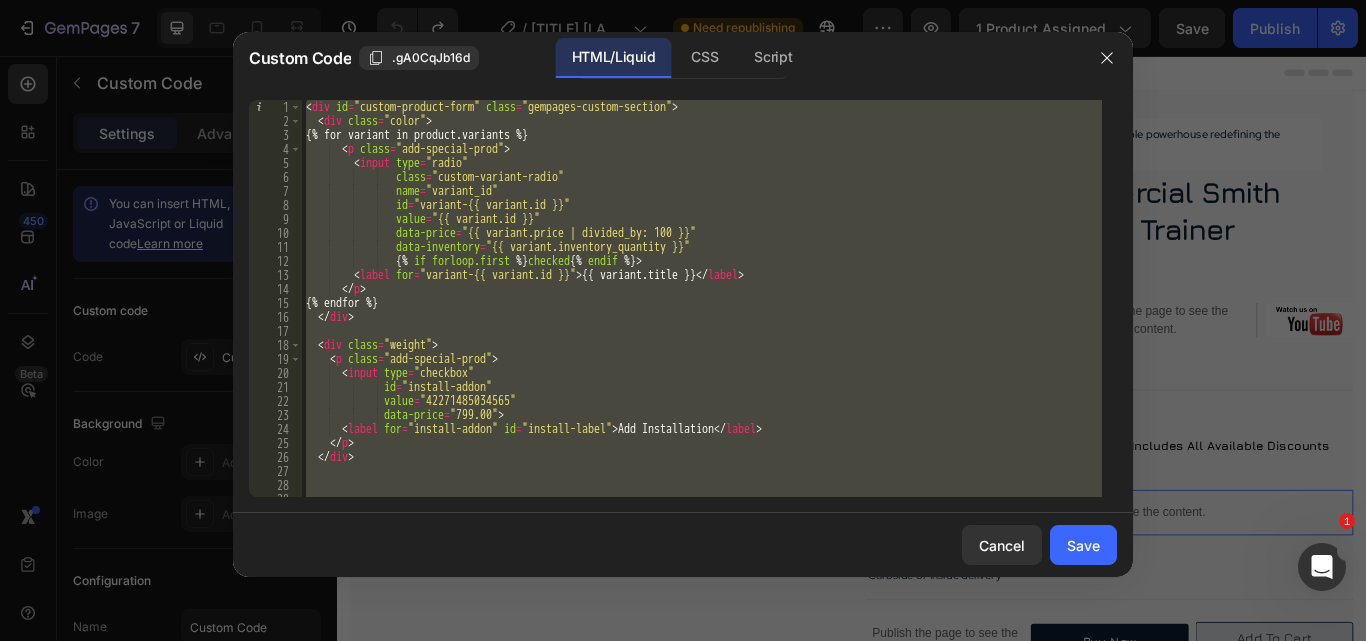 click on "< div   id = "custom-product-form"   class = "gempages-custom-section" >    < div   class = "color" >     {% for variant in product.variants %}         < p   class = "add-special-prod" >           < input   type = "radio"                    class = "custom-variant-radio"                    name = "variant_id"                    id = "variant-{{ variant.id }}"                    value = "{{ variant.id }}"                    data-price = "{{ variant.price | divided_by: 100 }}"                    data-inventory = "{{ variant.inventory_quantity }}"                    {%   if   forloop.first   %} checked {%   endif   %} >           < label   for = "variant-{{ variant.id }}" > {{ variant.title }} </ label >         </ p >     {% endfor %}    </ div >    < div   class = "weight" >      < p   class = "add-special-prod" >         < input   type = "checkbox"                  id = "install-addon"                  value = "42271485034565"                  data-price = "799.00" >         < label   for = "install-addon"" at bounding box center [702, 298] 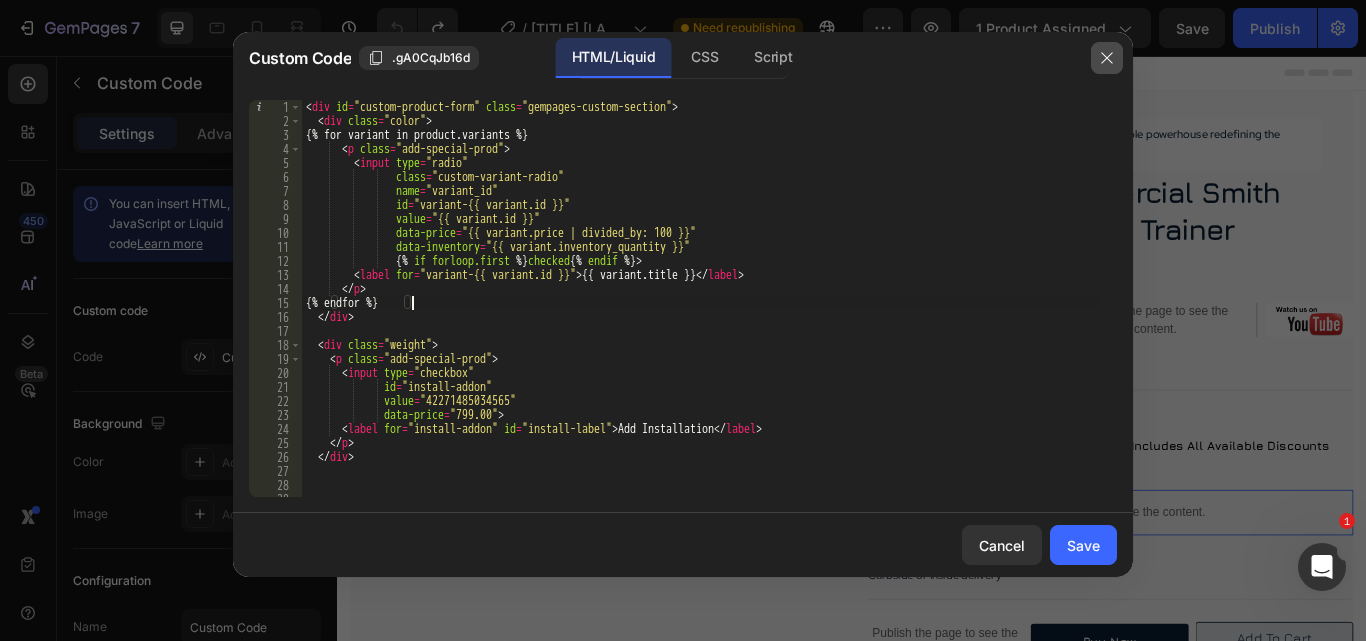 click at bounding box center (1107, 58) 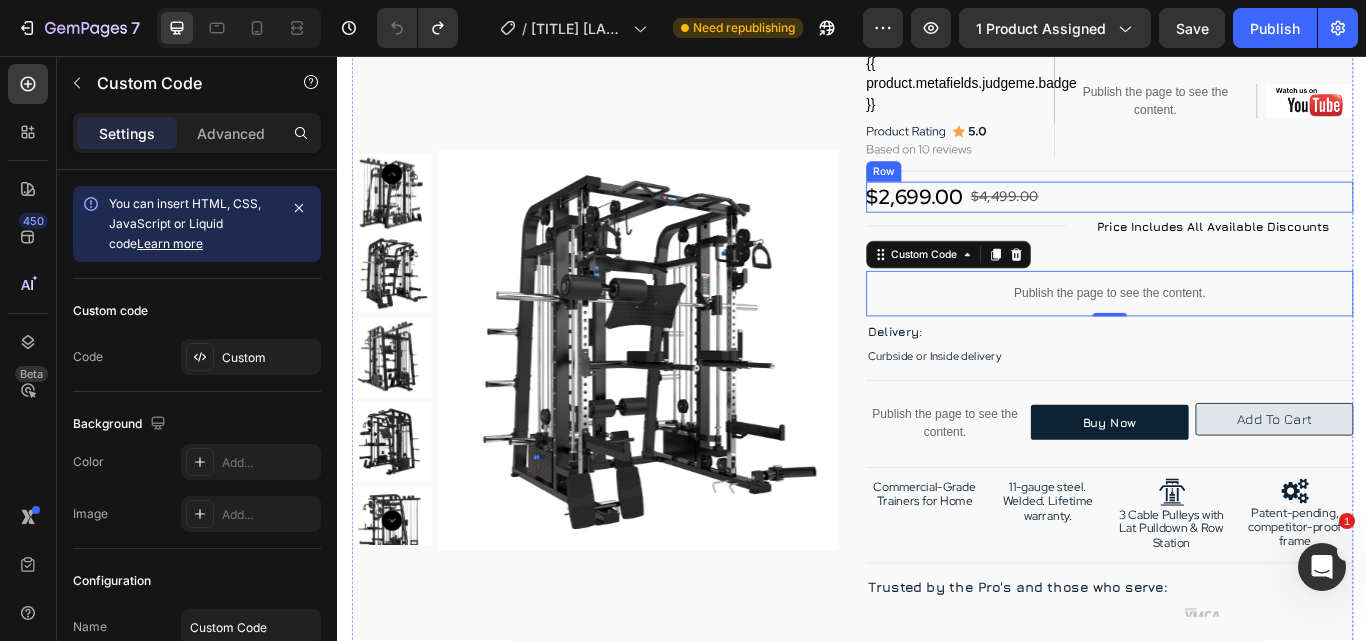 scroll, scrollTop: 300, scrollLeft: 0, axis: vertical 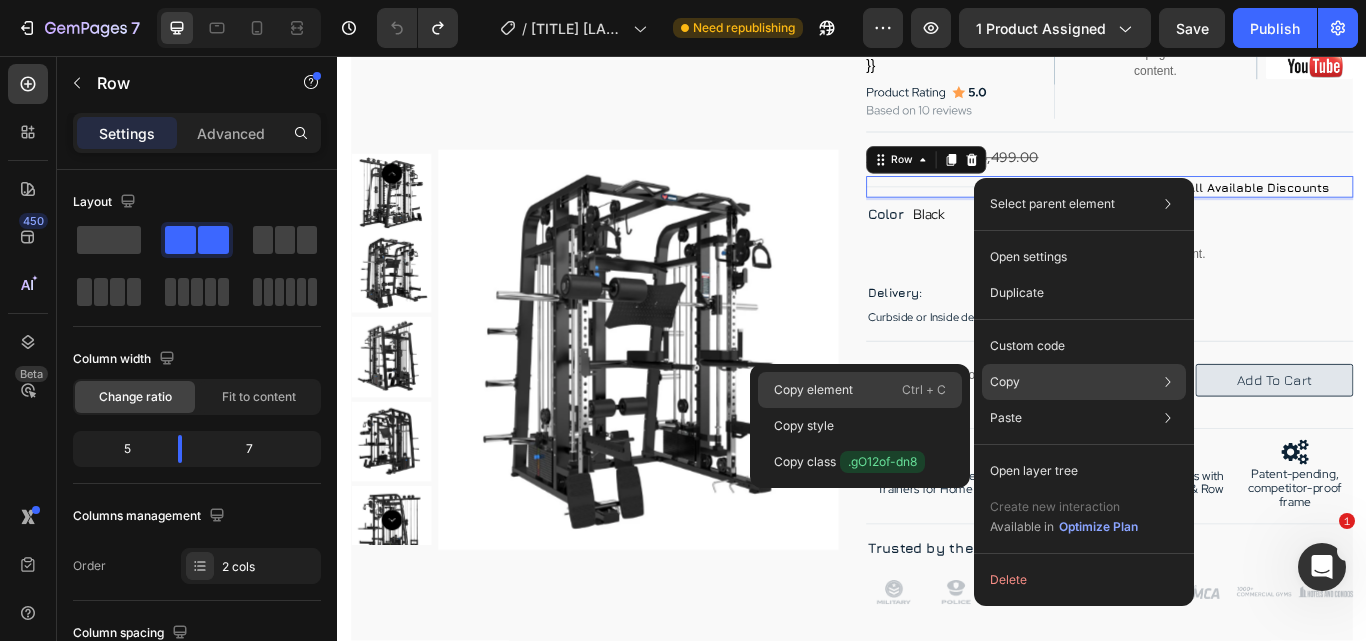 click on "Copy element" at bounding box center [813, 390] 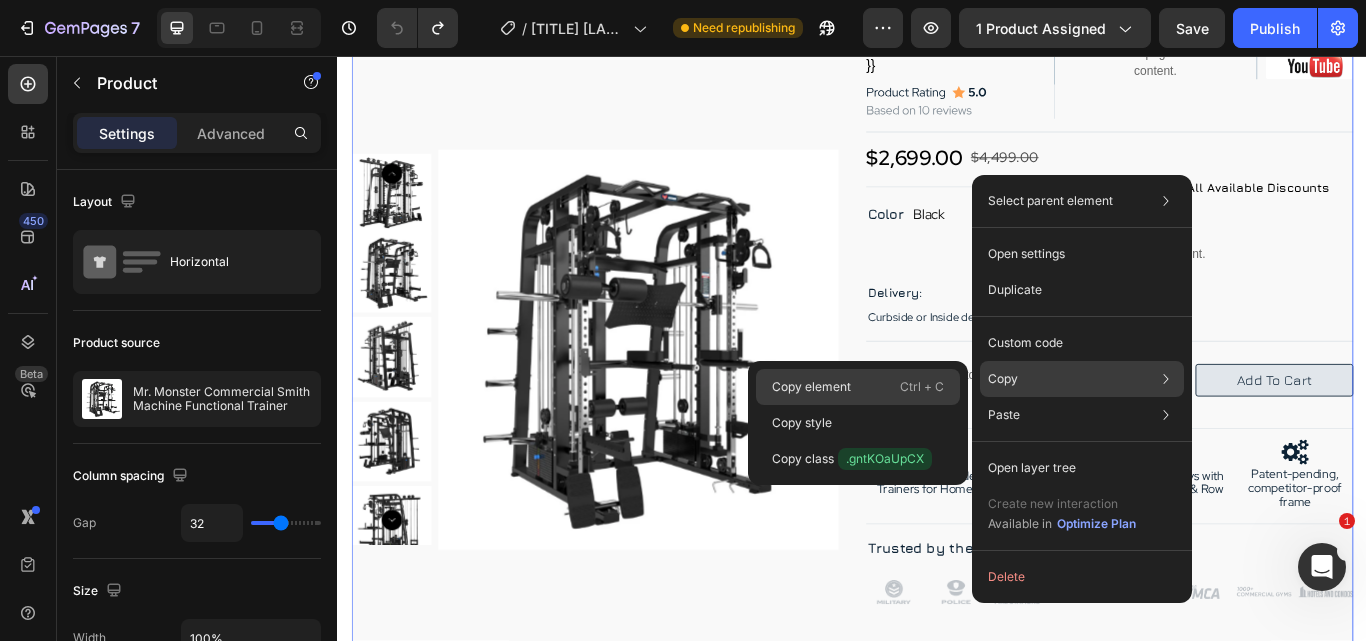 click on "Copy element  Ctrl + C" 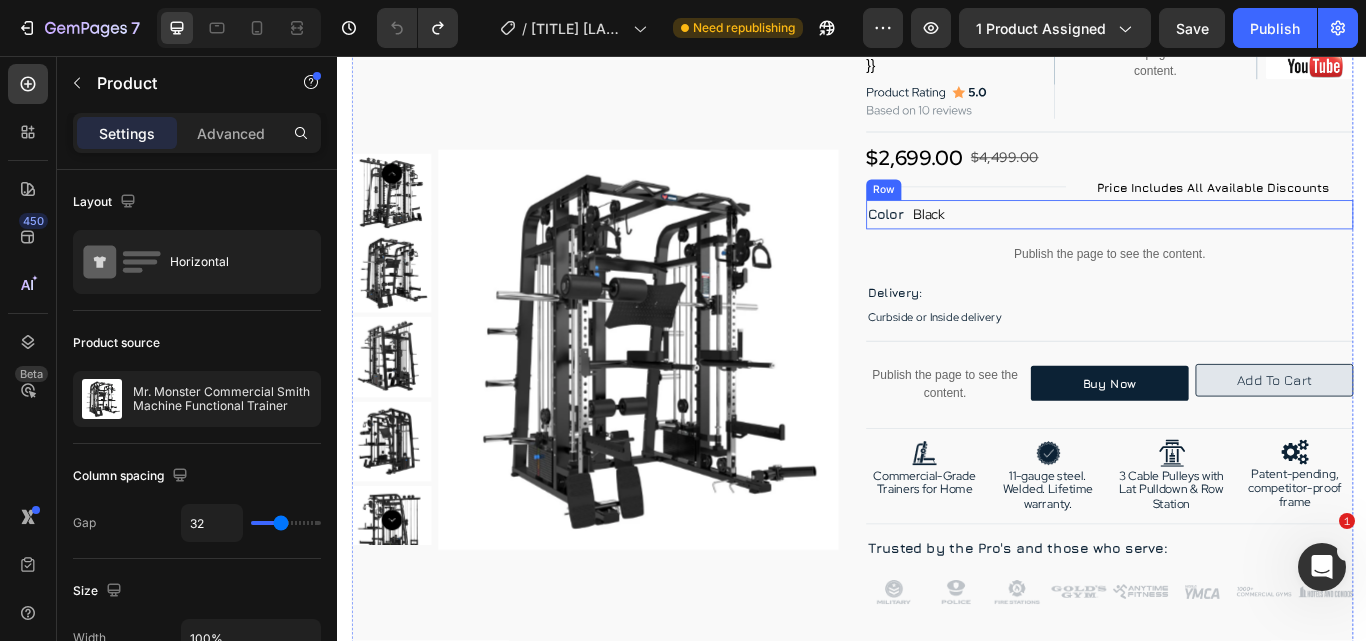 click on "Color Text Block Black
Custom Code Row" at bounding box center (1237, 242) 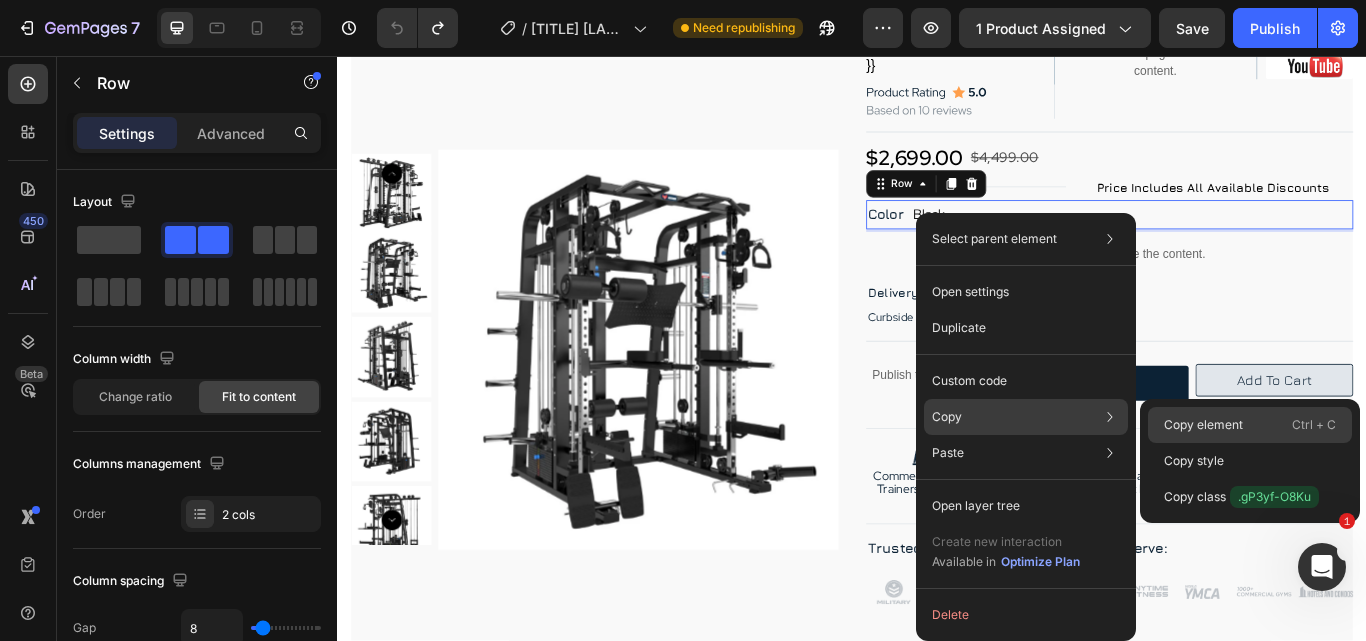 click on "Copy element" at bounding box center (1203, 425) 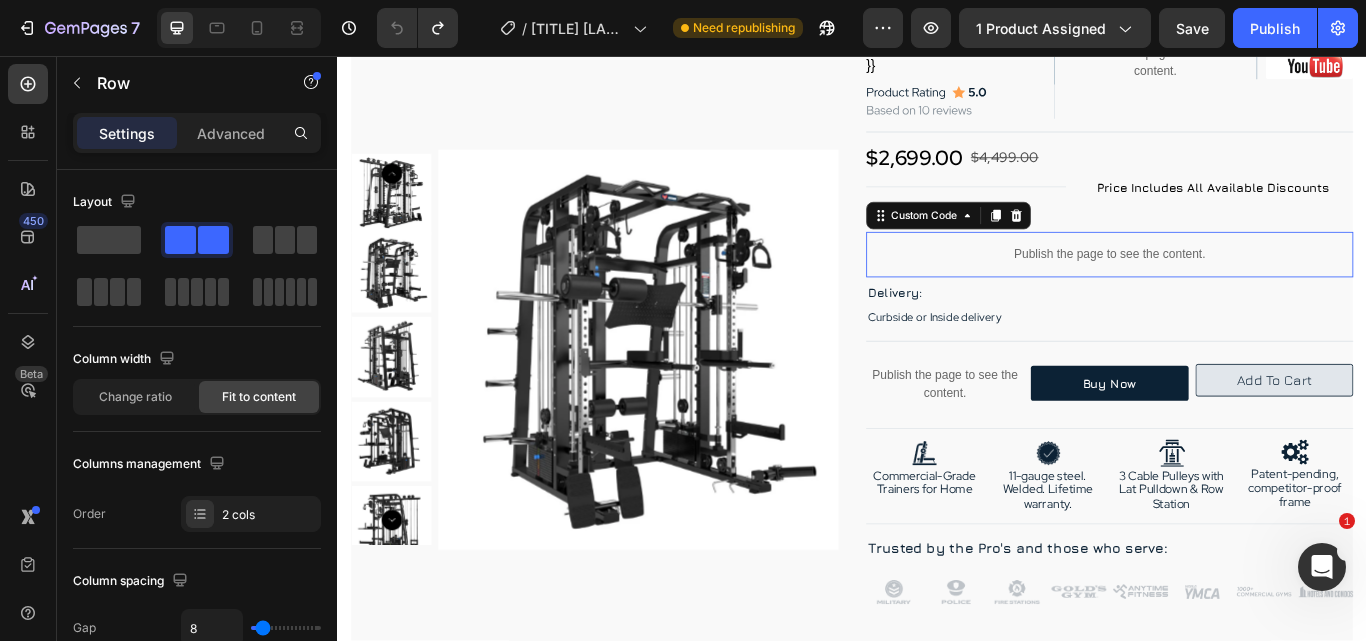 click on "Publish the page to see the content." at bounding box center (1237, 288) 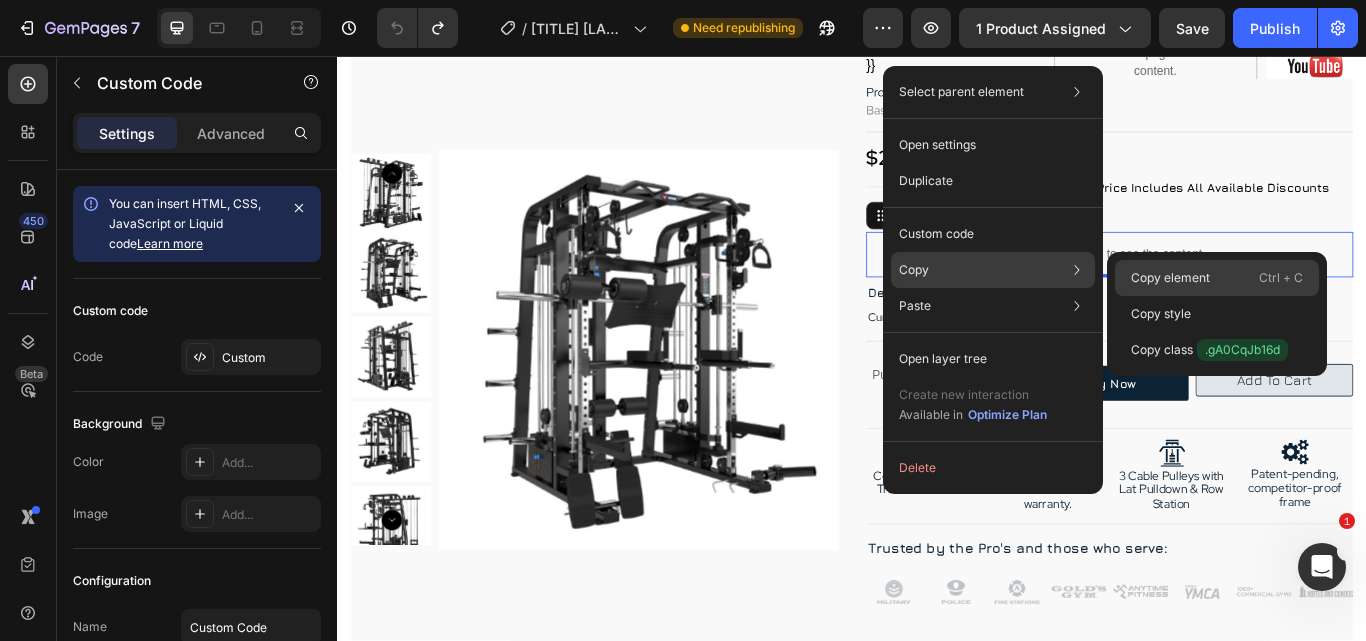 drag, startPoint x: 1180, startPoint y: 274, endPoint x: 580, endPoint y: 86, distance: 628.76385 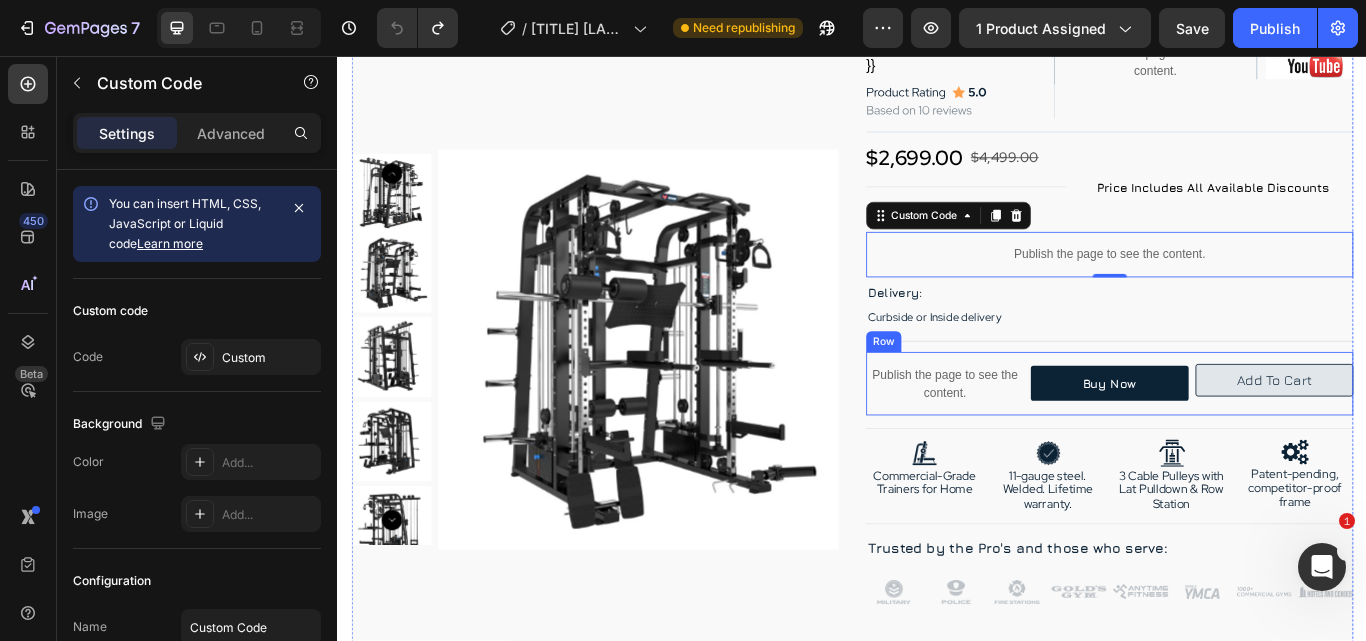 click on "Publish the page to see the content.
Custom Code Buy Now Dynamic Checkout
Add to Cart
Custom Code Row" at bounding box center (1237, 439) 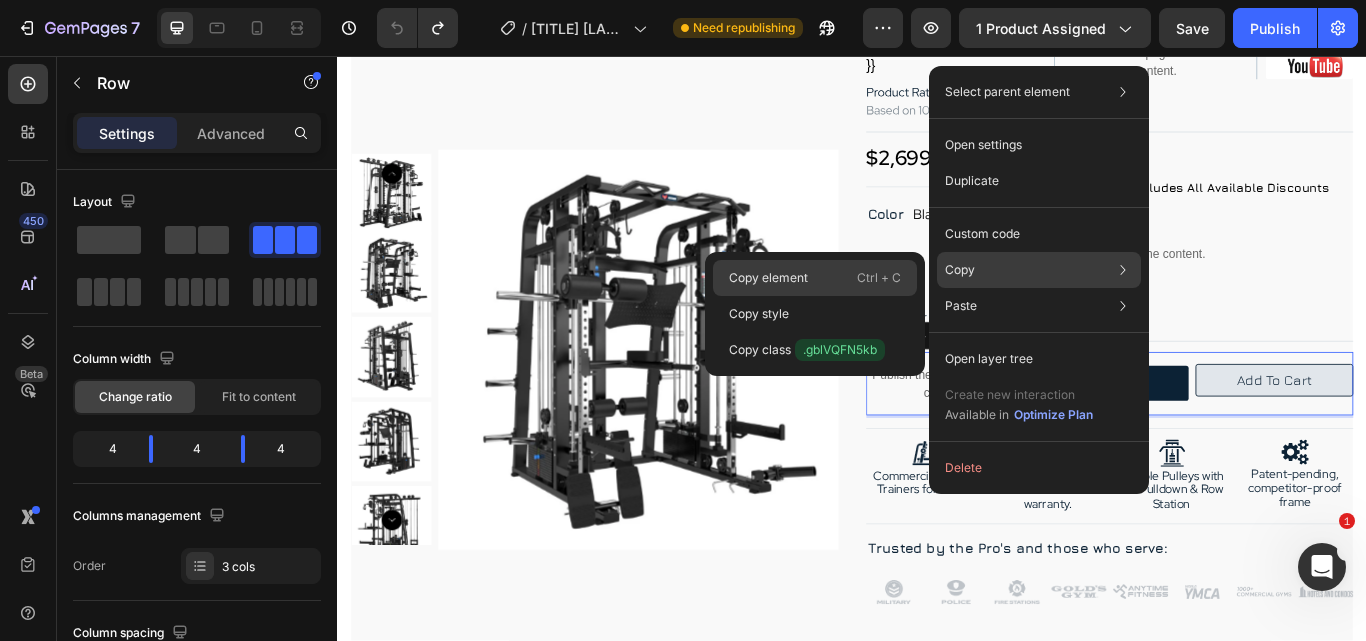 click on "Copy element" at bounding box center [768, 278] 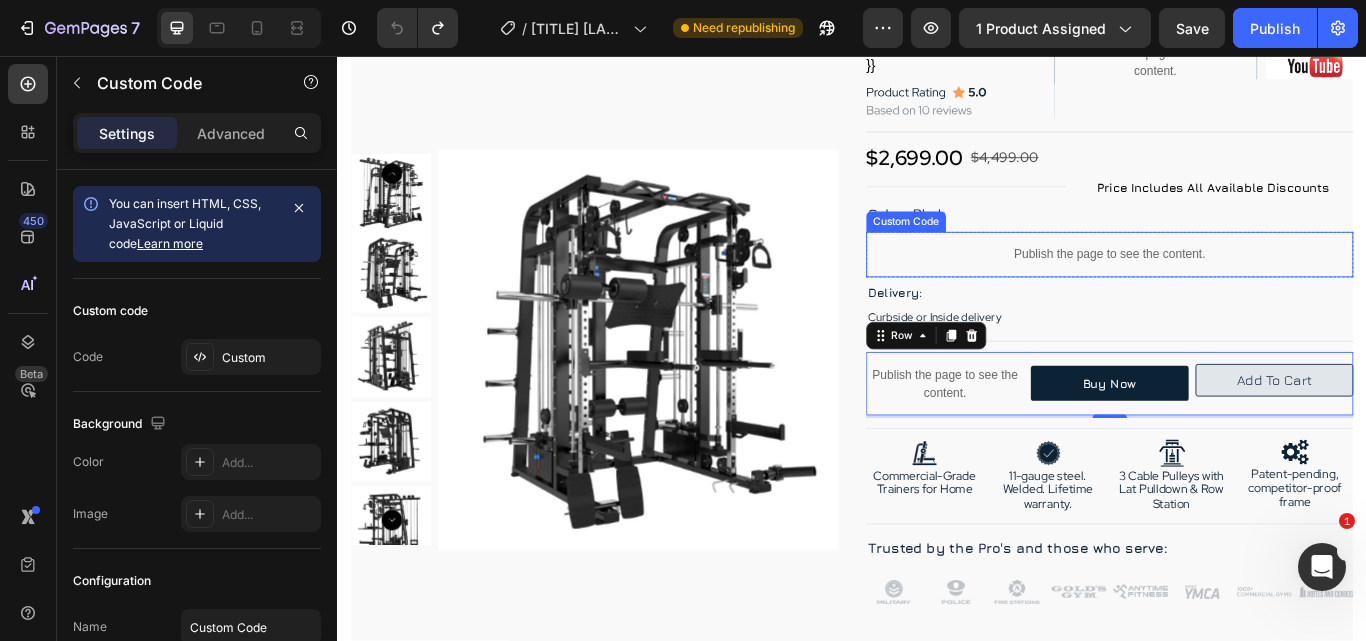 click on "Publish the page to see the content." at bounding box center (1237, 288) 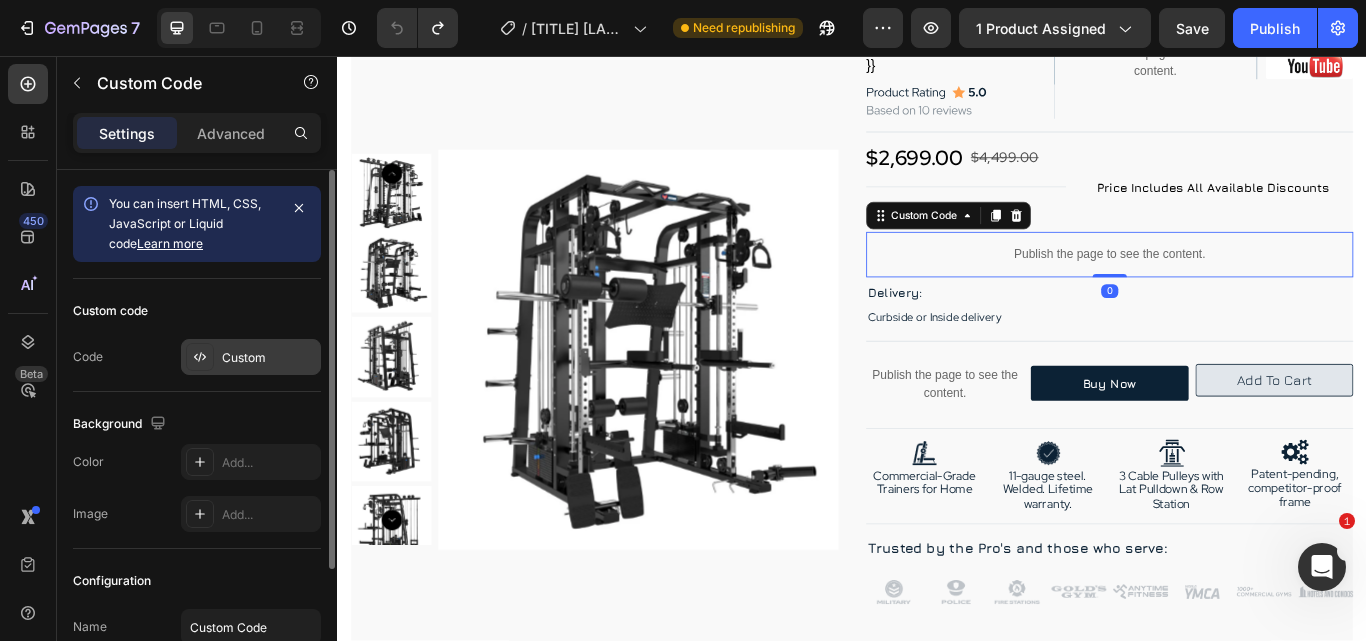 click on "Custom" at bounding box center [269, 358] 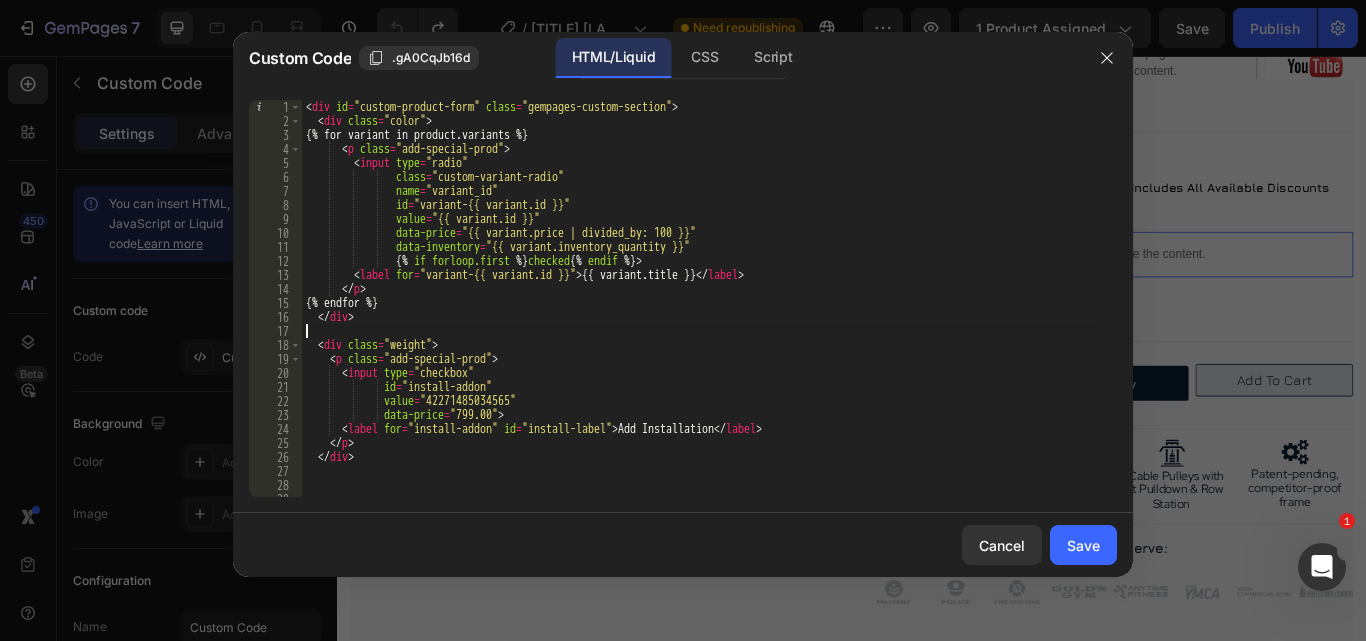 click on "< div   id = "custom-product-form"   class = "gempages-custom-section" >    < div   class = "color" >     {% for variant in product.variants %}         < p   class = "add-special-prod" >           < input   type = "radio"                    class = "custom-variant-radio"                    name = "variant_id"                    id = "variant-{{ variant.id }}"                    value = "{{ variant.id }}"                    data-price = "{{ variant.price | divided_by: 100 }}"                    data-inventory = "{{ variant.inventory_quantity }}"                    {%   if   forloop.first   %} checked {%   endif   %} >           < label   for = "variant-{{ variant.id }}" > {{ variant.title }} </ label >         </ p >     {% endfor %}    </ div >    < div   class = "weight" >      < p   class = "add-special-prod" >         < input   type = "checkbox"                  id = "install-addon"                  value = "42271485034565"                  data-price = "799.00" >         < label   for = "install-addon"" at bounding box center (702, 312) 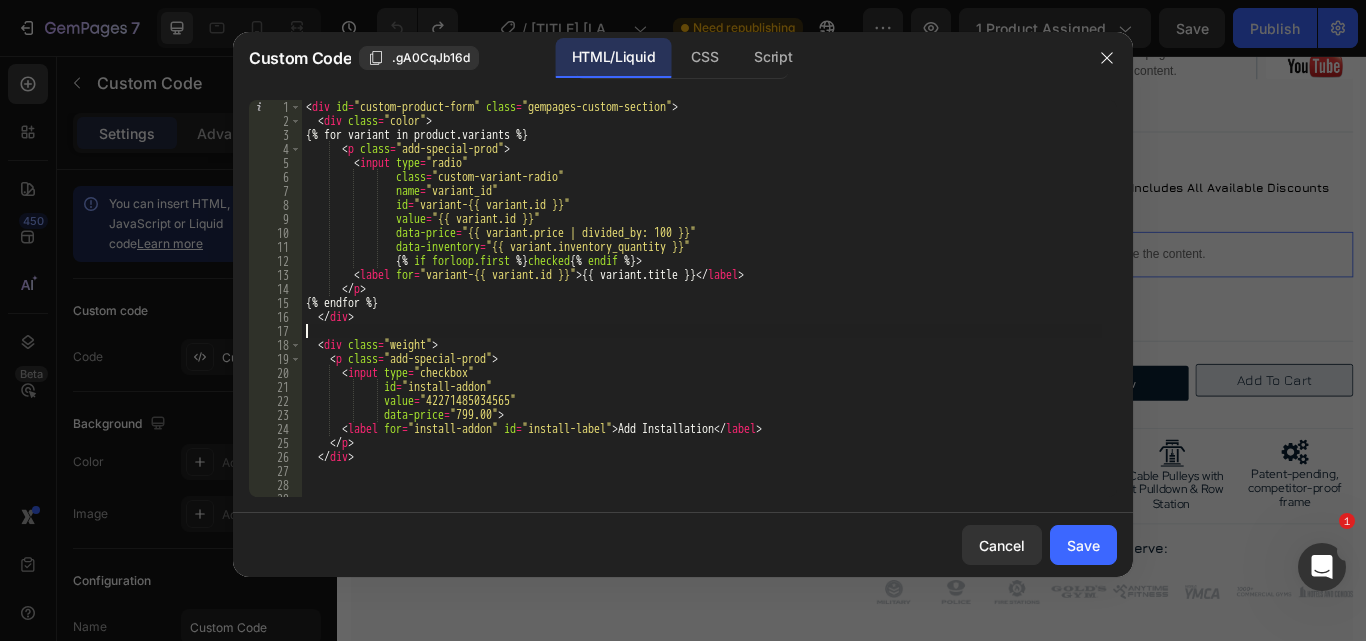 type 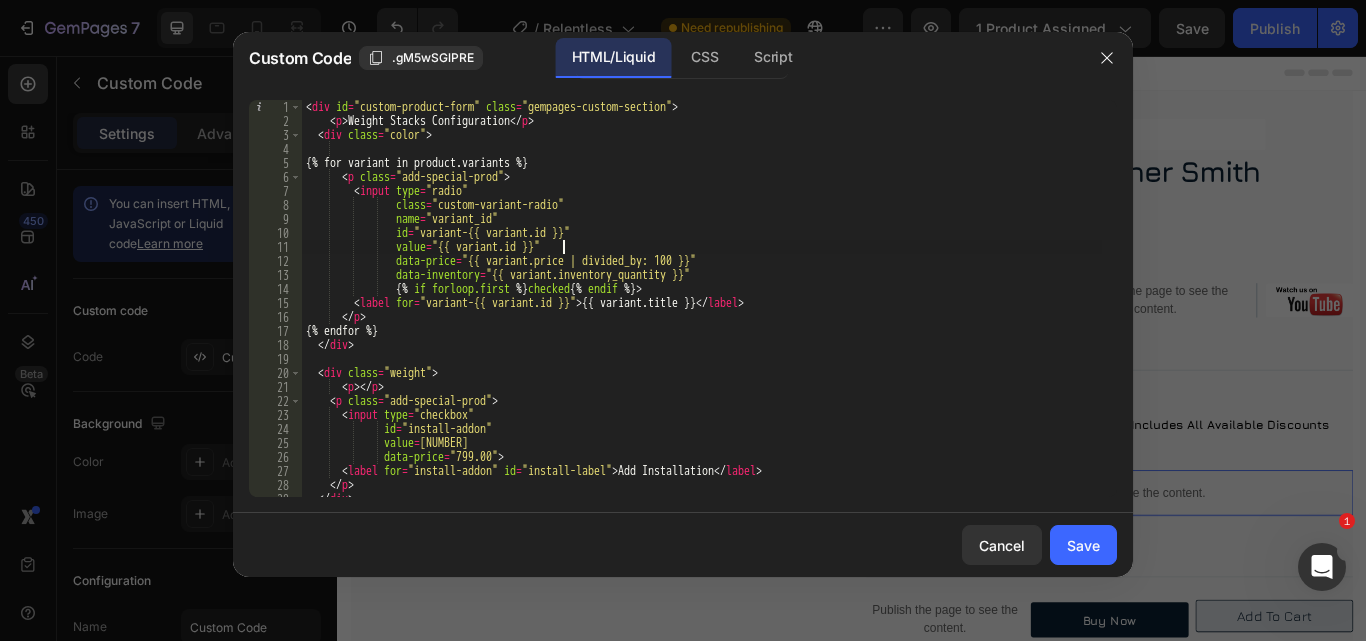 scroll, scrollTop: 0, scrollLeft: 0, axis: both 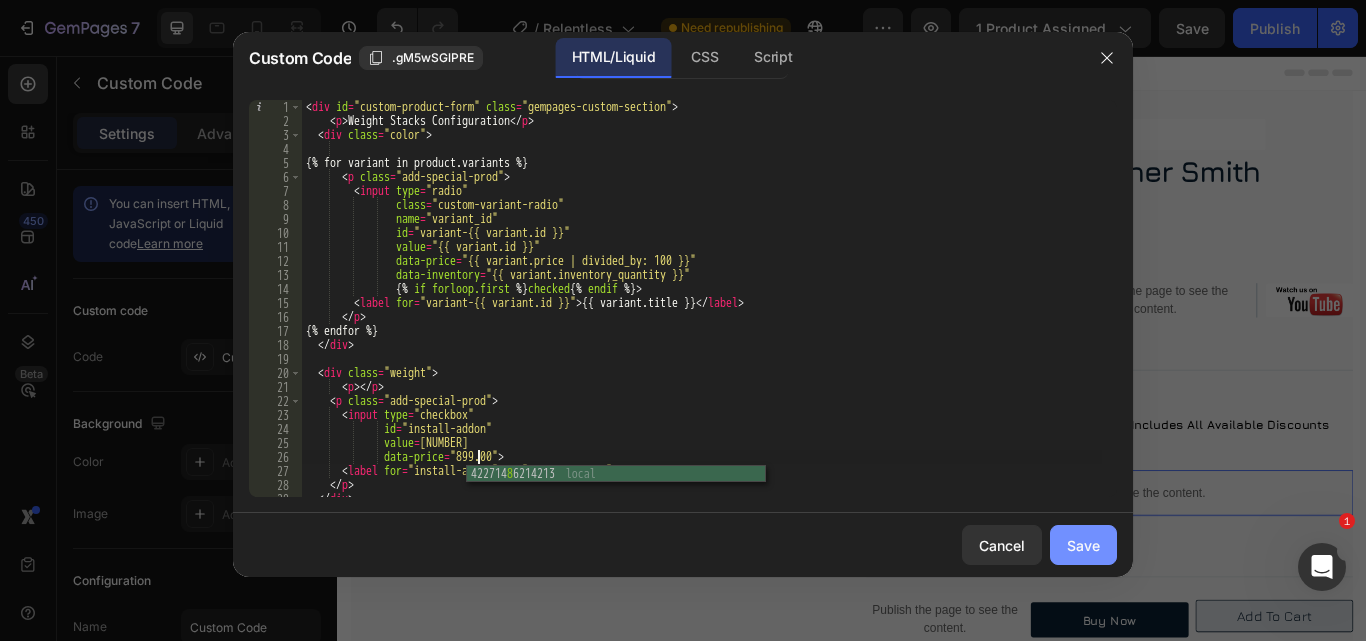 type on "data-price="899.00">" 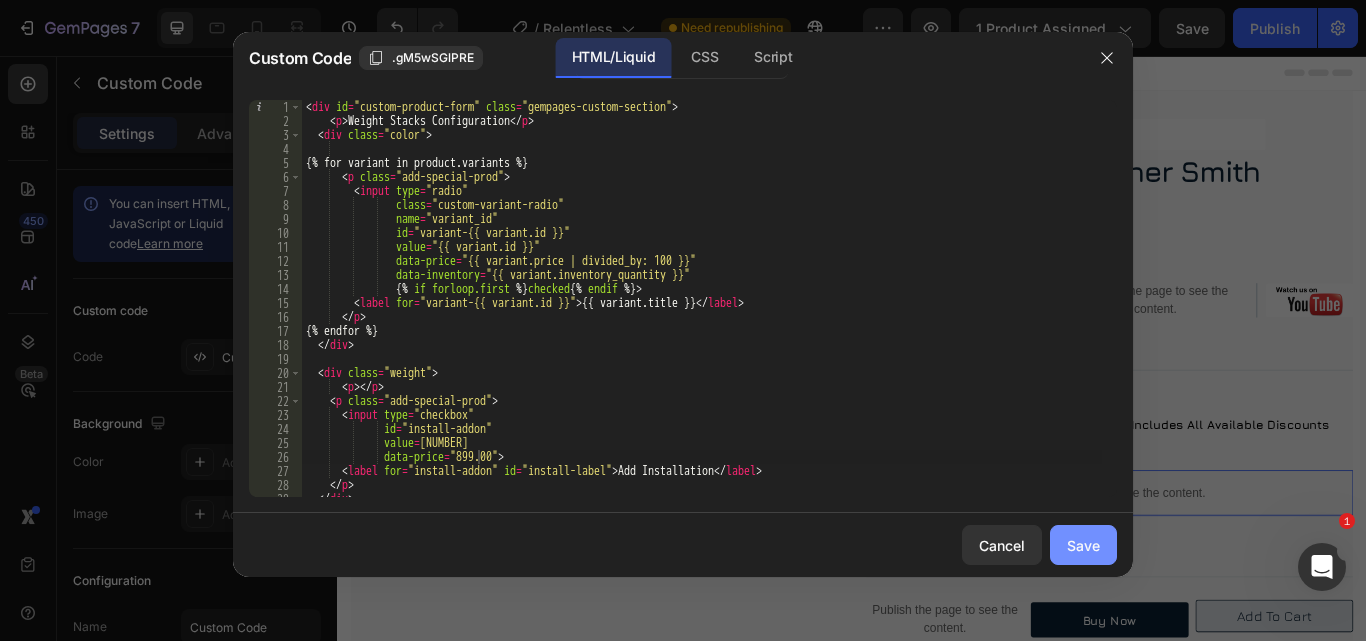 click on "Save" at bounding box center (1083, 545) 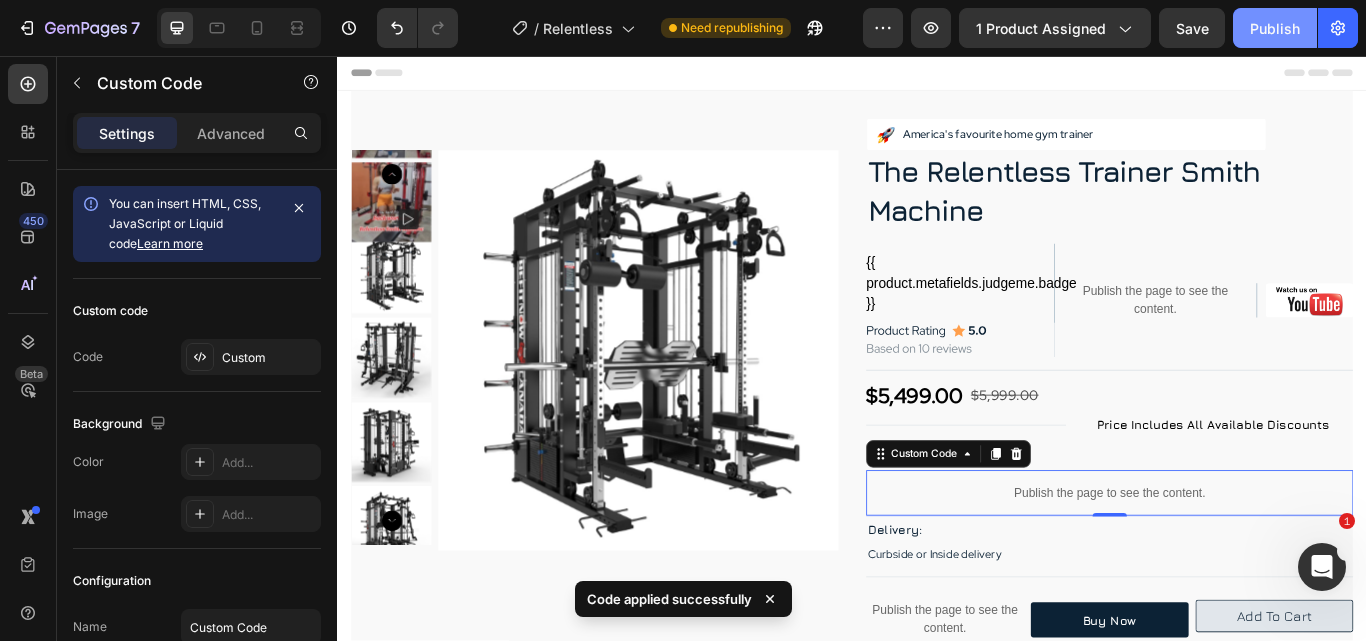 click on "Publish" at bounding box center (1275, 28) 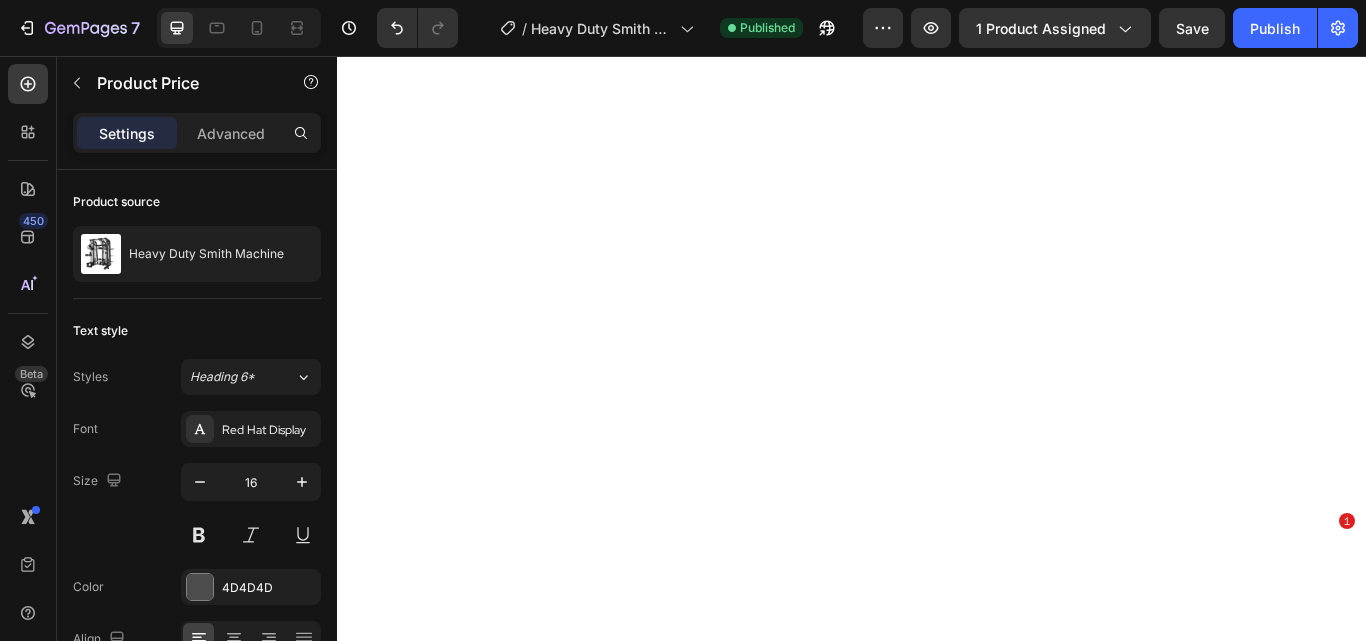 scroll, scrollTop: 0, scrollLeft: 0, axis: both 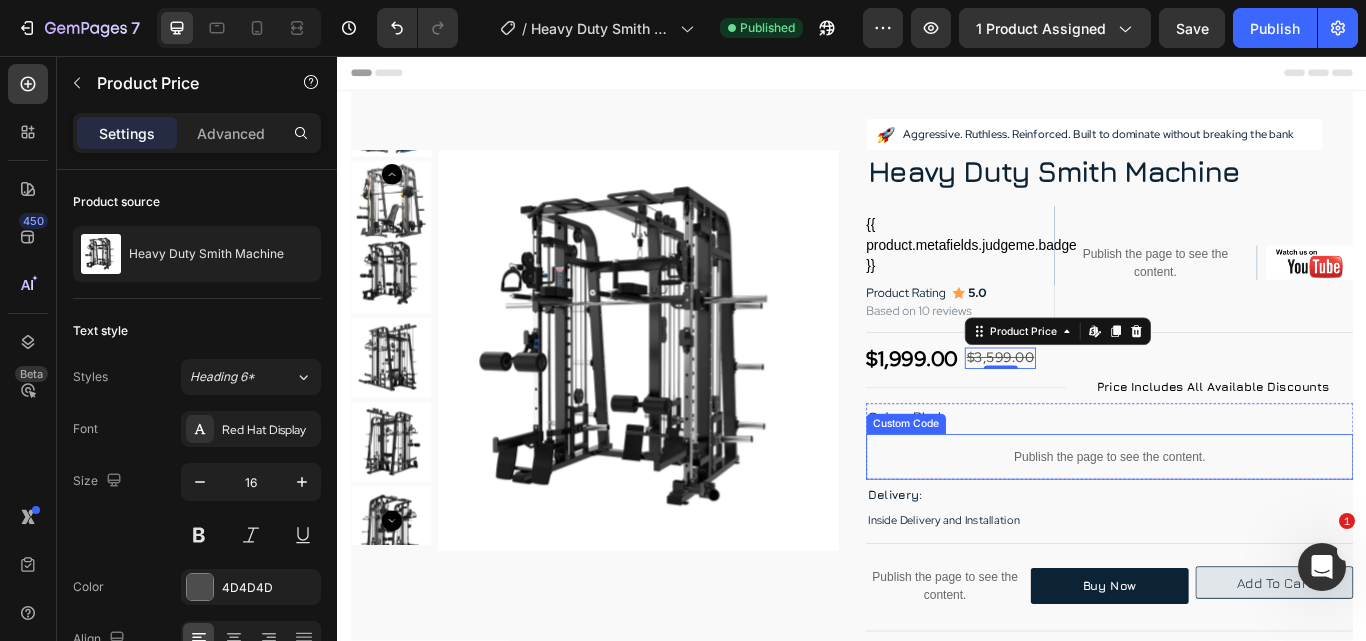 click on "Publish the page to see the content." at bounding box center [1237, 523] 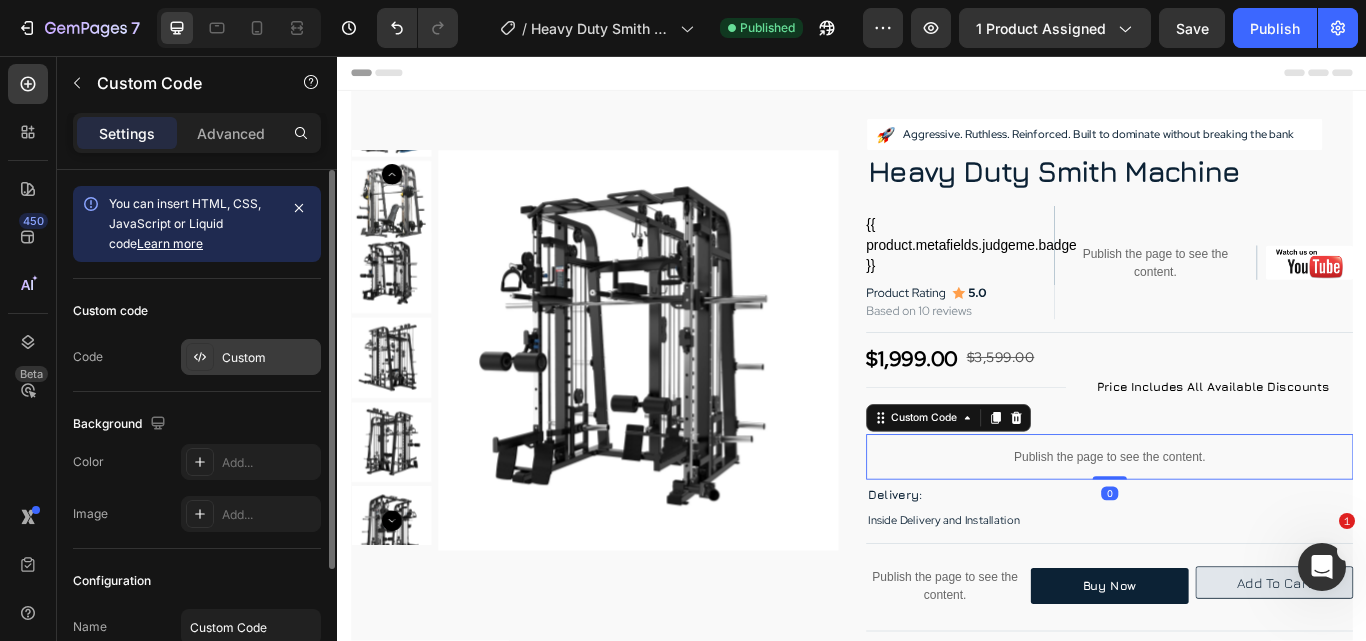 click on "Custom" at bounding box center (251, 357) 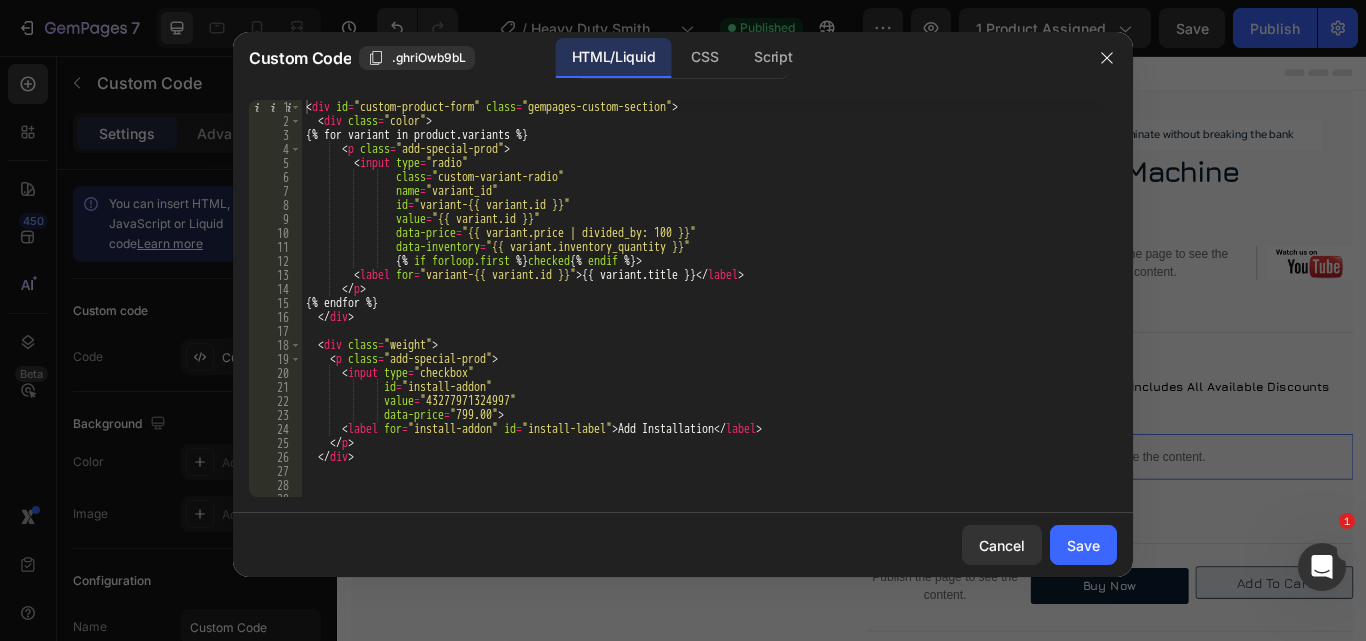 click on ""< div   id = "custom-product-form"   class = "gempages-custom-section" >    < div   class = "color" >     {% for variant in product.variants %}         < p   class = "add-special-prod" >           < input   type = "radio"                    class = "custom-variant-radio"                    name = "variant_id"                    id = "variant-{{ variant.id }}"                    value = "{{ variant.id }}"                    data-price = "{{ variant.price | divided_by: 100 }}"                    data-inventory = "{{ variant.inventory_quantity }}"                    {%   if   forloop.first   %} checked {%   endif   %} >           < label   for = "variant-{{ variant.id }}" > {{ variant.title }} </ label >         </ p >     {% endfor %}    </ div >    < div   class = "weight" >      < p   class = "add-special-prod" >         < input   type = "checkbox"                  id = "install-addon"                  value = "[NUMBER]"                  data-price = "[PRICE]" >         < label   for = "install-addon"" at bounding box center [702, 312] 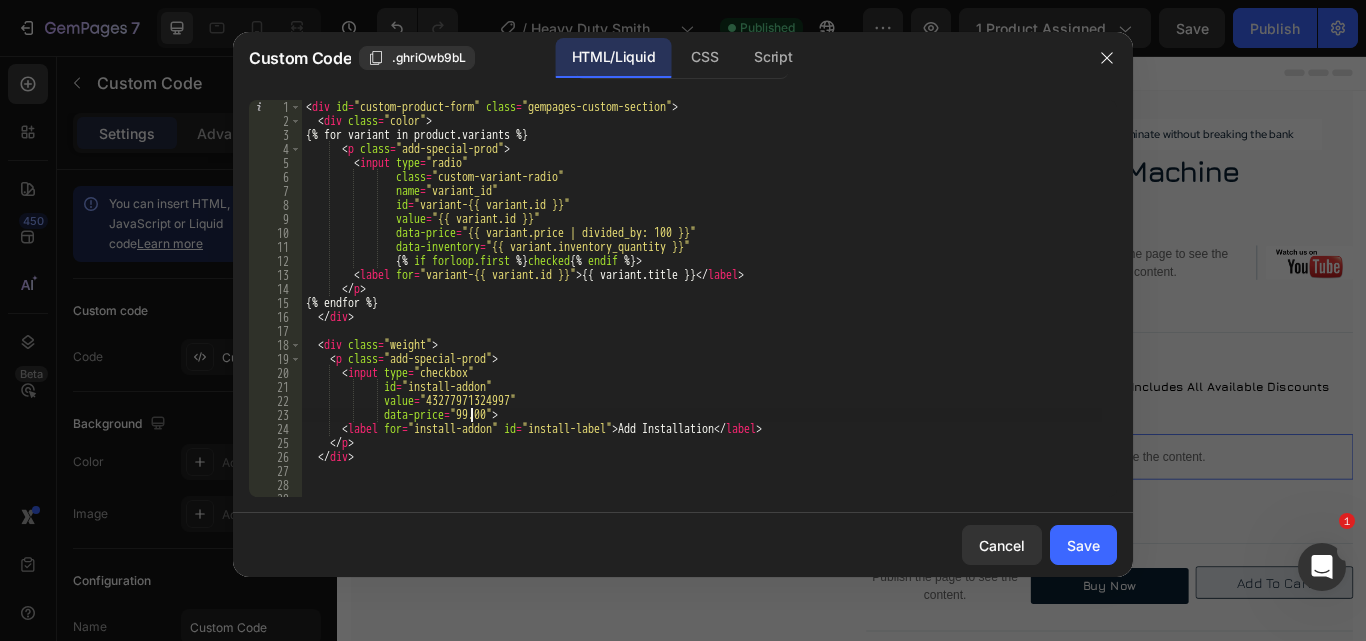 scroll, scrollTop: 0, scrollLeft: 14, axis: horizontal 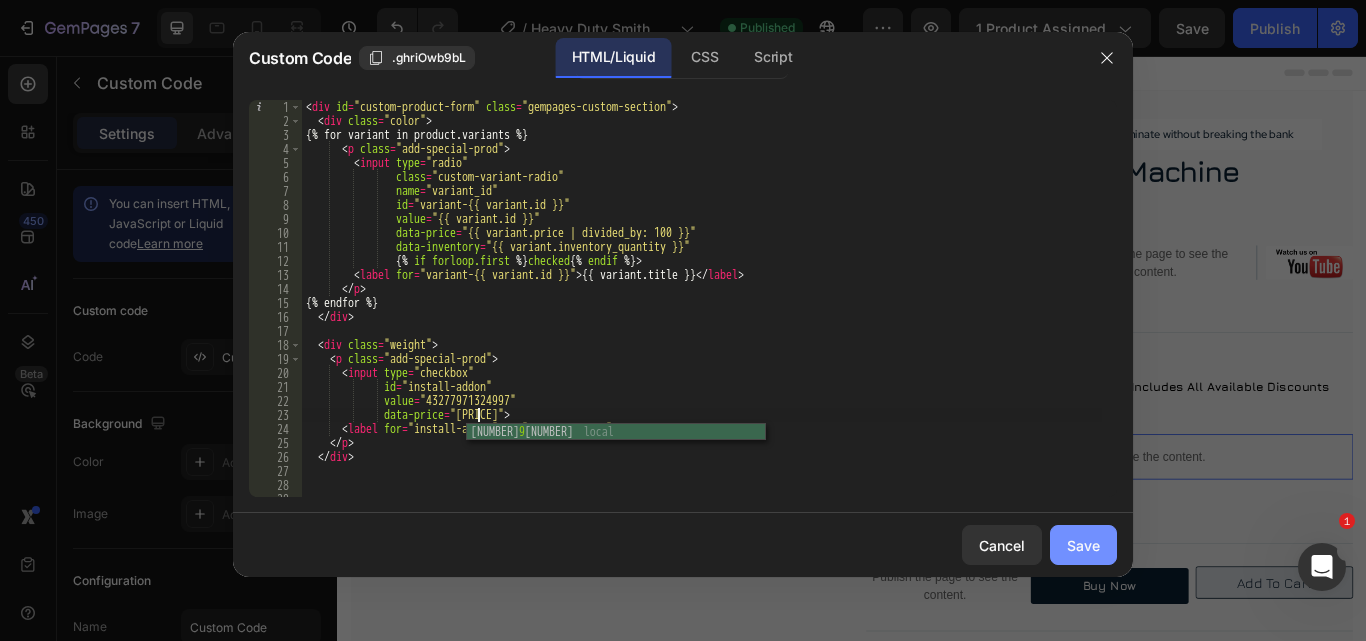 type on "data-price="[PRICE]">" 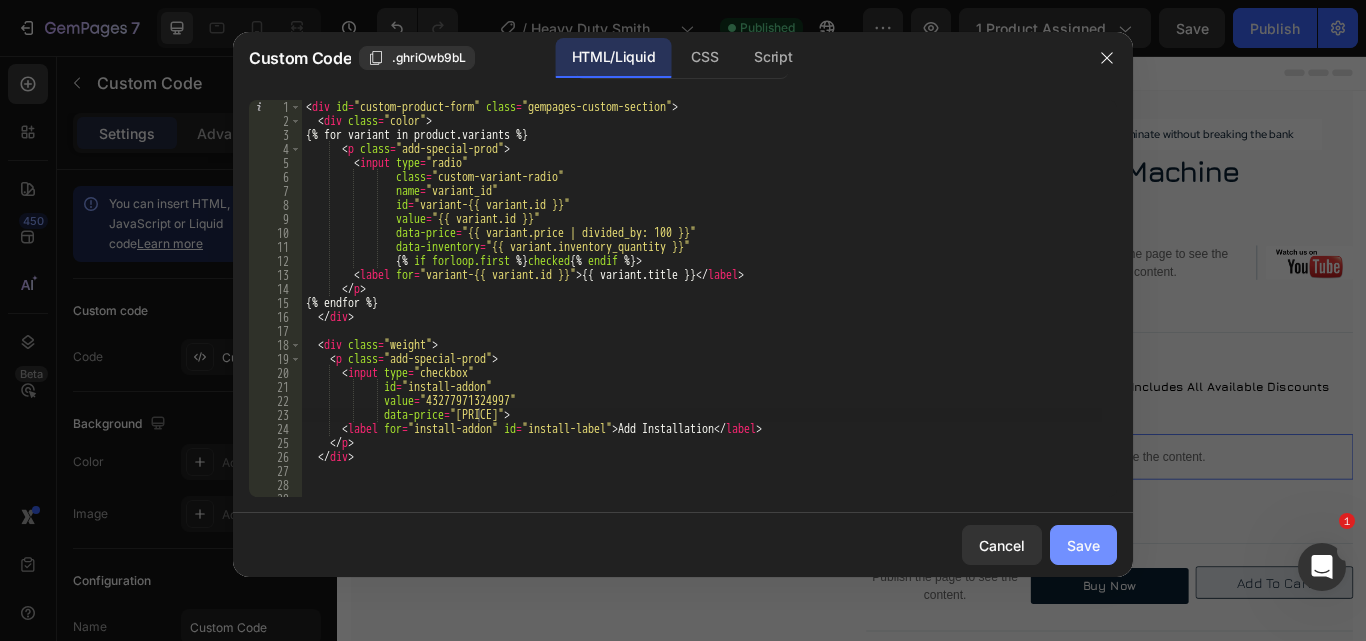 click on "Save" at bounding box center [1083, 545] 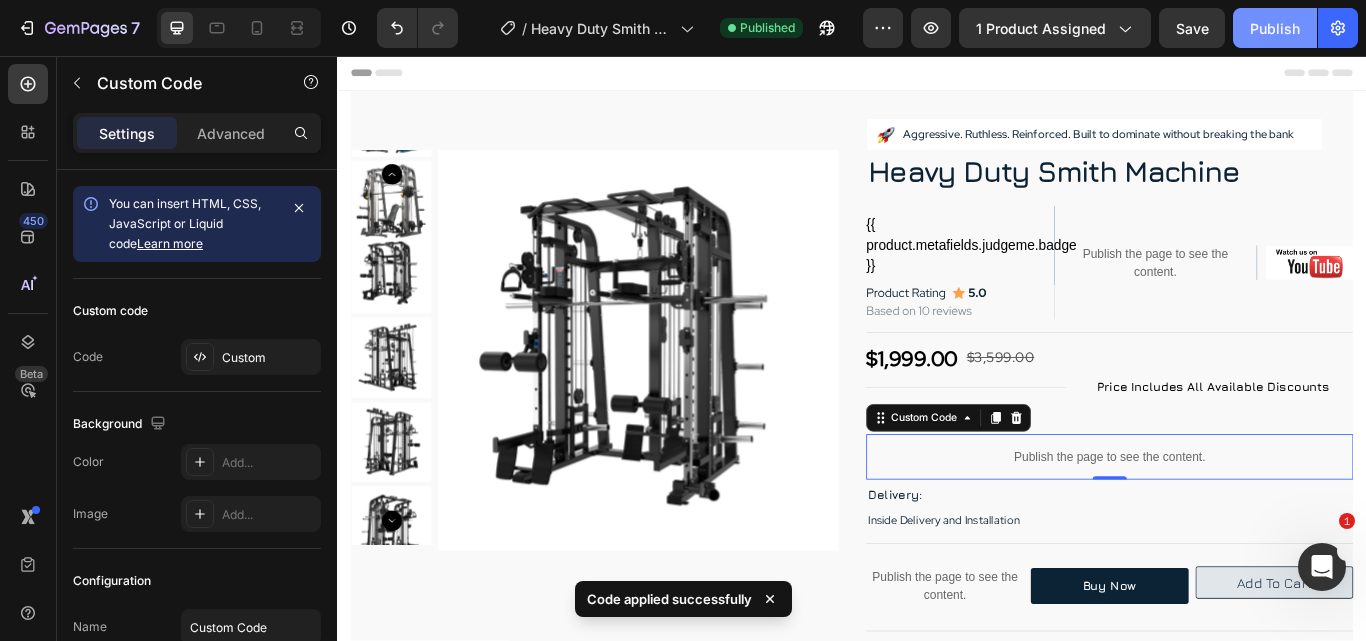 click on "Publish" at bounding box center (1275, 28) 